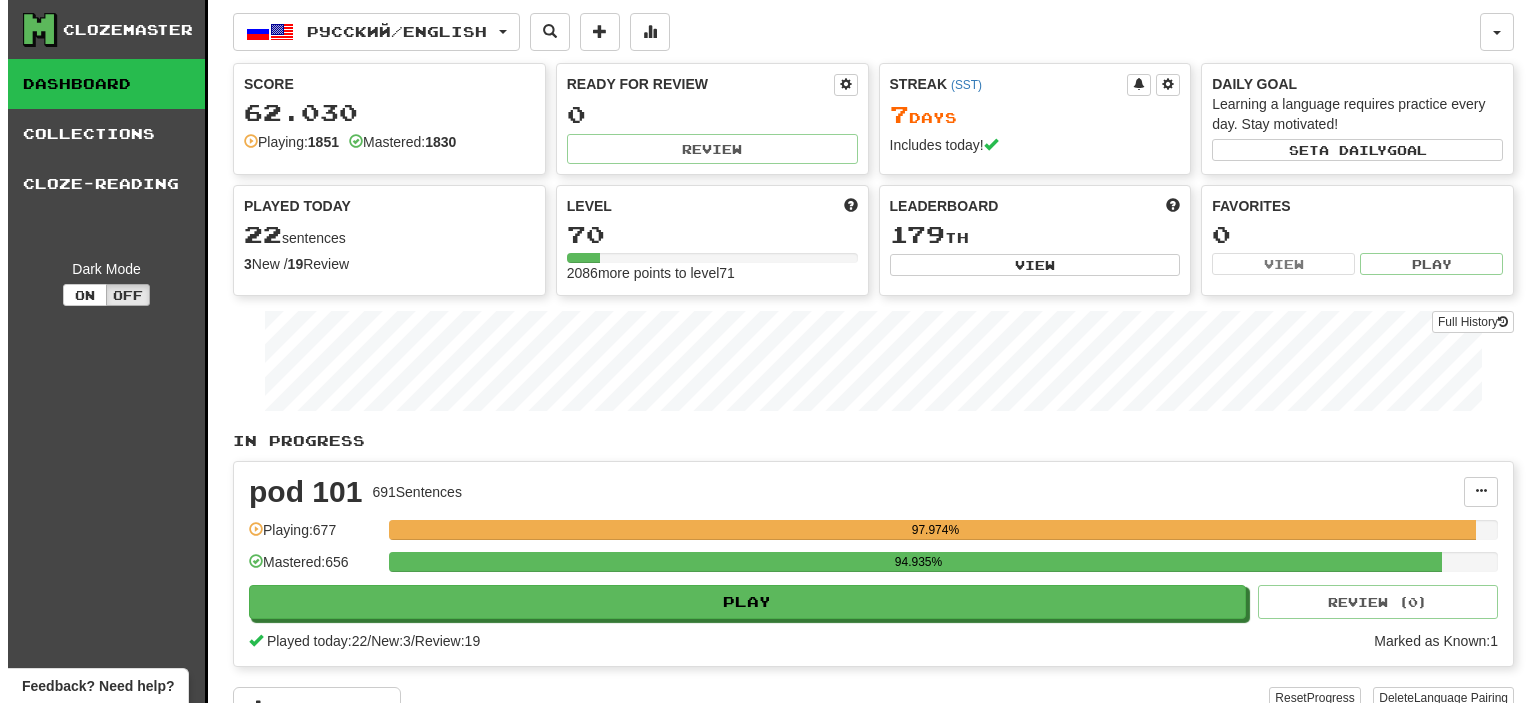 scroll, scrollTop: 0, scrollLeft: 0, axis: both 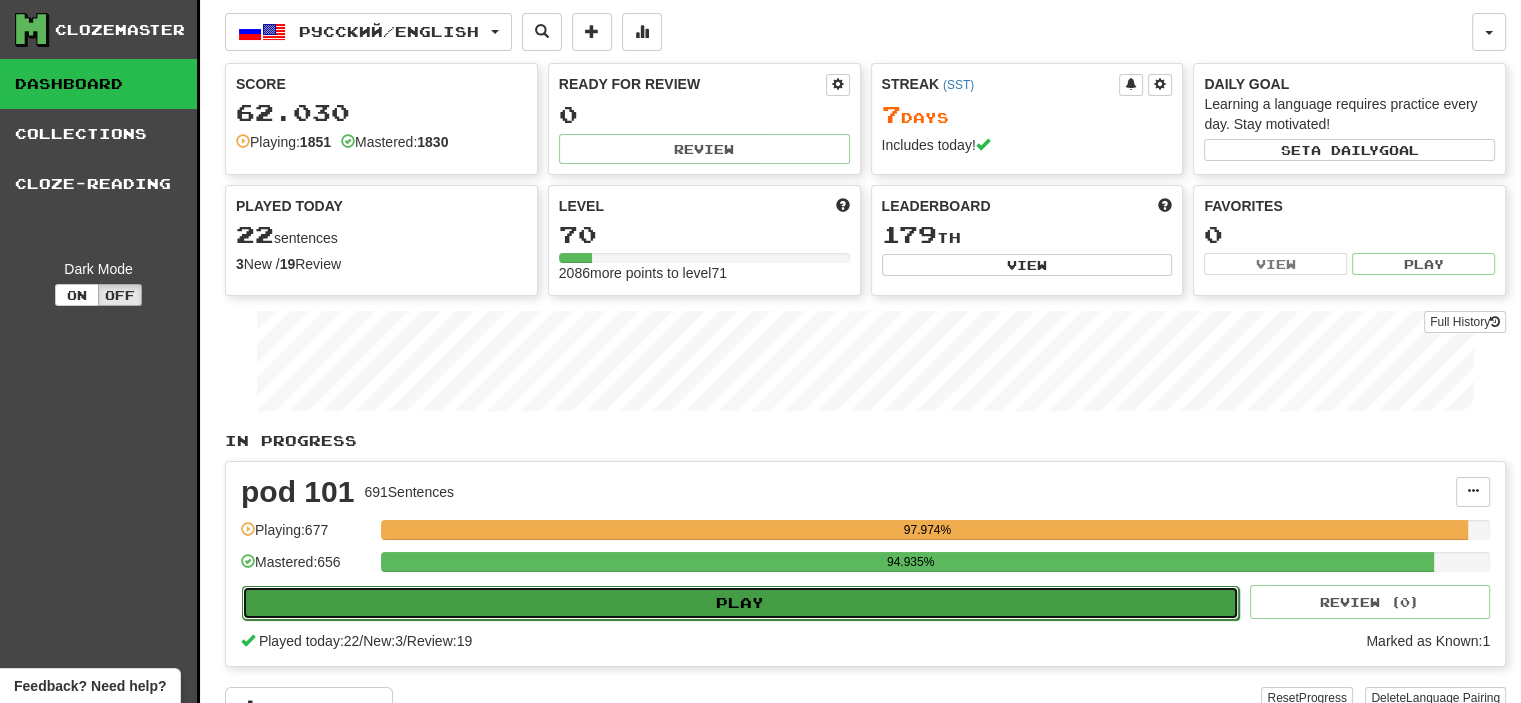click on "Play" at bounding box center [740, 603] 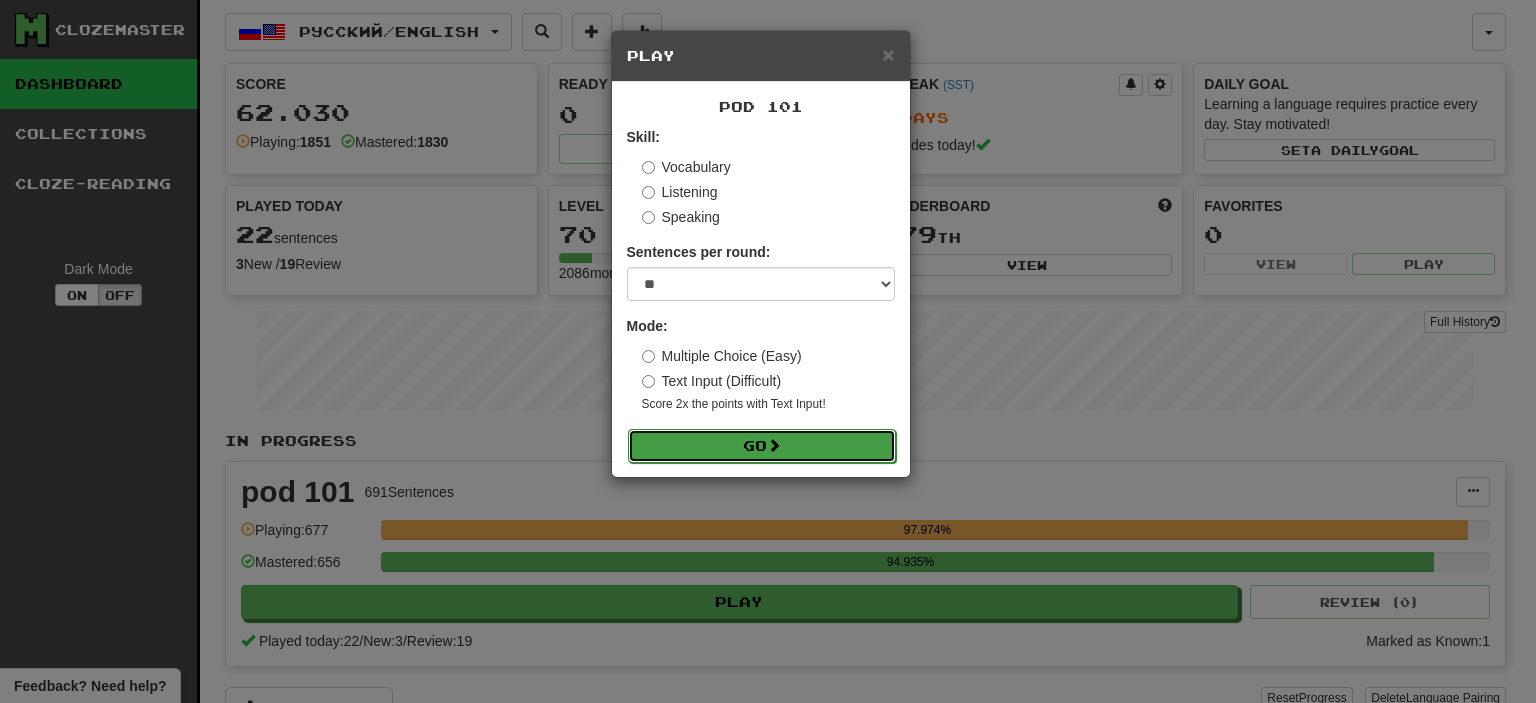 click on "Go" at bounding box center [762, 446] 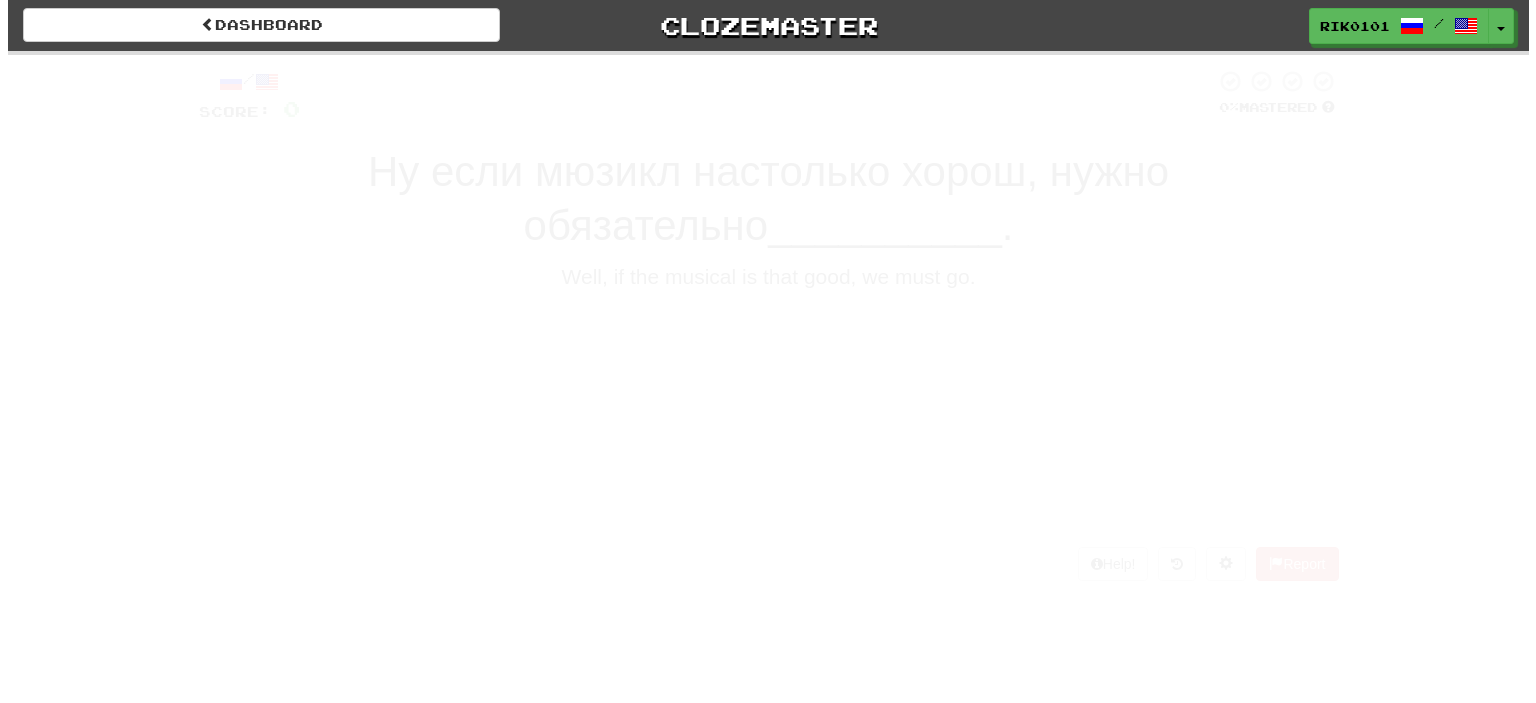 scroll, scrollTop: 0, scrollLeft: 0, axis: both 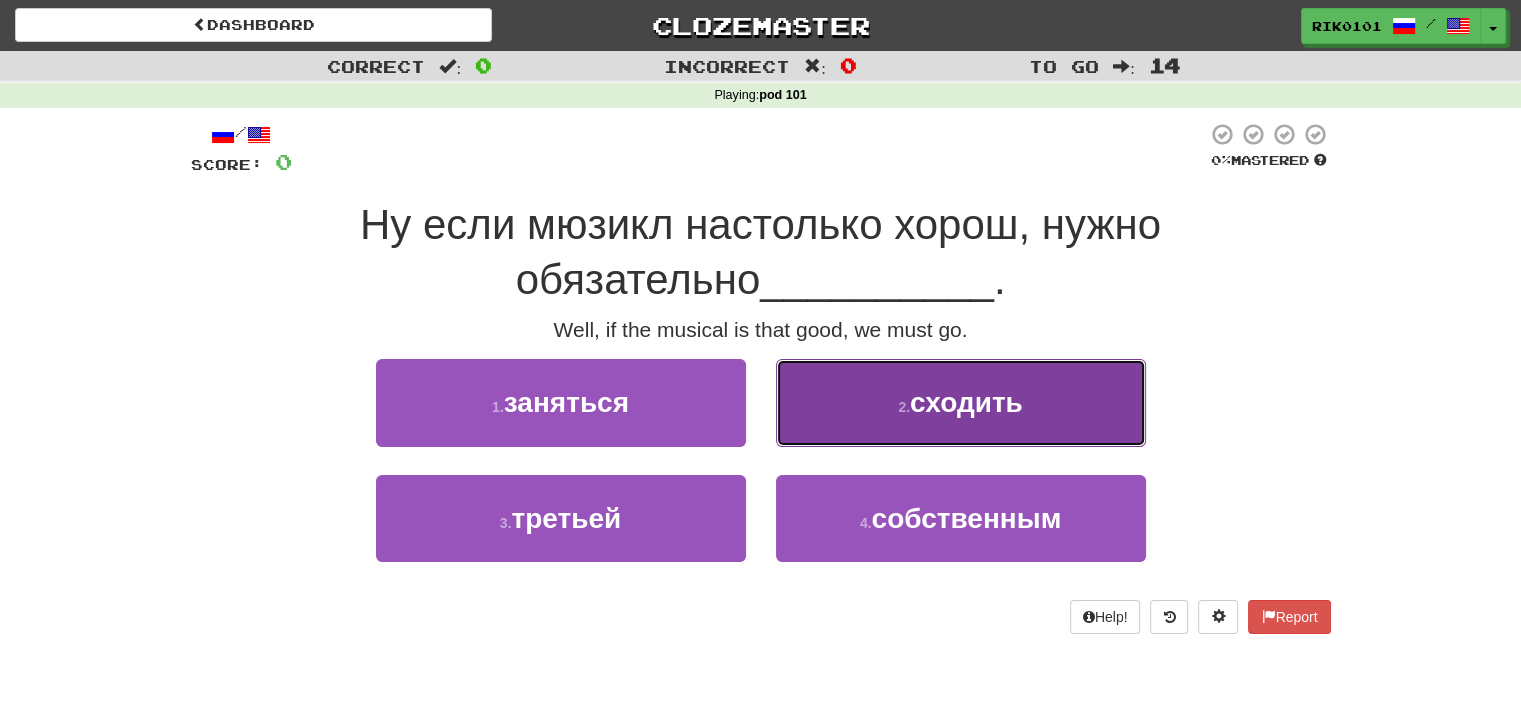 click on "сходить" at bounding box center (966, 402) 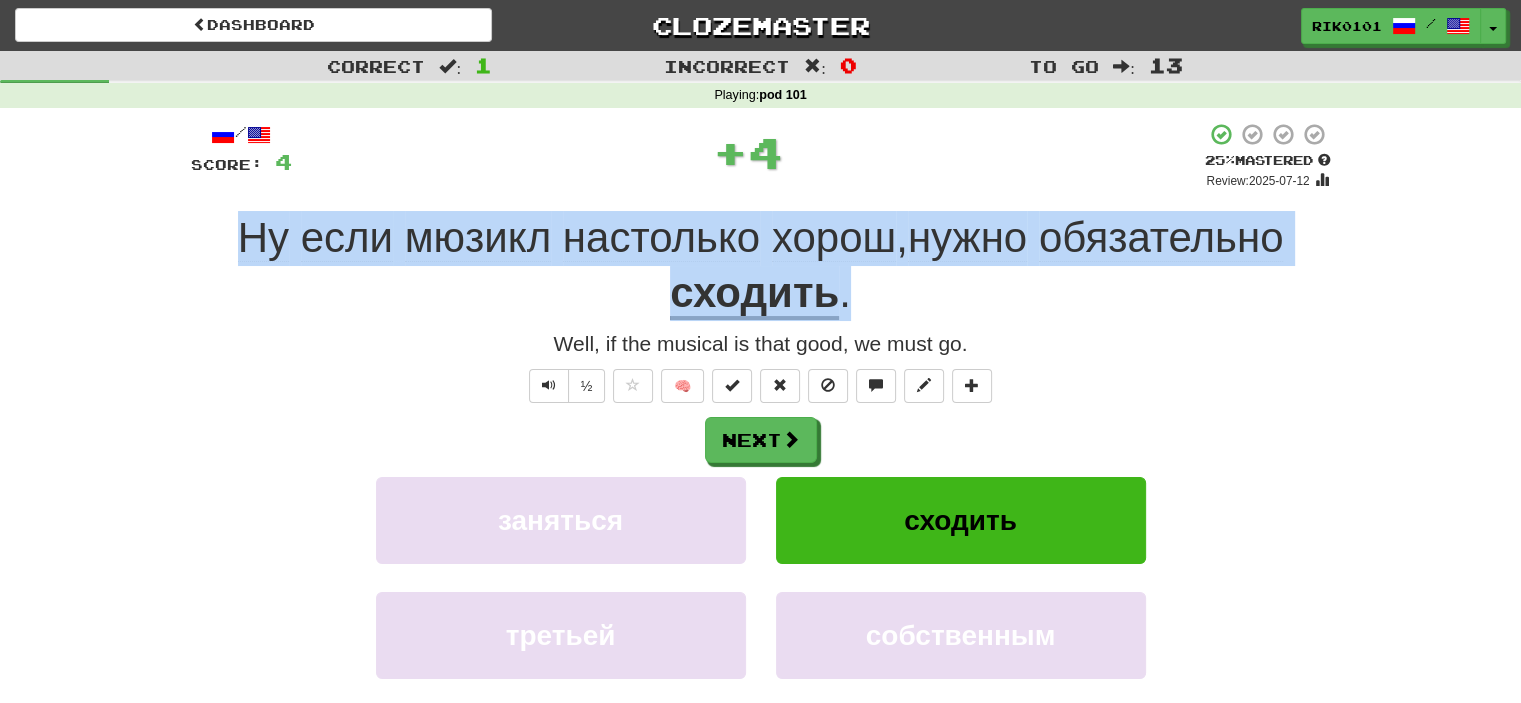 drag, startPoint x: 229, startPoint y: 233, endPoint x: 866, endPoint y: 297, distance: 640.207 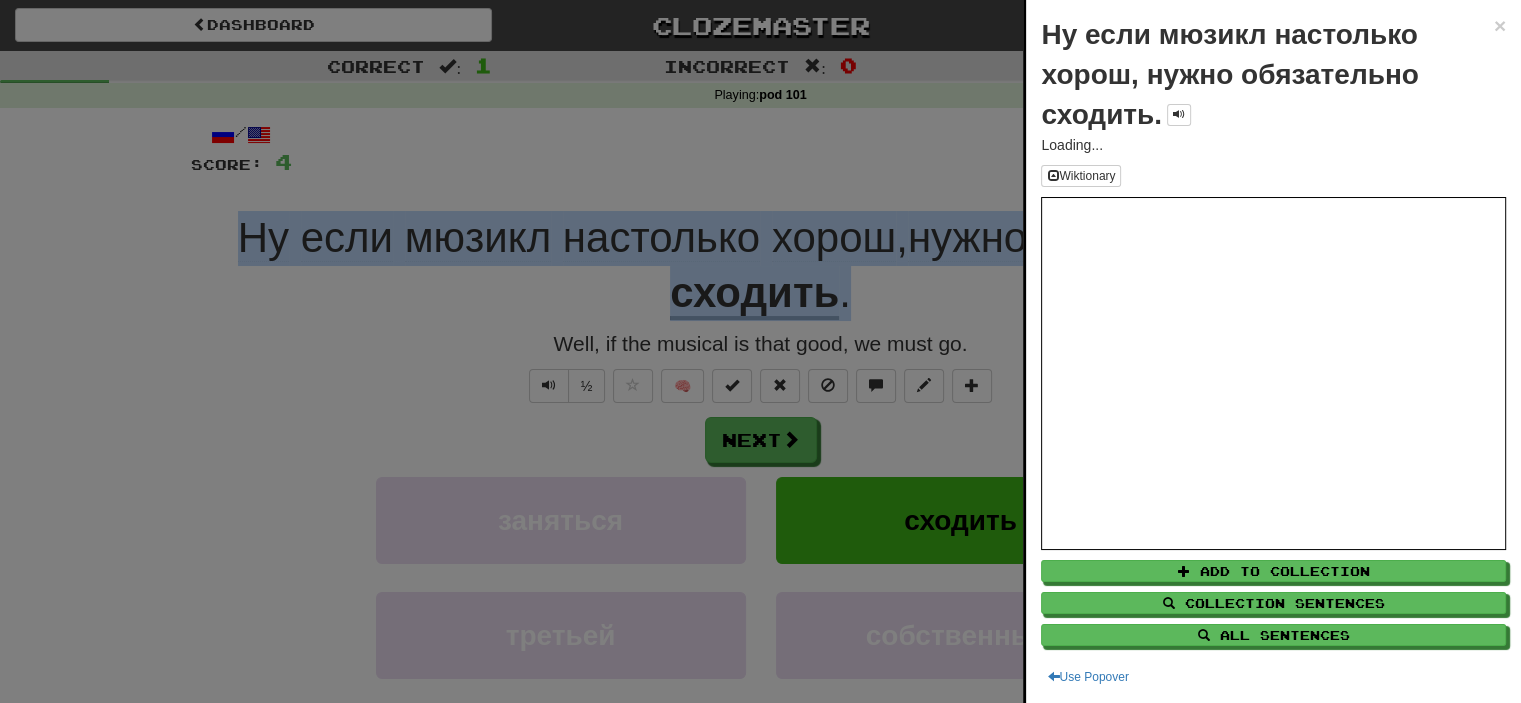 copy on "Ну   если   мюзикл   настолько   хорош ,  нужно   обязательно   сходить ." 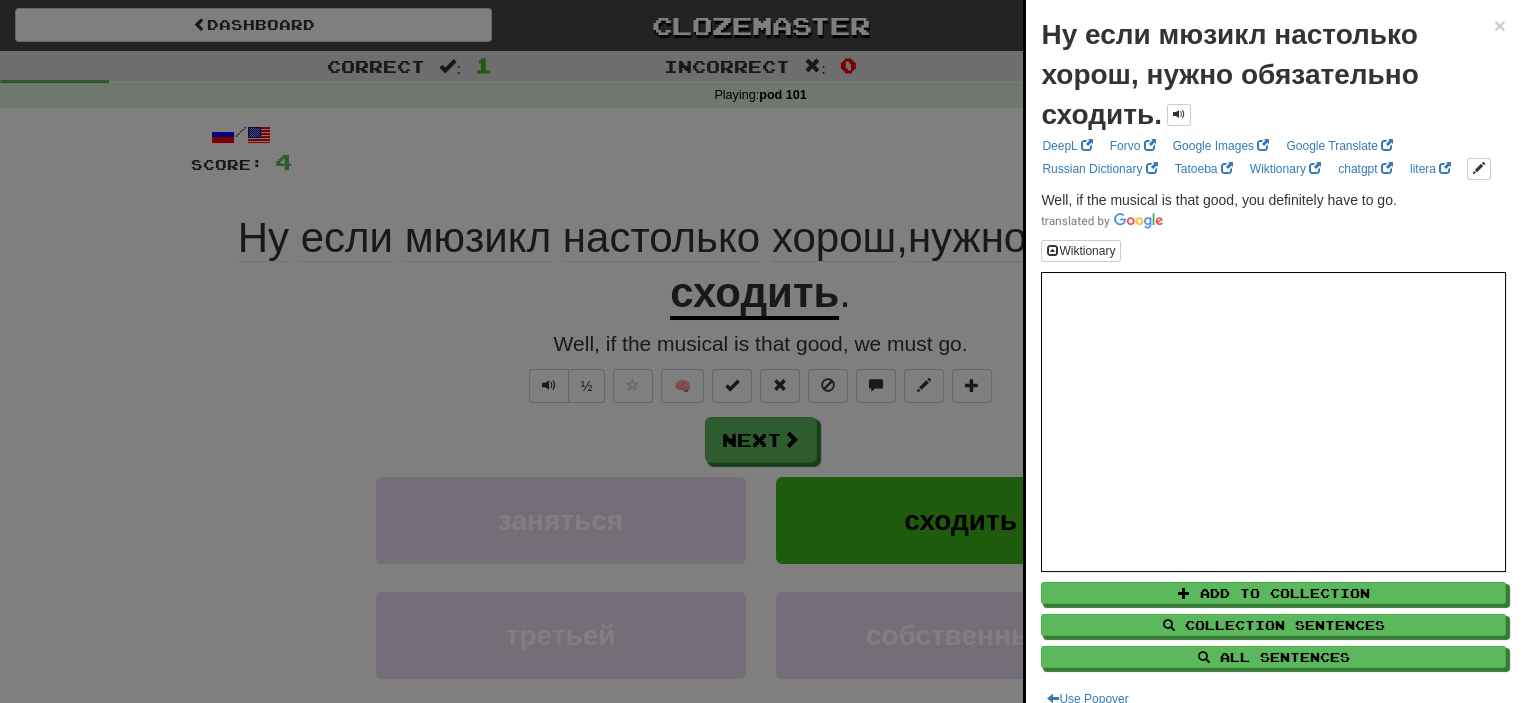 click at bounding box center (760, 351) 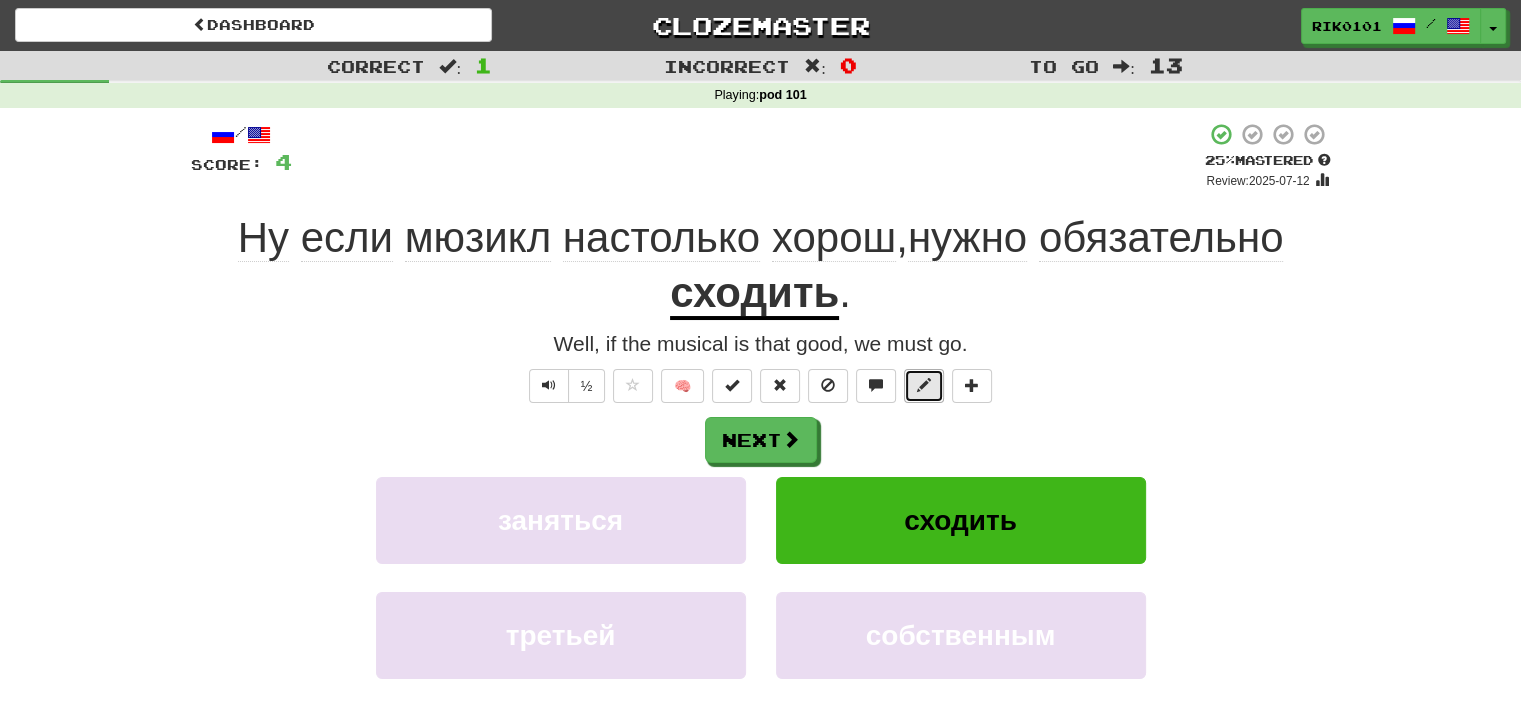 click at bounding box center [924, 386] 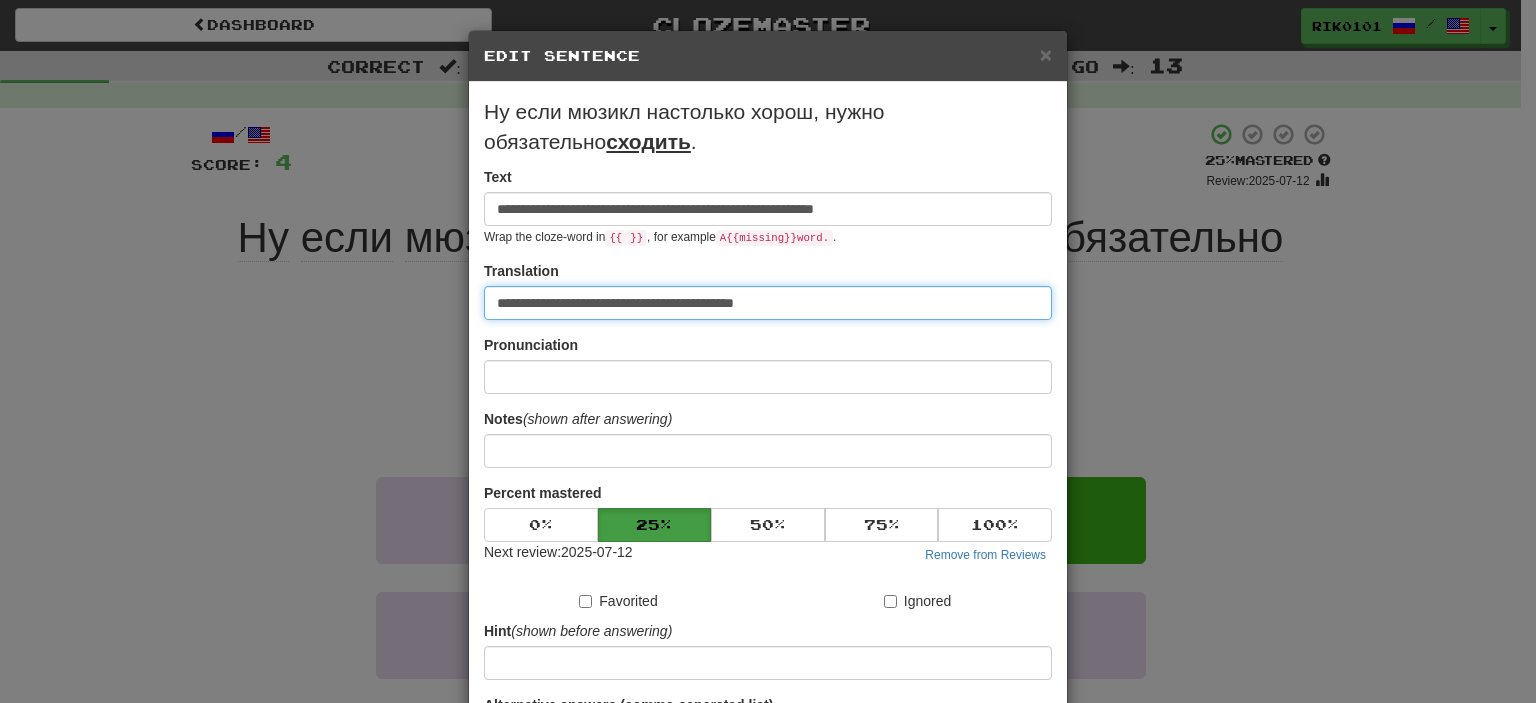 drag, startPoint x: 788, startPoint y: 293, endPoint x: 434, endPoint y: 273, distance: 354.5645 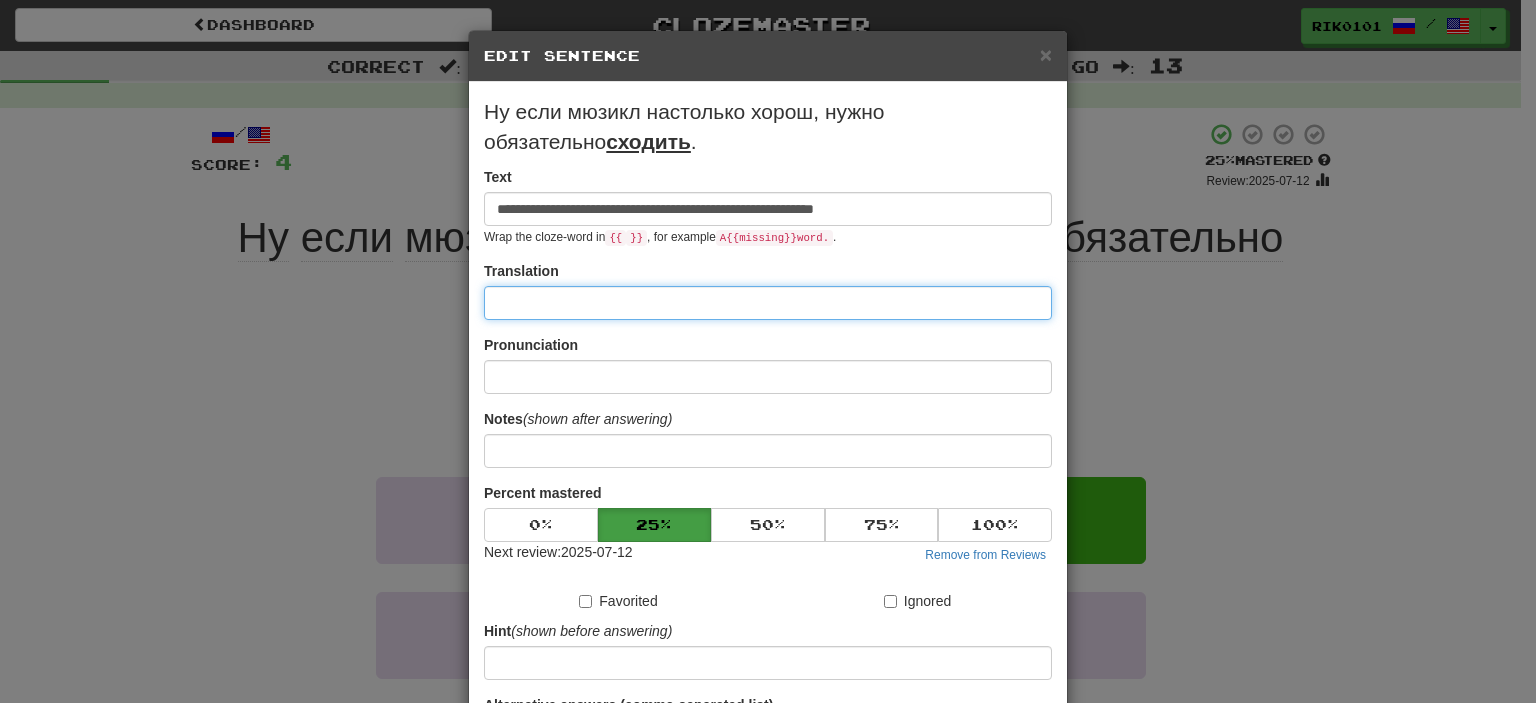 paste on "**********" 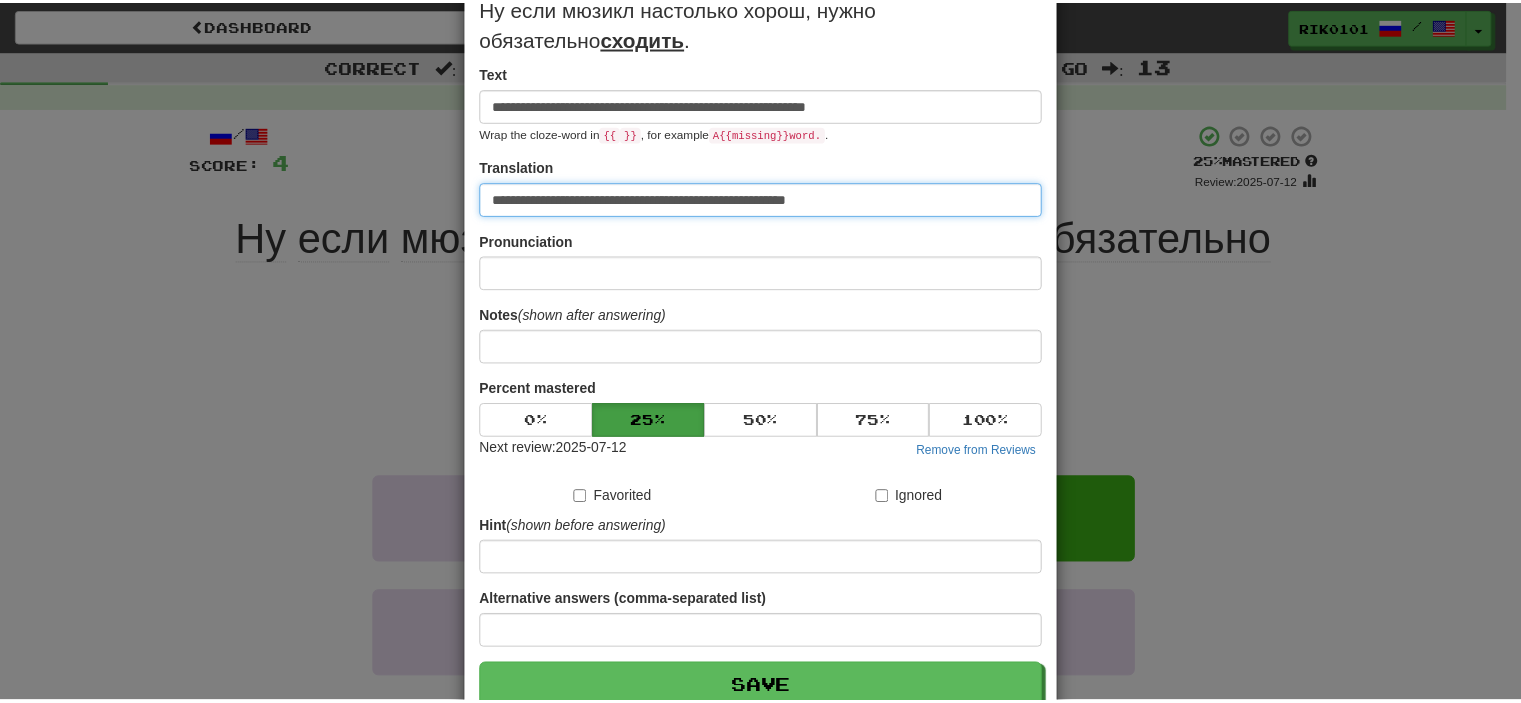 scroll, scrollTop: 108, scrollLeft: 0, axis: vertical 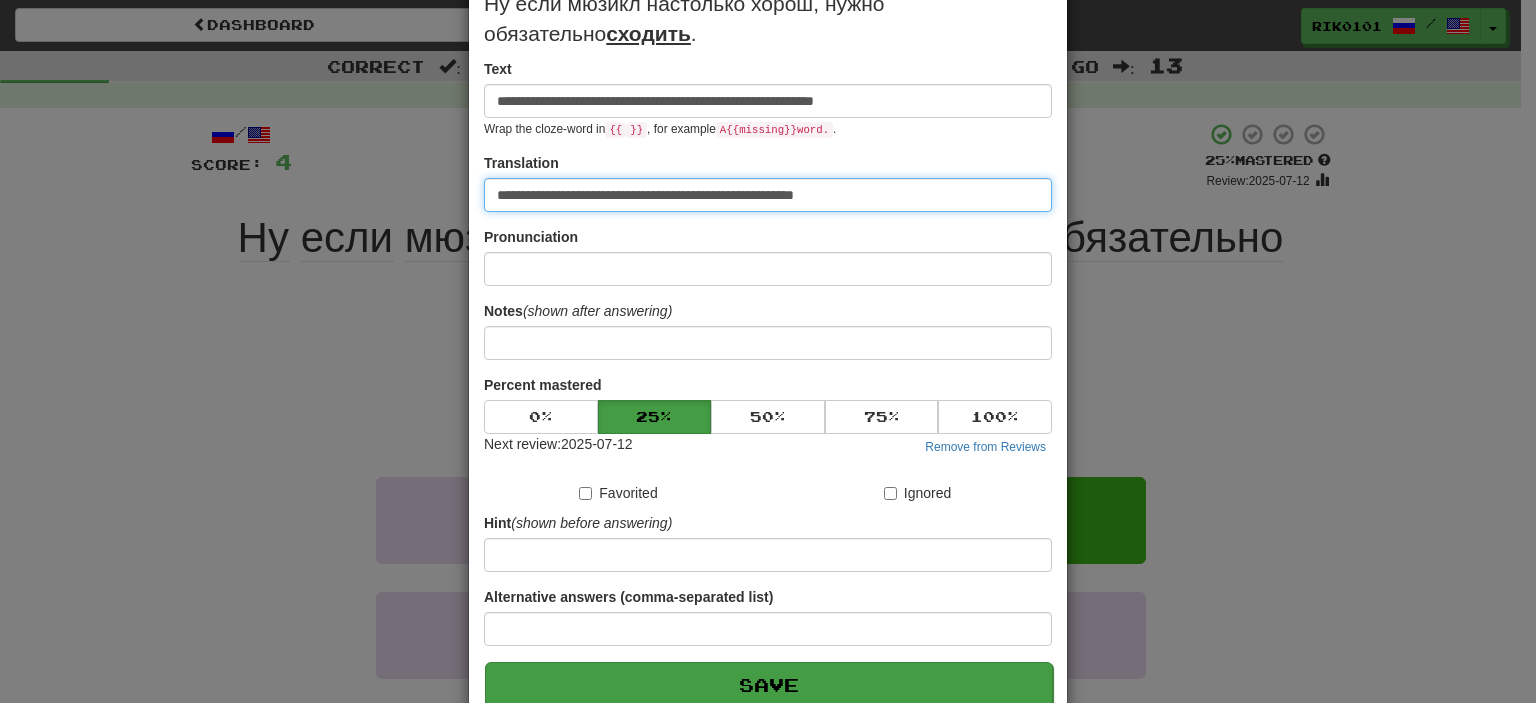 type on "**********" 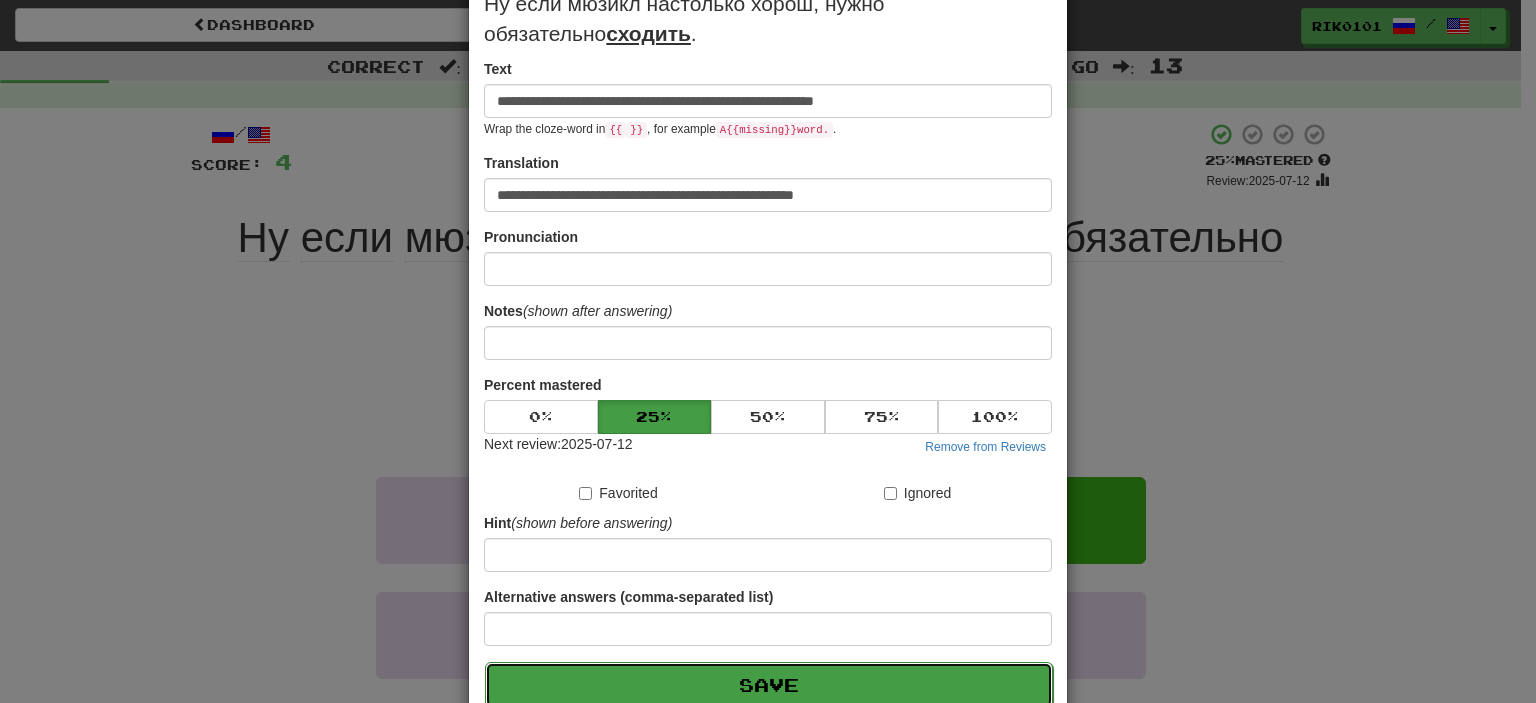 click on "Save" at bounding box center (769, 685) 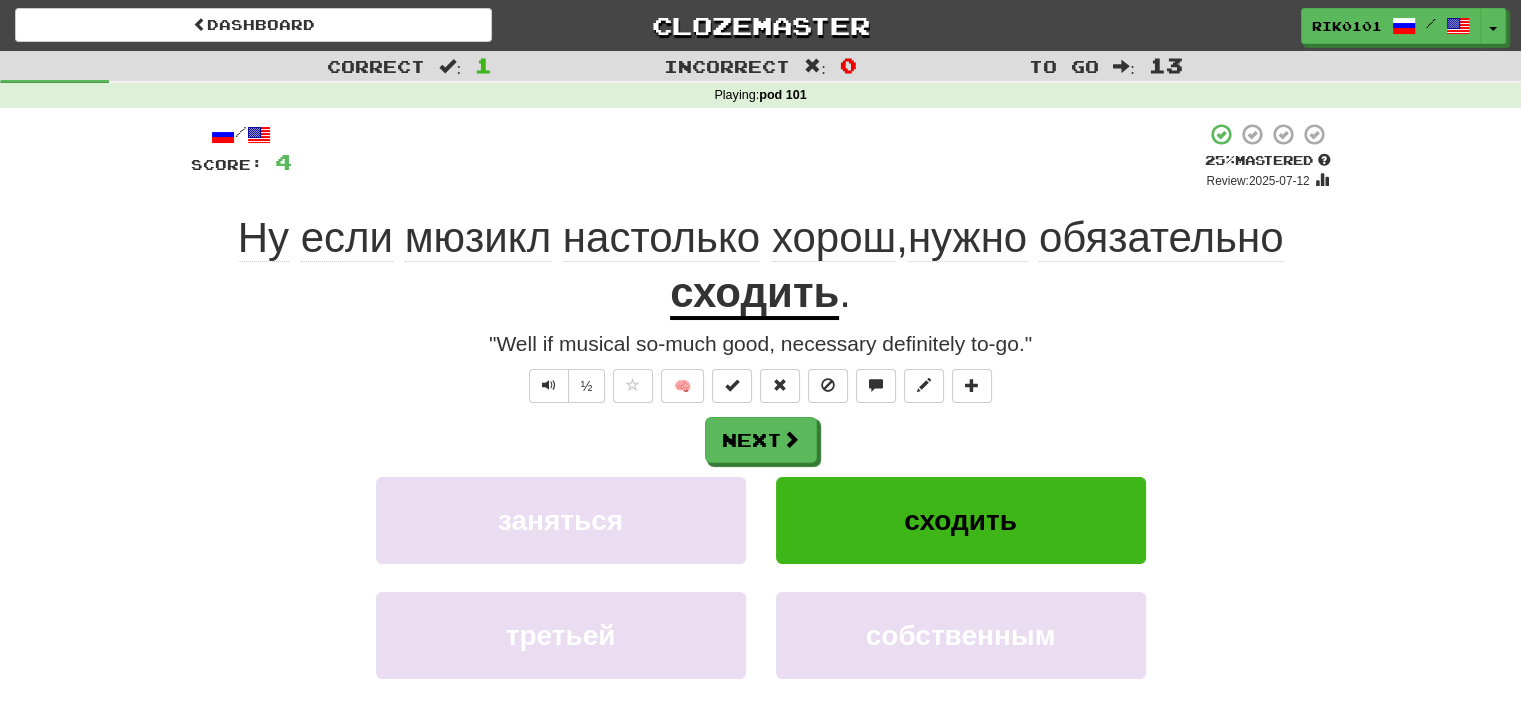 click on "мюзикл" 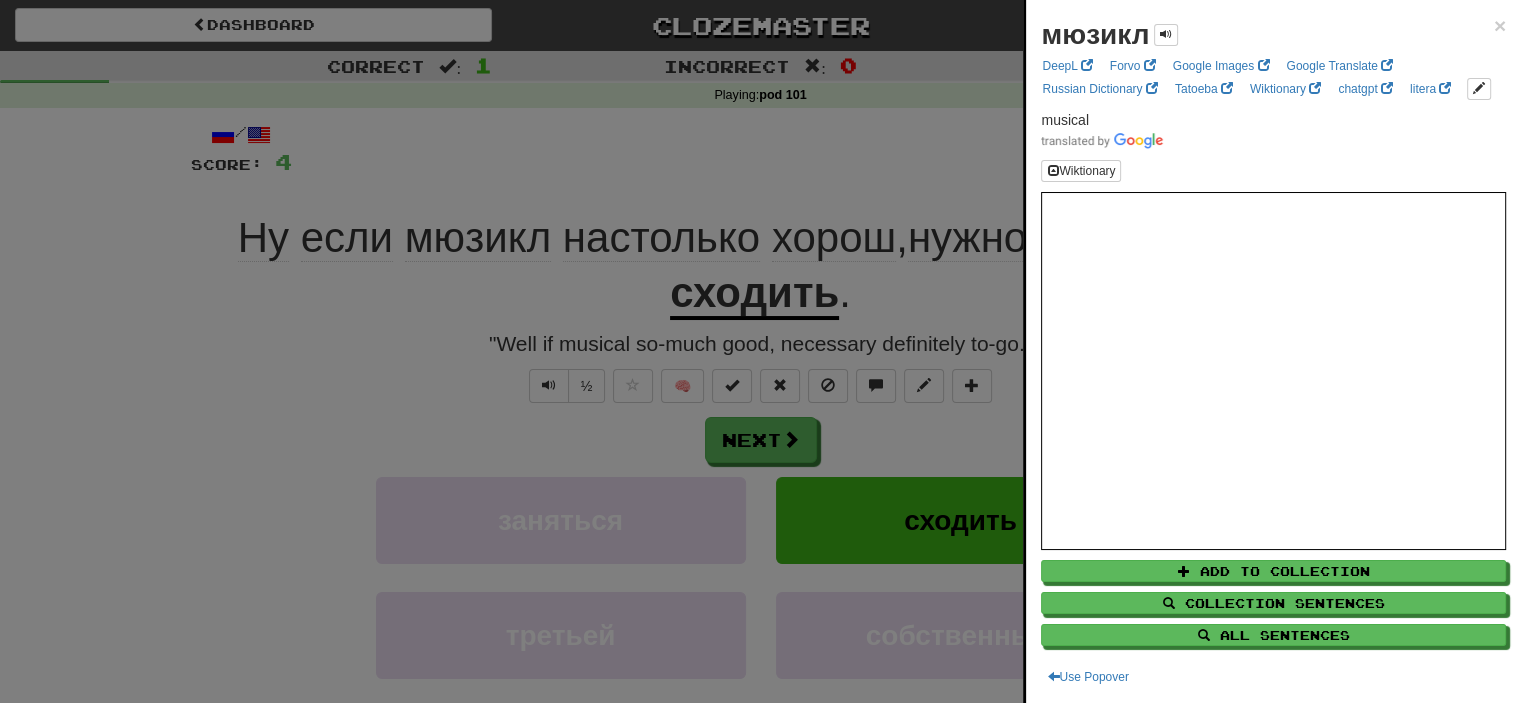 click at bounding box center [760, 351] 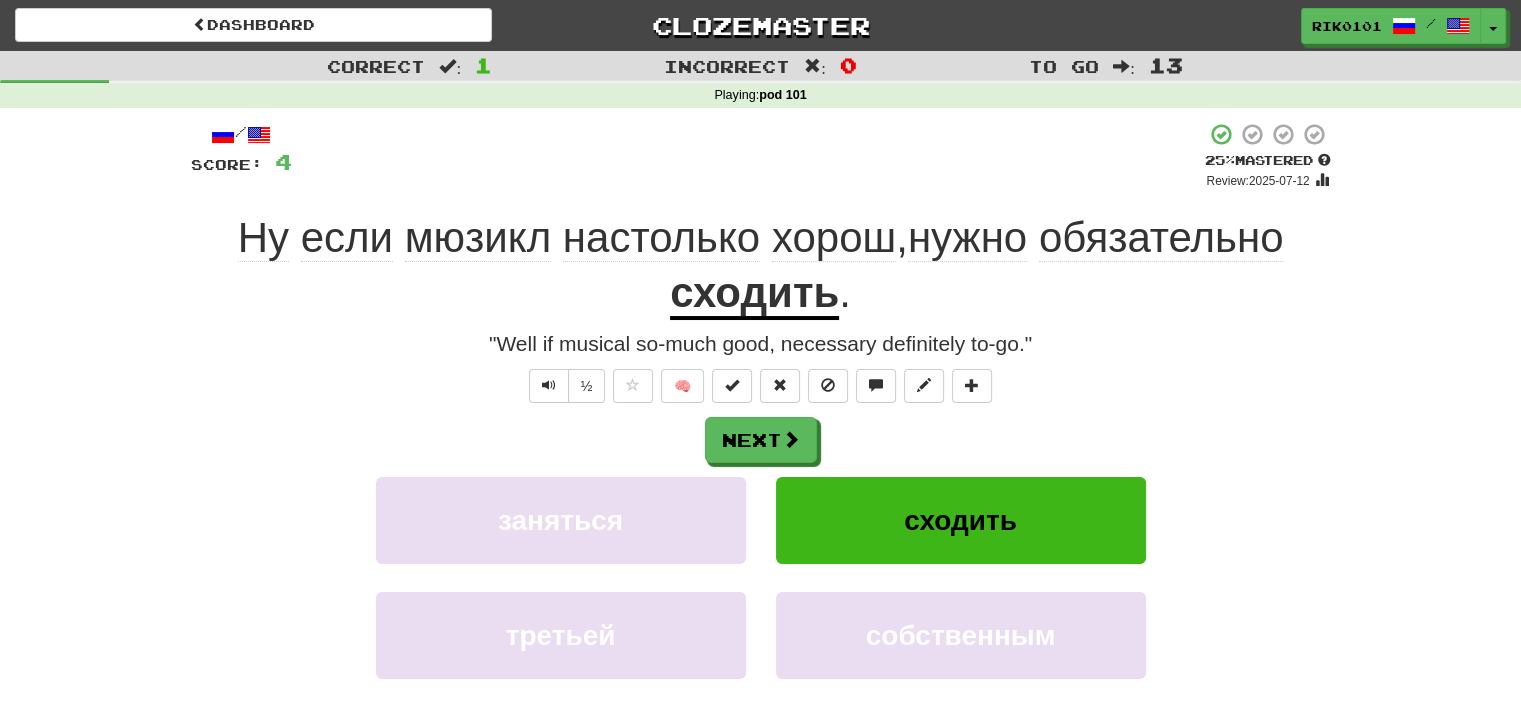 click on "настолько" 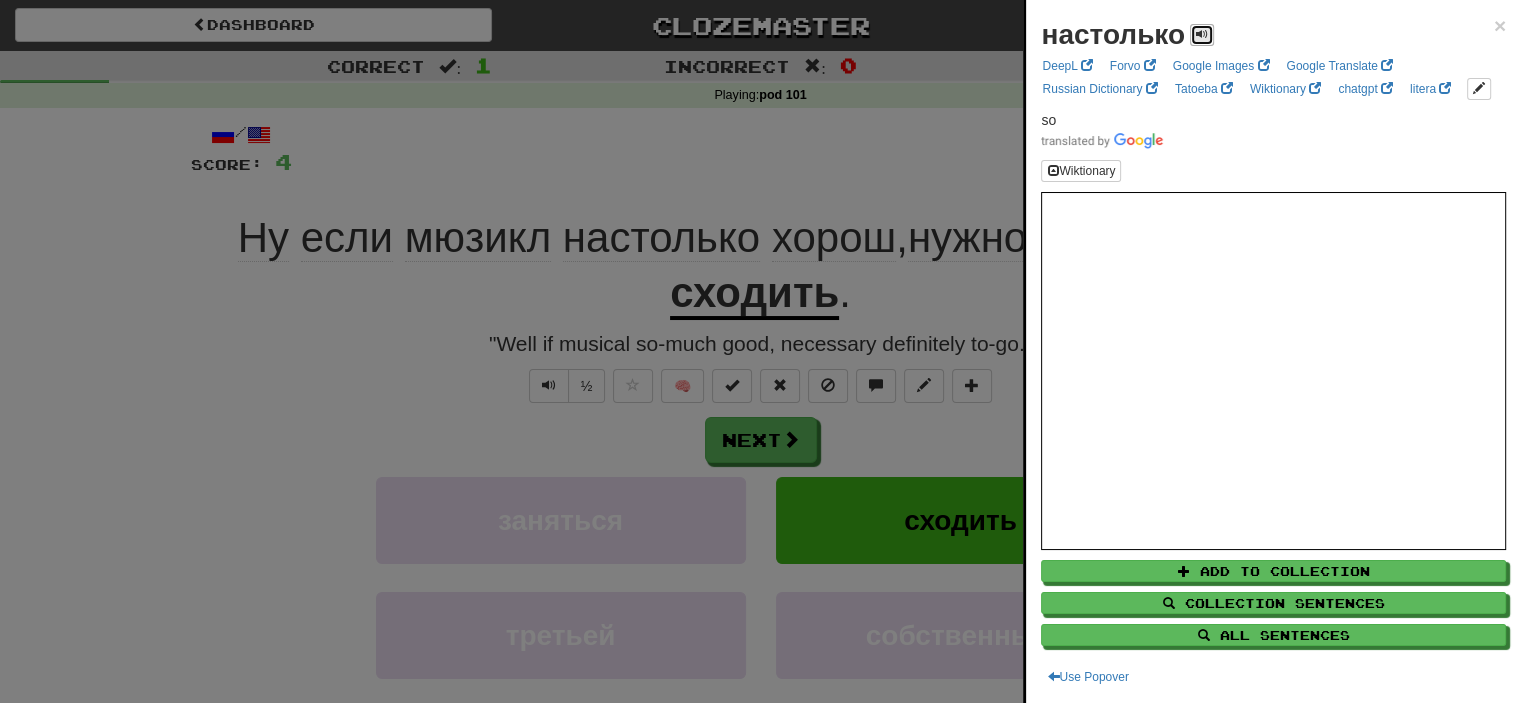 click at bounding box center [1202, 34] 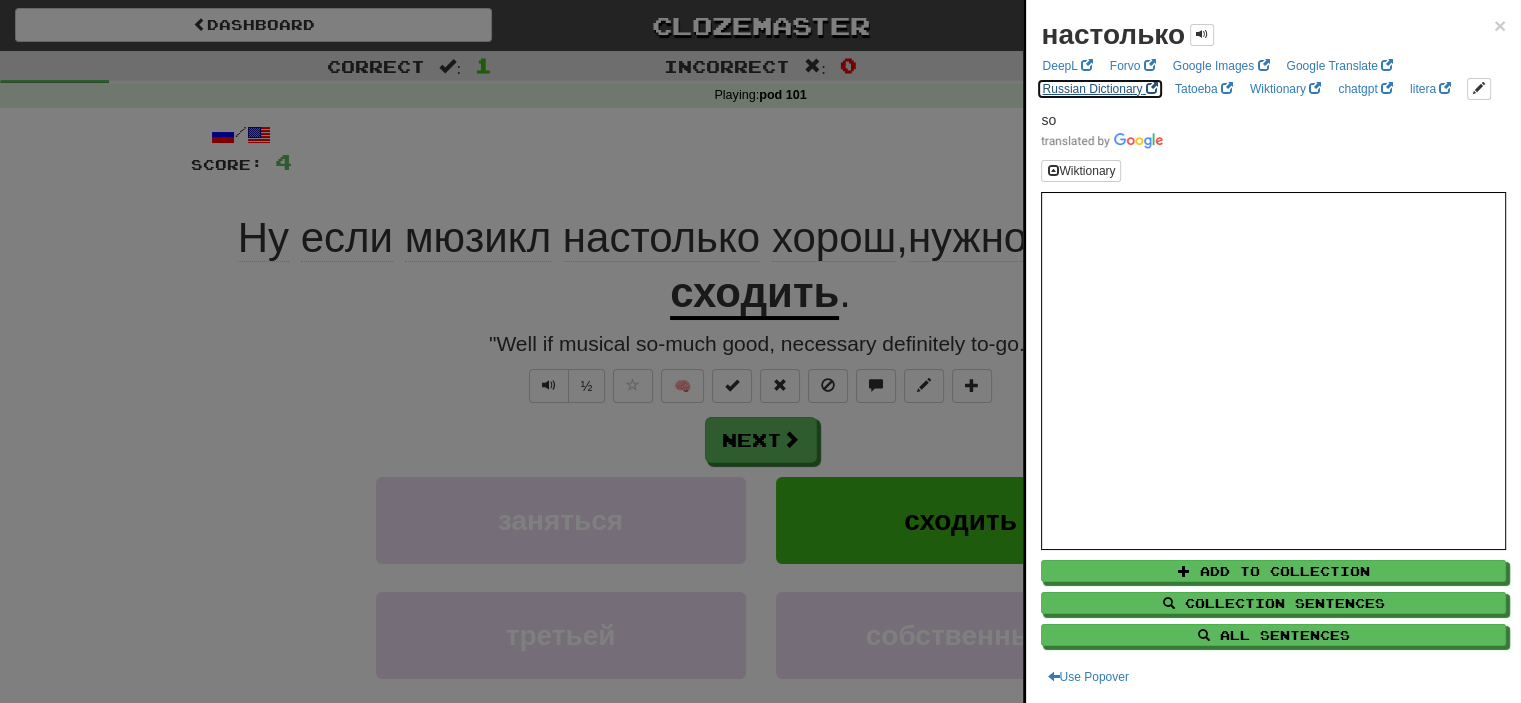 click on "Russian Dictionary" at bounding box center [1099, 89] 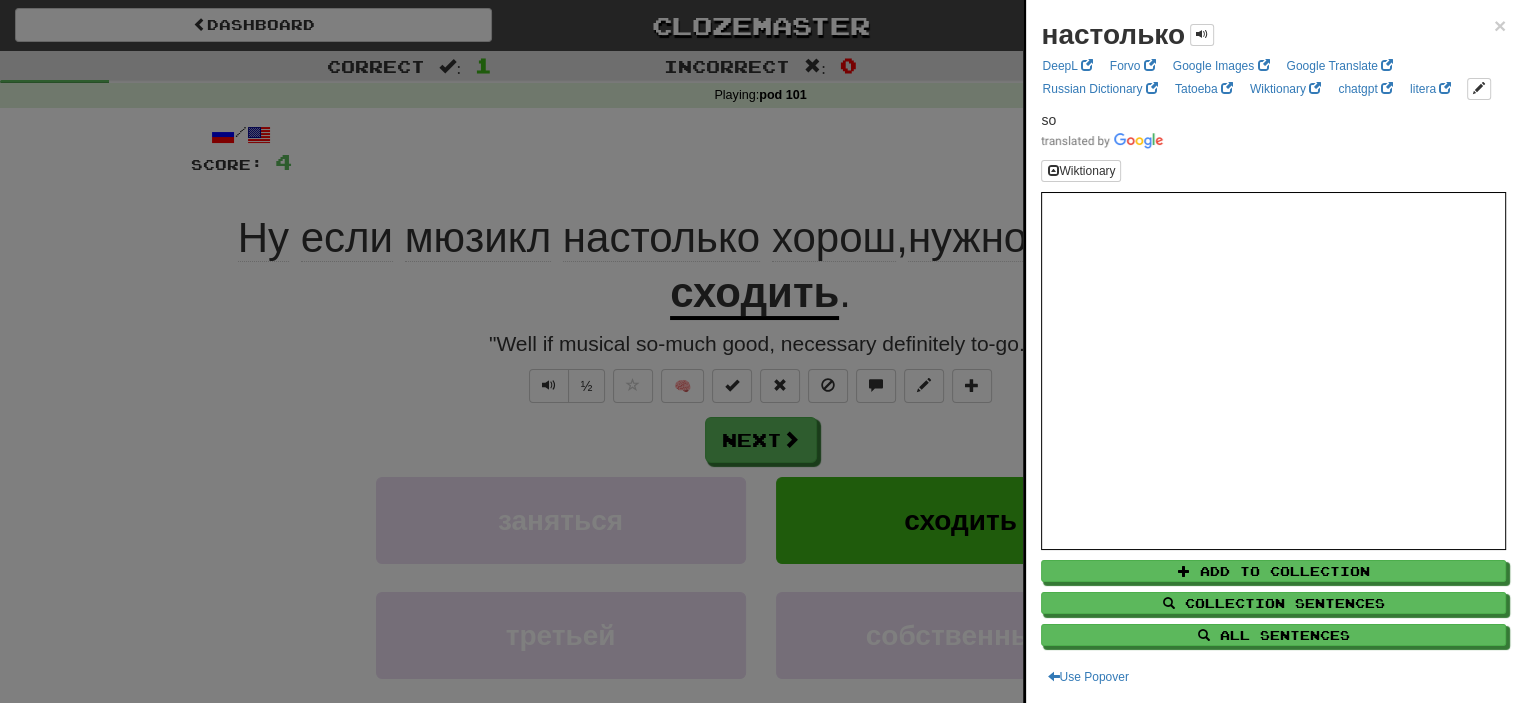 click at bounding box center [760, 351] 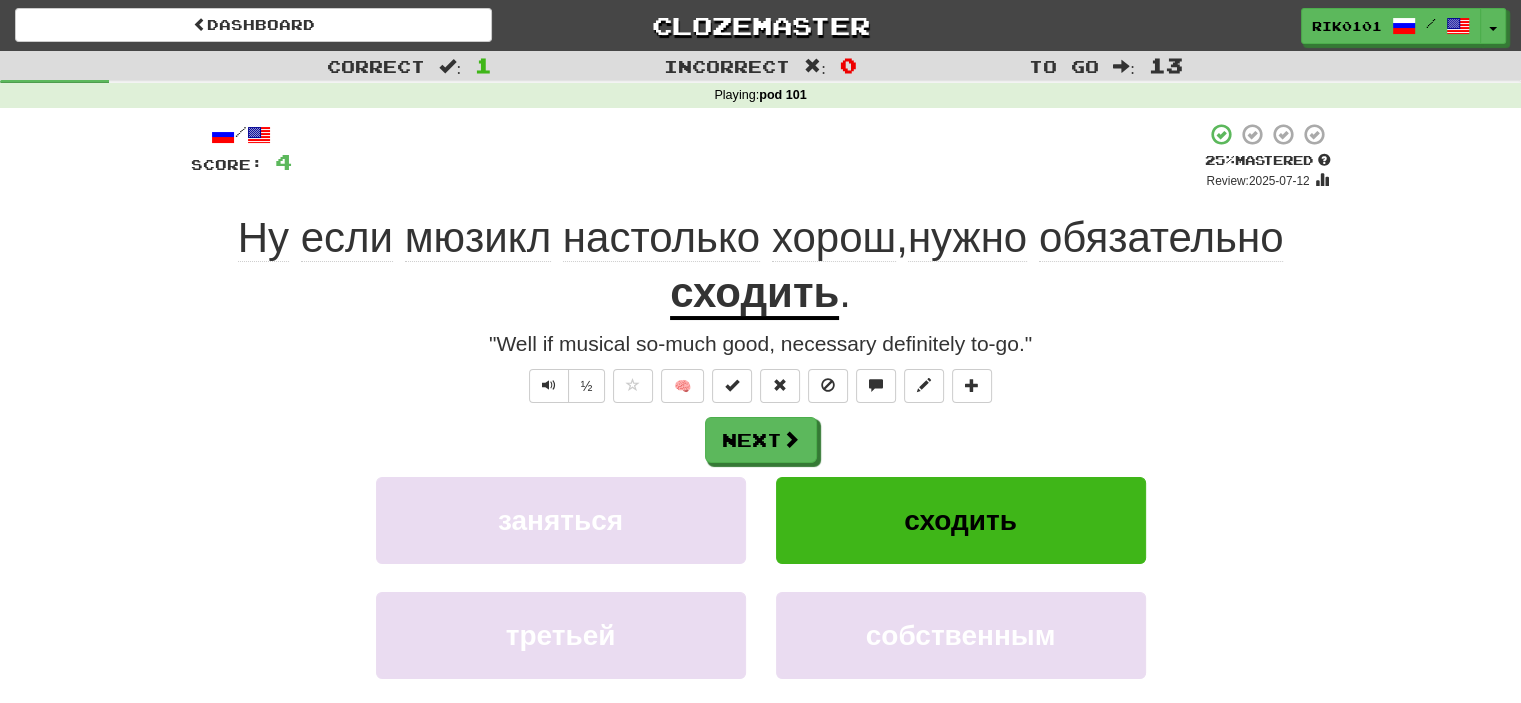 click on "хорош" 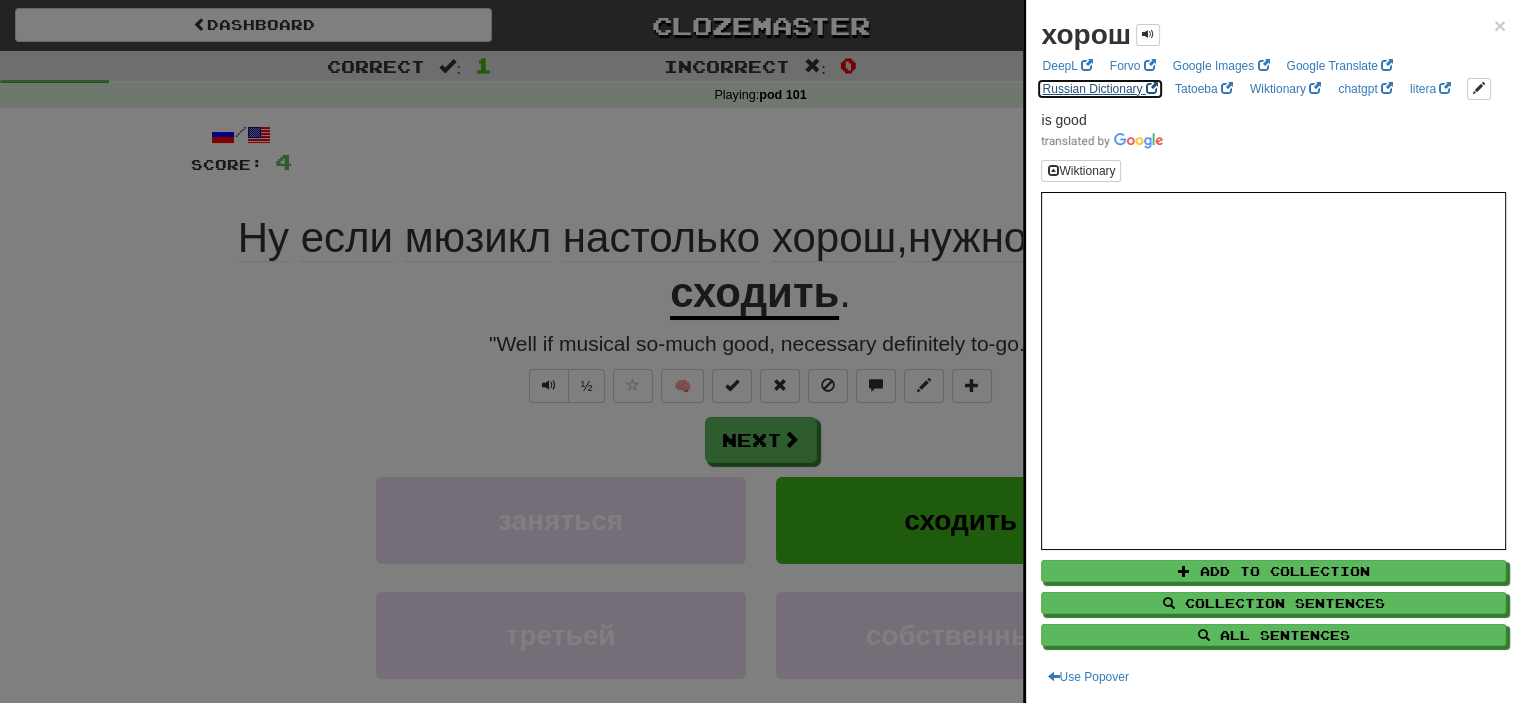 click on "Russian Dictionary" at bounding box center (1099, 89) 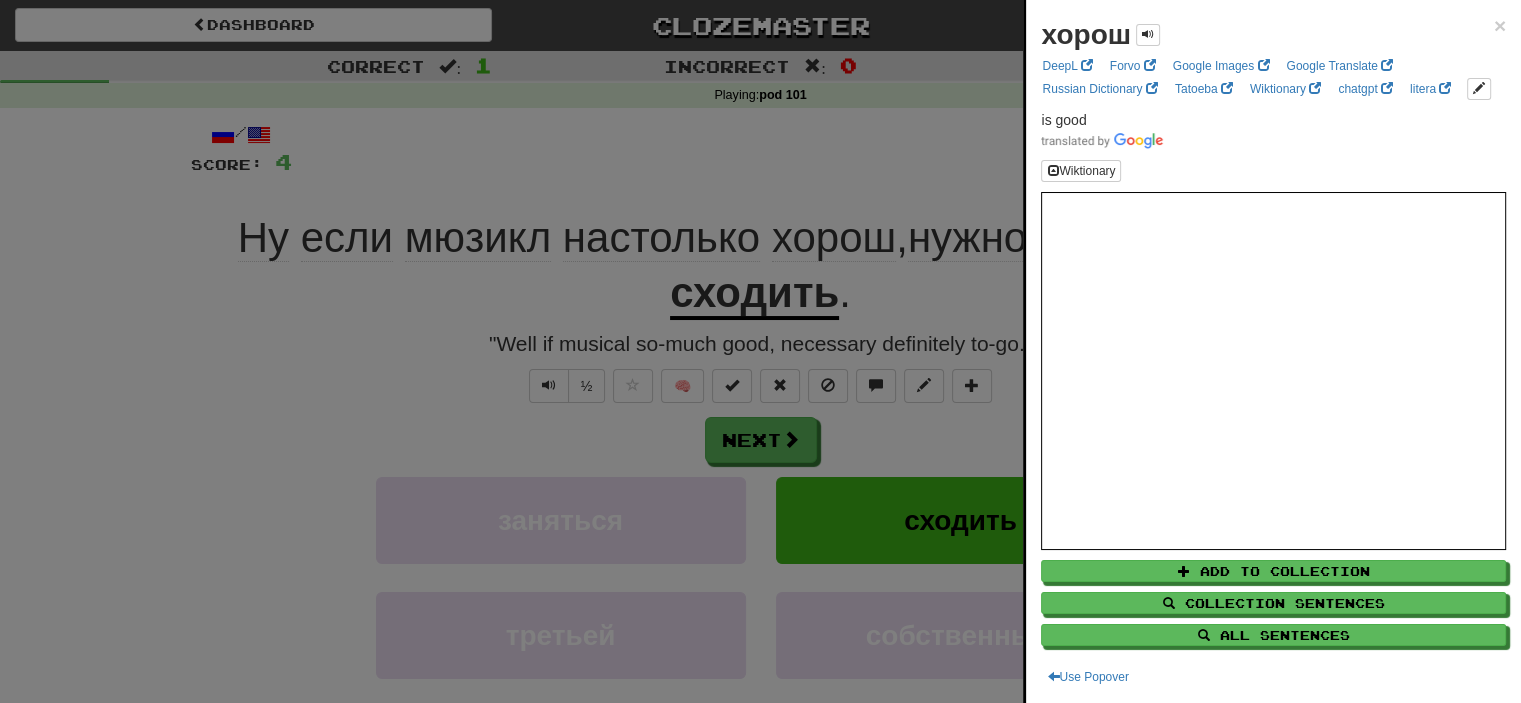 click at bounding box center [760, 351] 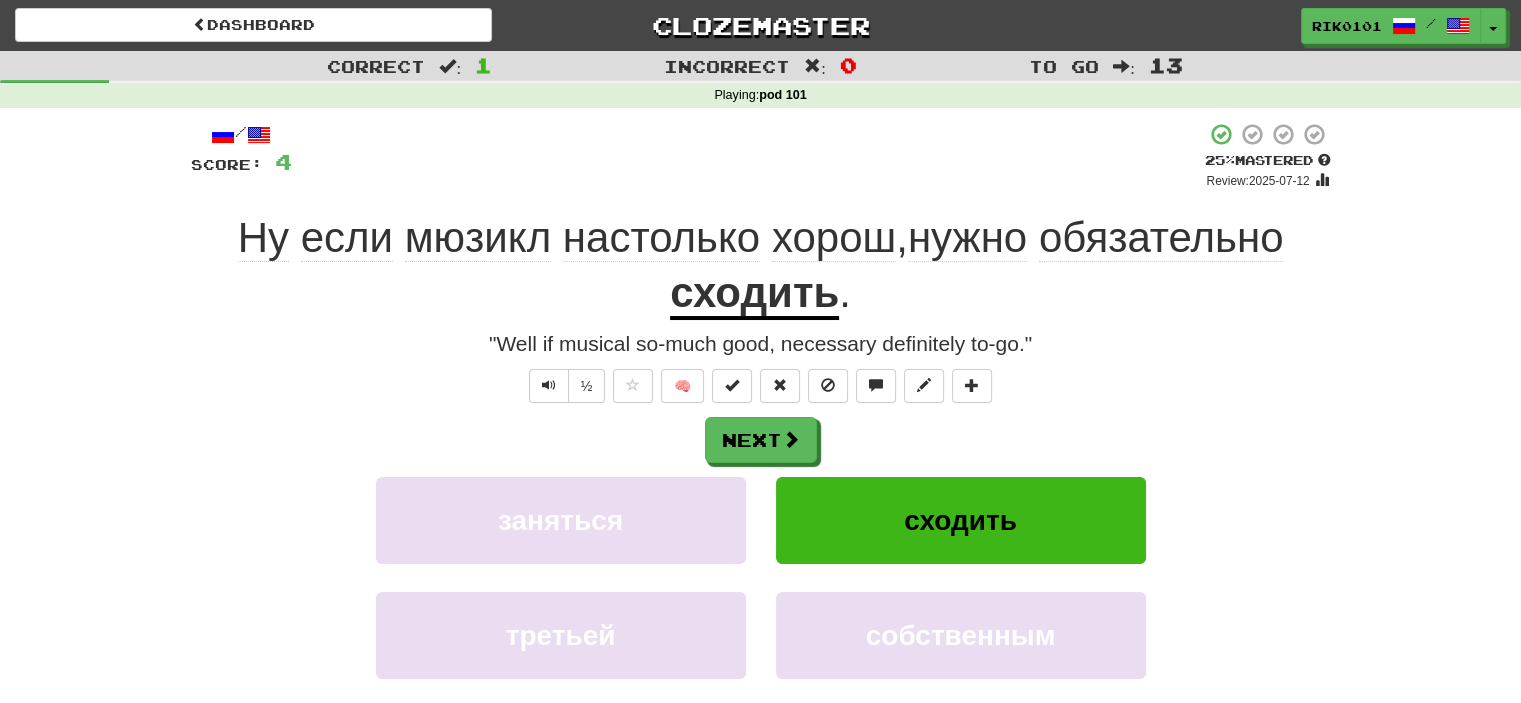 click on "нужно" 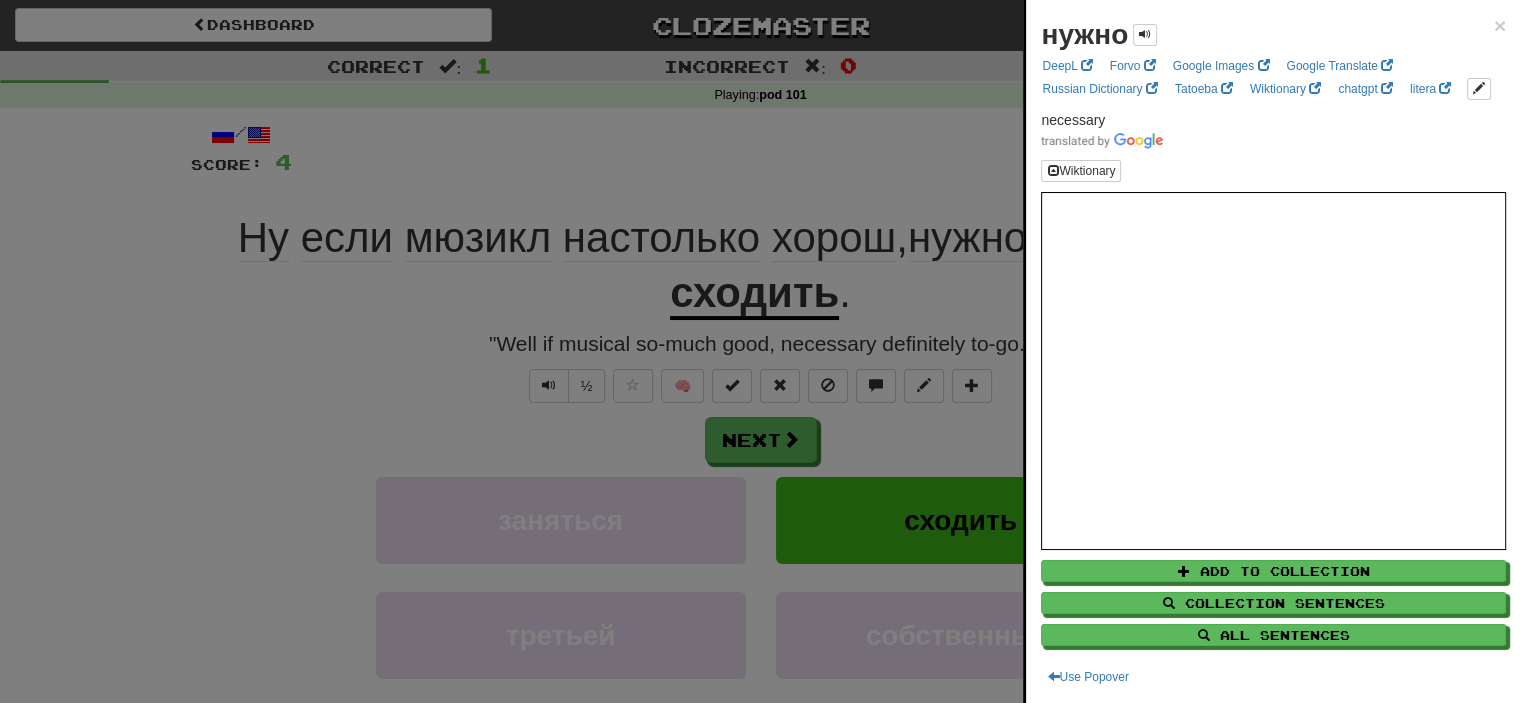 click at bounding box center (760, 351) 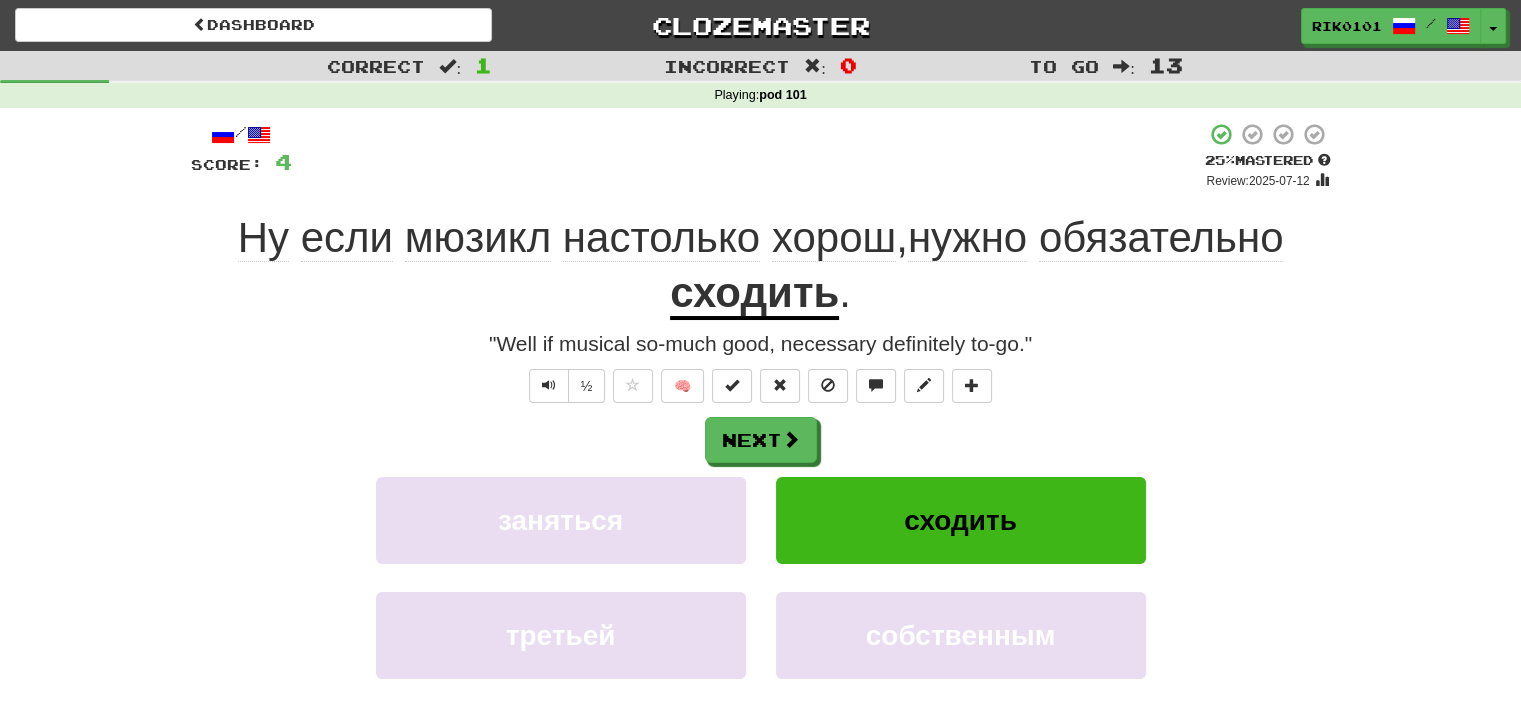 click on "обязательно" 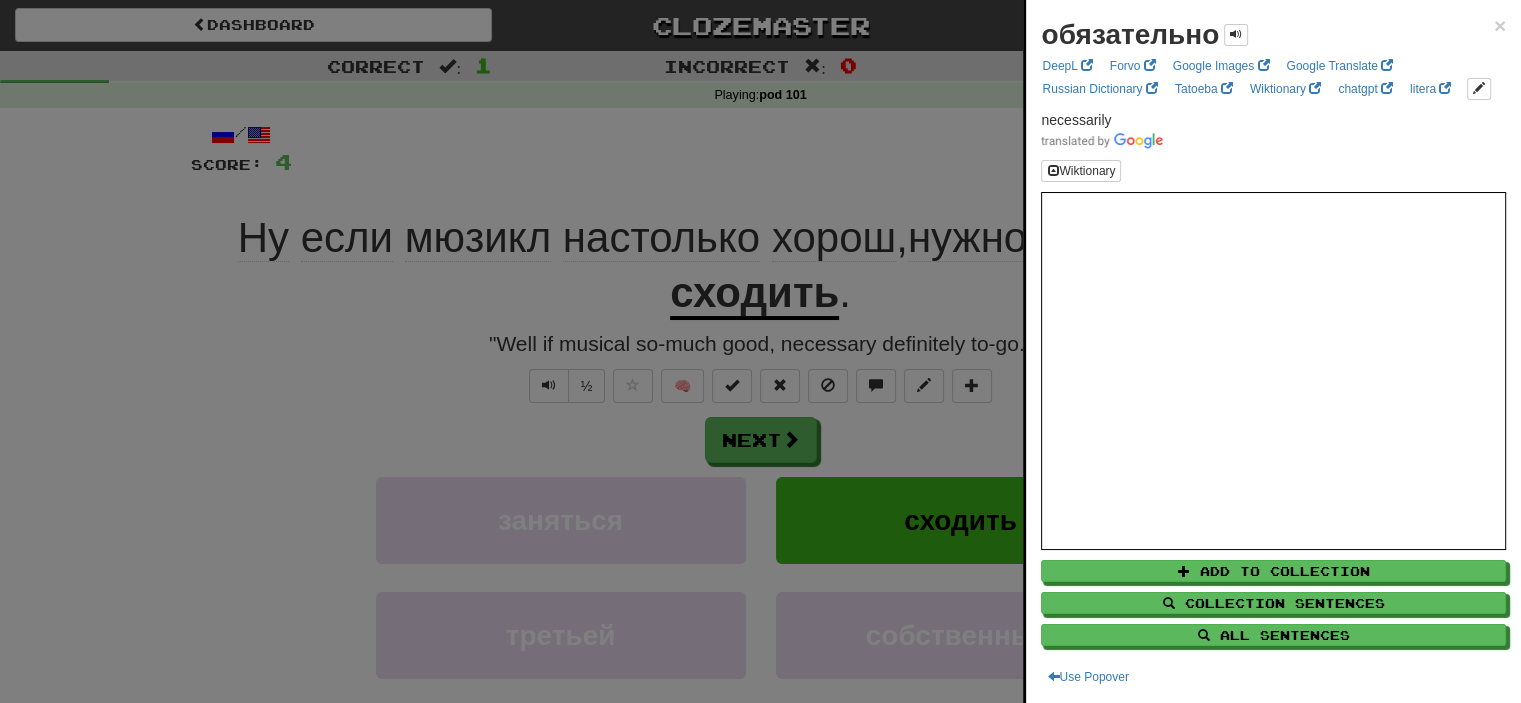click at bounding box center [760, 351] 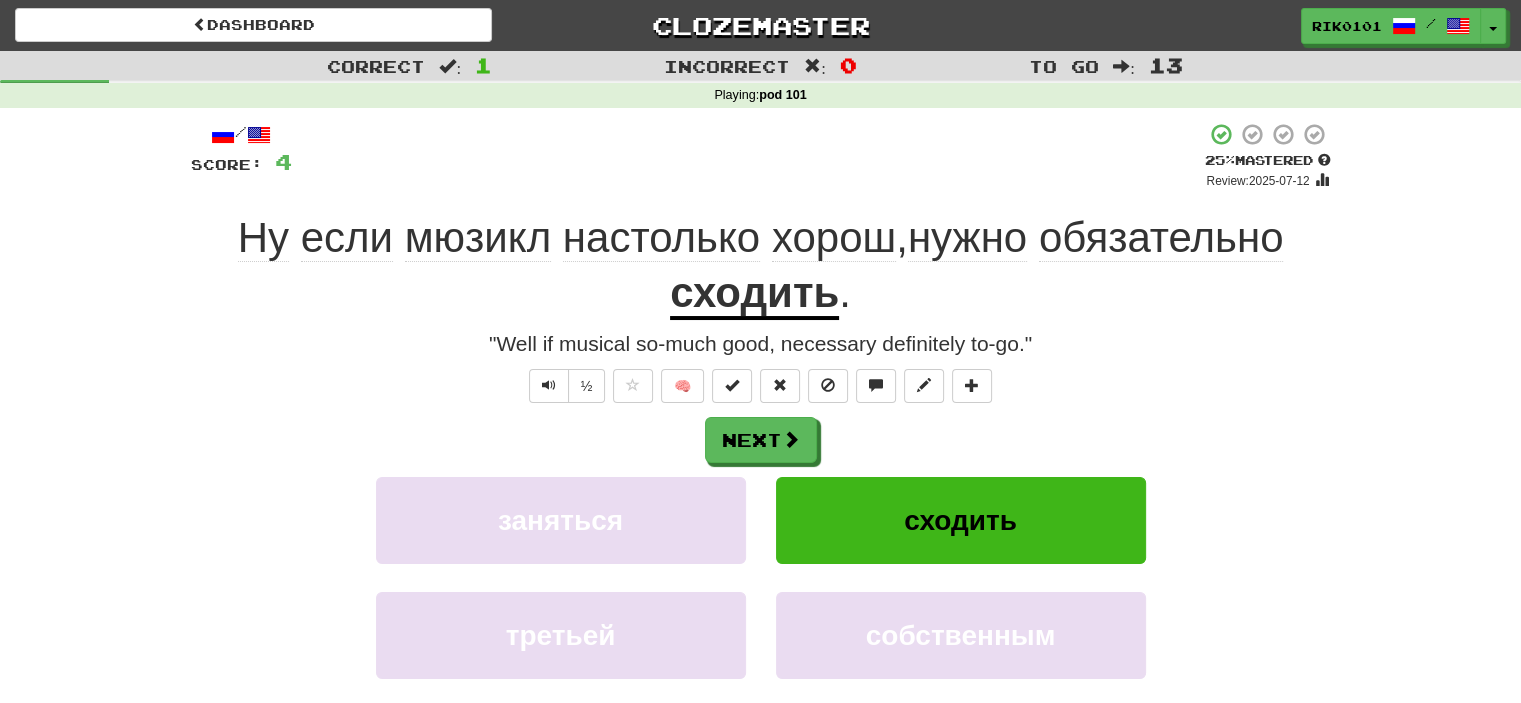 click on "обязательно" 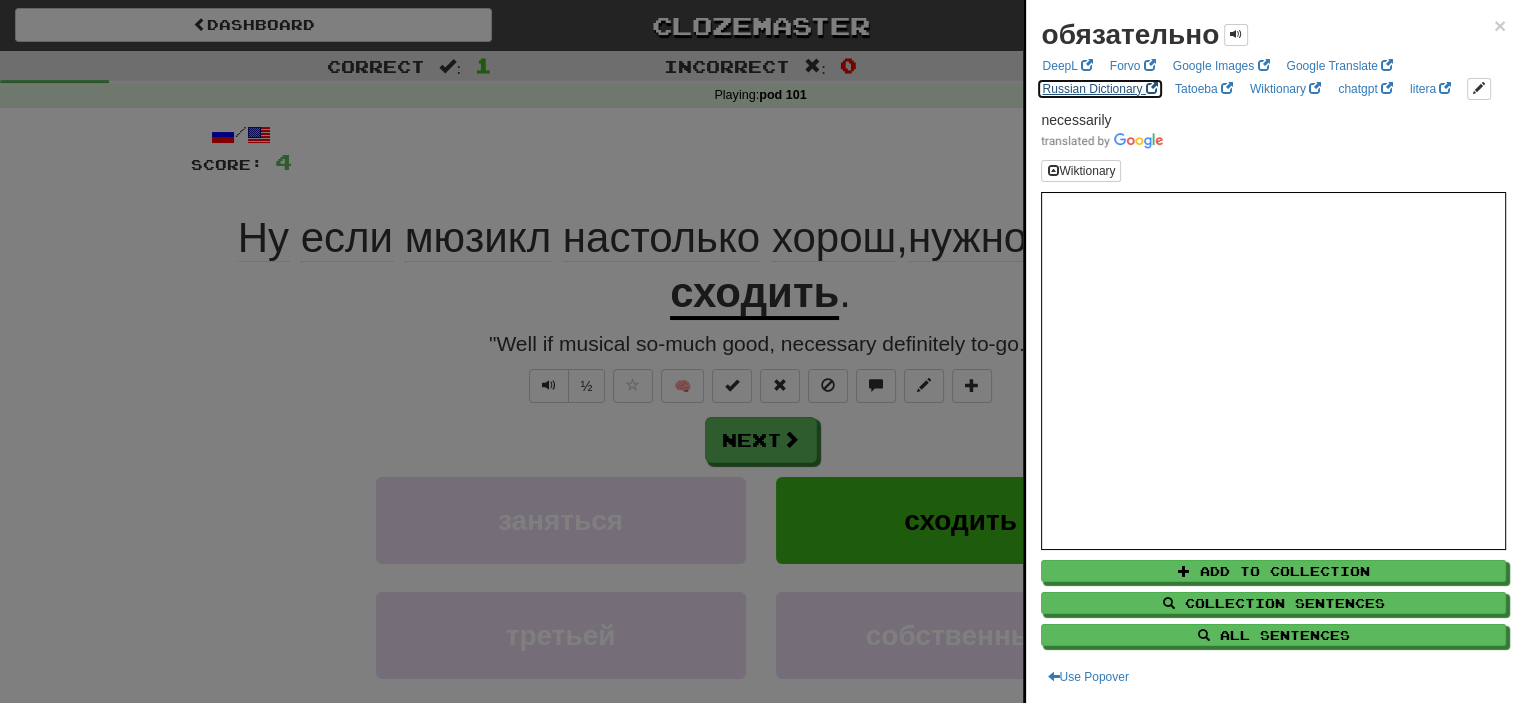 click on "Russian Dictionary" at bounding box center [1099, 89] 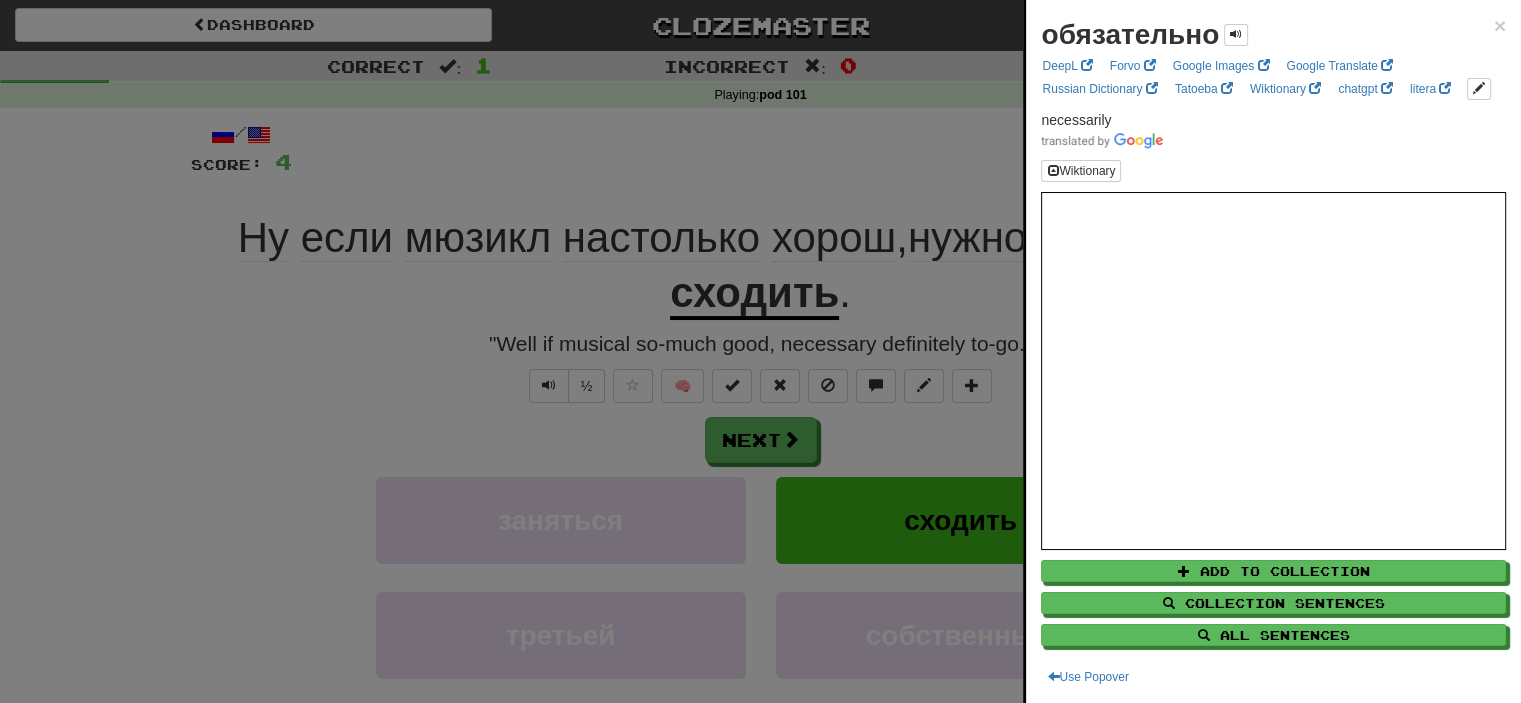 click at bounding box center [760, 351] 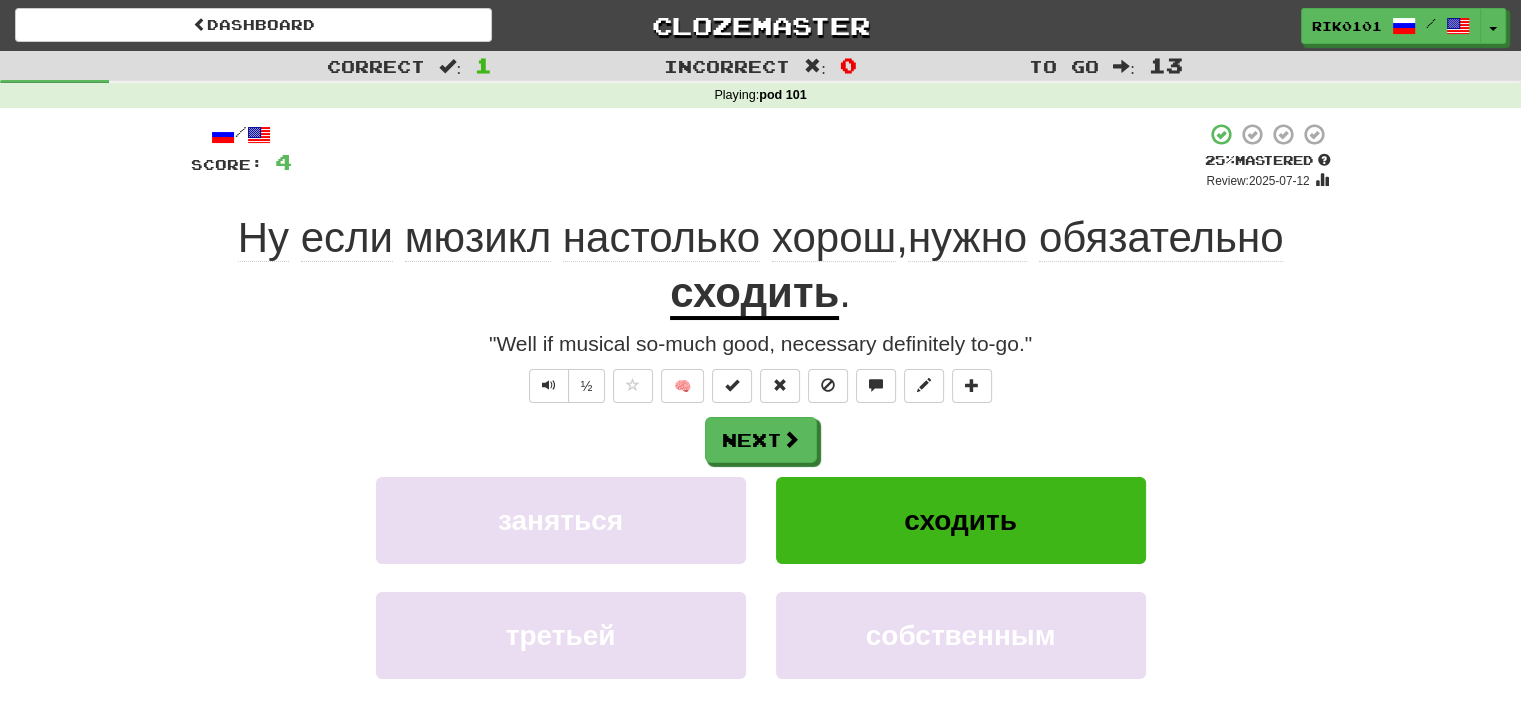 click on "сходить" at bounding box center (754, 294) 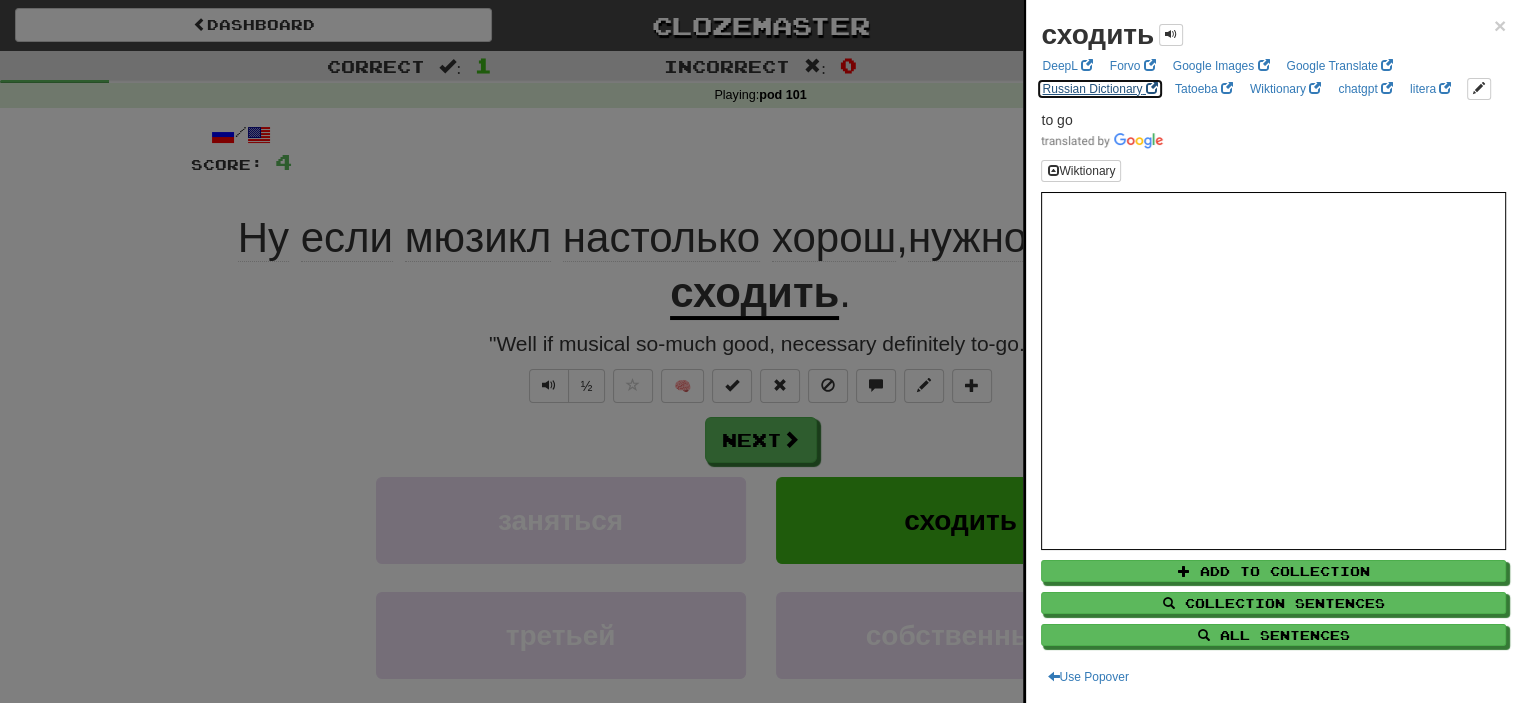 click on "Russian Dictionary" at bounding box center (1099, 89) 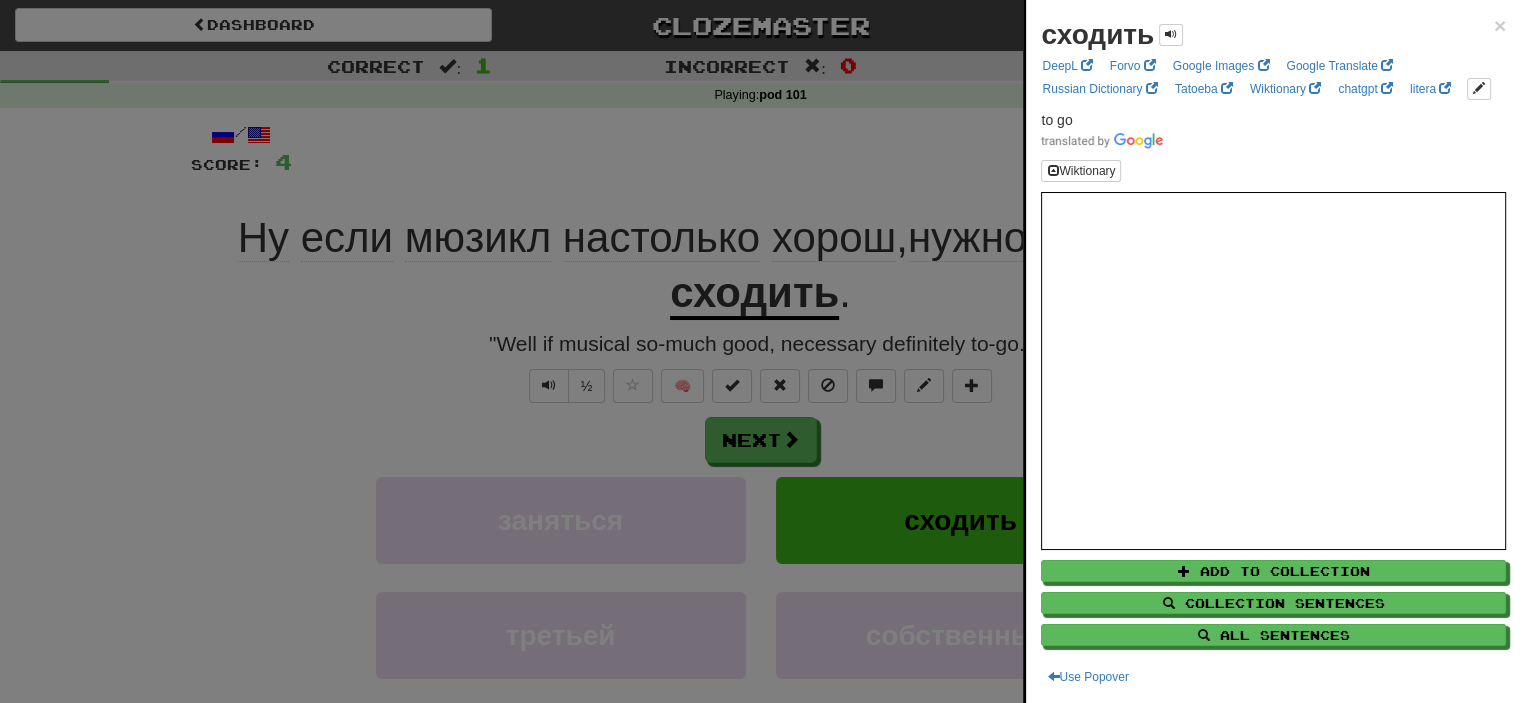click at bounding box center (760, 351) 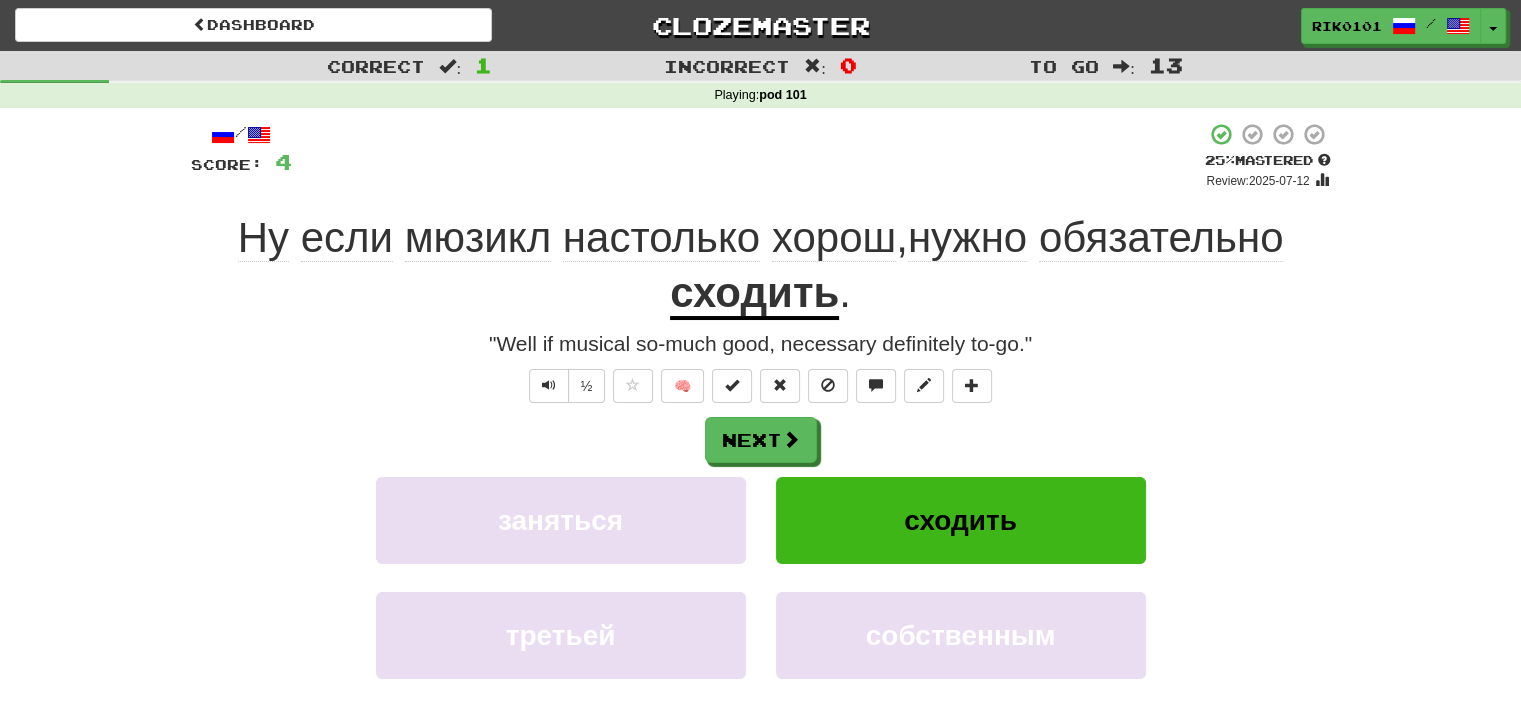 click on "сходить" at bounding box center (754, 294) 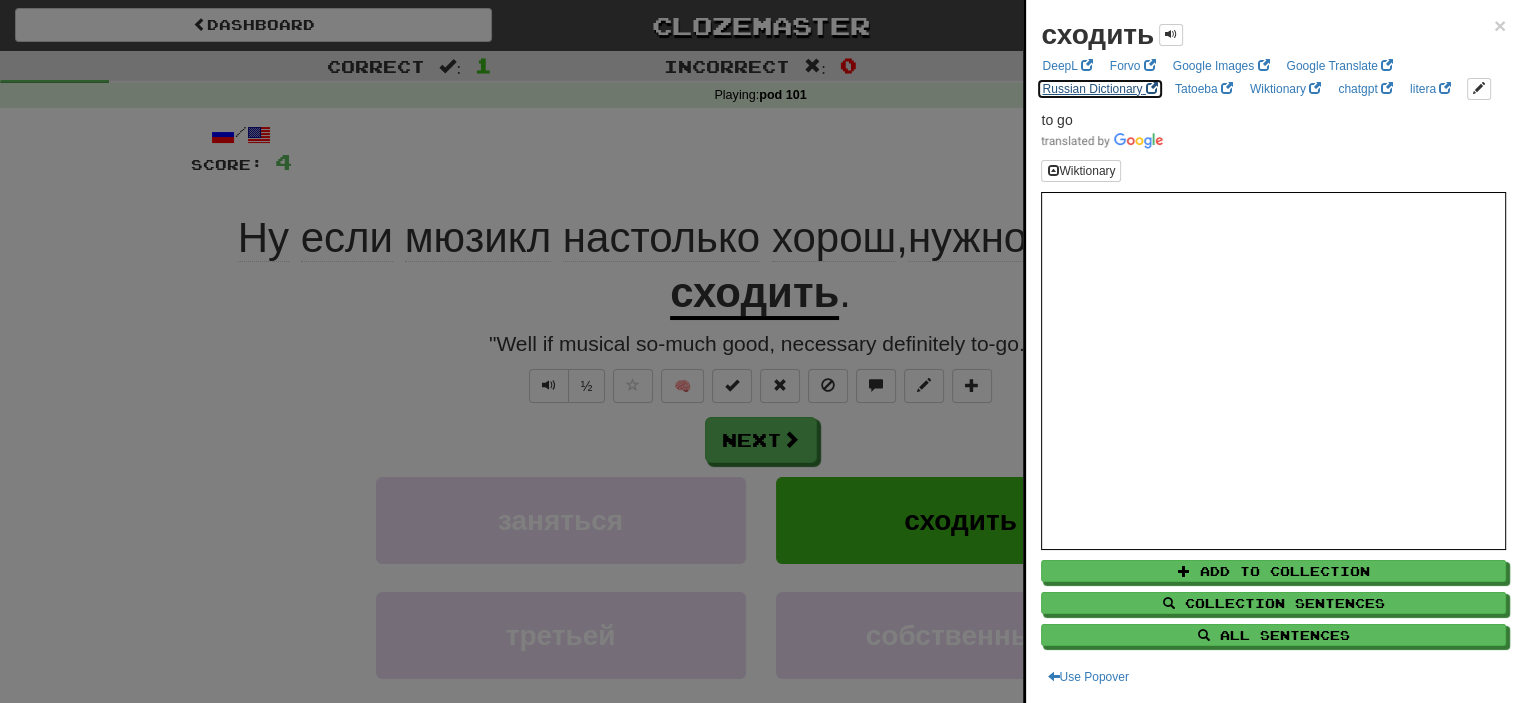 click on "Russian Dictionary" at bounding box center [1099, 89] 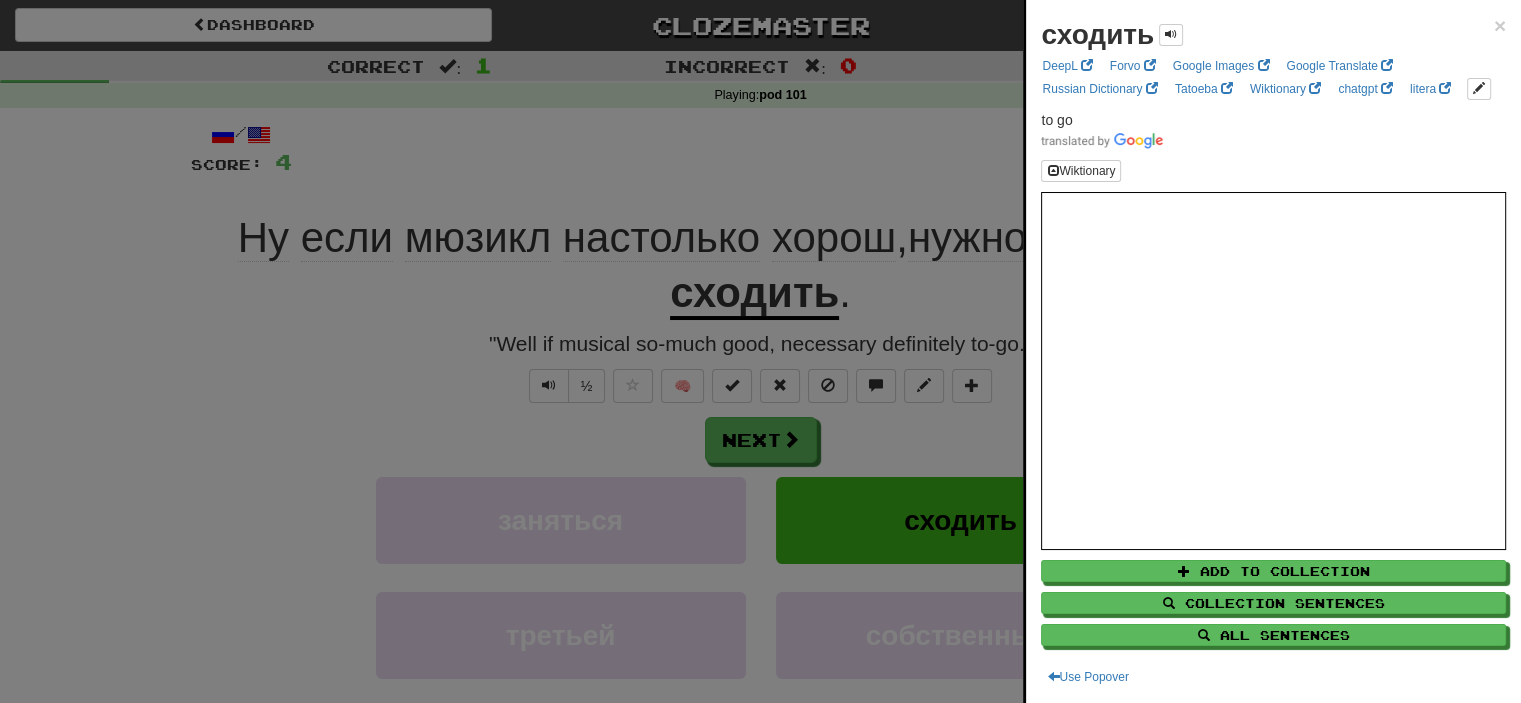 click at bounding box center (760, 351) 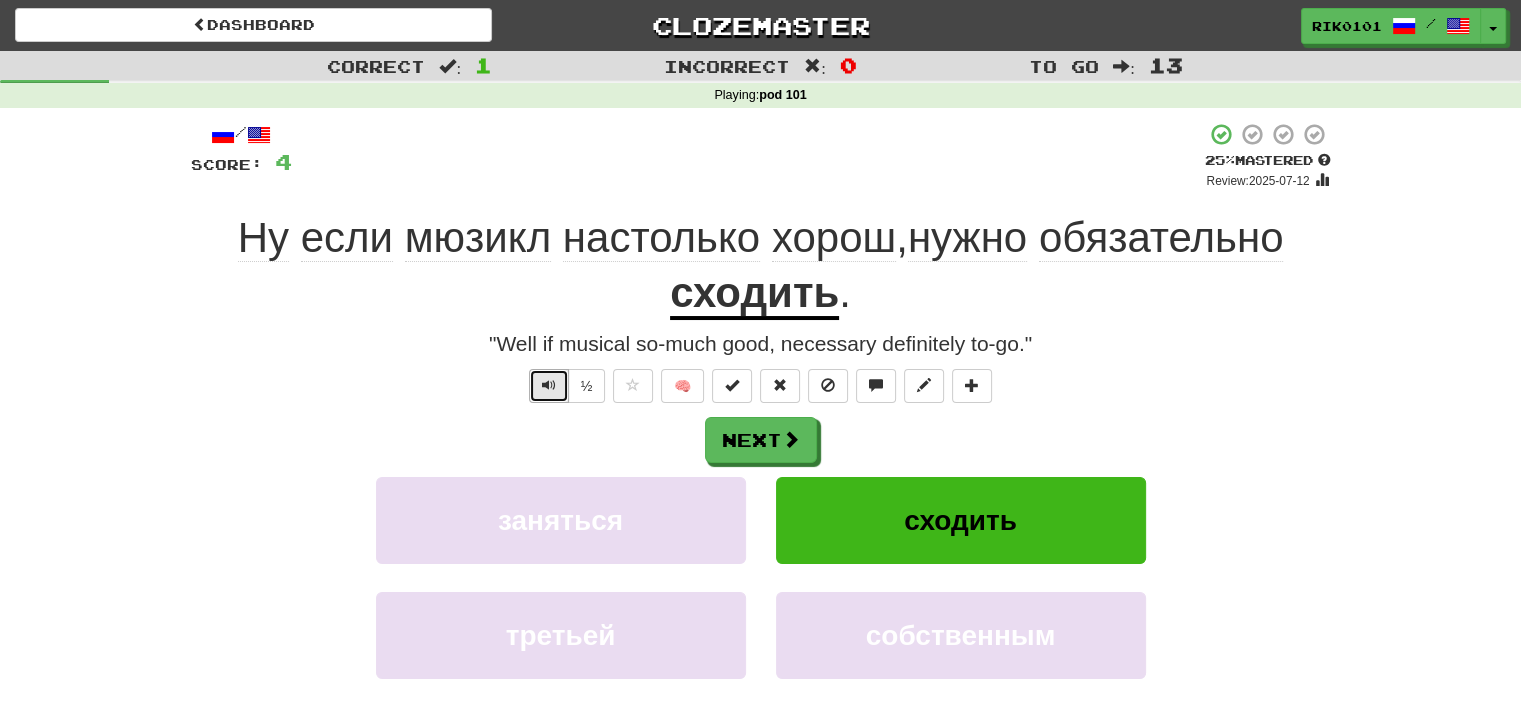 click at bounding box center (549, 386) 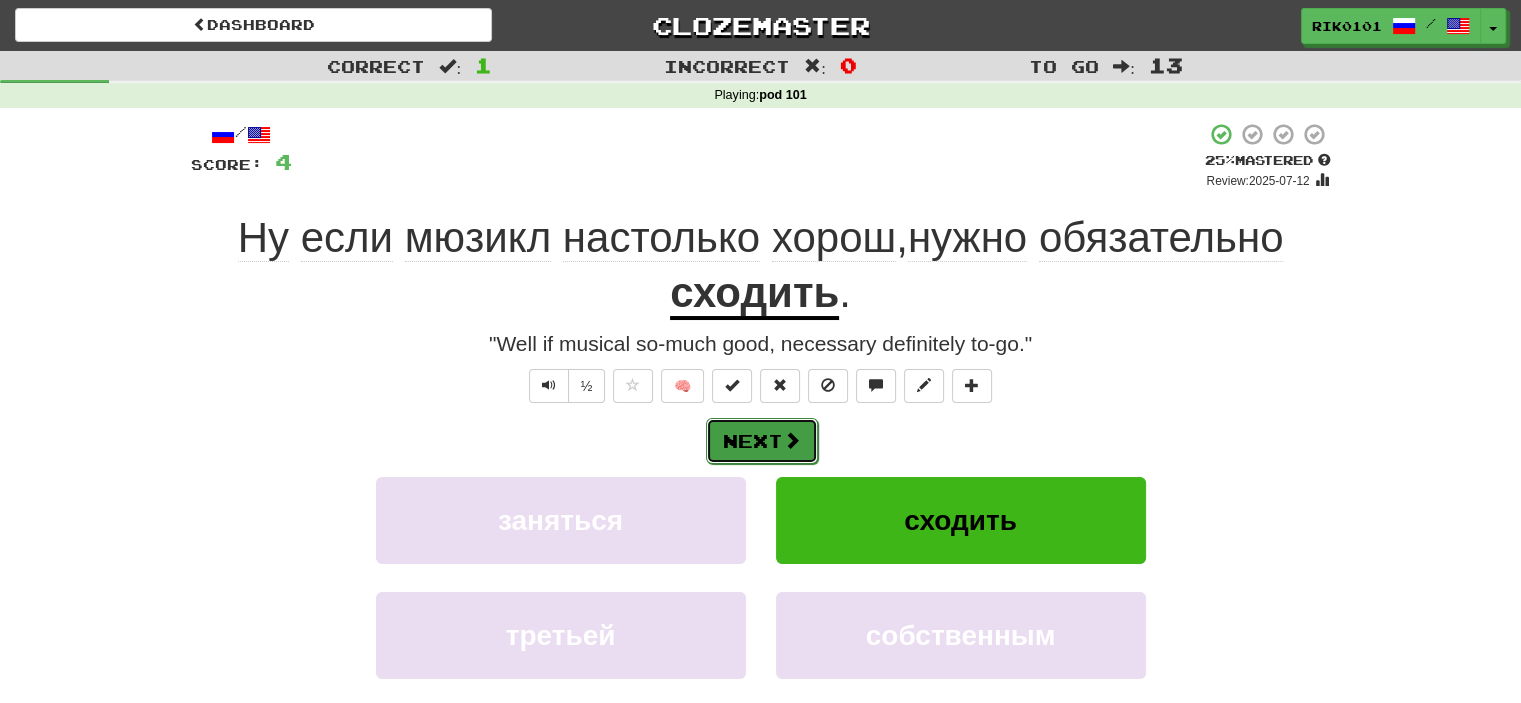 click at bounding box center [792, 440] 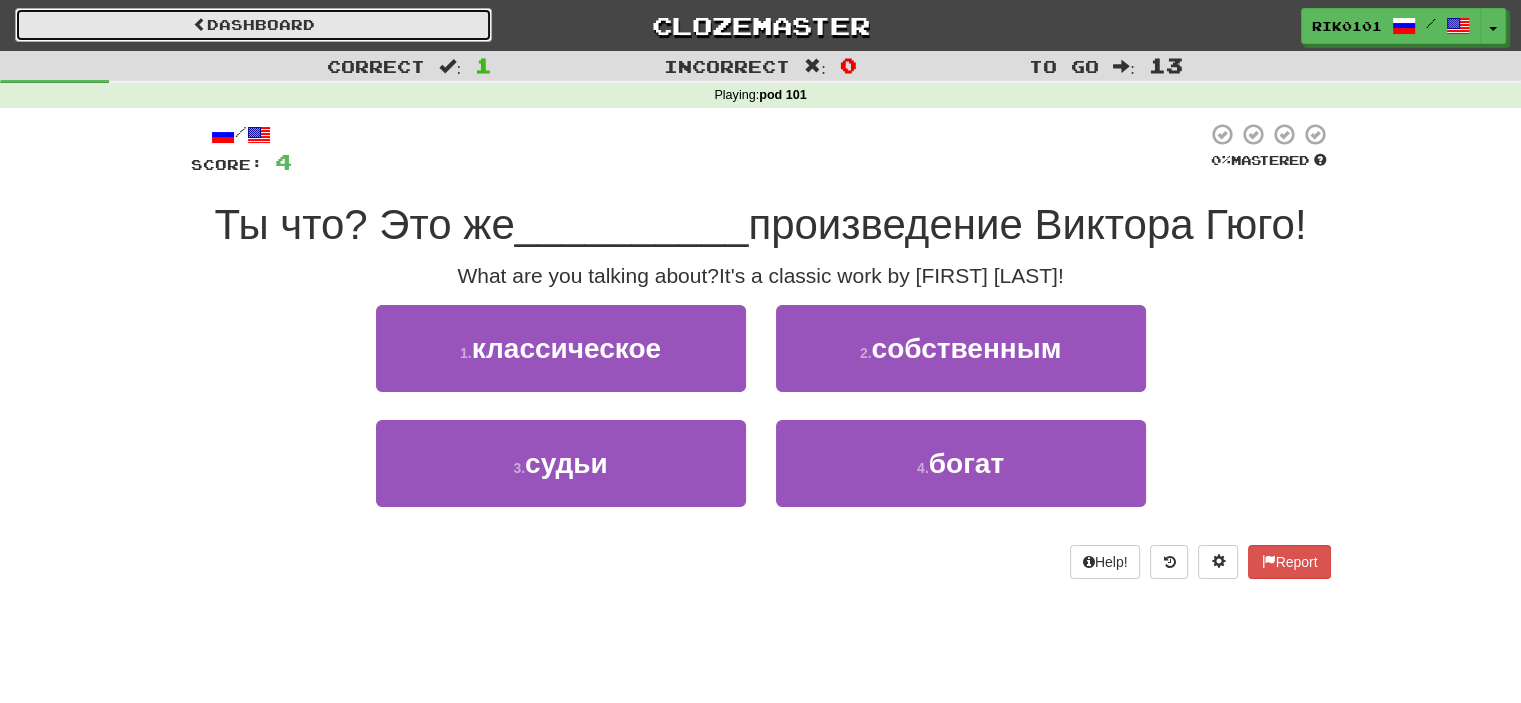 click on "Dashboard" at bounding box center [253, 25] 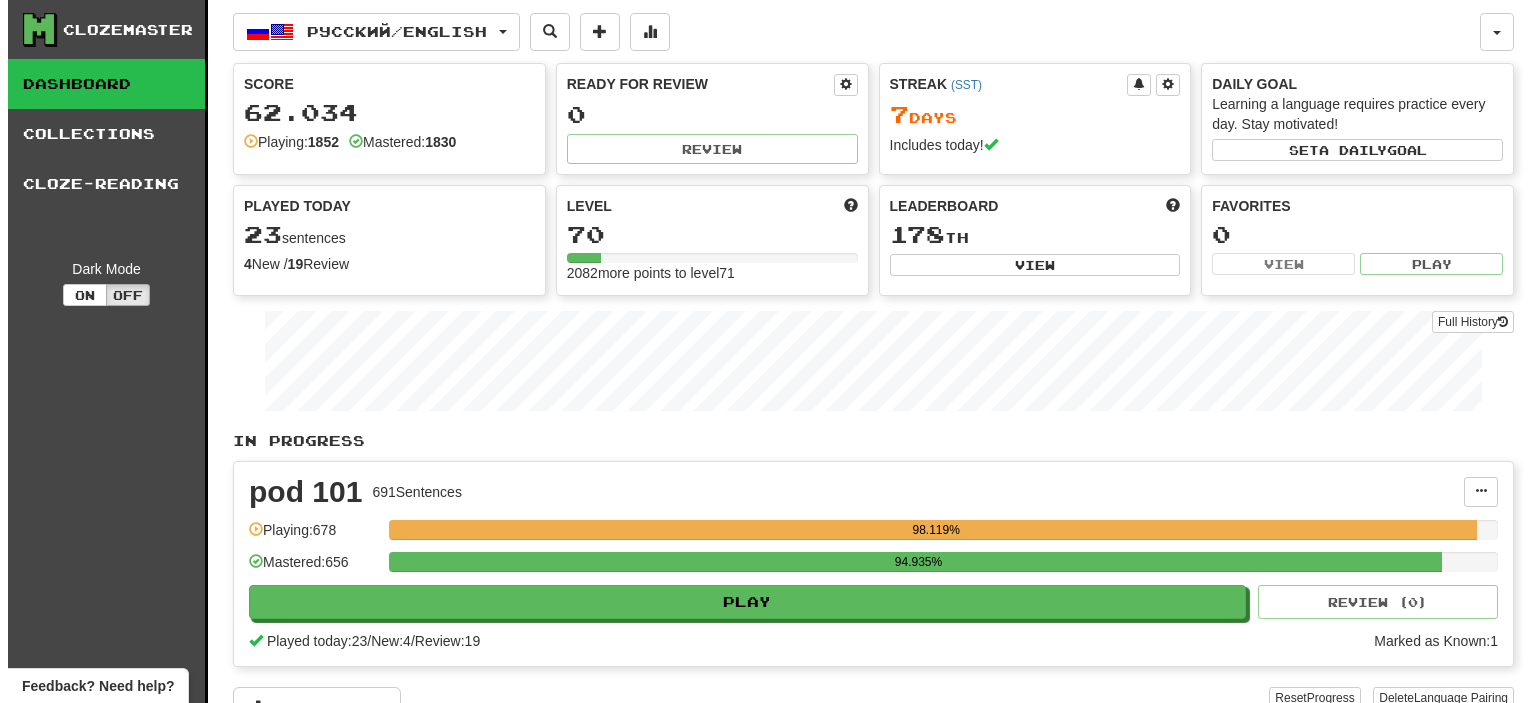 scroll, scrollTop: 0, scrollLeft: 0, axis: both 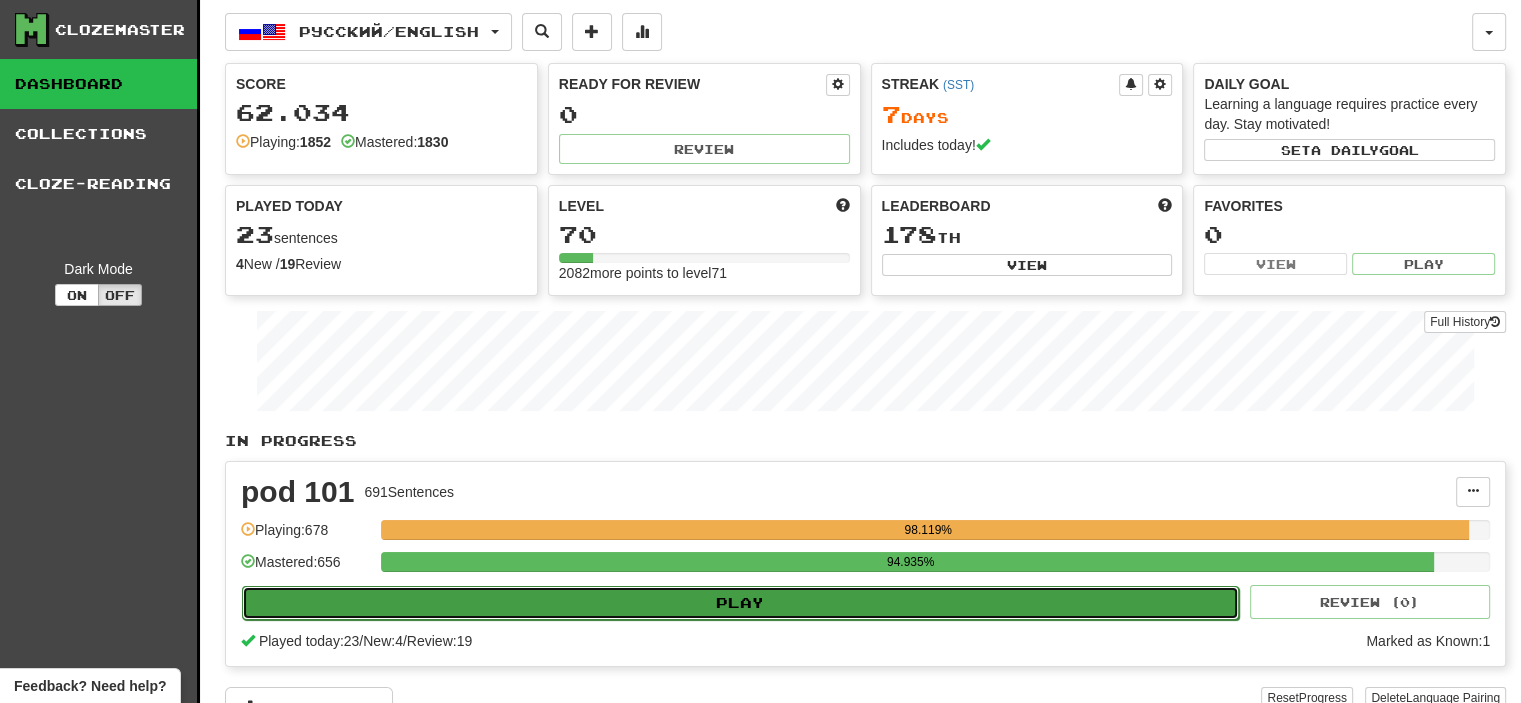 click on "Play" at bounding box center [740, 603] 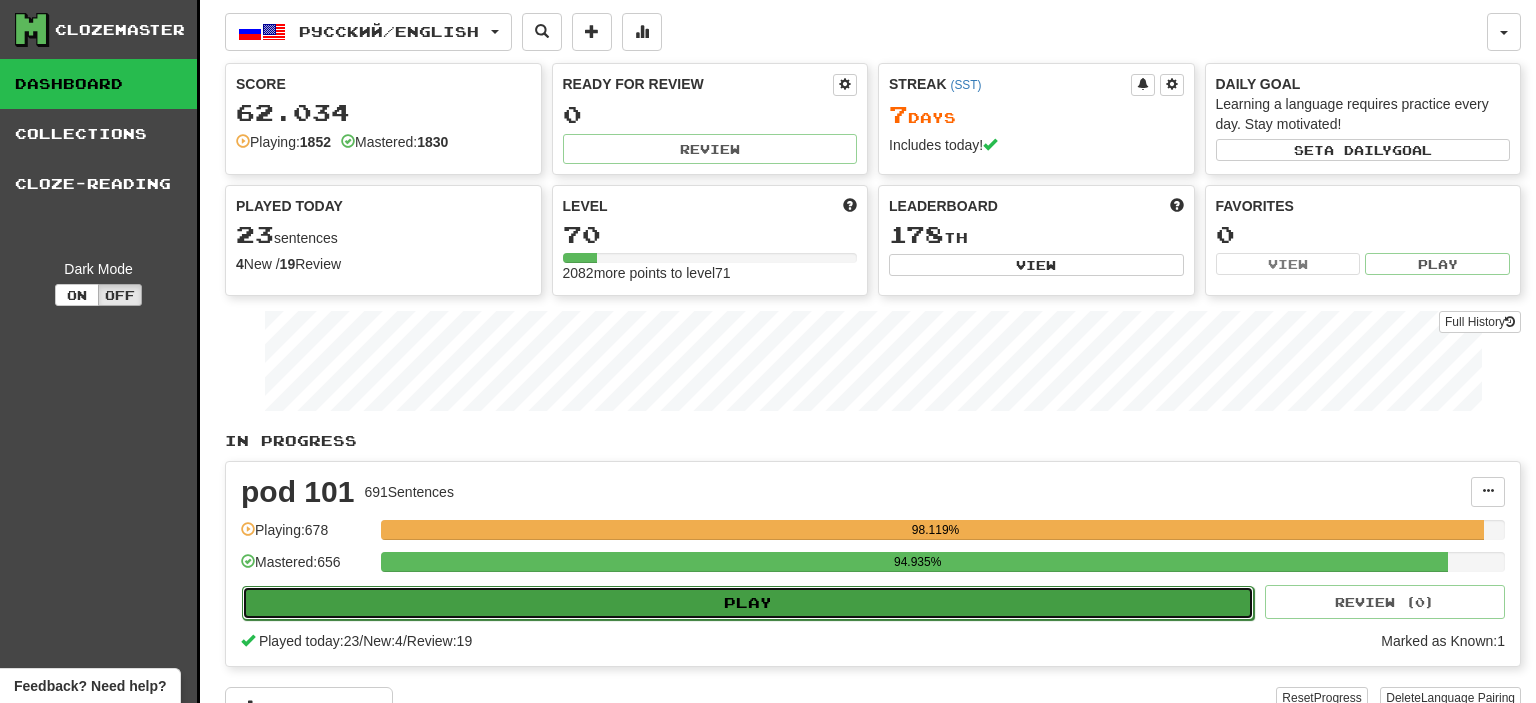 select on "**" 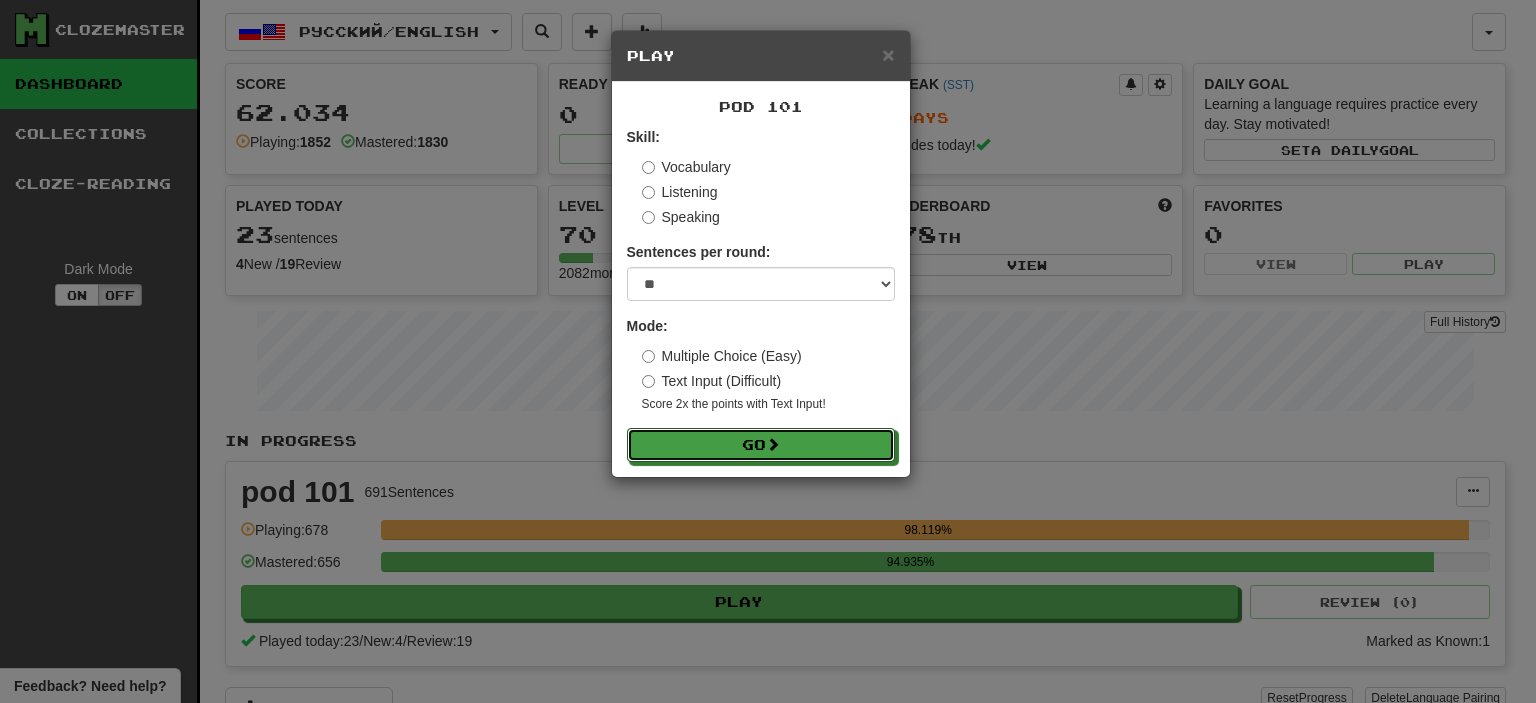 drag, startPoint x: 765, startPoint y: 435, endPoint x: 794, endPoint y: 425, distance: 30.675724 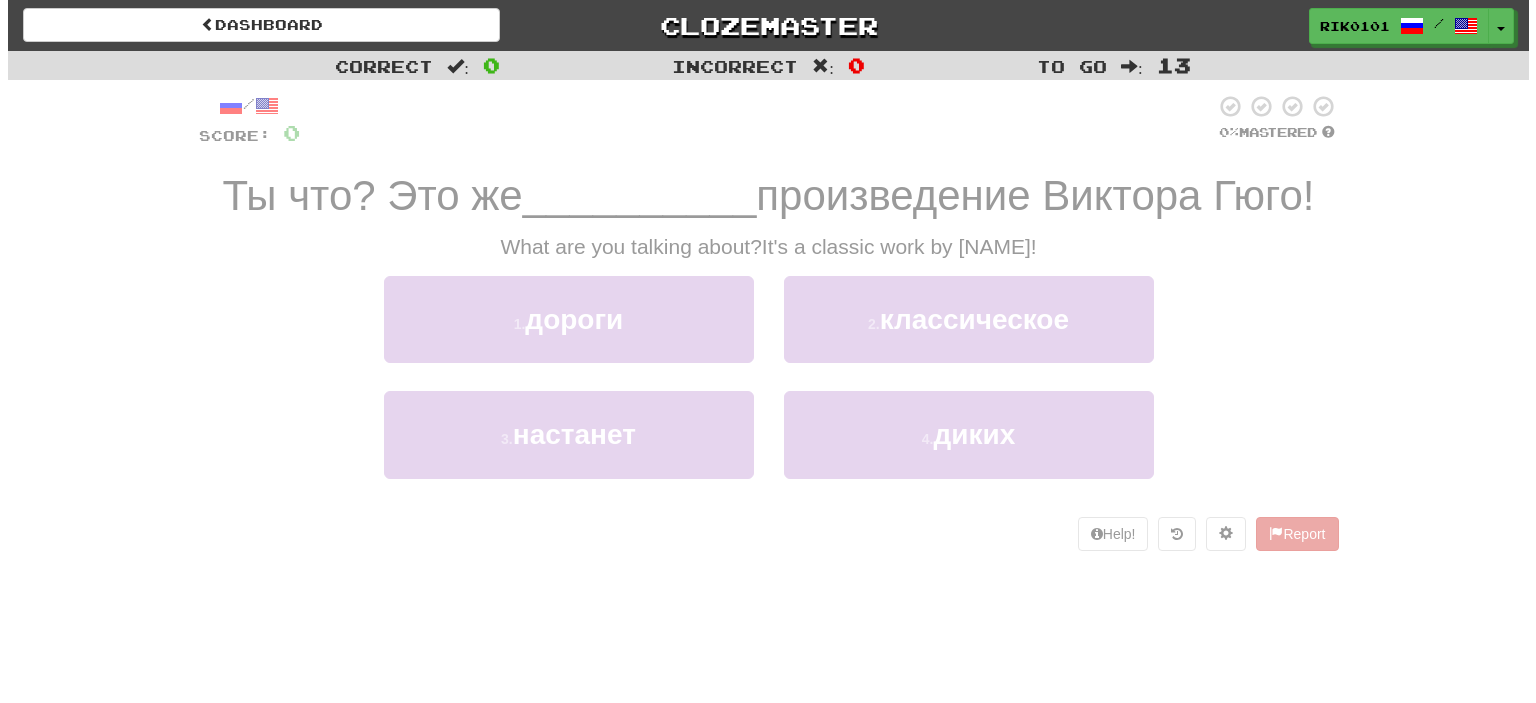 scroll, scrollTop: 0, scrollLeft: 0, axis: both 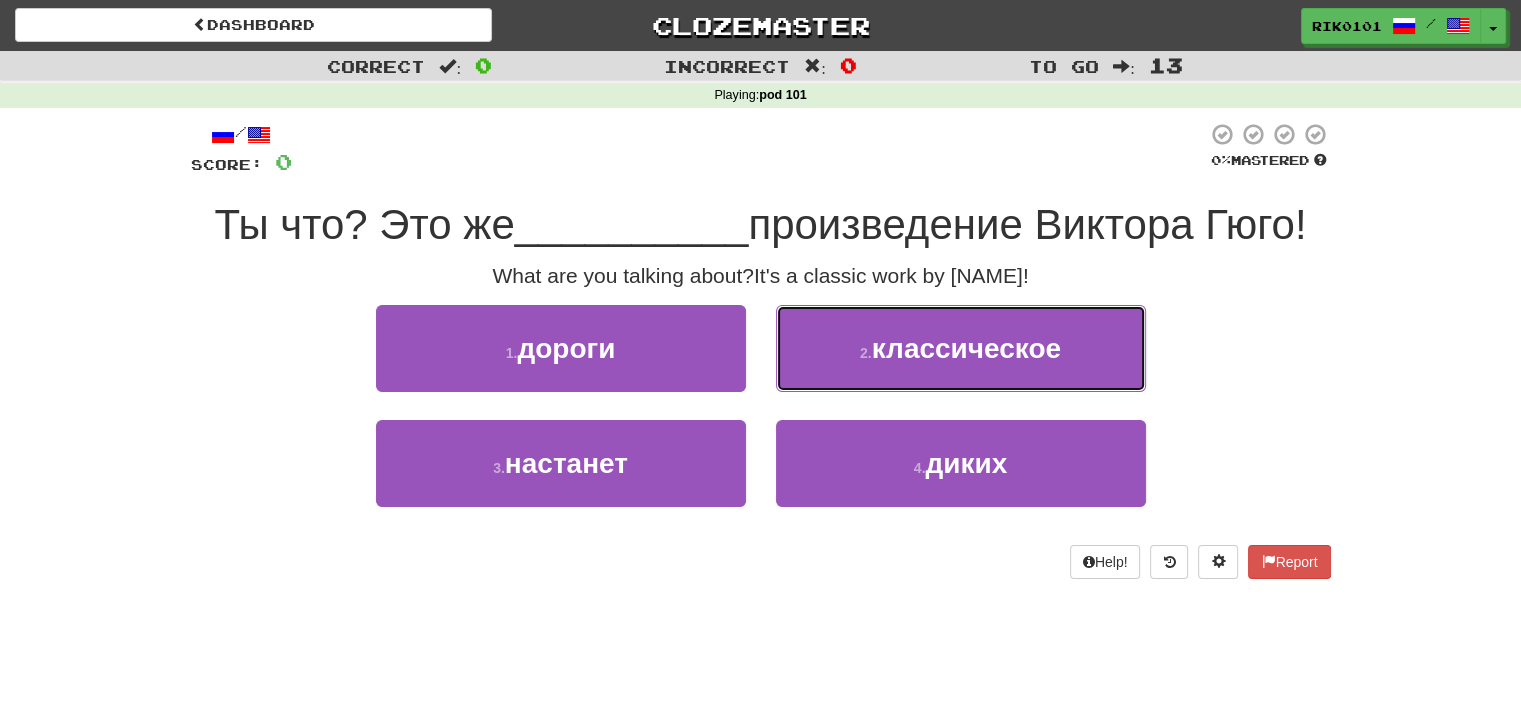 click on "классическое" at bounding box center [966, 348] 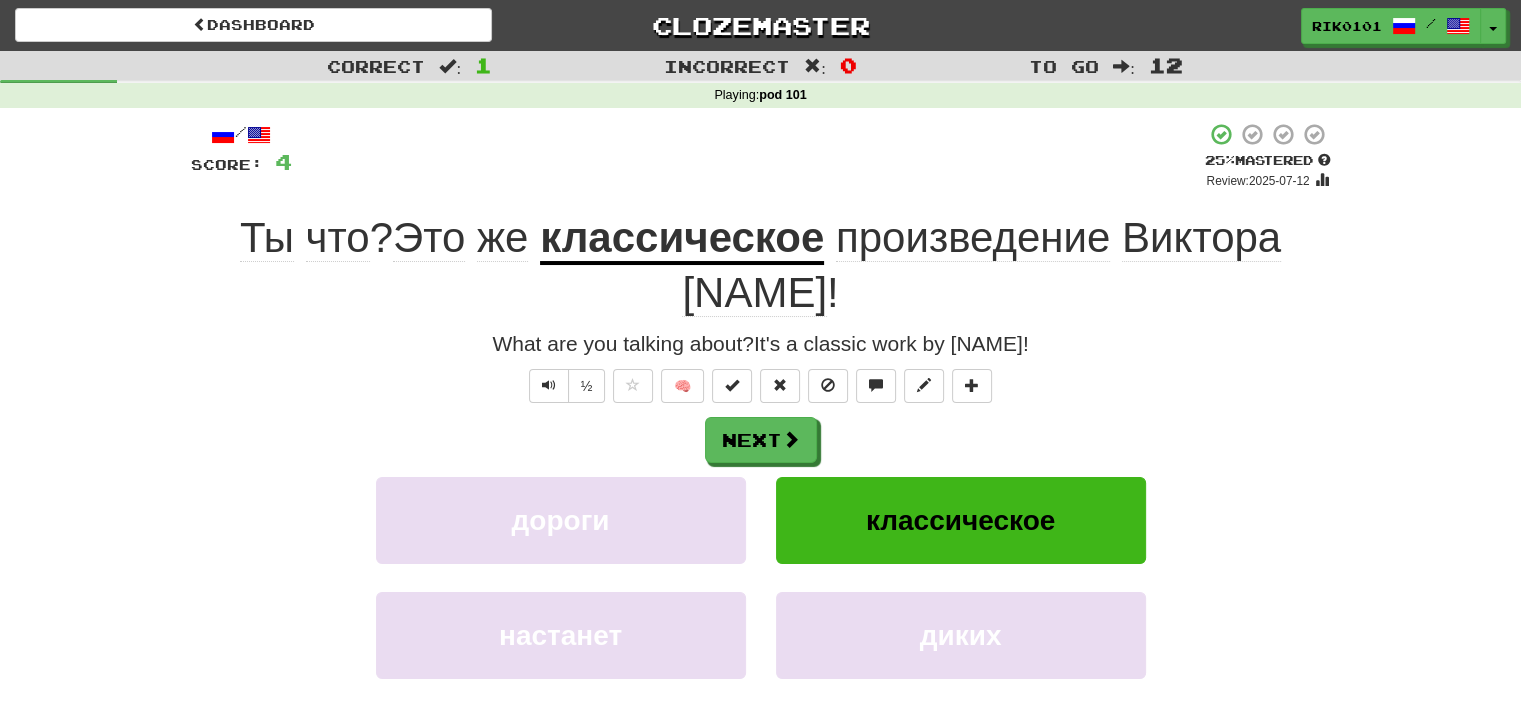 click on "произведение" at bounding box center (973, 238) 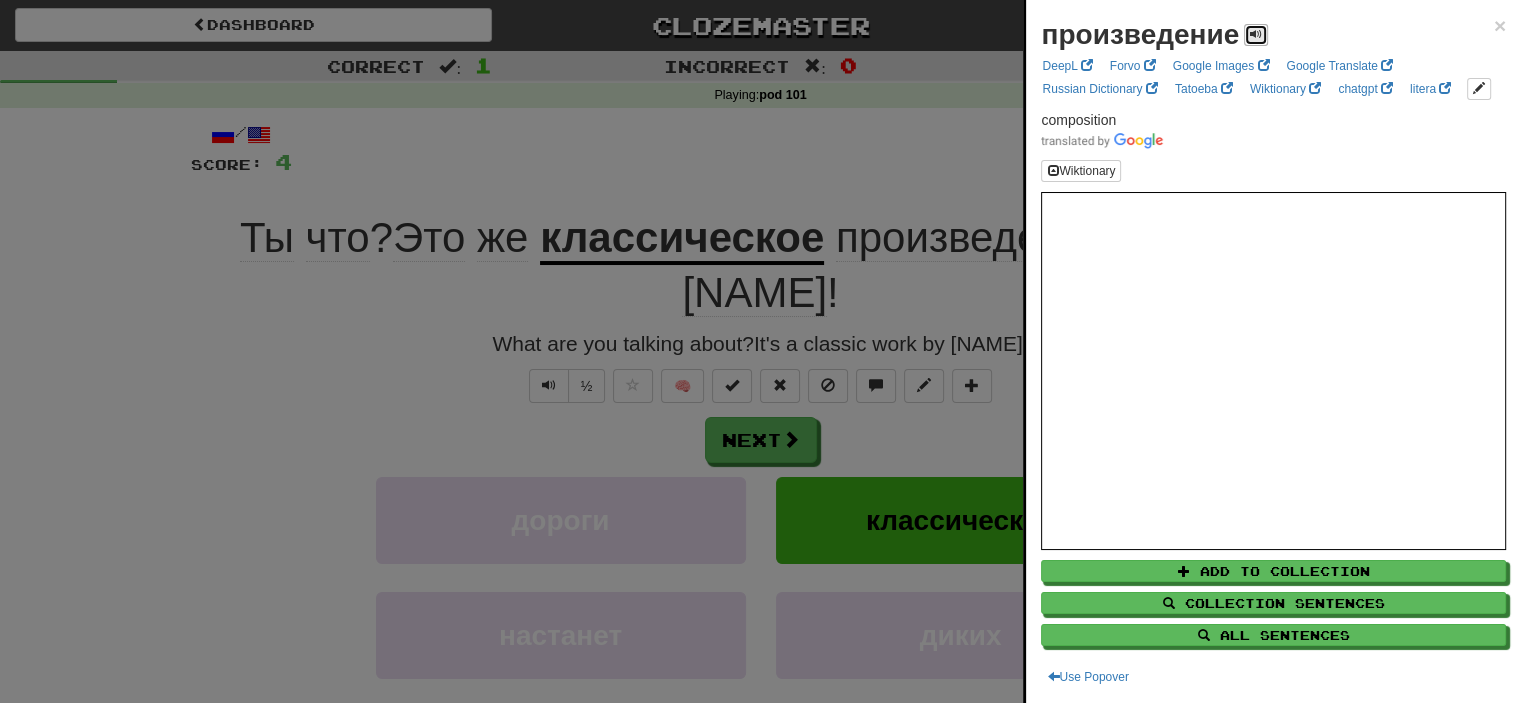 click at bounding box center [1256, 35] 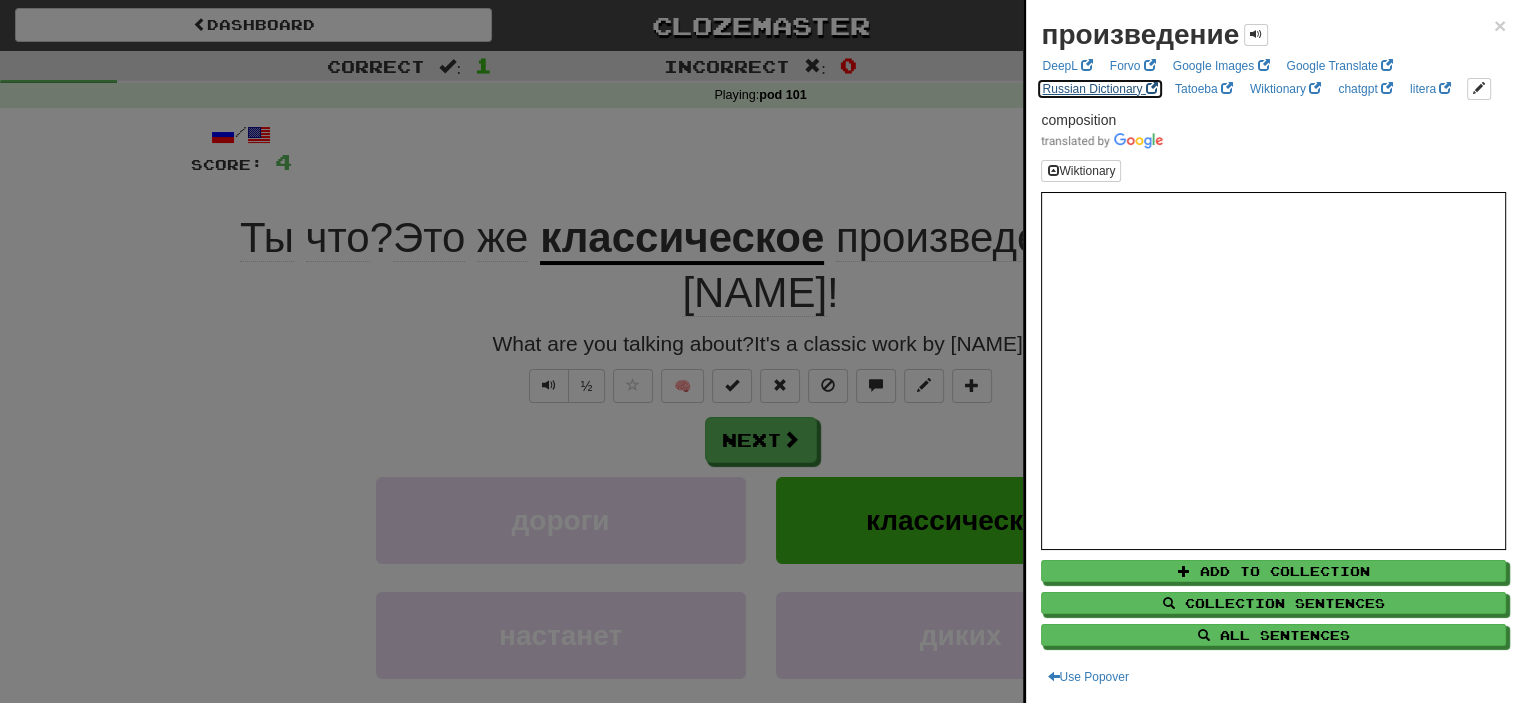click on "Russian Dictionary" at bounding box center [1099, 89] 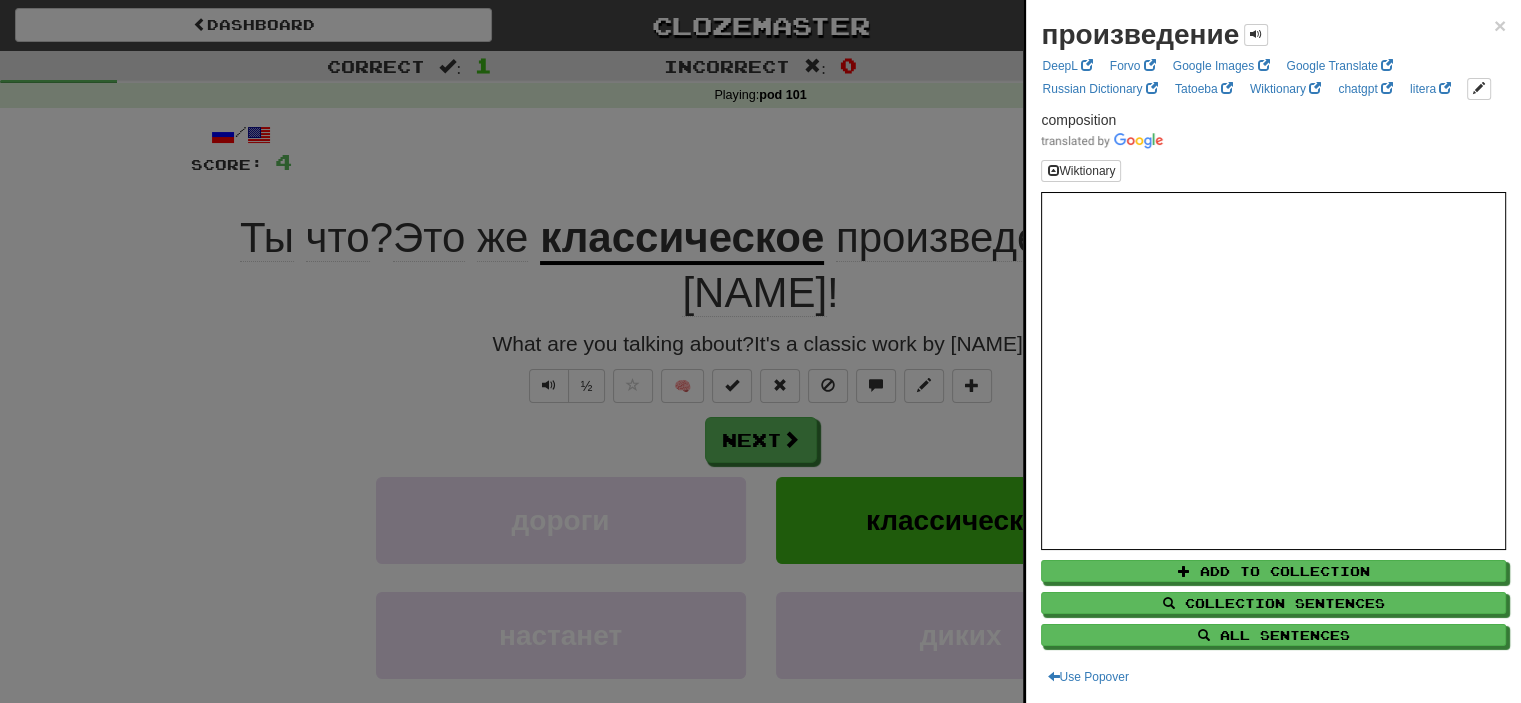 click at bounding box center [760, 351] 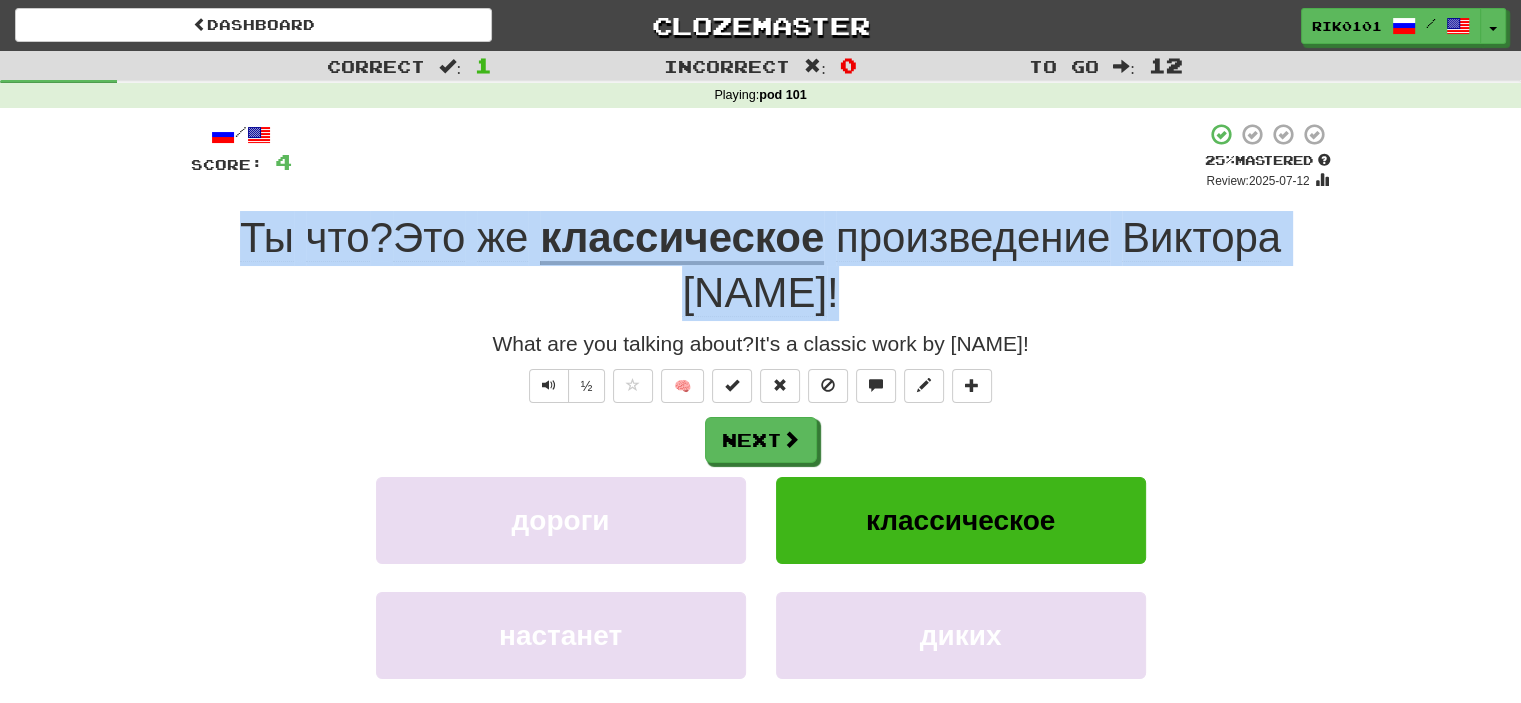 drag, startPoint x: 224, startPoint y: 234, endPoint x: 818, endPoint y: 296, distance: 597.2269 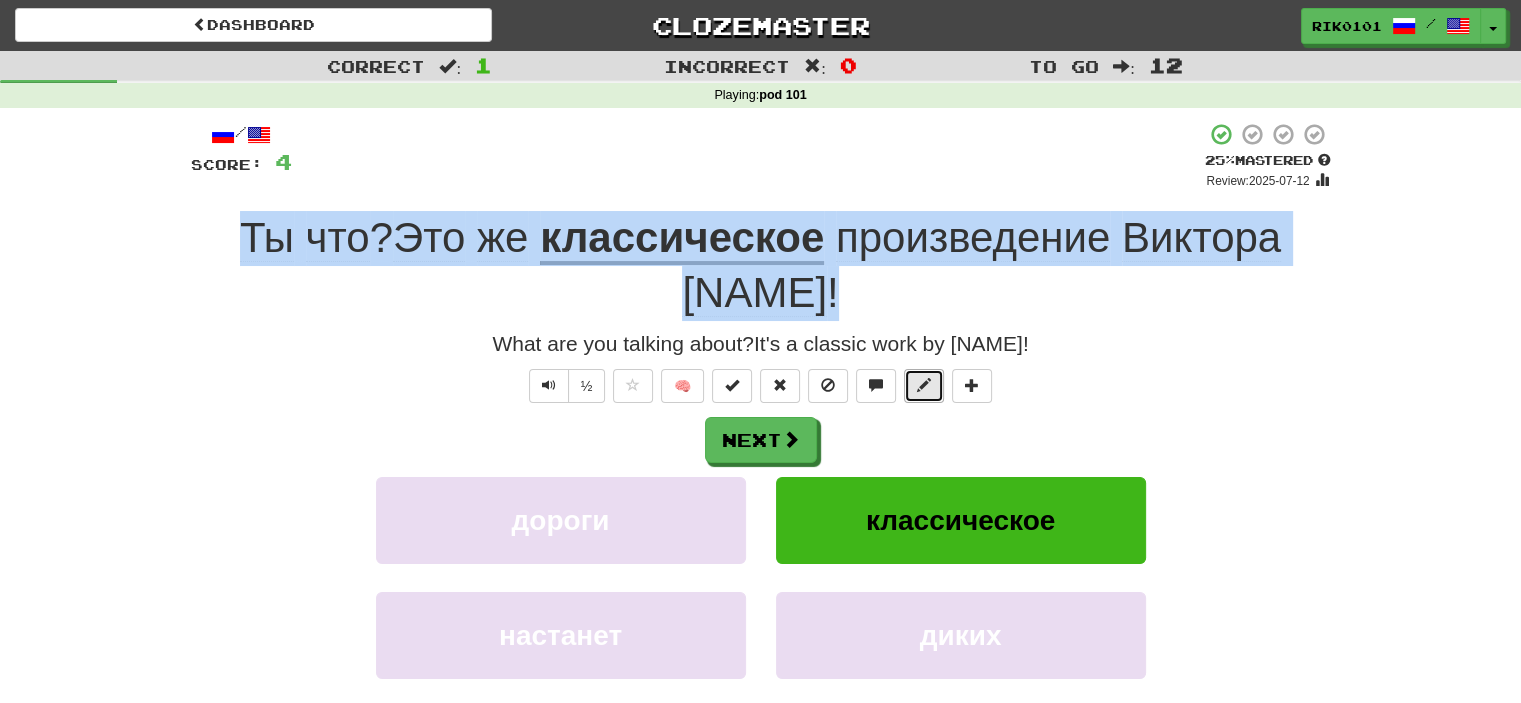 click at bounding box center (924, 386) 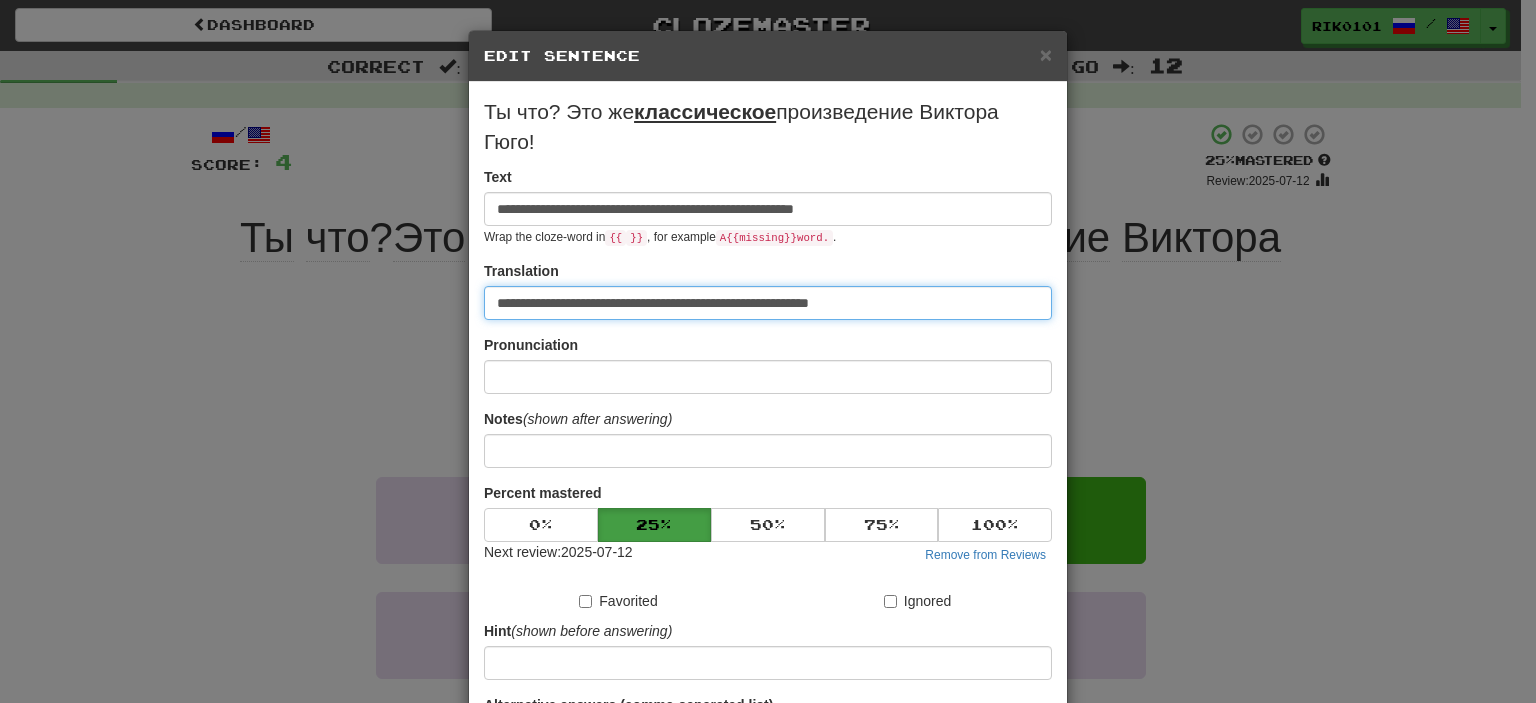 drag, startPoint x: 914, startPoint y: 319, endPoint x: 452, endPoint y: 307, distance: 462.15582 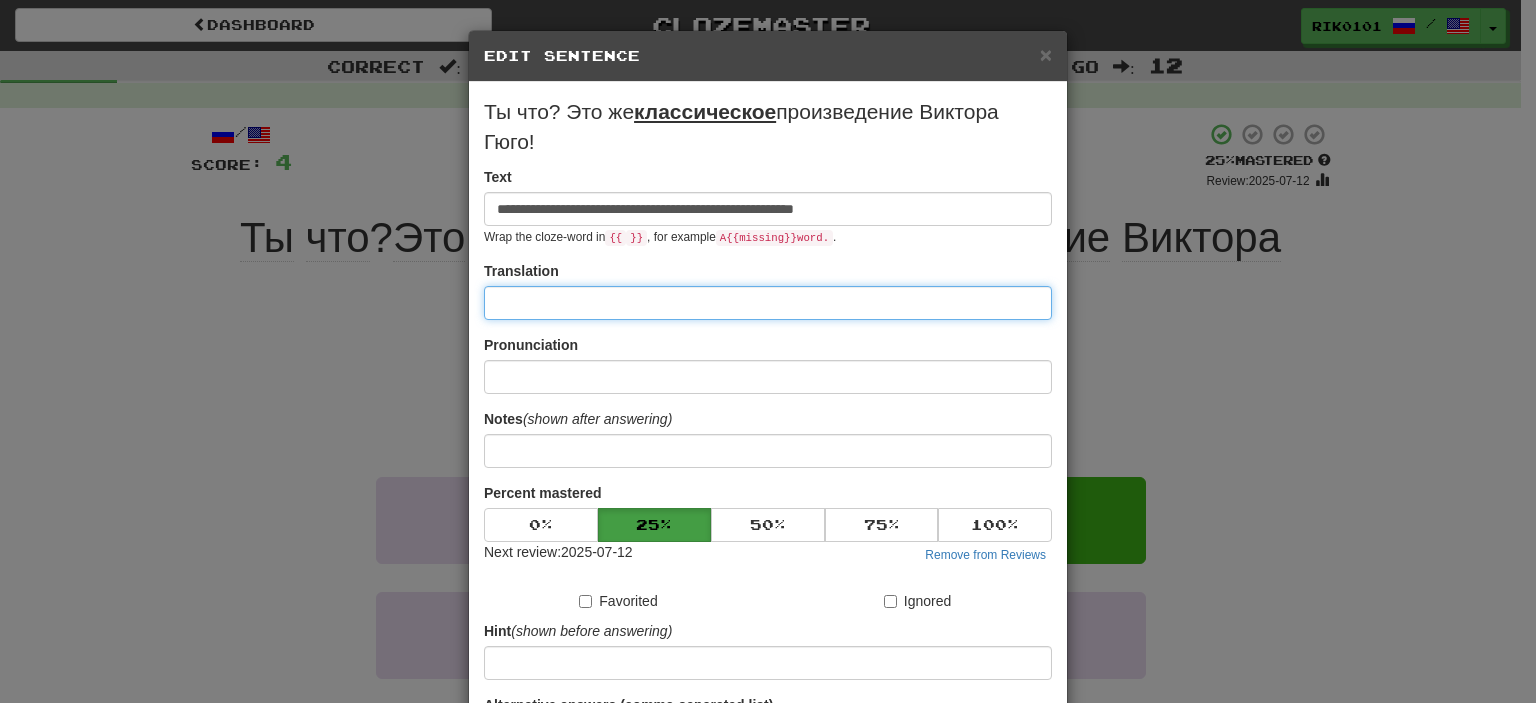 paste on "**********" 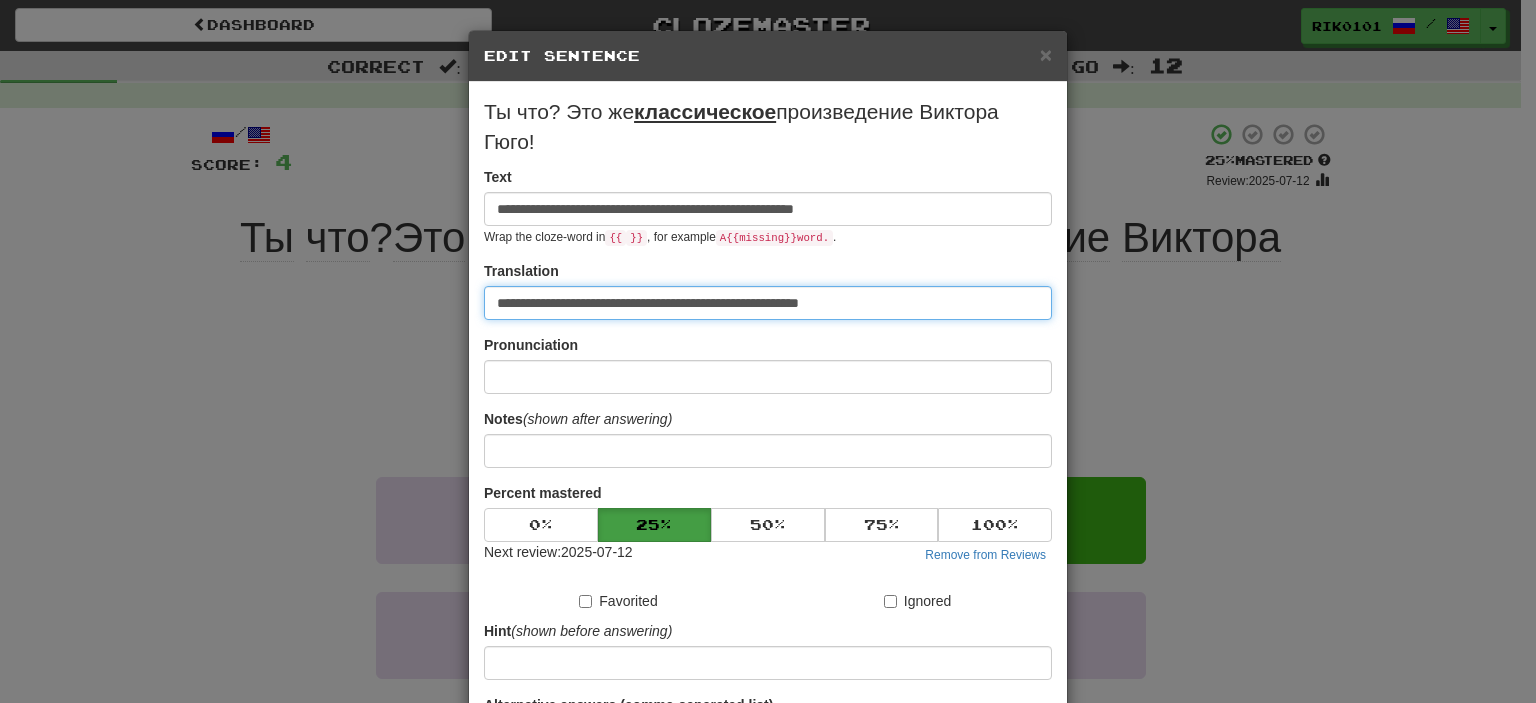 scroll, scrollTop: 220, scrollLeft: 0, axis: vertical 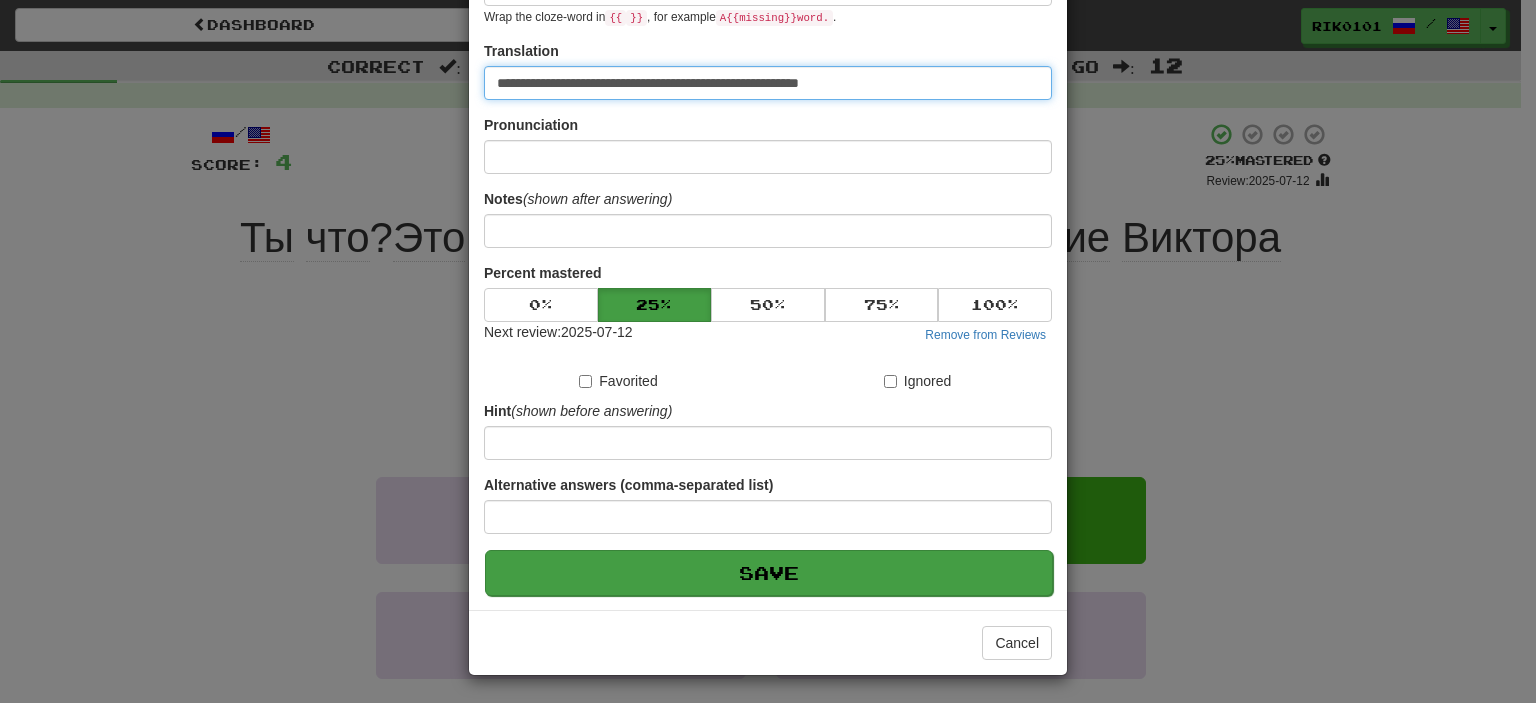 type on "**********" 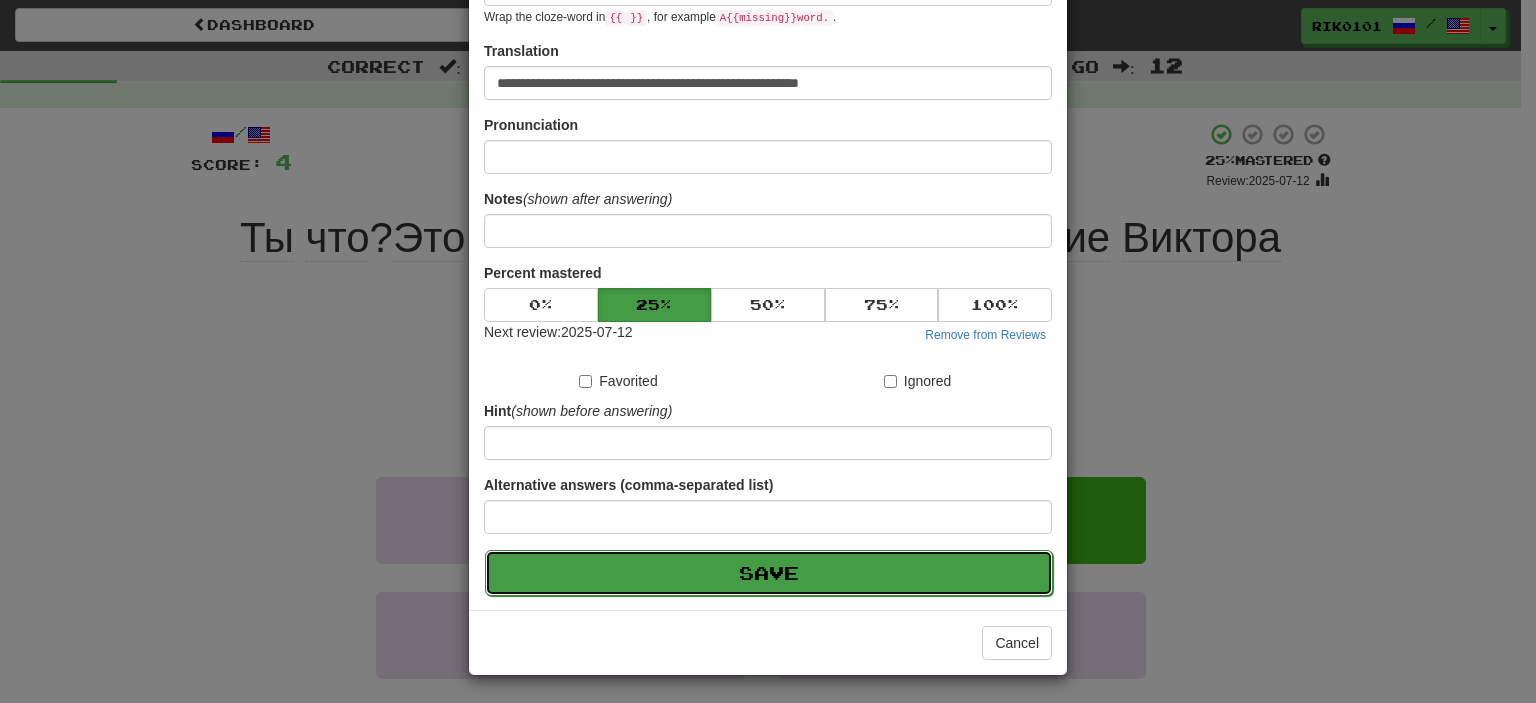 click on "Save" at bounding box center (769, 573) 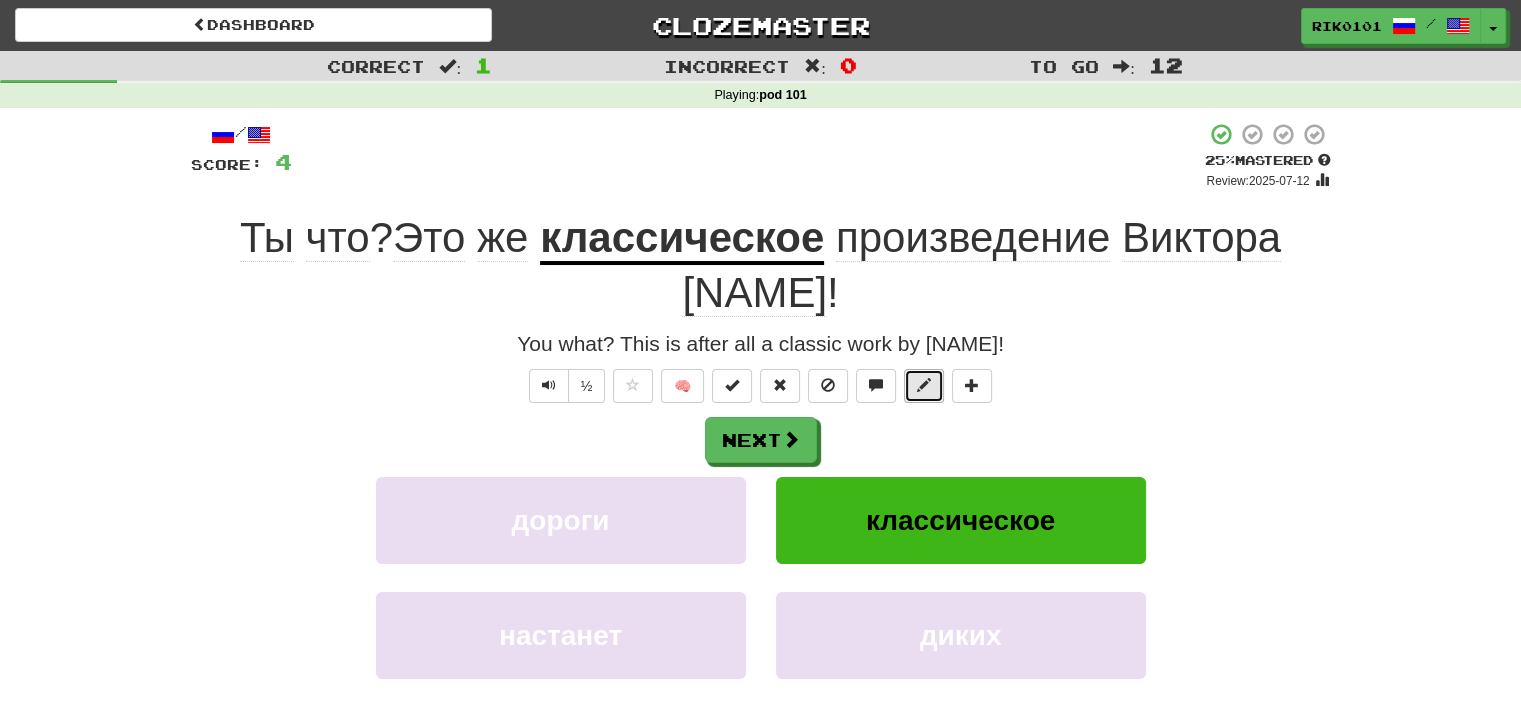 click at bounding box center [924, 386] 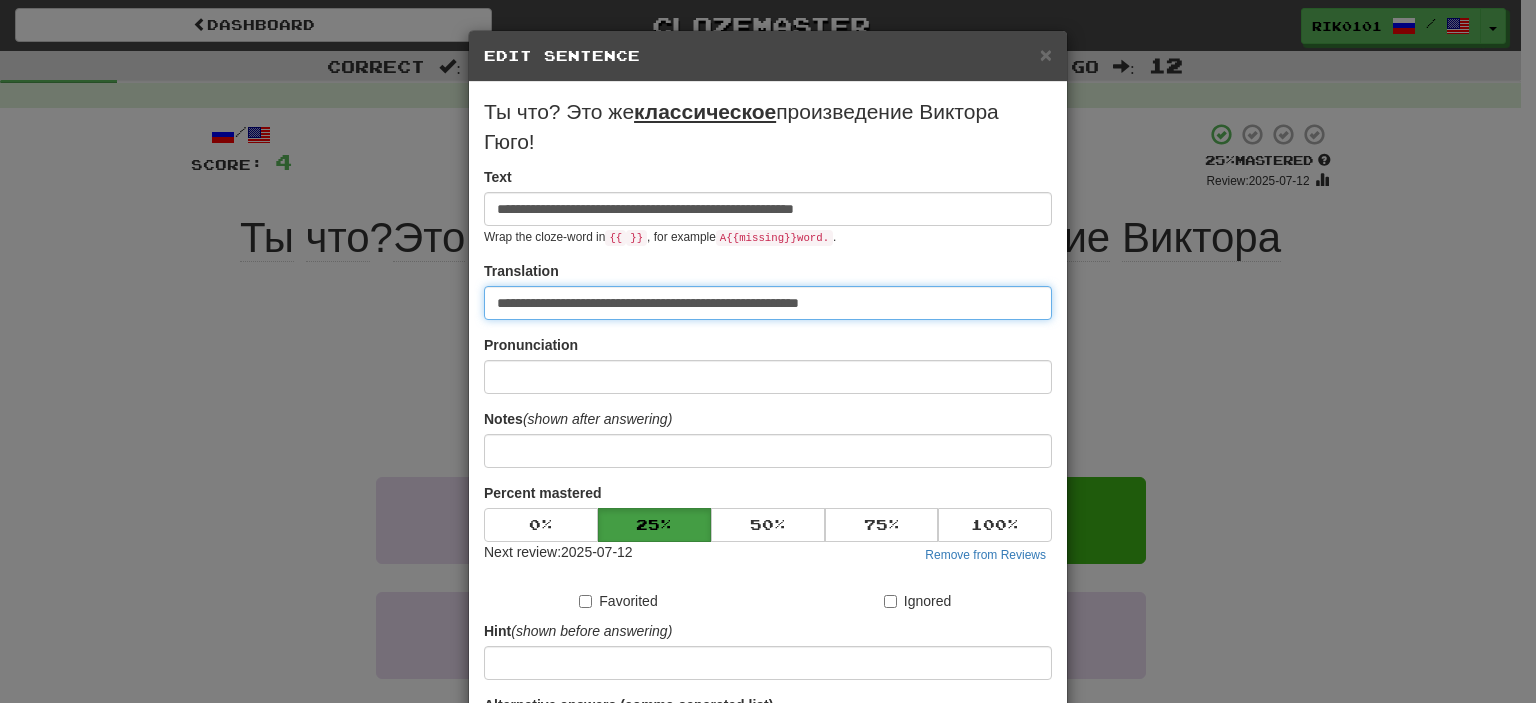 drag, startPoint x: 888, startPoint y: 311, endPoint x: 468, endPoint y: 255, distance: 423.7169 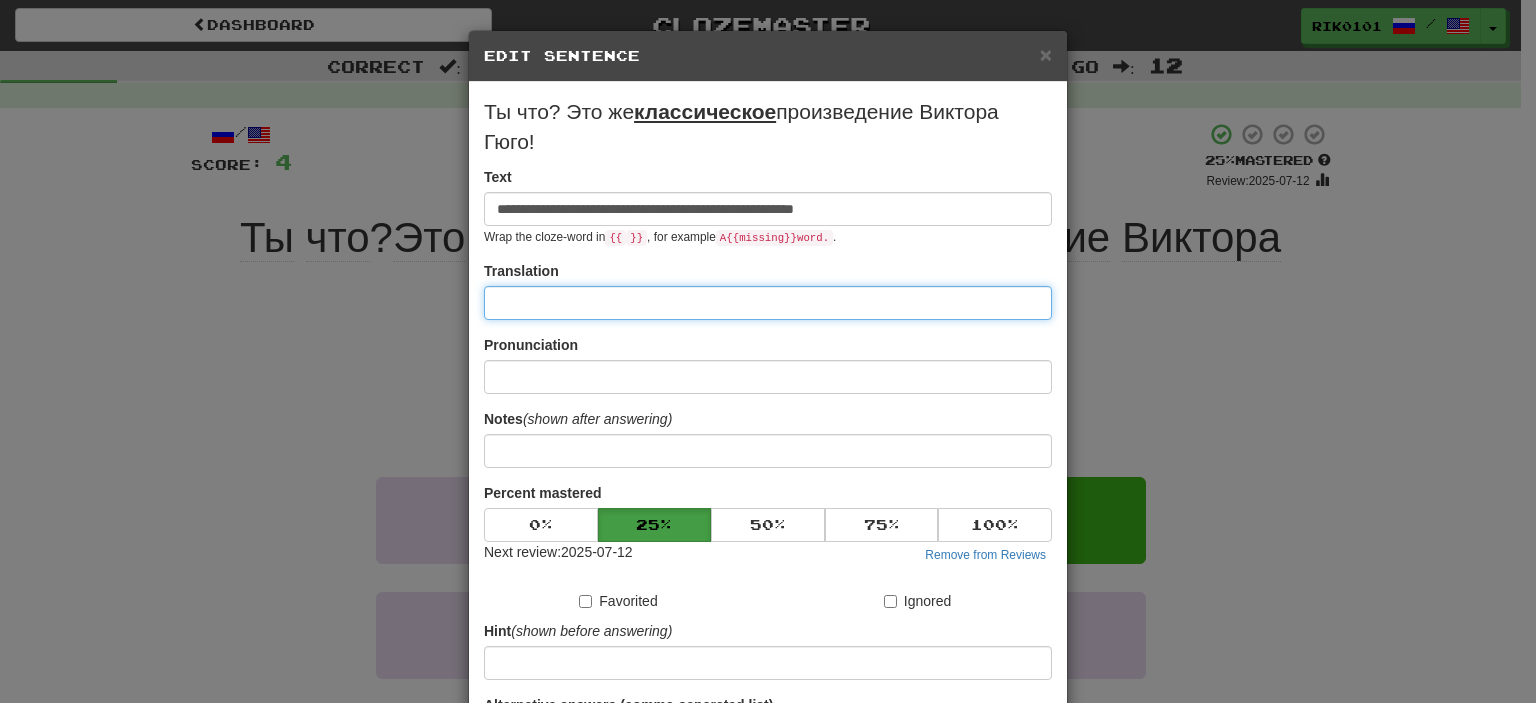 type on "*" 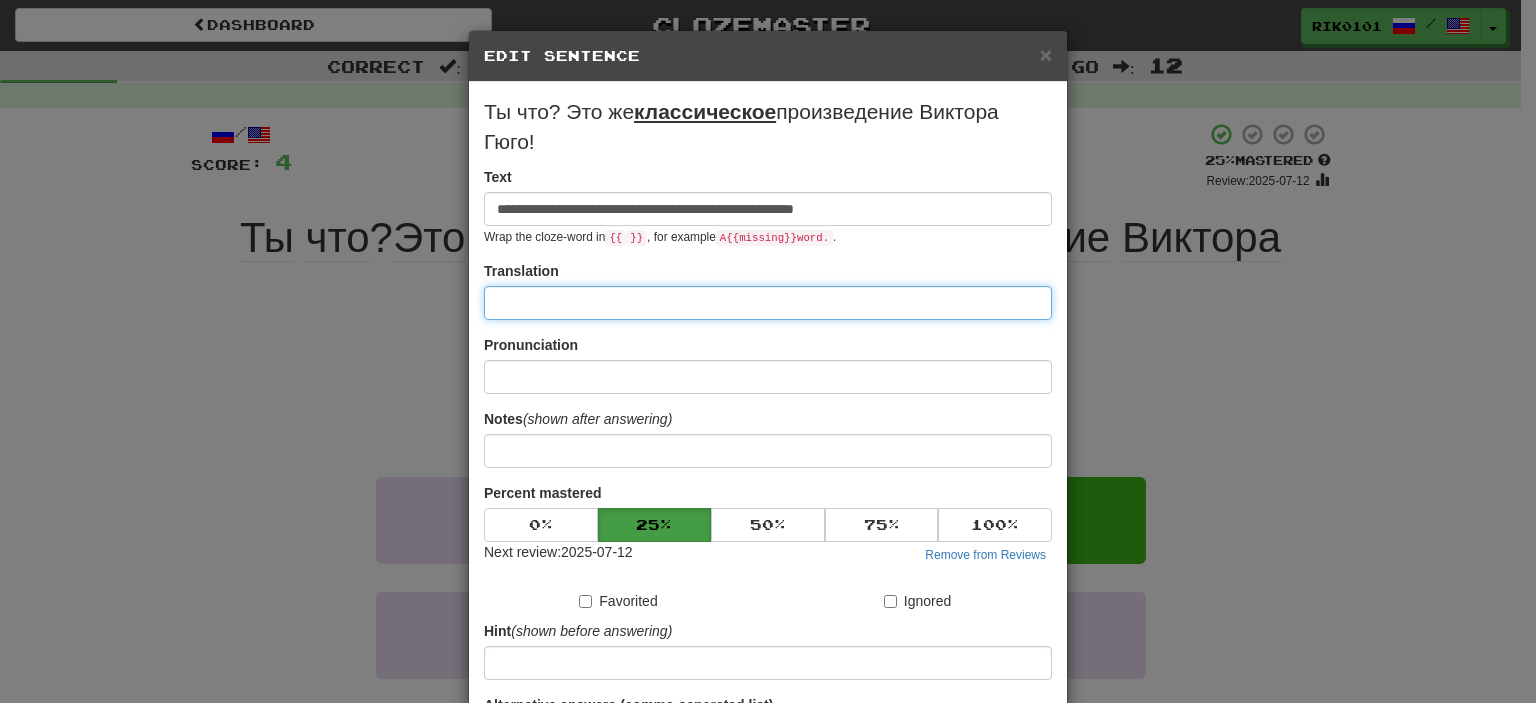 paste on "******" 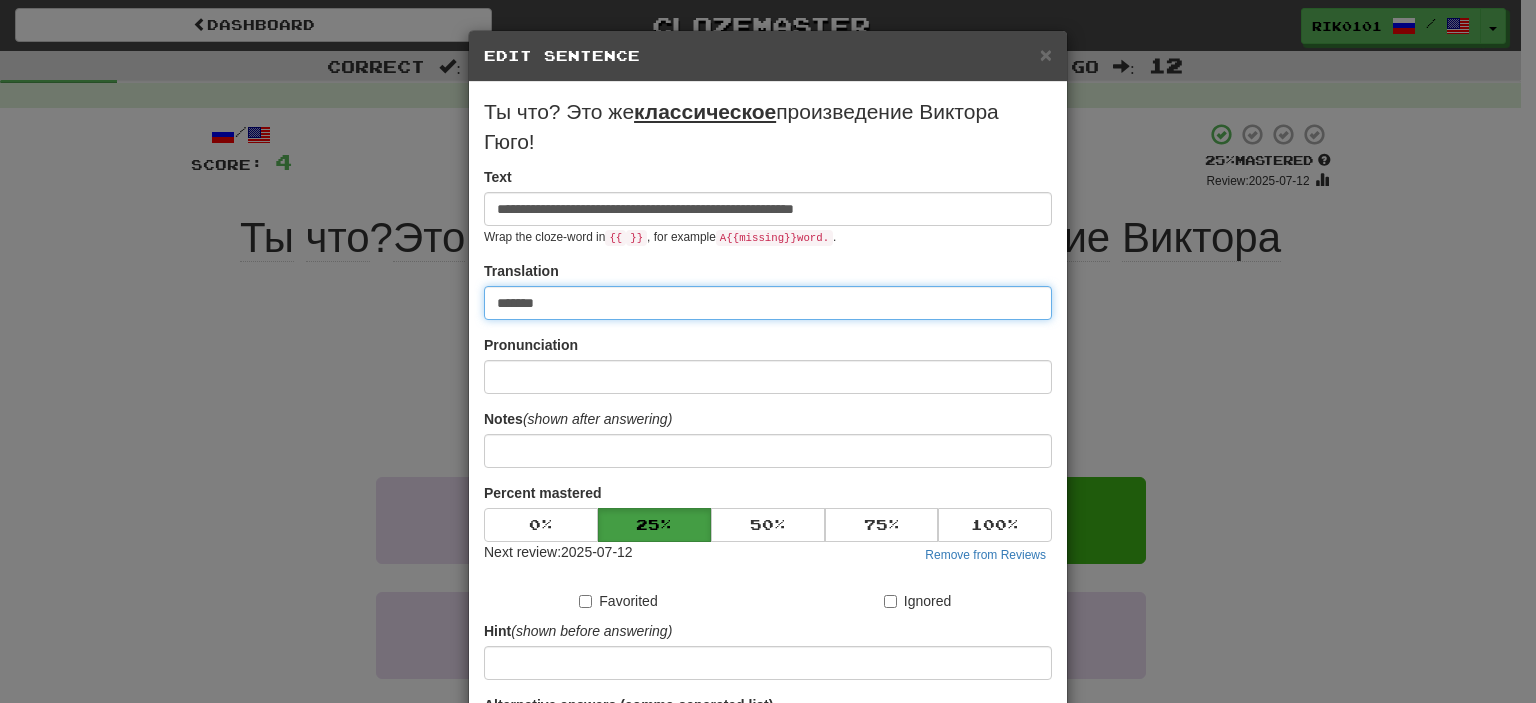 drag, startPoint x: 585, startPoint y: 311, endPoint x: 434, endPoint y: 283, distance: 153.57408 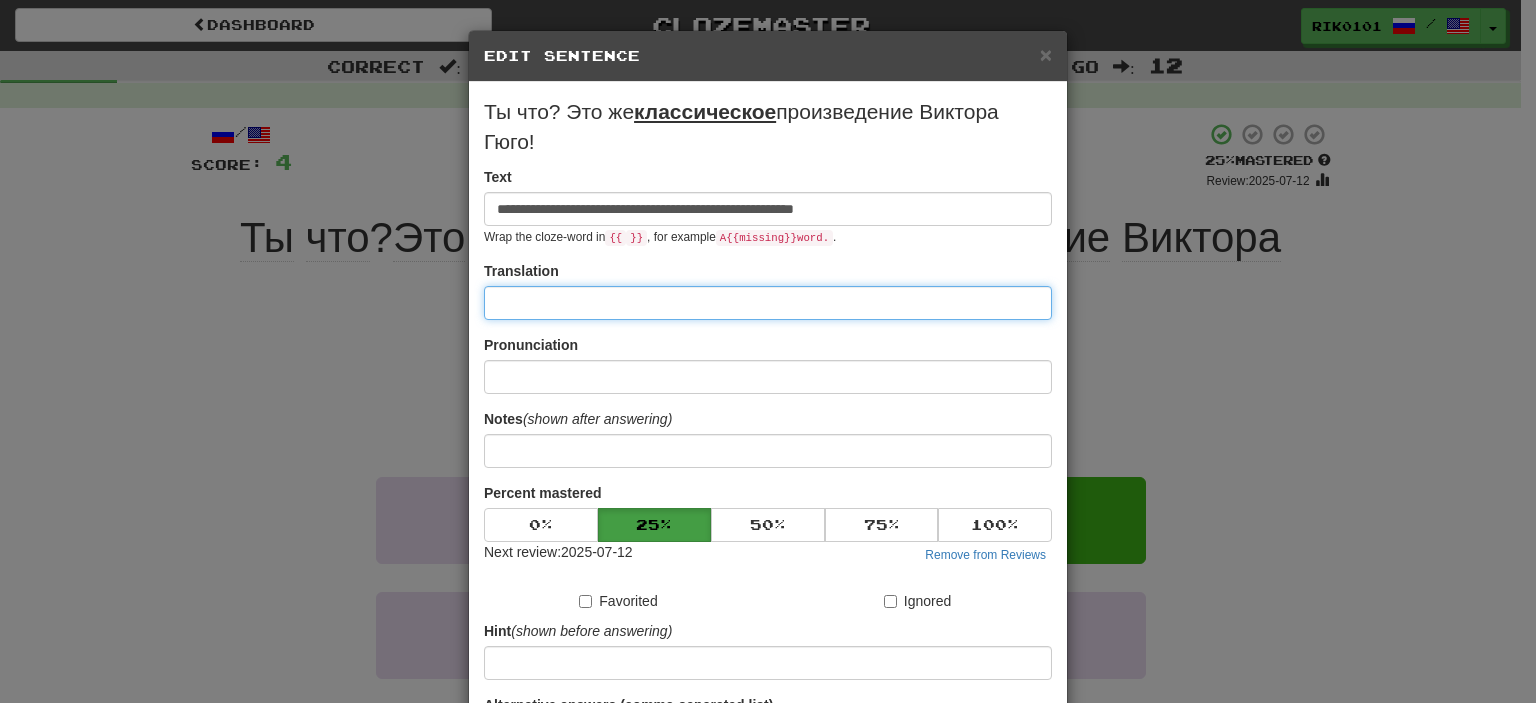 click at bounding box center [768, 303] 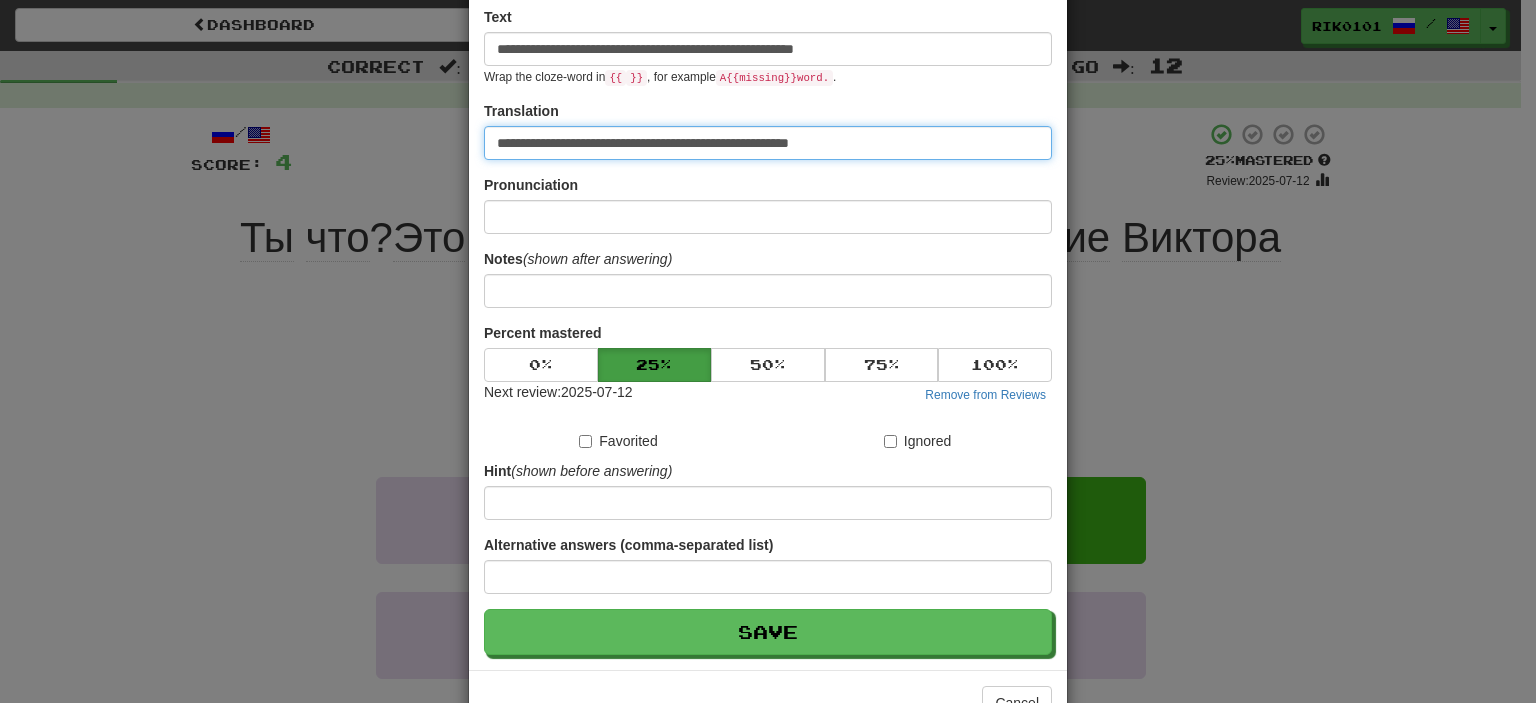 scroll, scrollTop: 162, scrollLeft: 0, axis: vertical 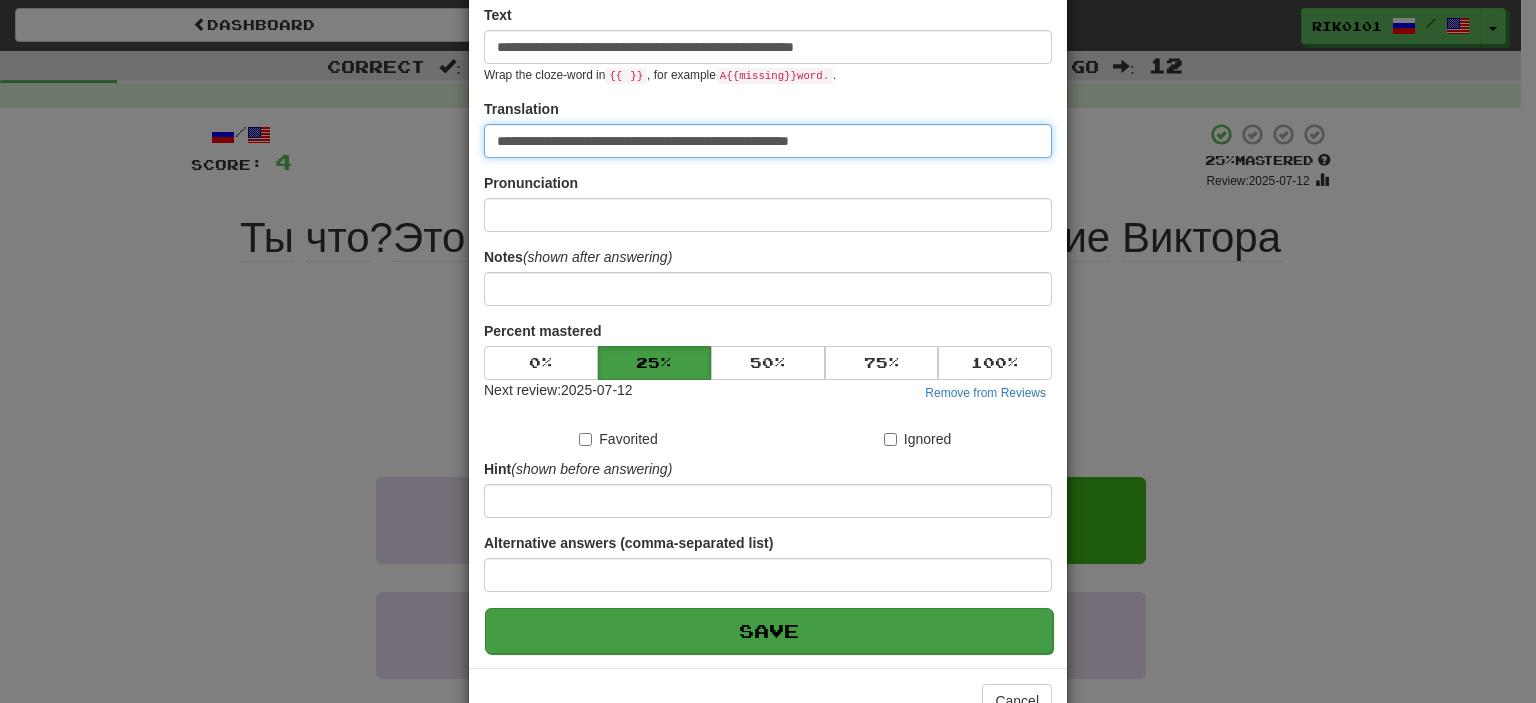 type on "**********" 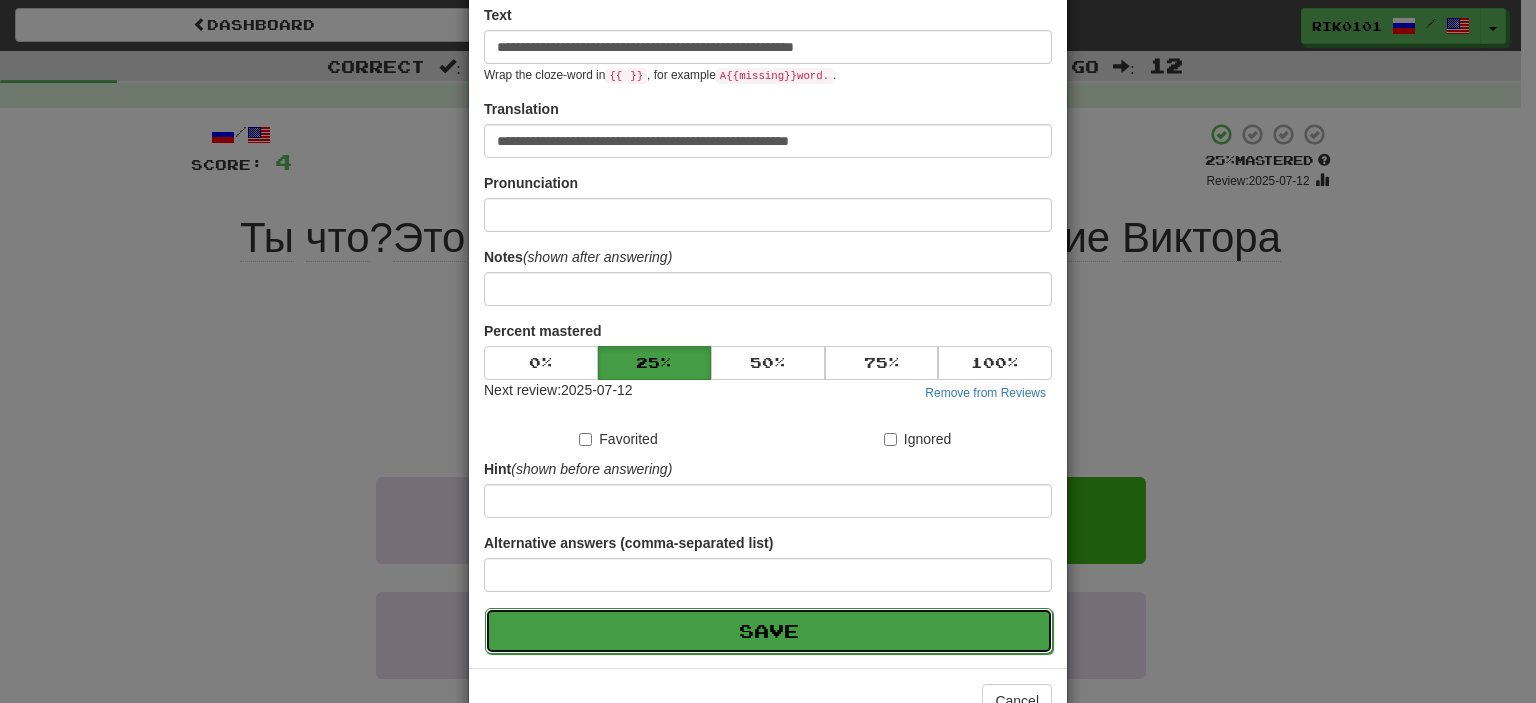 click on "Save" at bounding box center [769, 631] 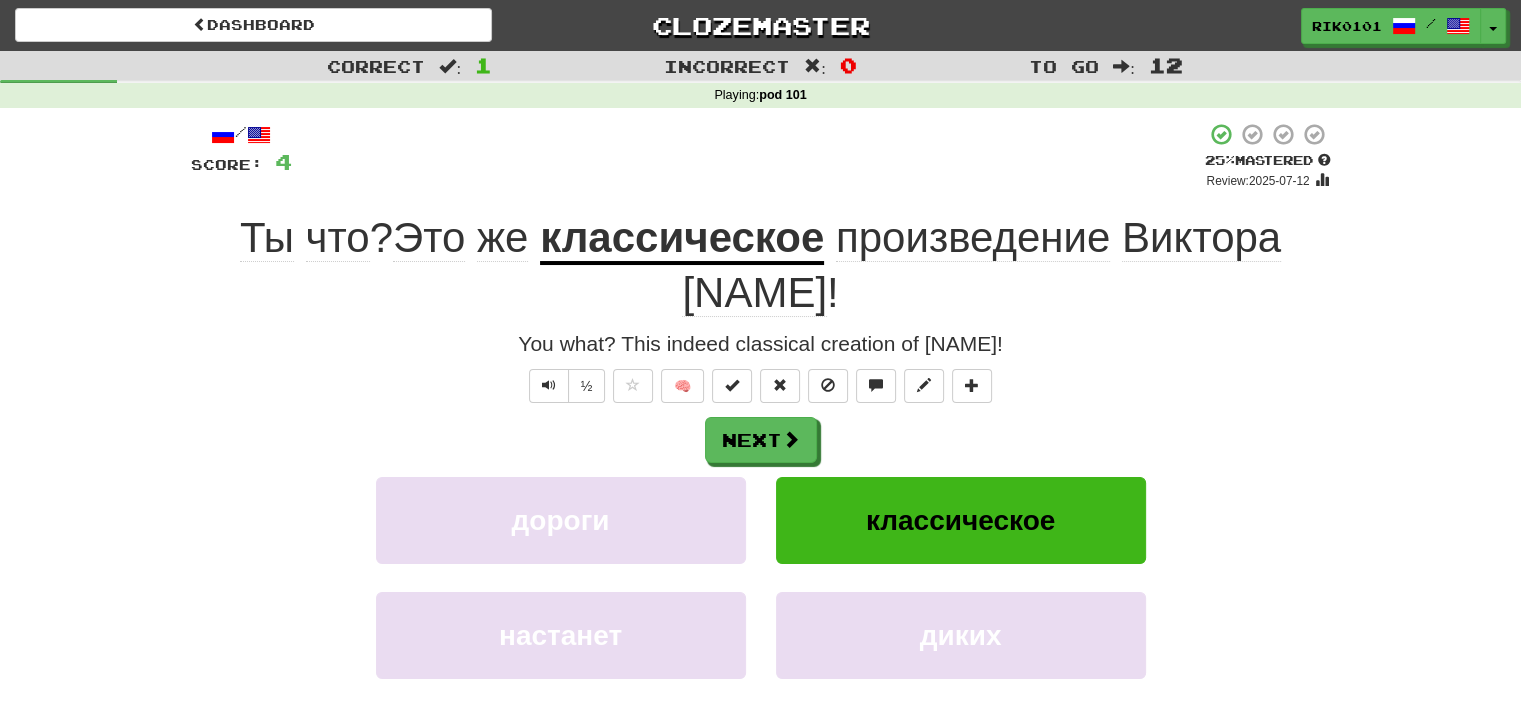 click on "классическое" at bounding box center (682, 239) 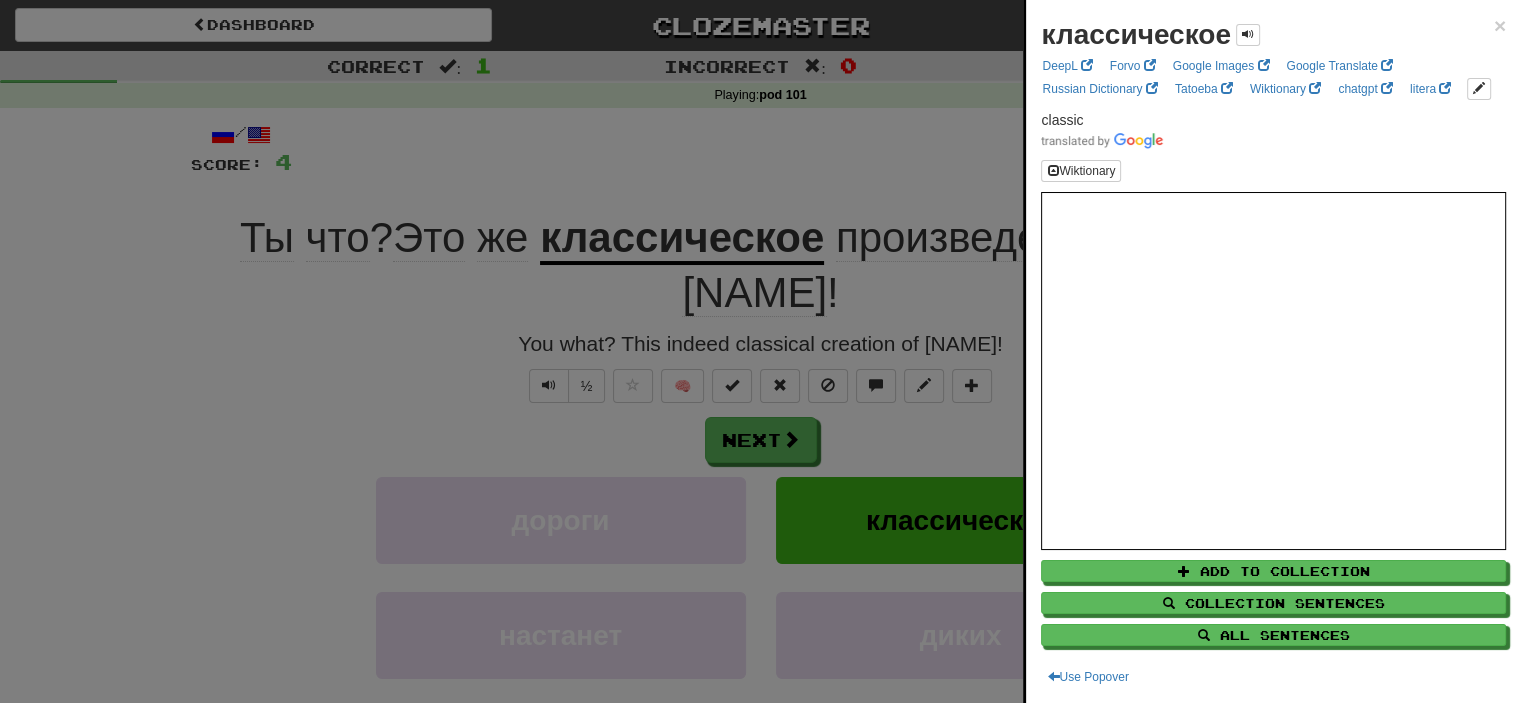 click at bounding box center [760, 351] 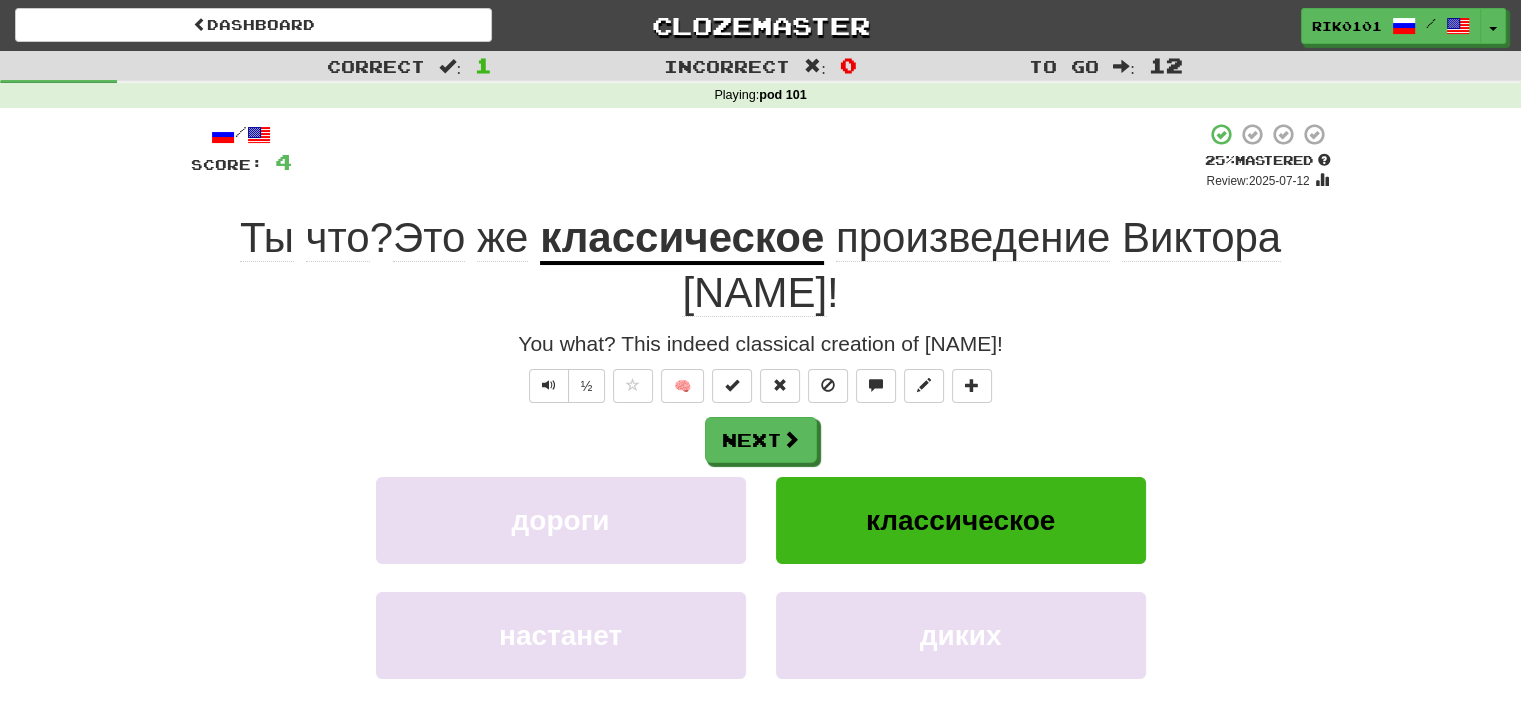 click on "произведение" at bounding box center (973, 238) 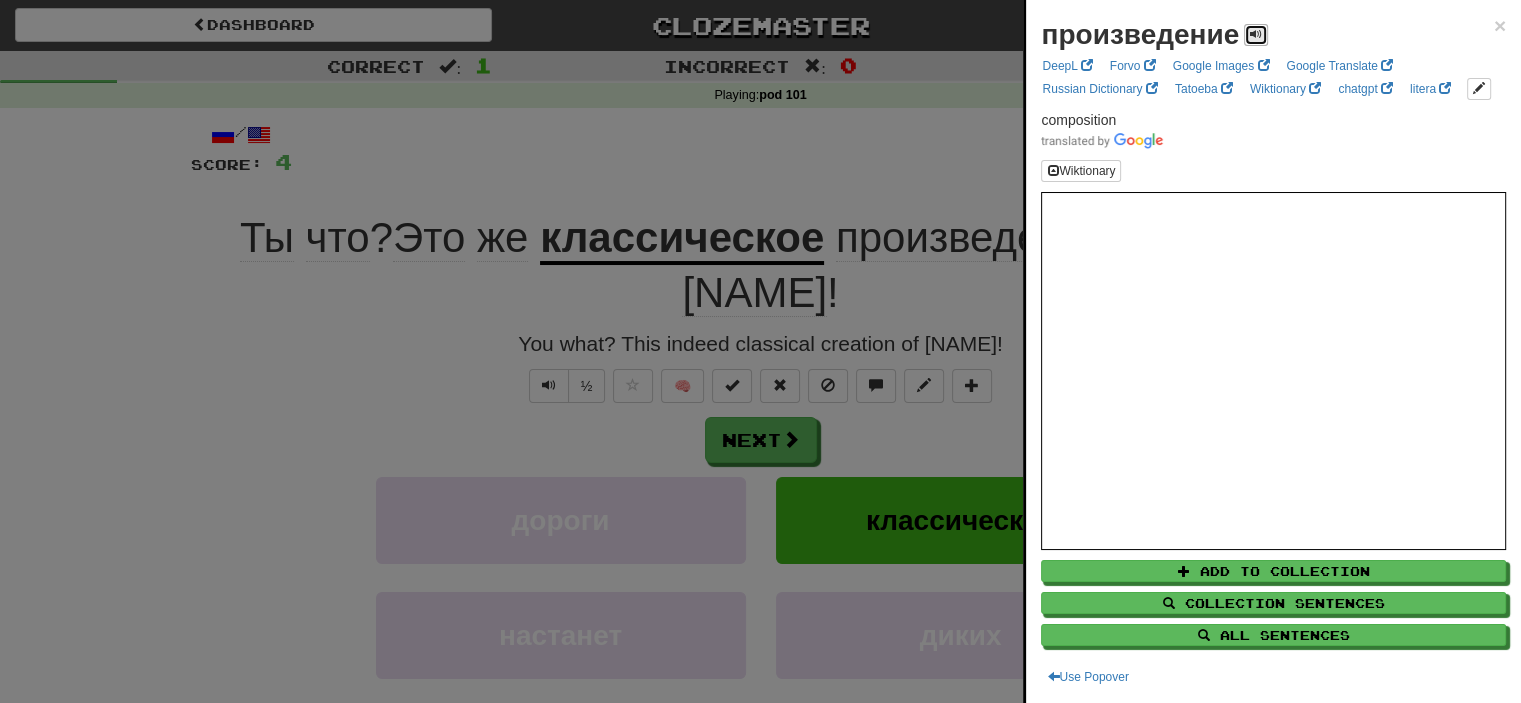 click at bounding box center (1256, 34) 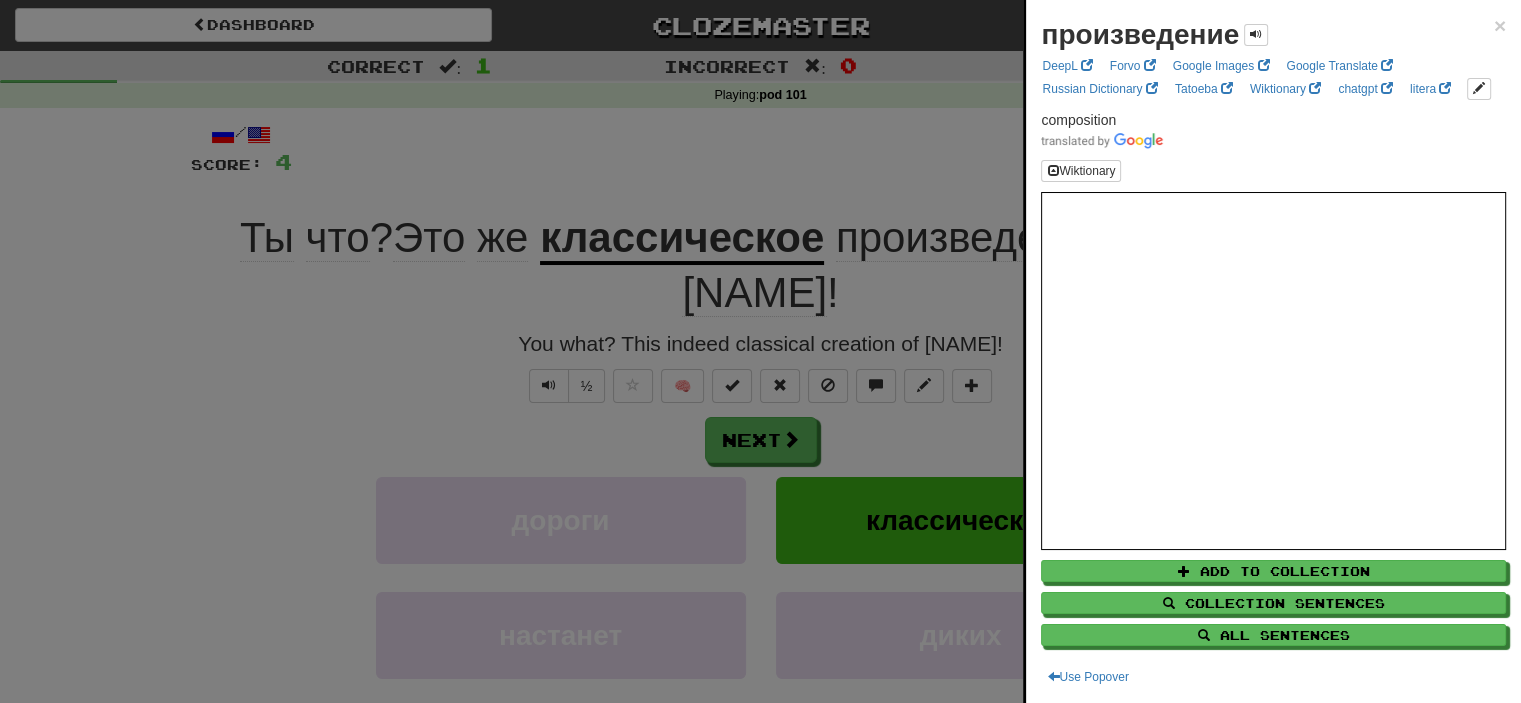 click at bounding box center (760, 351) 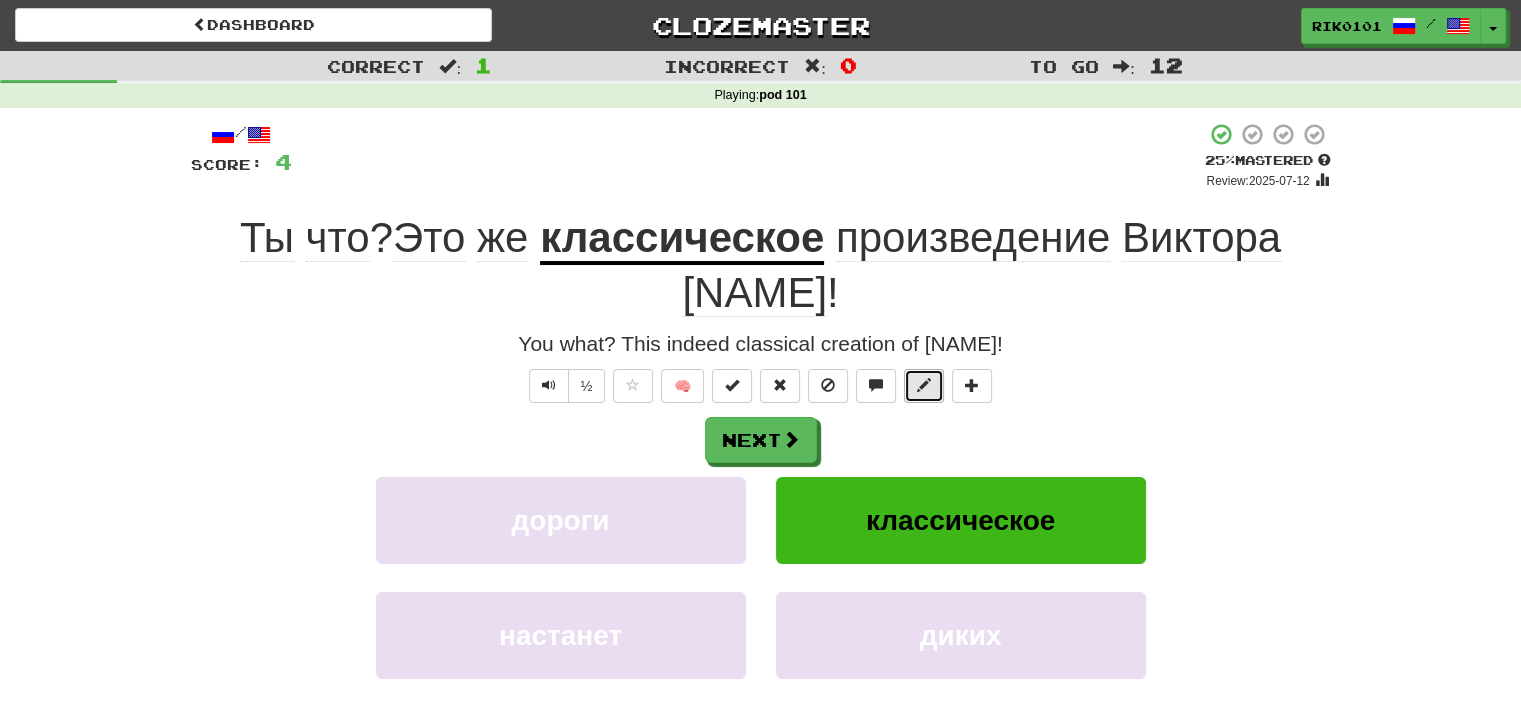 click at bounding box center (924, 385) 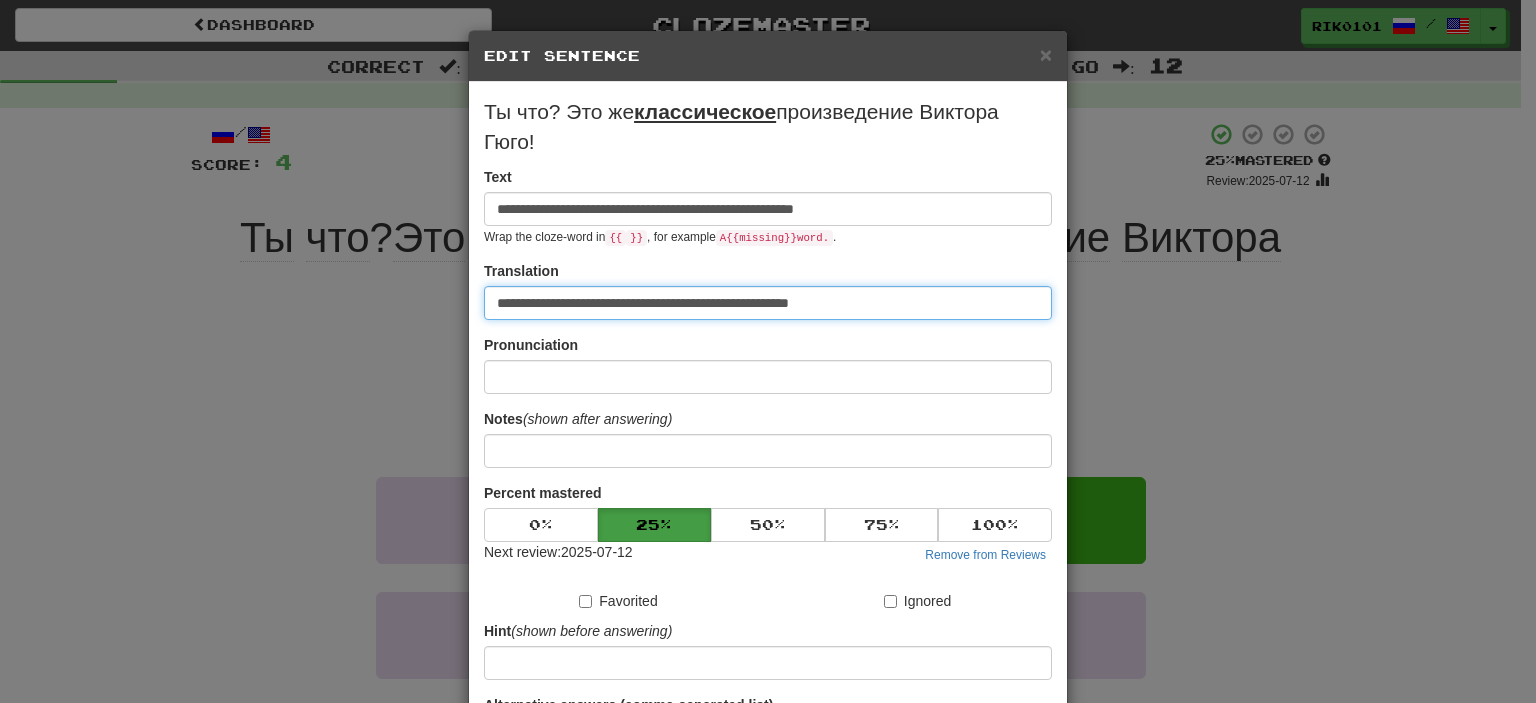 click on "**********" at bounding box center [768, 303] 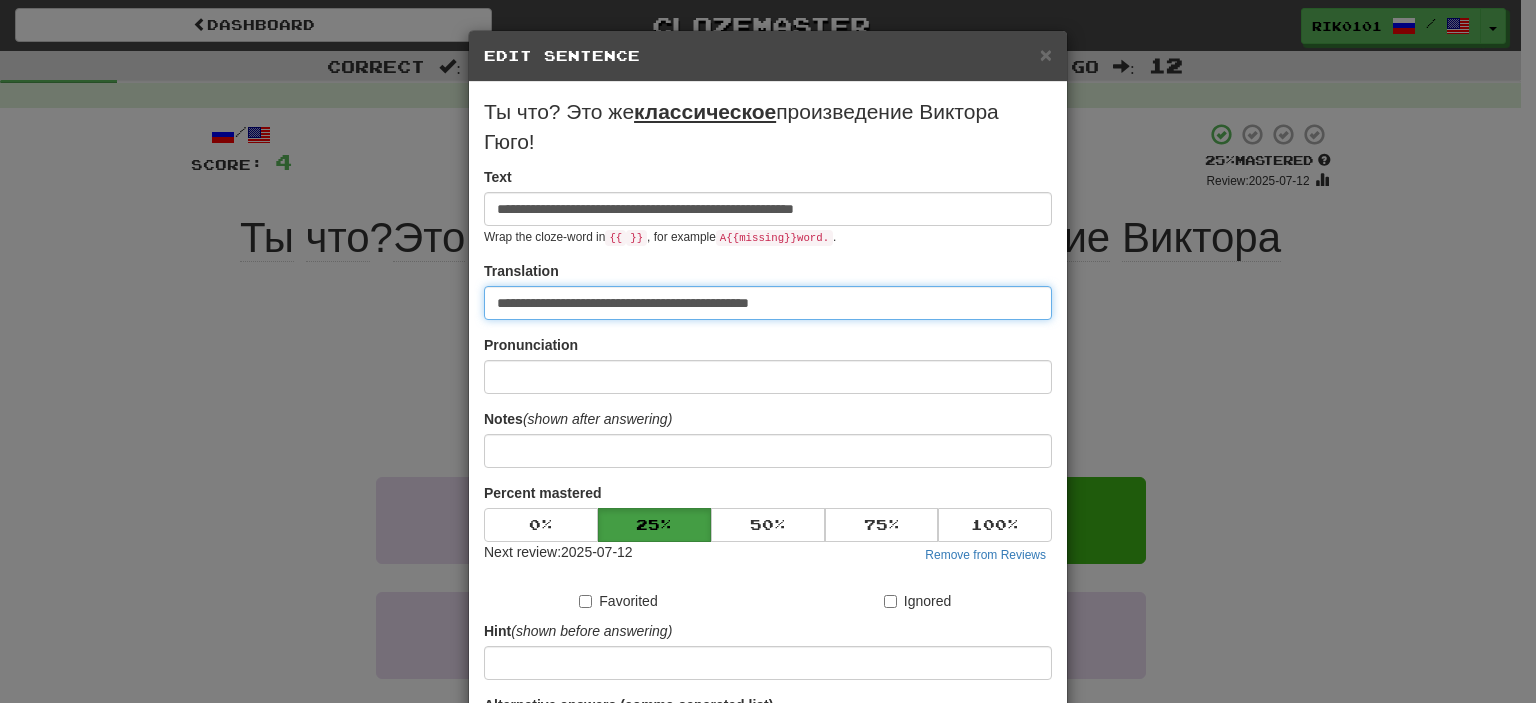 paste on "**********" 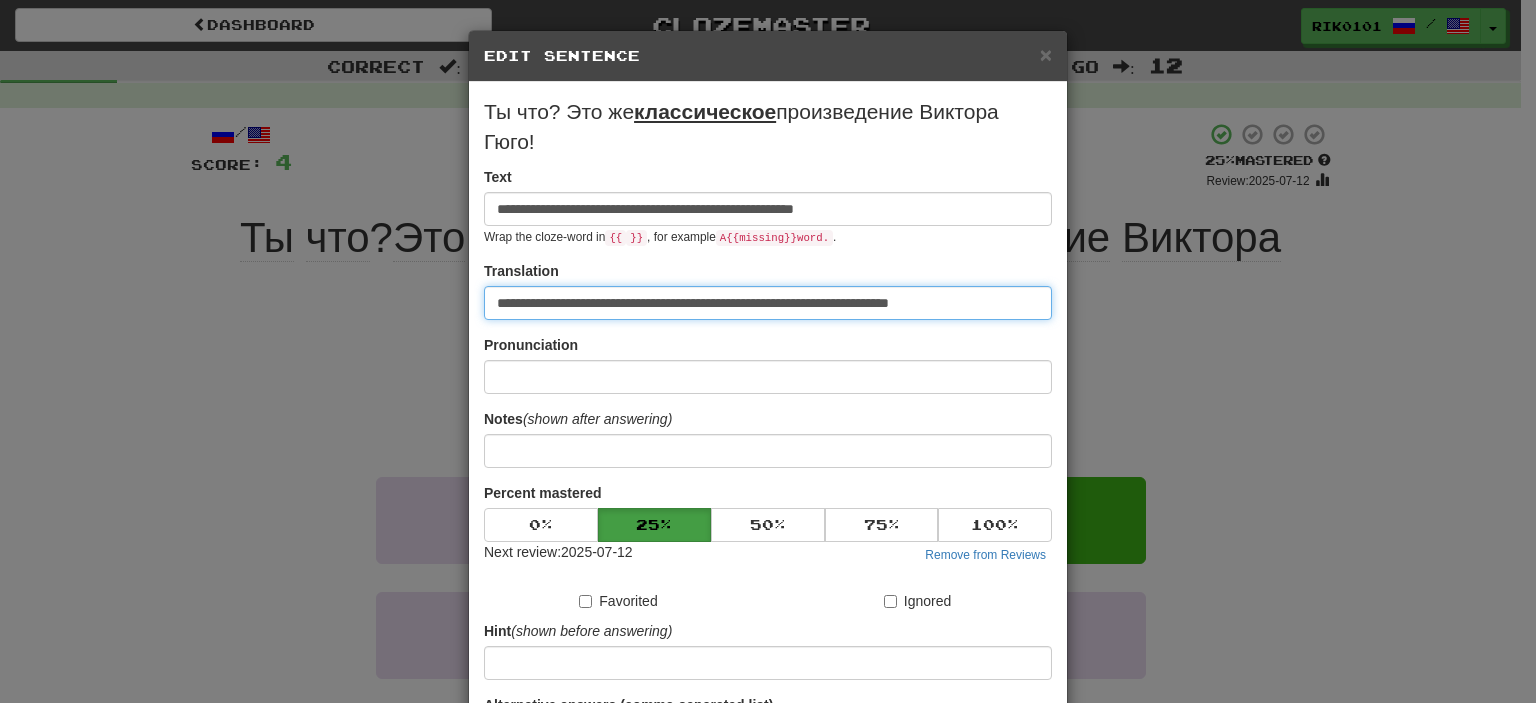 click on "**********" at bounding box center [768, 303] 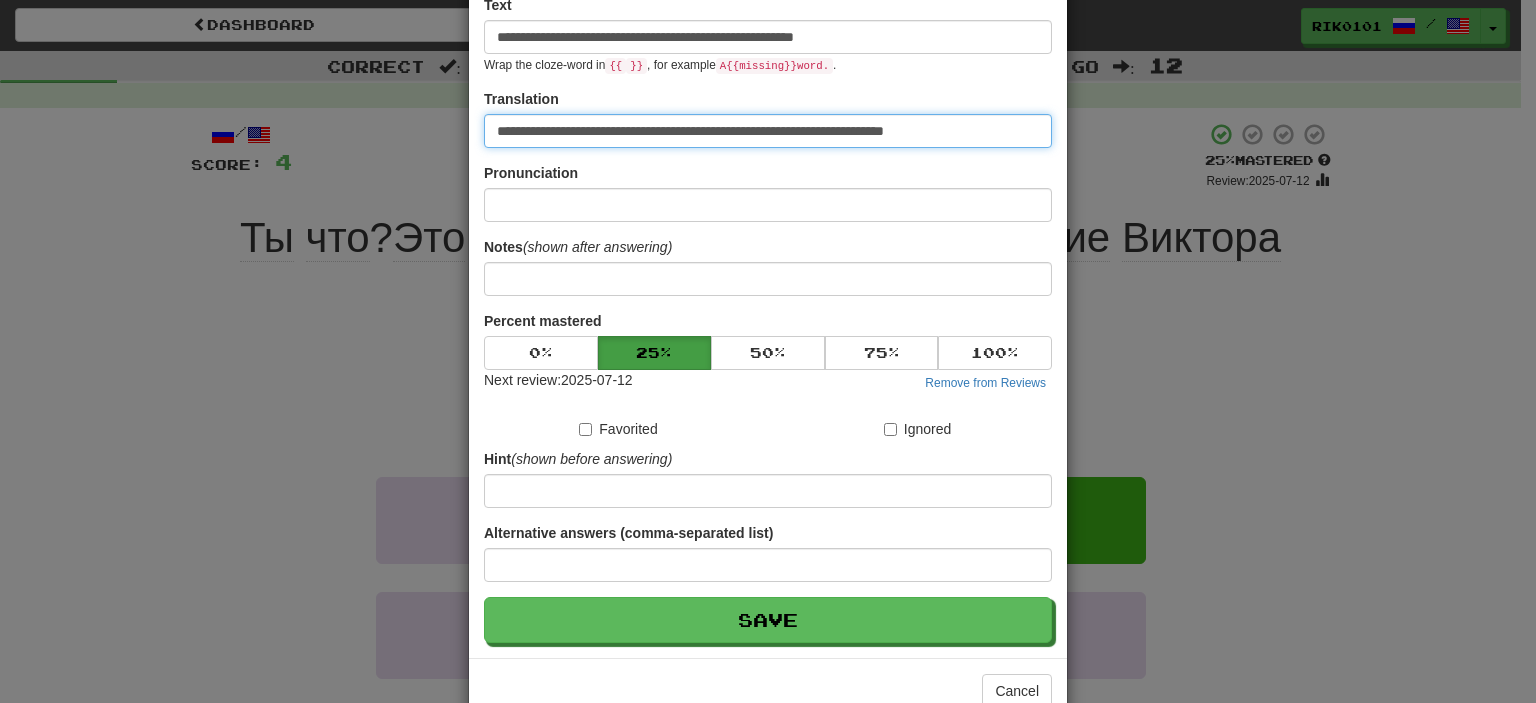 scroll, scrollTop: 160, scrollLeft: 0, axis: vertical 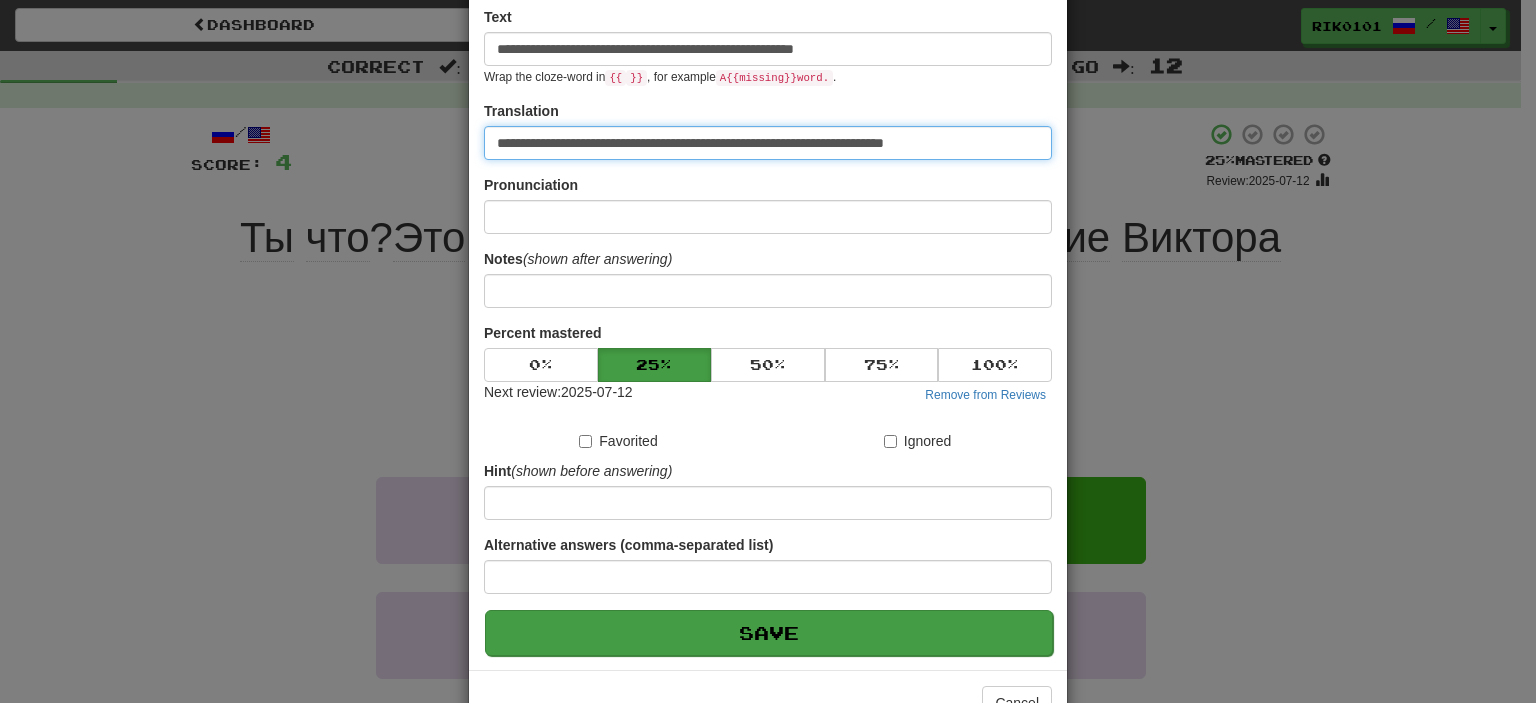 type on "**********" 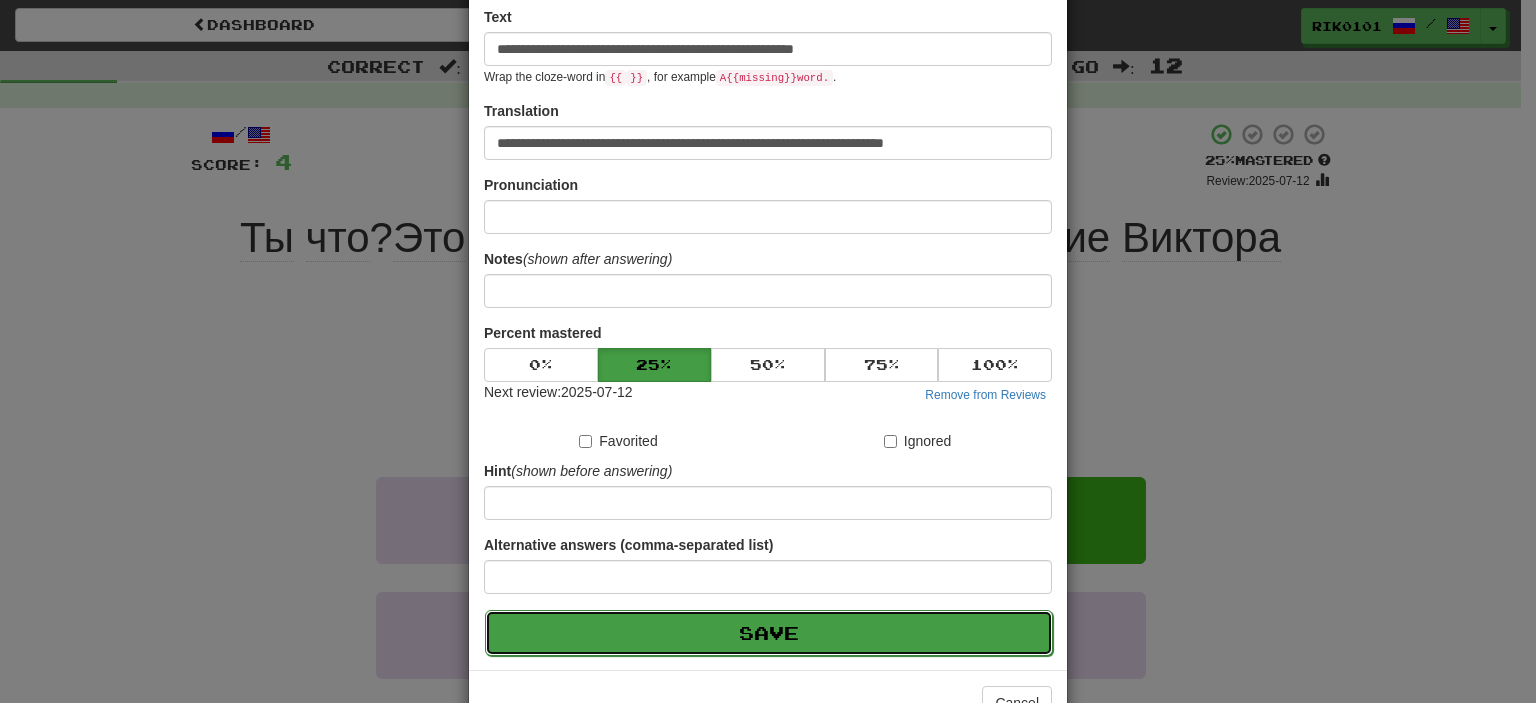 click on "Save" at bounding box center [769, 633] 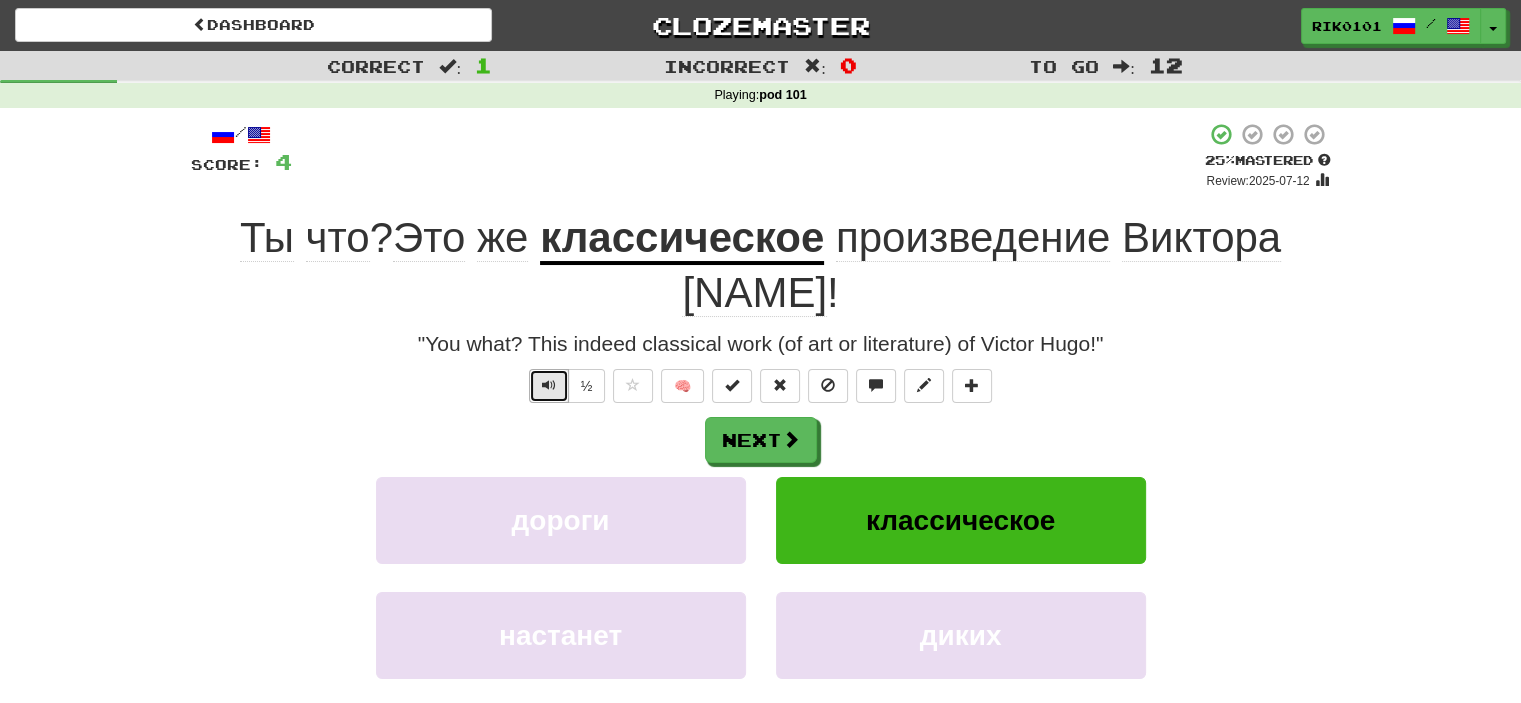 click at bounding box center [549, 386] 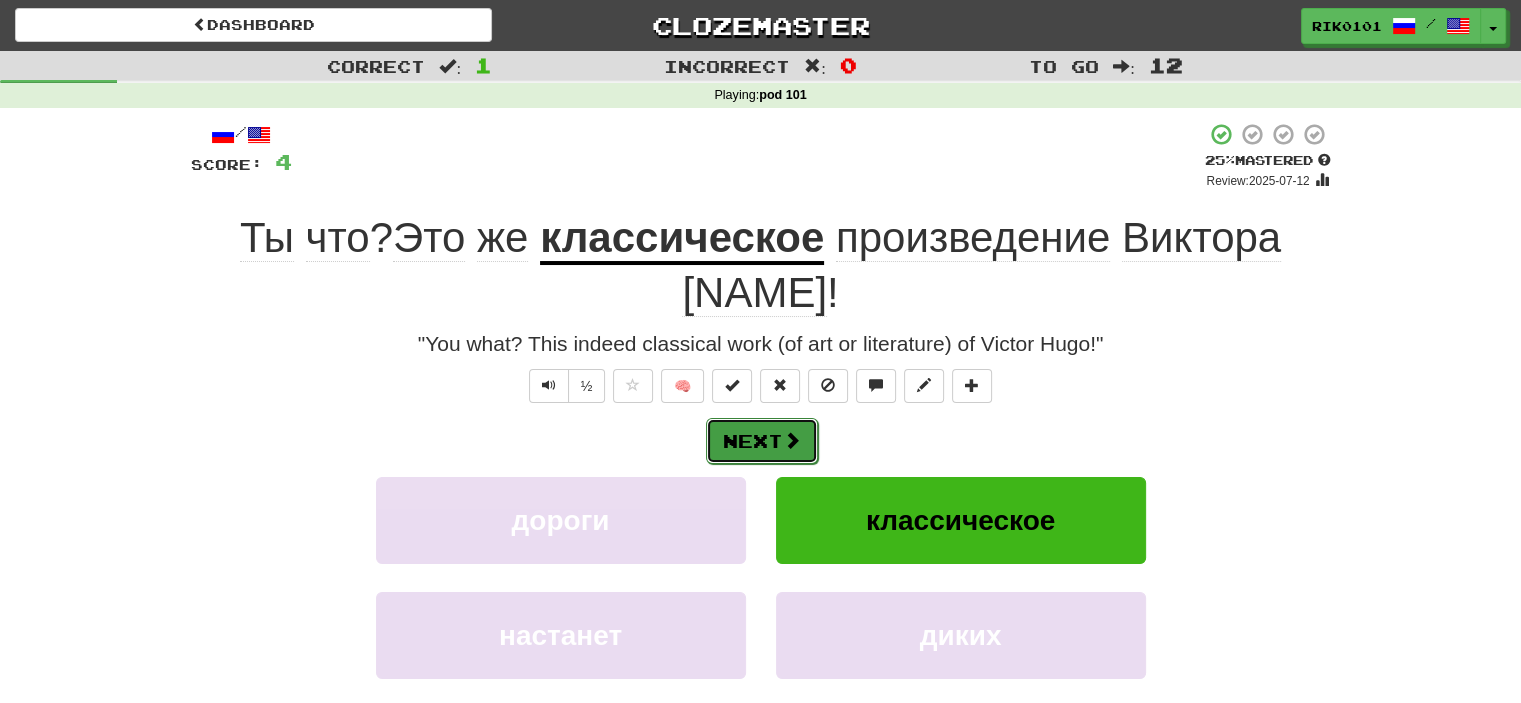 click on "Next" at bounding box center [762, 441] 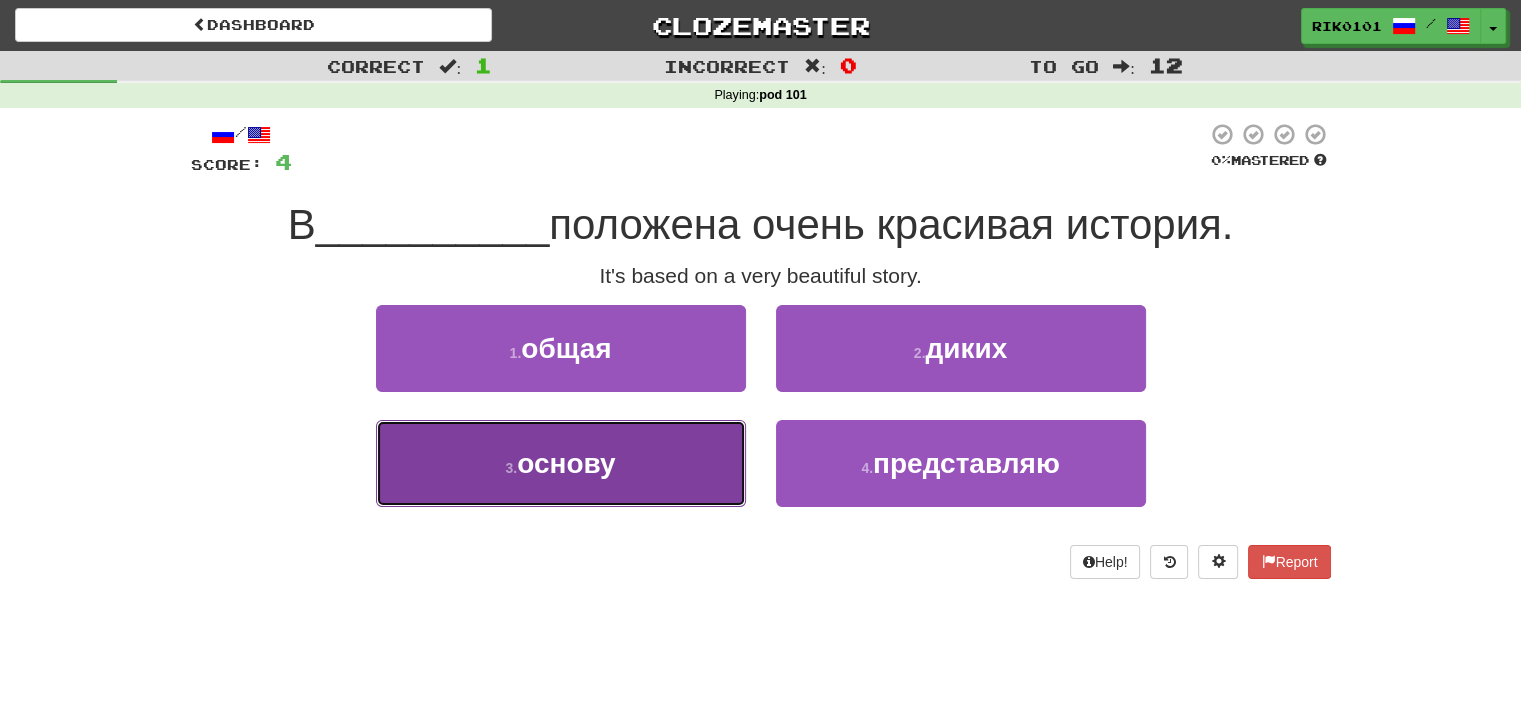 click on "3 .  основу" at bounding box center (561, 463) 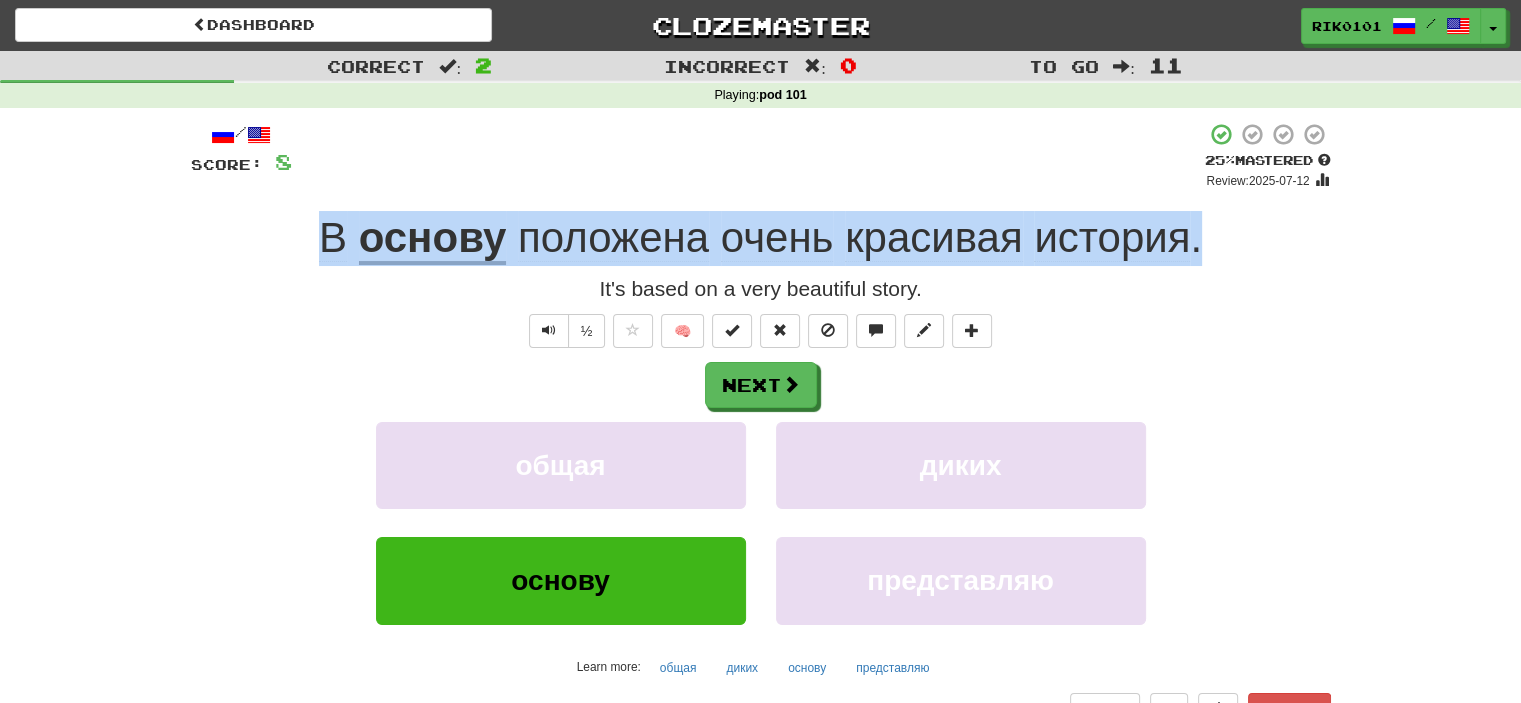 drag, startPoint x: 302, startPoint y: 228, endPoint x: 1201, endPoint y: 227, distance: 899.00055 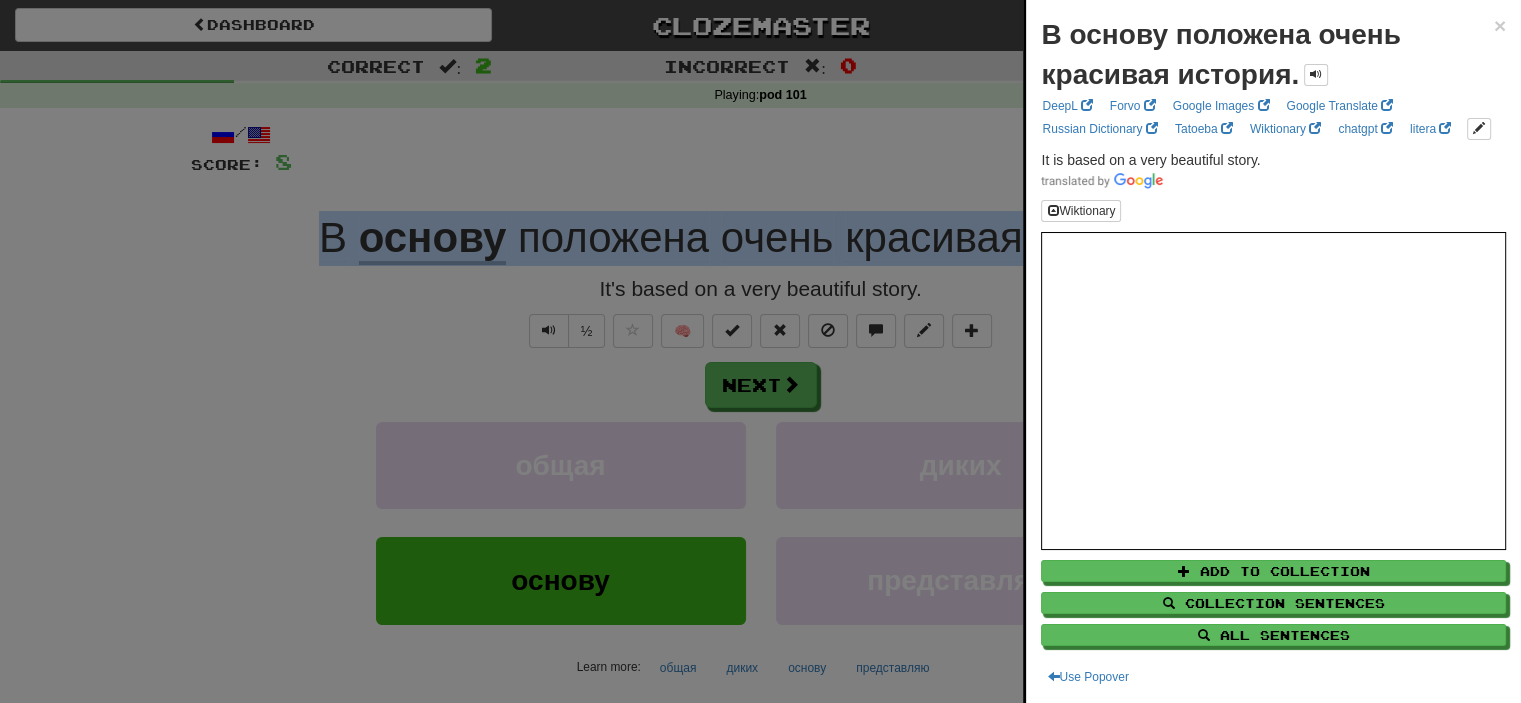 copy on "В   основу   положена   очень   красивая   история ." 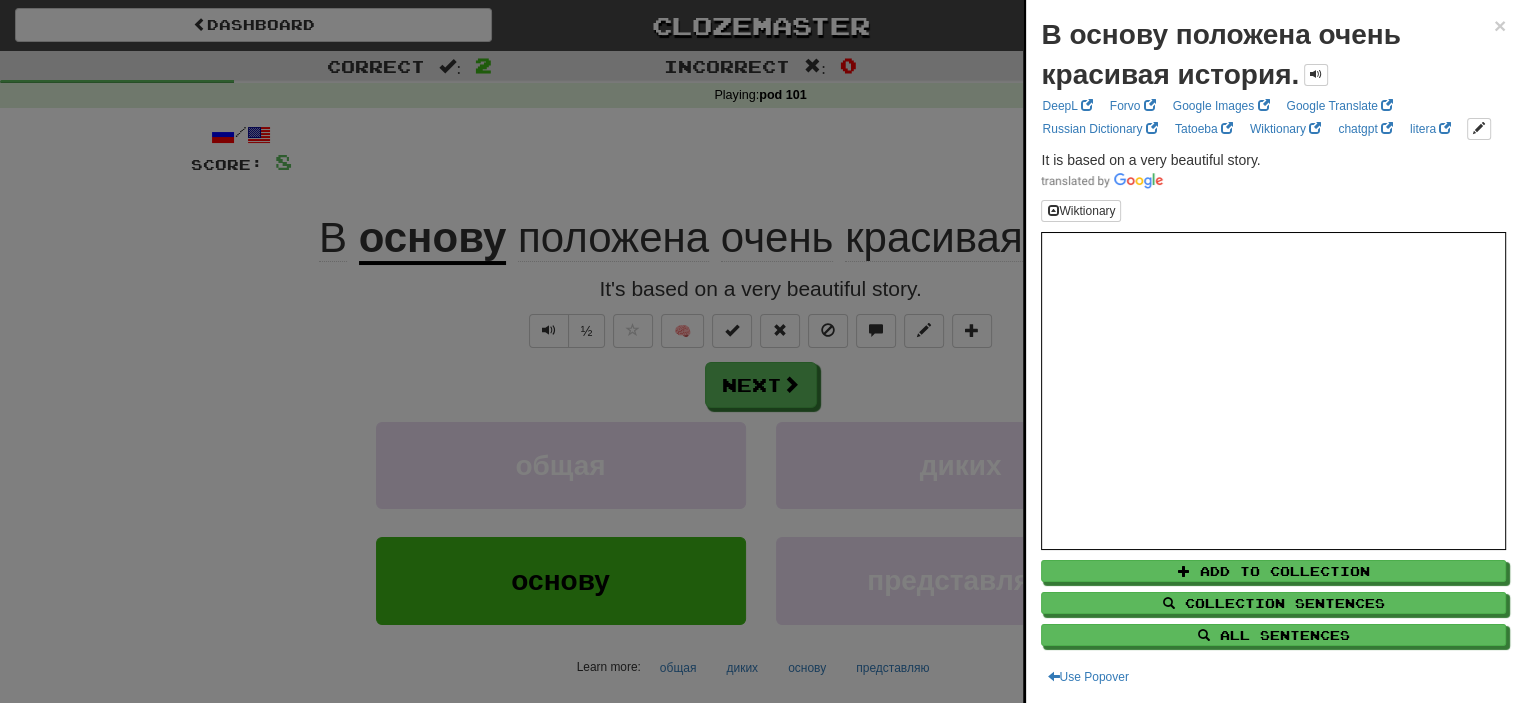 click at bounding box center [760, 351] 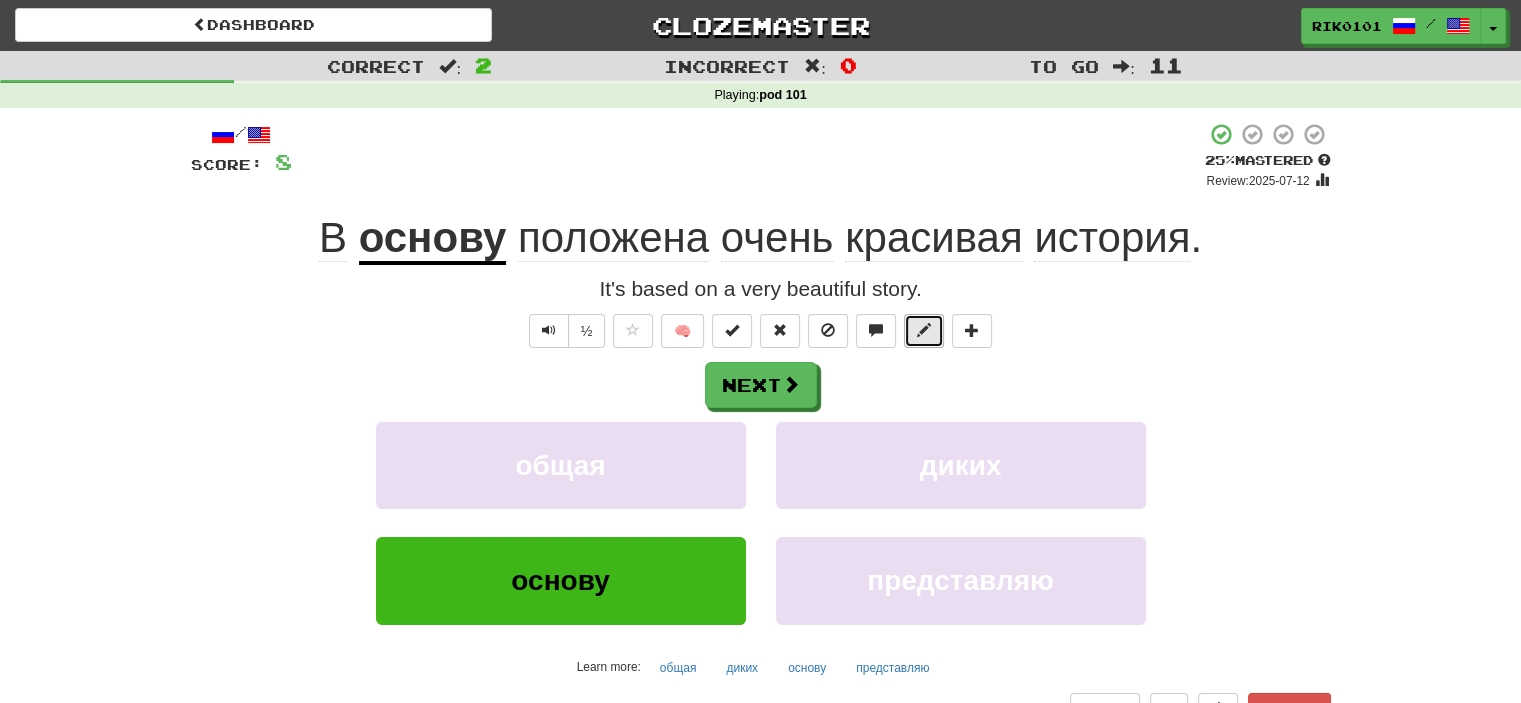 click at bounding box center [924, 331] 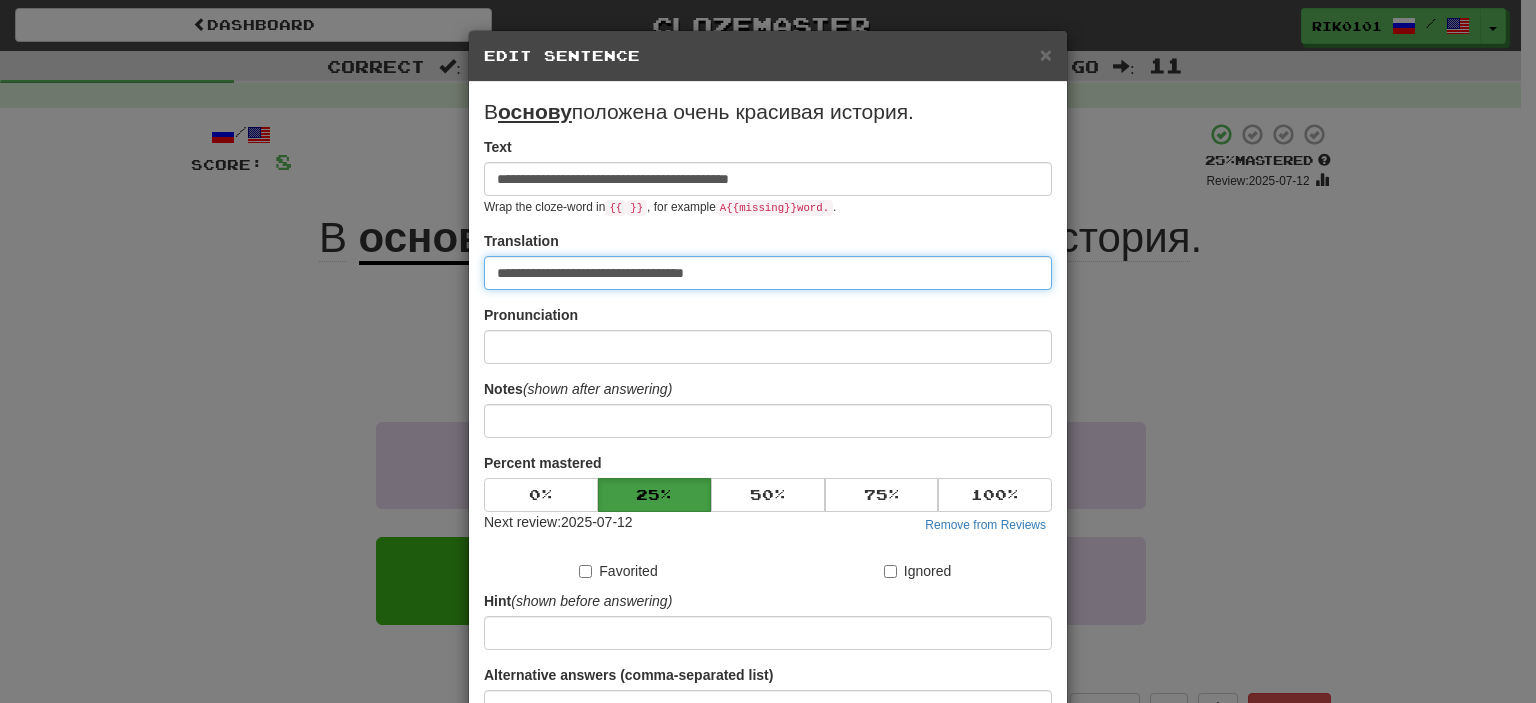 drag, startPoint x: 744, startPoint y: 280, endPoint x: 450, endPoint y: 259, distance: 294.74905 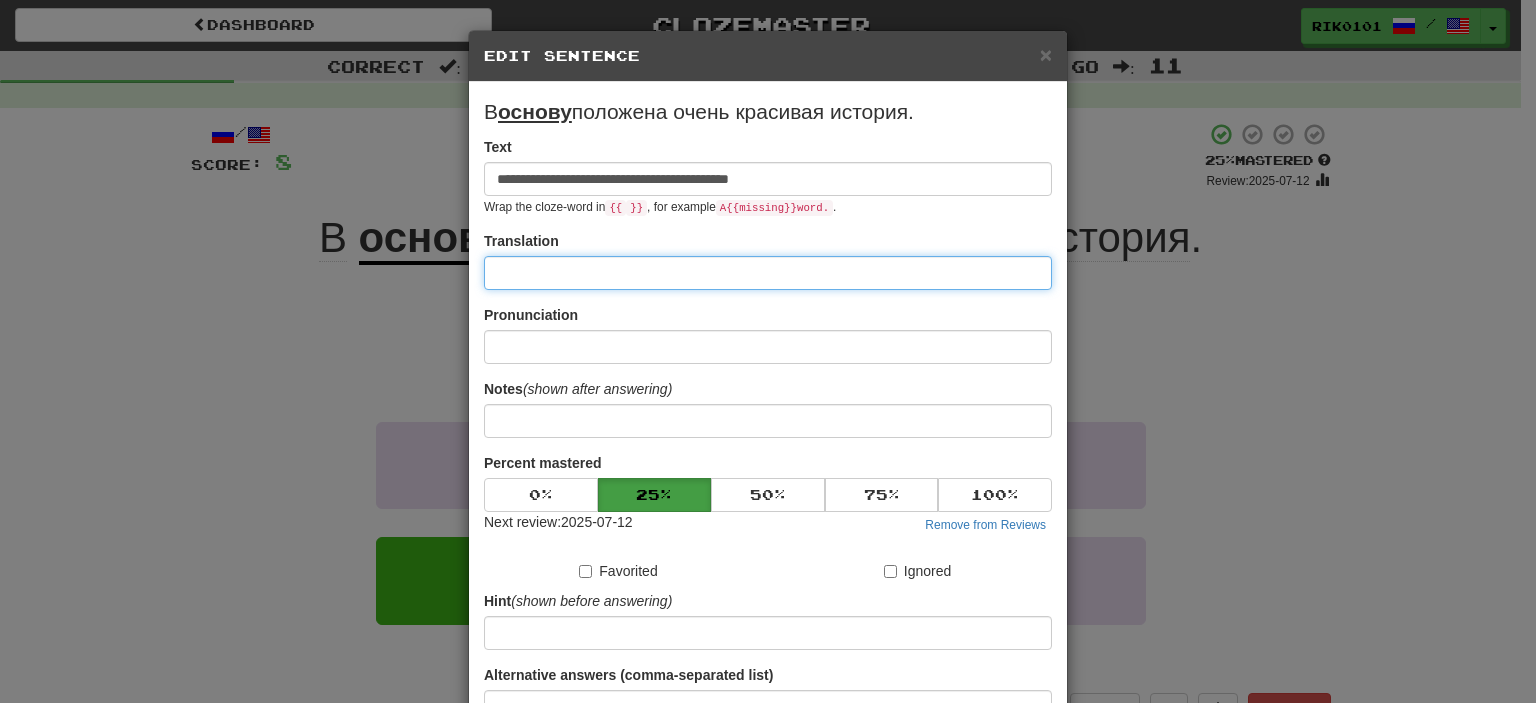 paste on "**********" 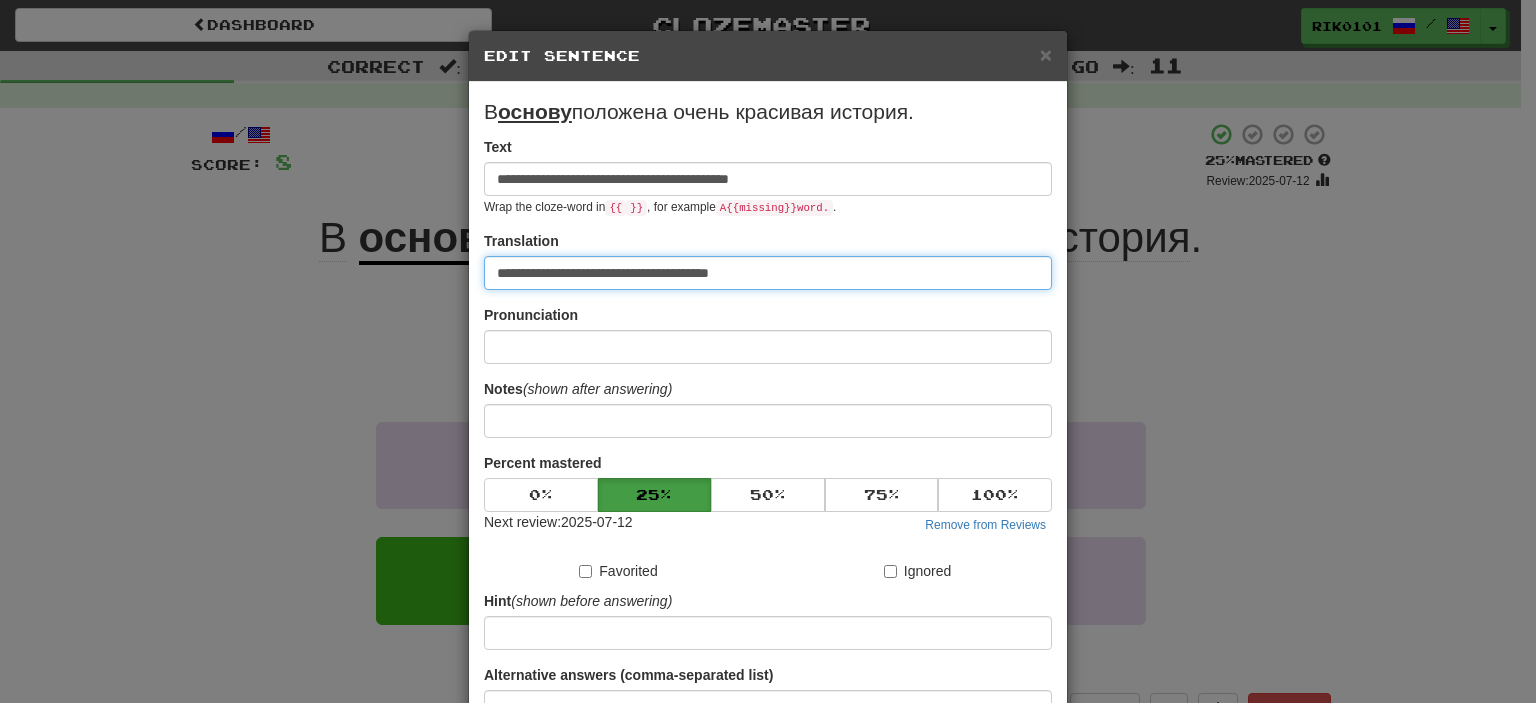 scroll, scrollTop: 190, scrollLeft: 0, axis: vertical 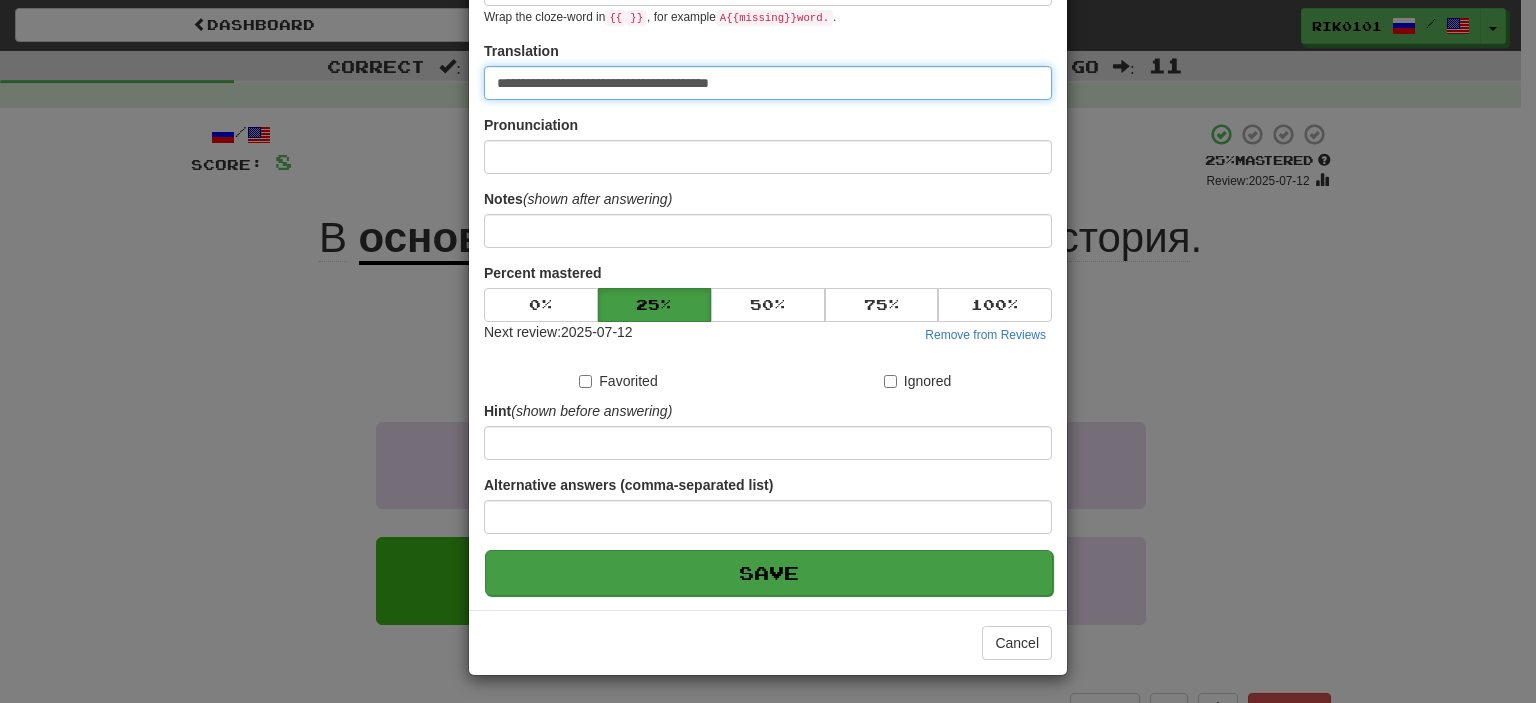 type on "**********" 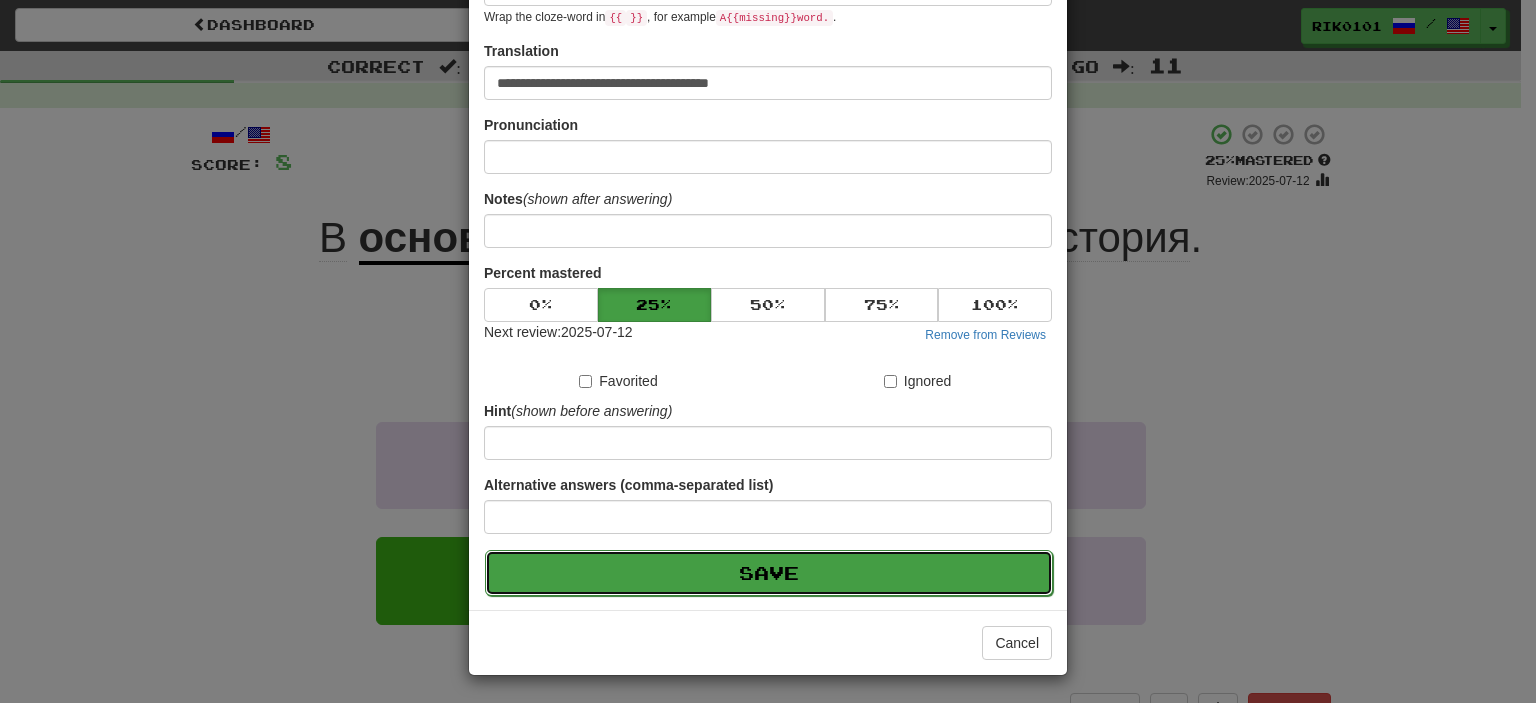 click on "Save" at bounding box center (769, 573) 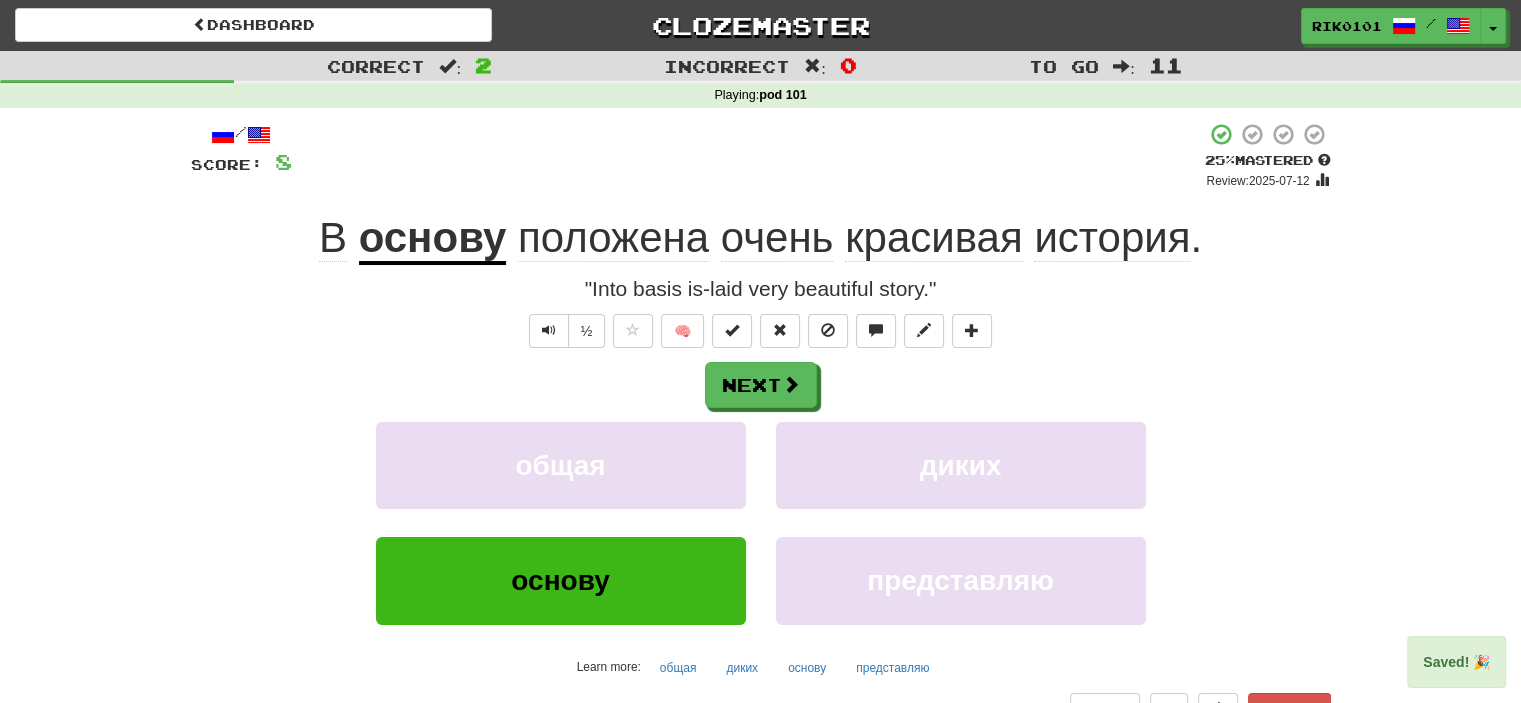 click on "основу" at bounding box center (433, 239) 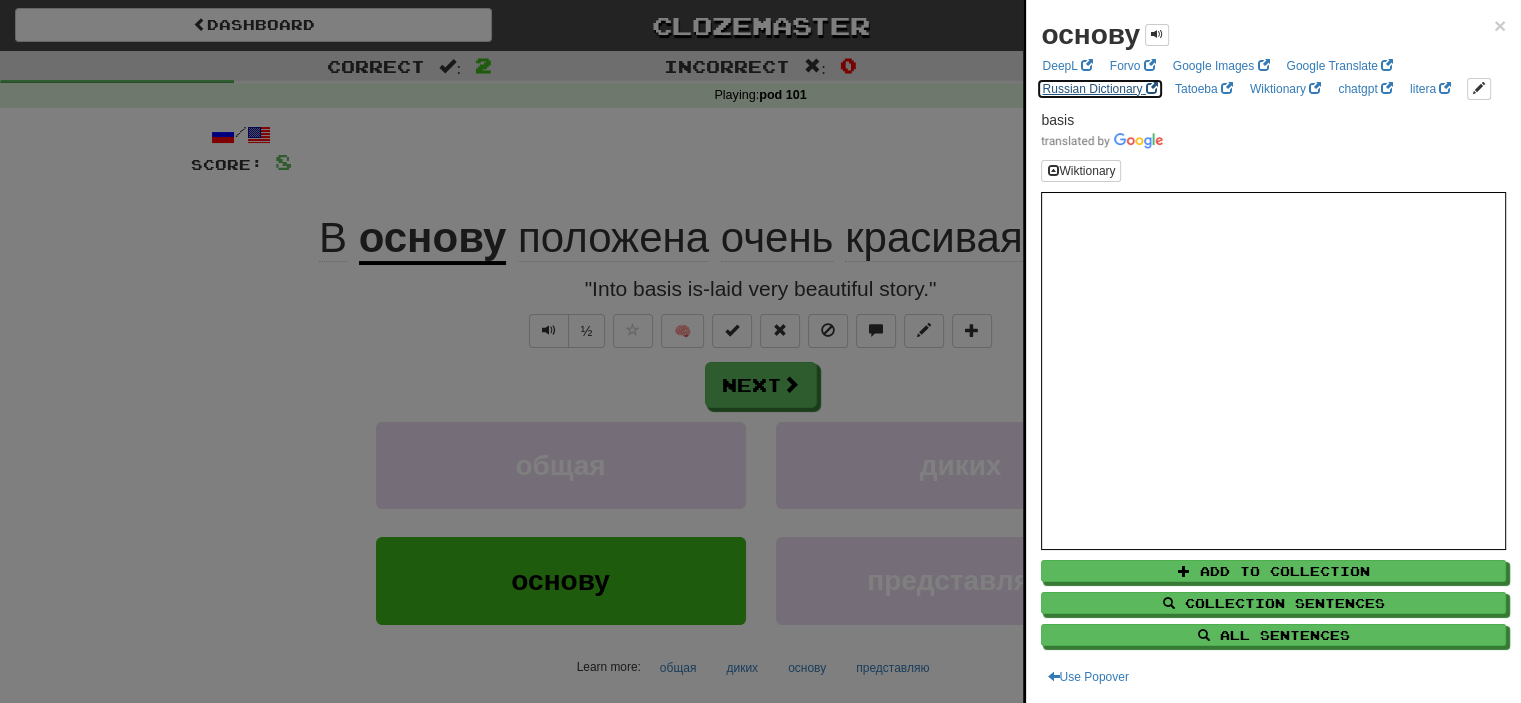 click on "Russian Dictionary" at bounding box center [1099, 89] 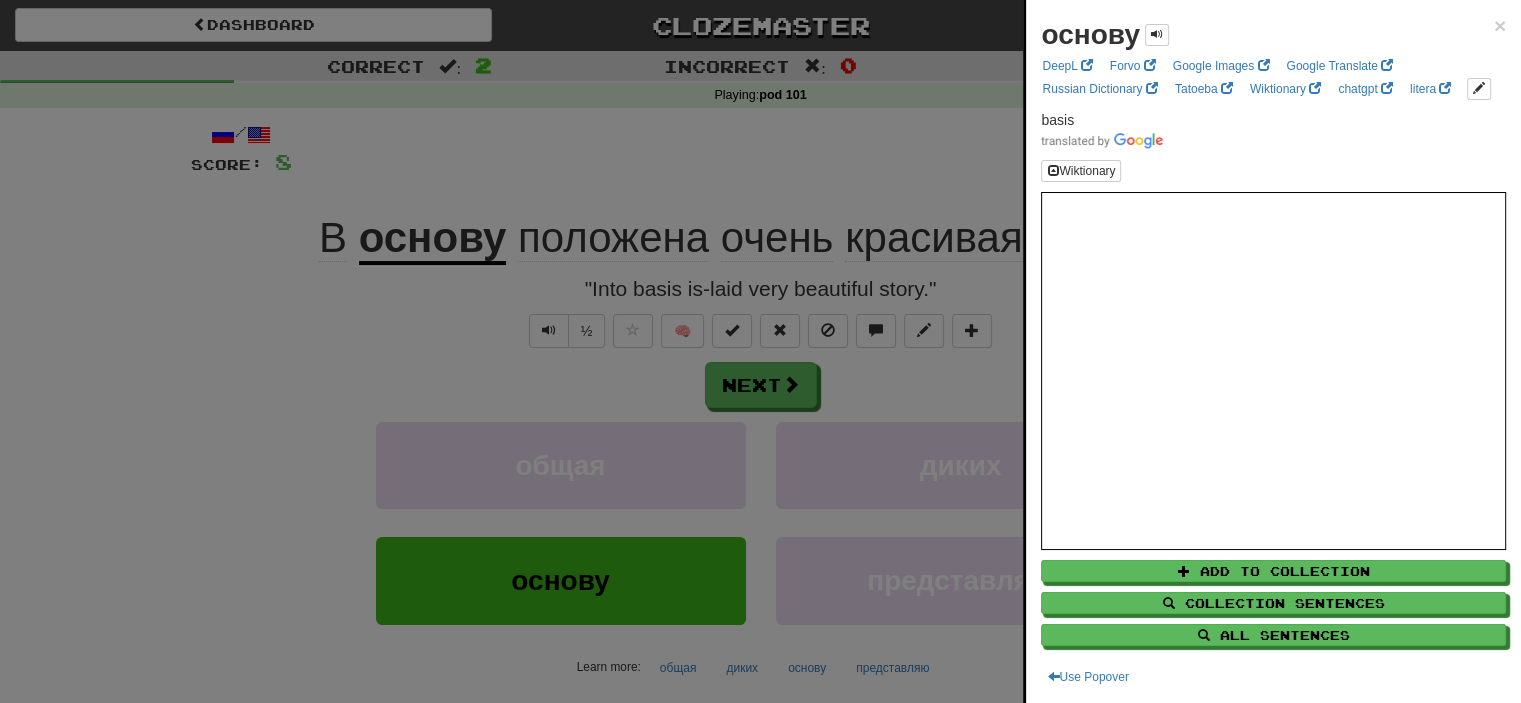 drag, startPoint x: 475, startPoint y: 174, endPoint x: 559, endPoint y: 167, distance: 84.29116 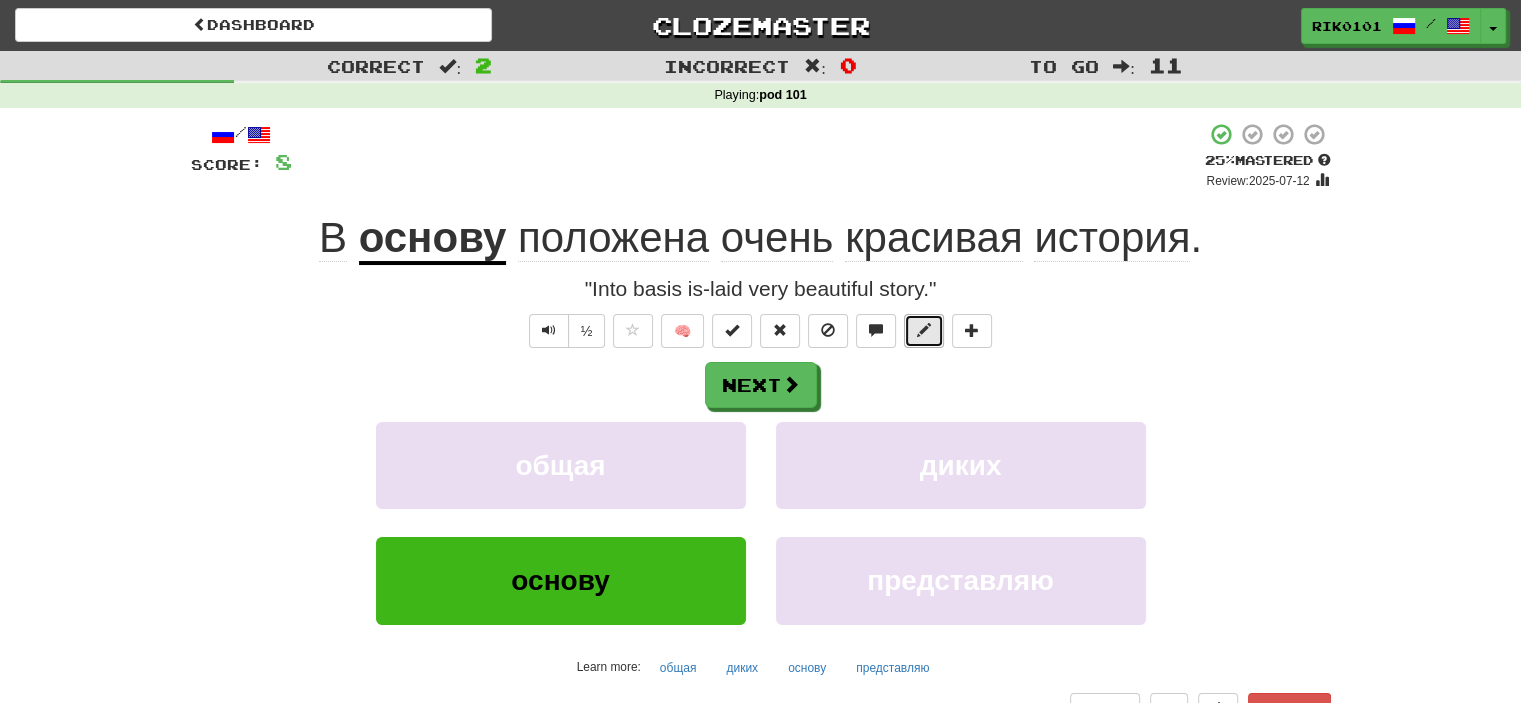 click at bounding box center [924, 331] 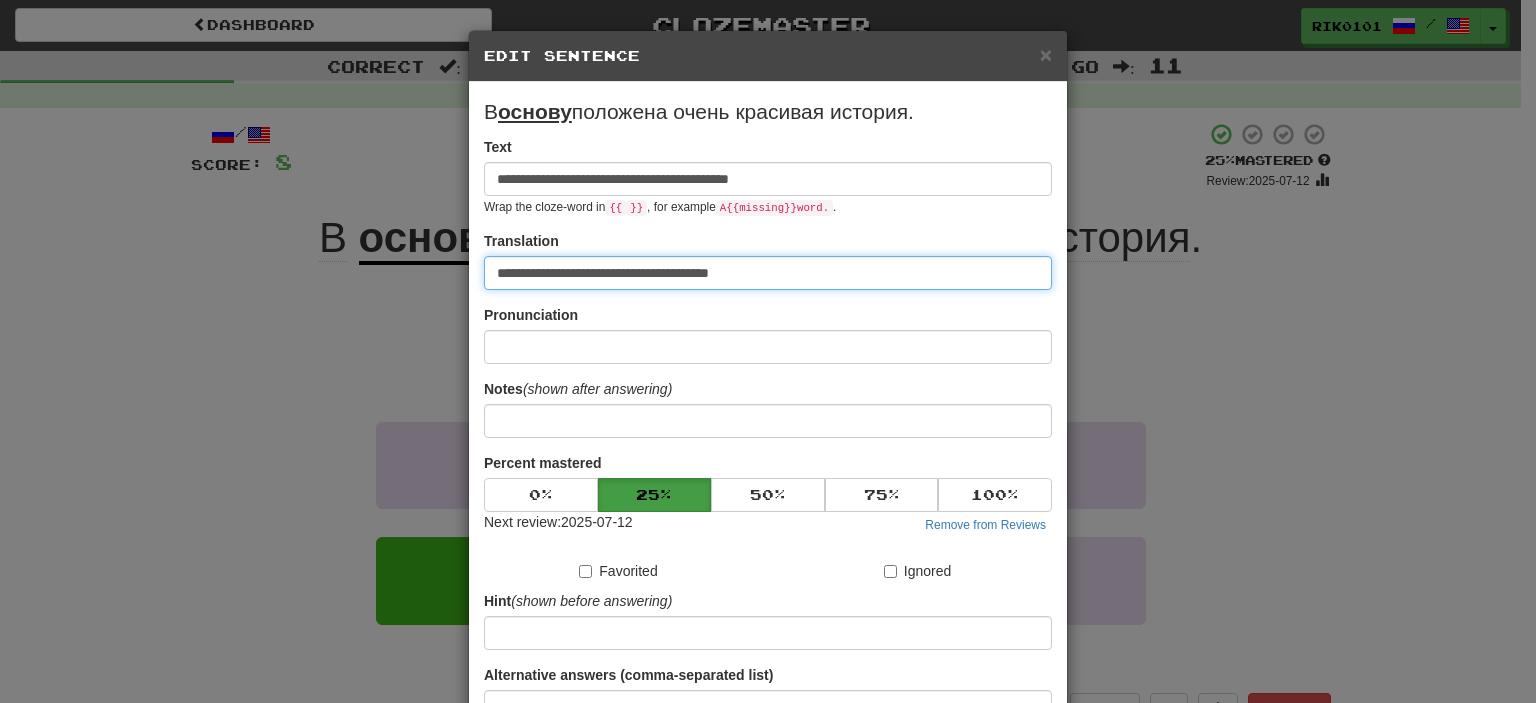 click on "**********" at bounding box center [768, 273] 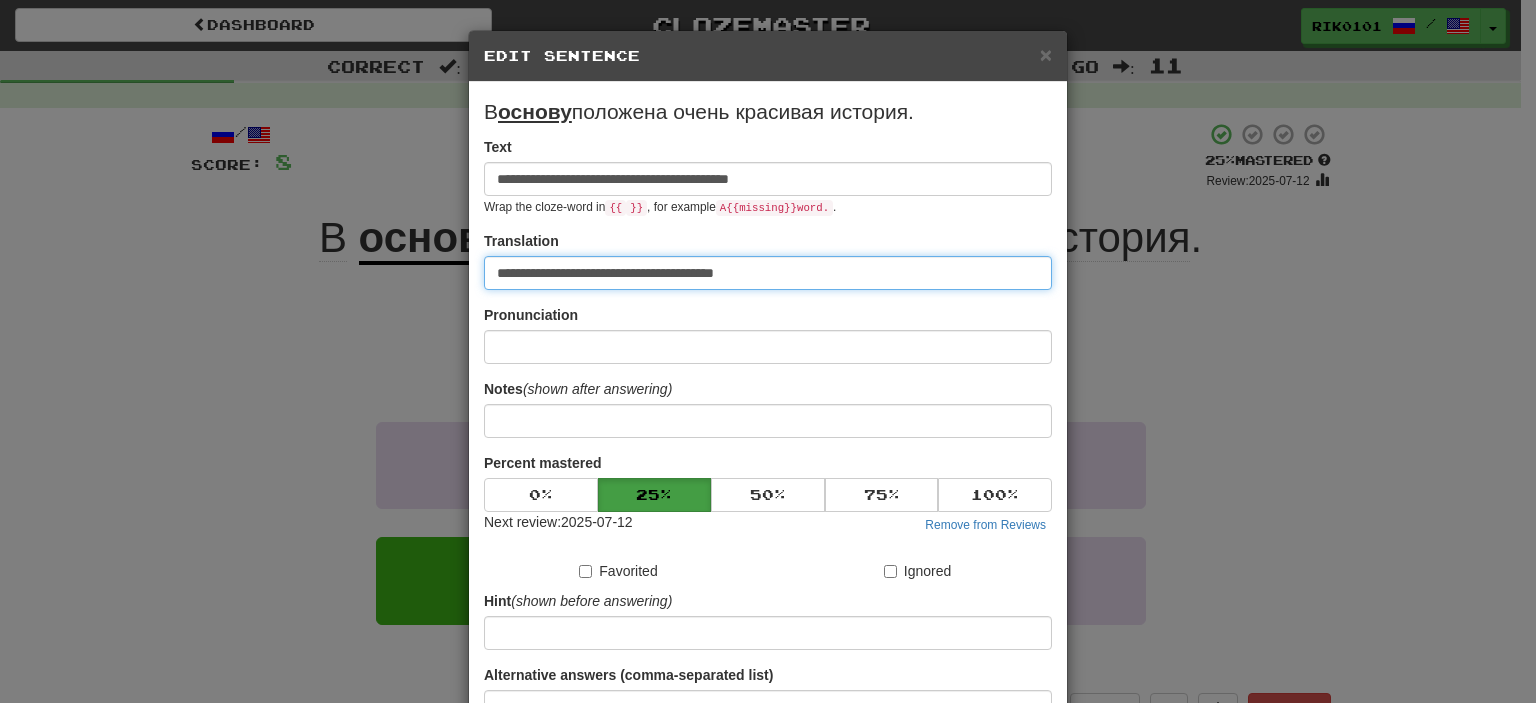 paste on "**********" 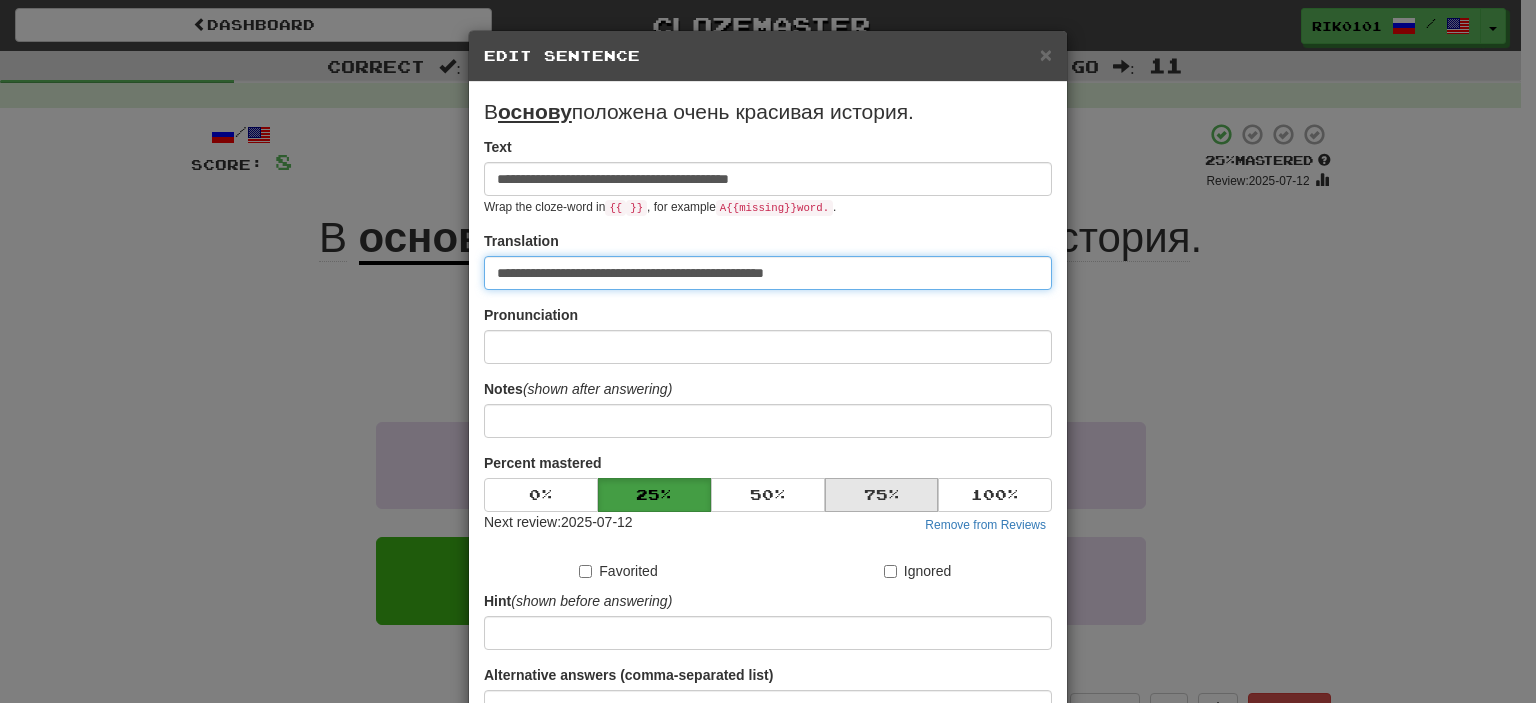 scroll, scrollTop: 190, scrollLeft: 0, axis: vertical 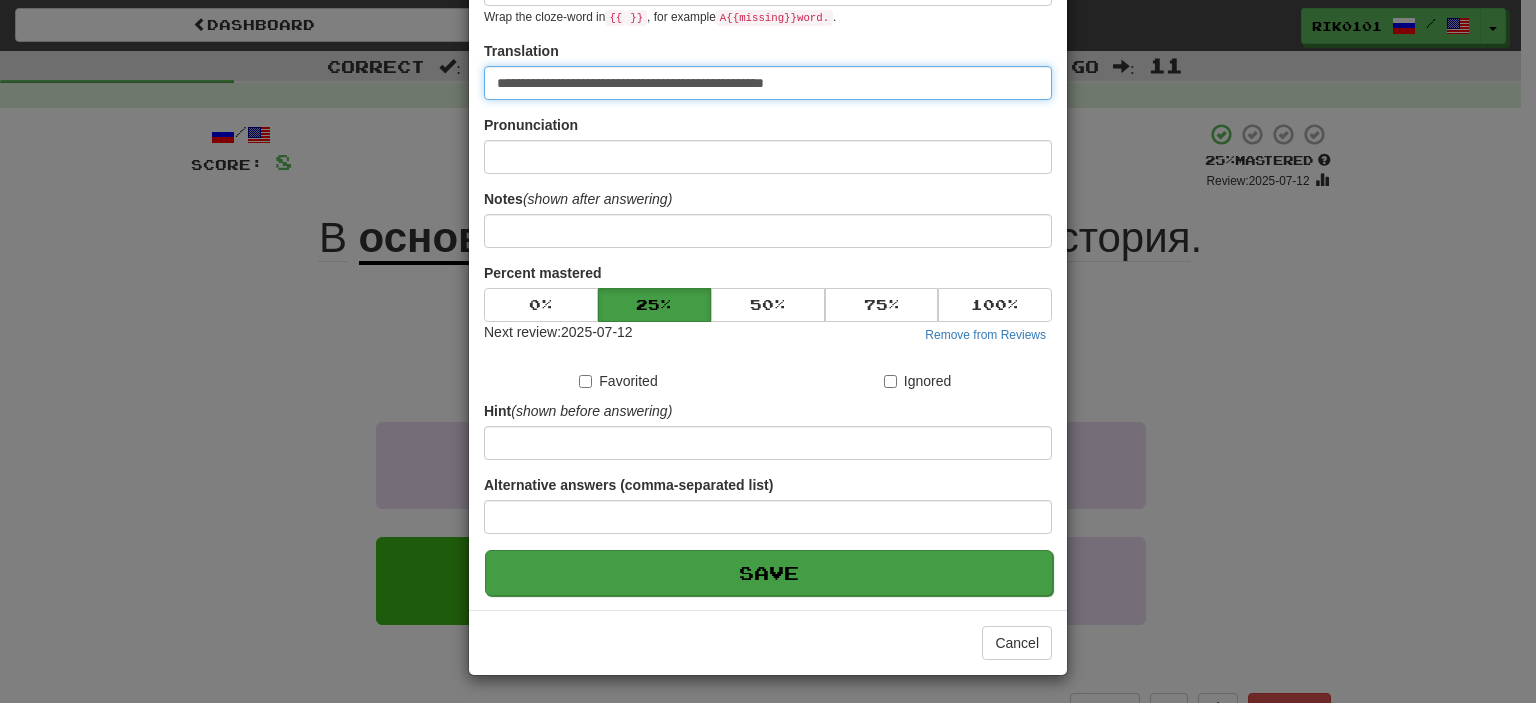 type on "**********" 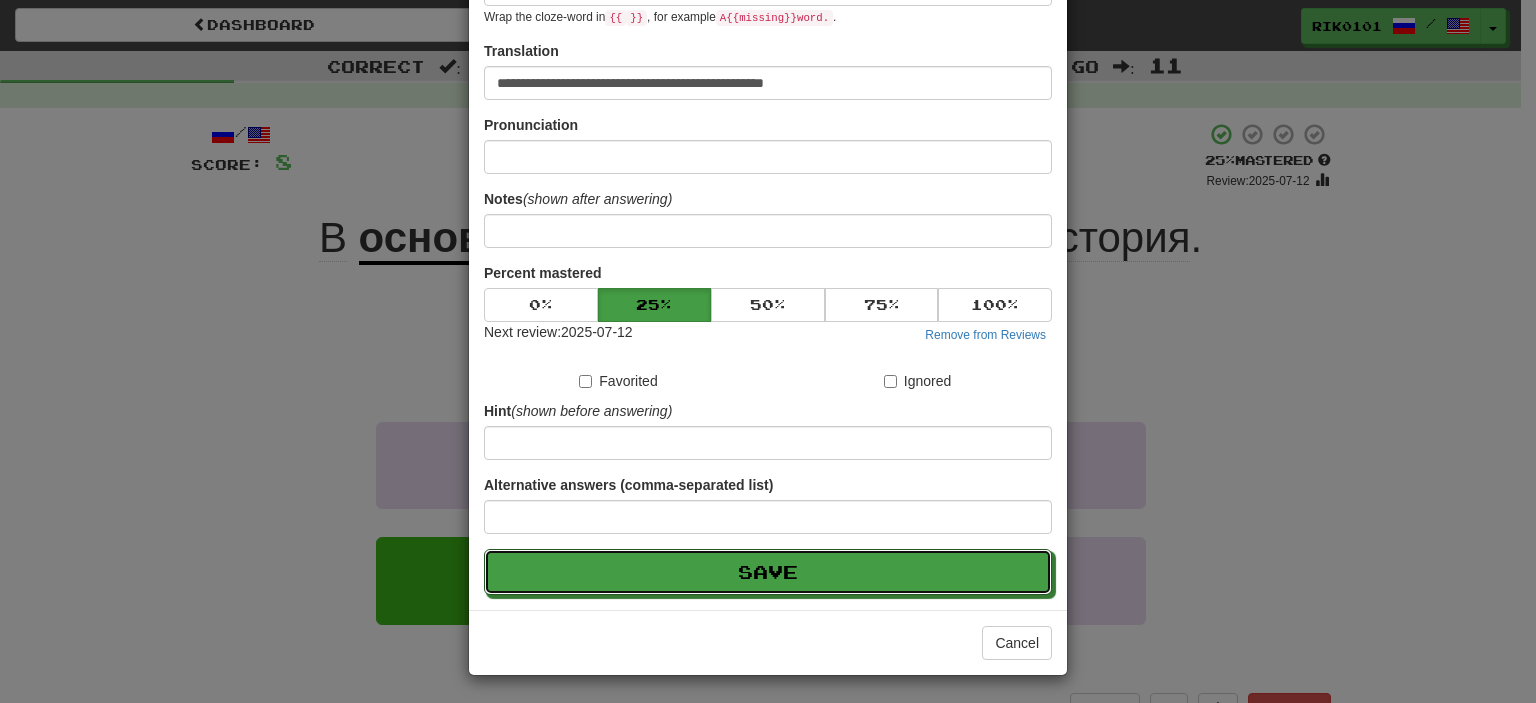 drag, startPoint x: 788, startPoint y: 567, endPoint x: 917, endPoint y: 606, distance: 134.76646 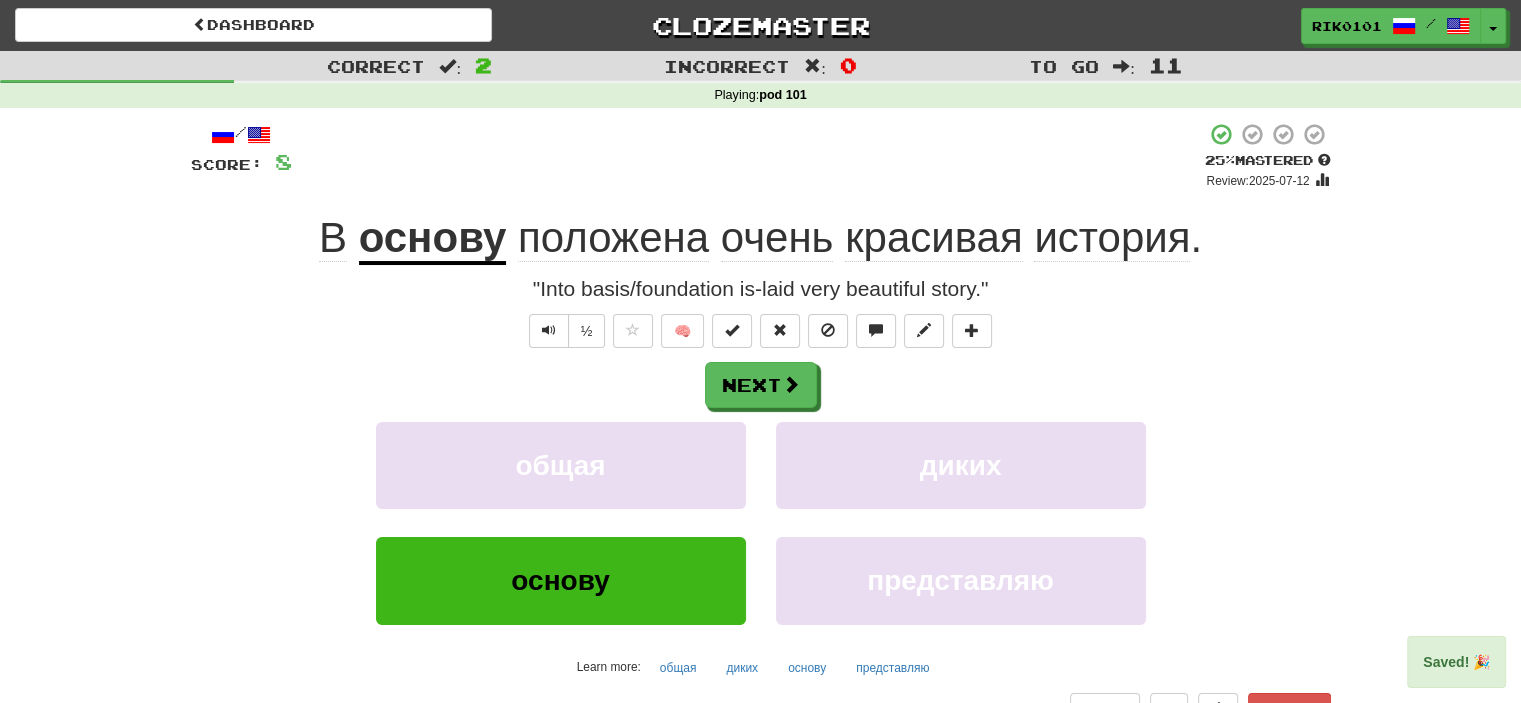 click on "положена" at bounding box center [613, 238] 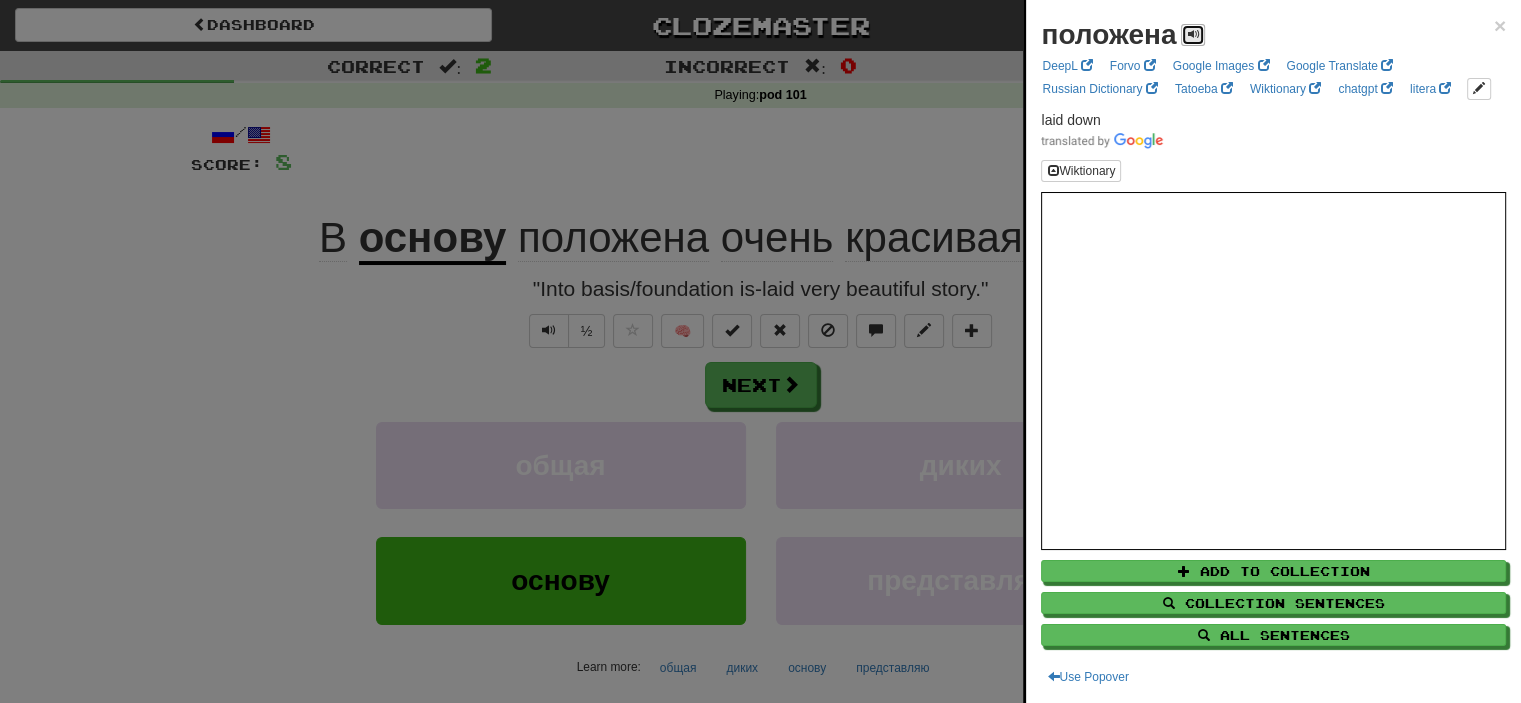 click at bounding box center [1193, 34] 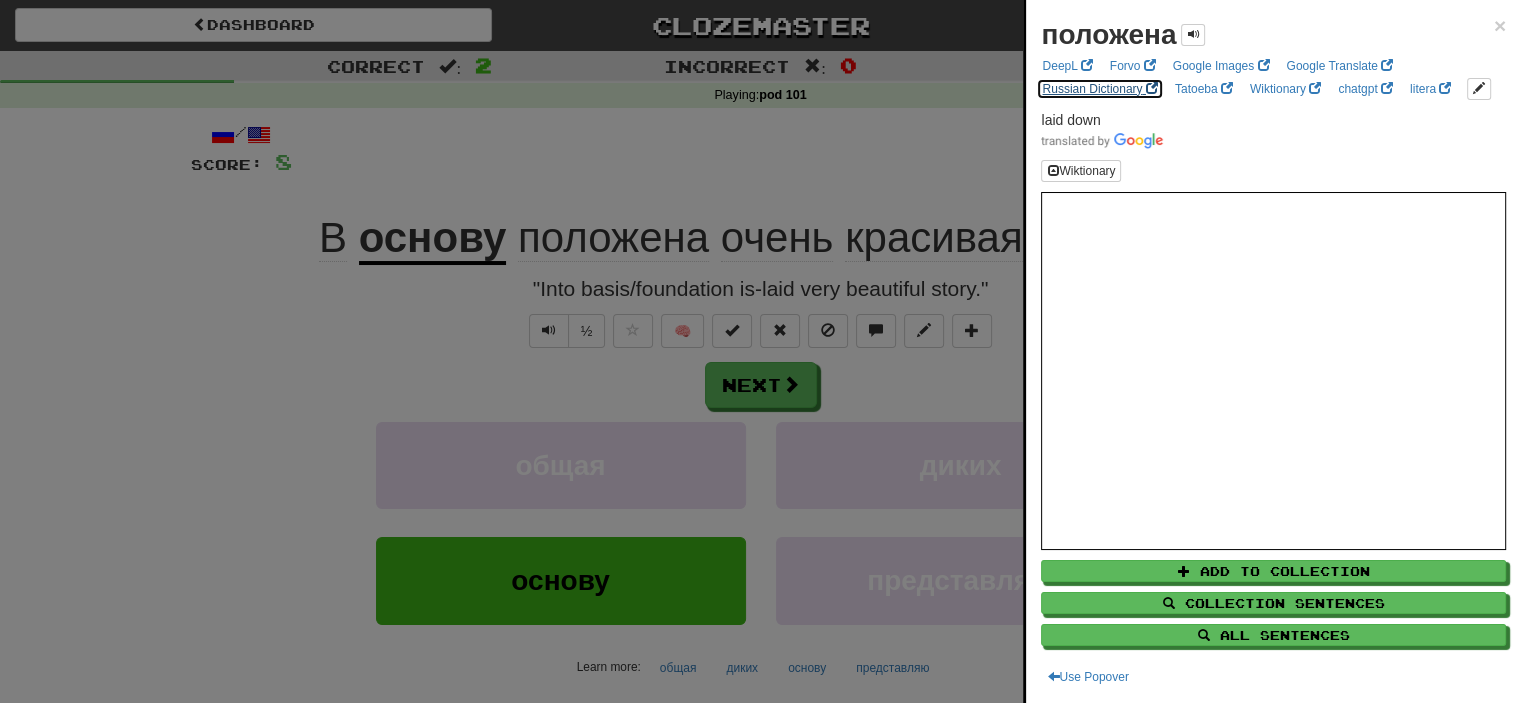 click on "Russian Dictionary" at bounding box center (1099, 89) 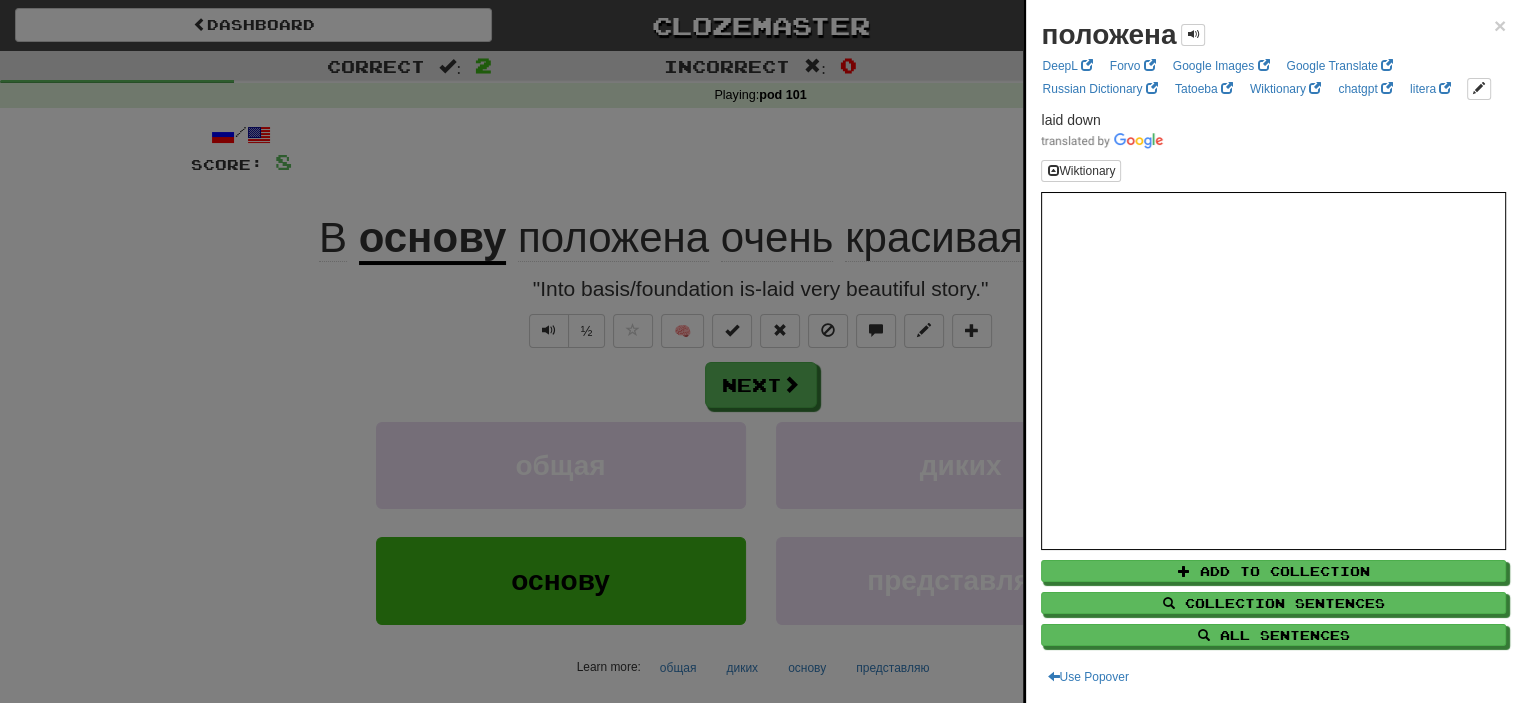 click at bounding box center (760, 351) 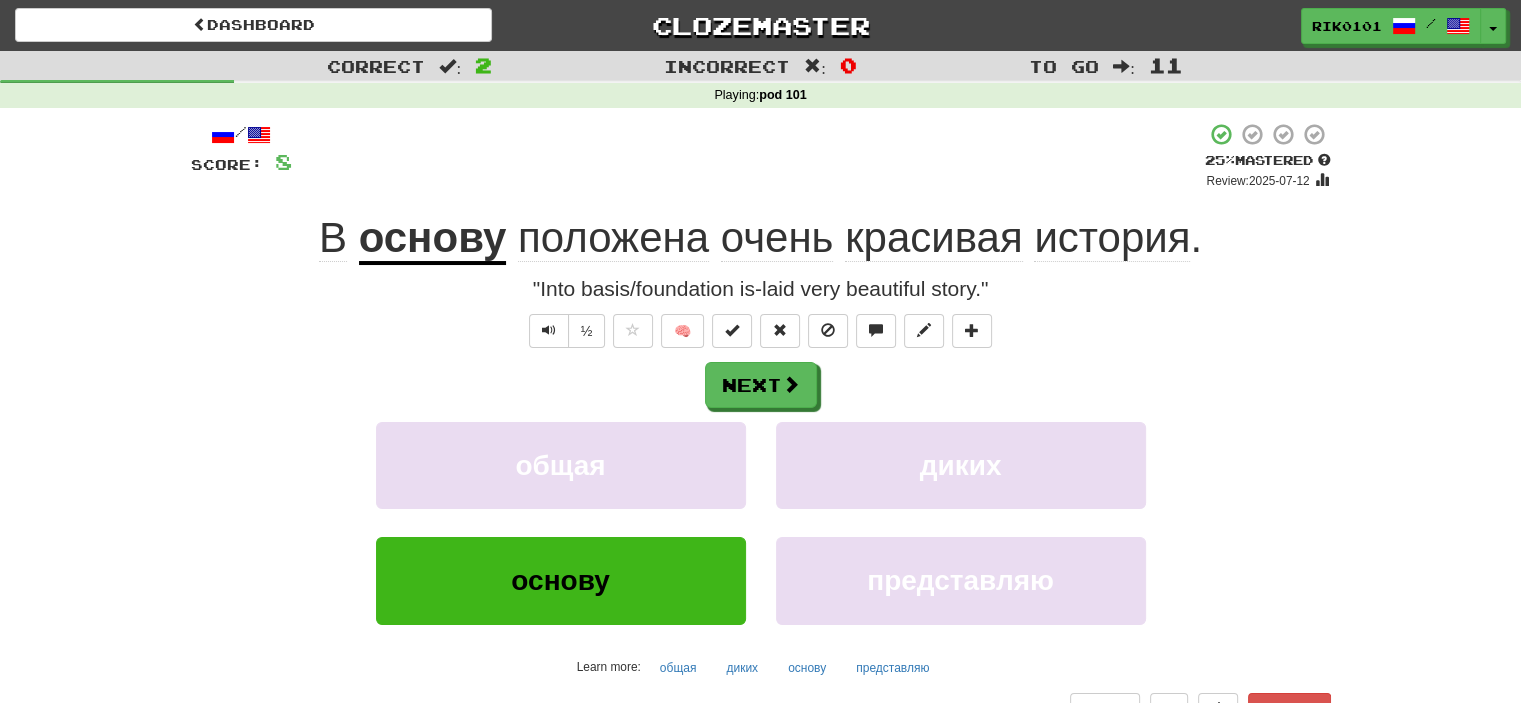click on "+ 4" at bounding box center (748, 156) 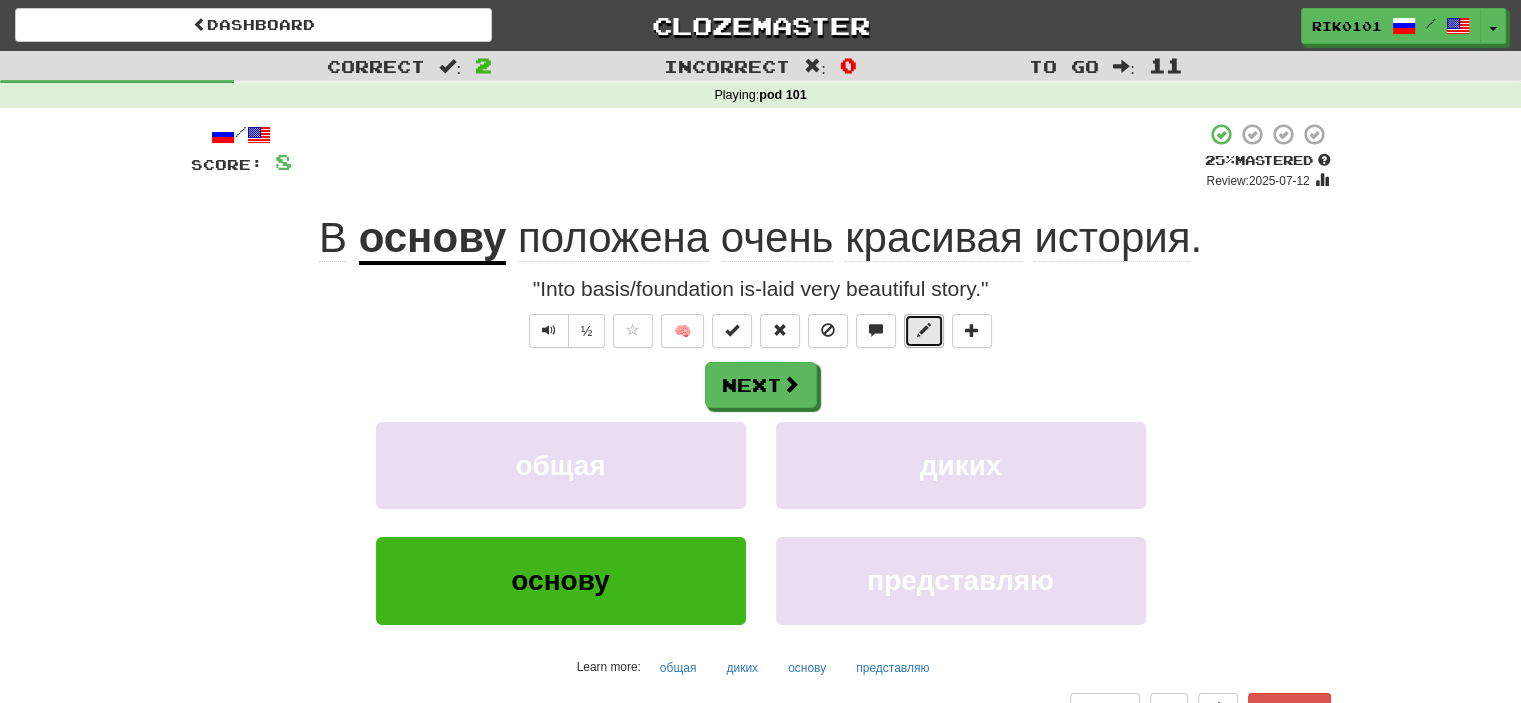 click at bounding box center (924, 331) 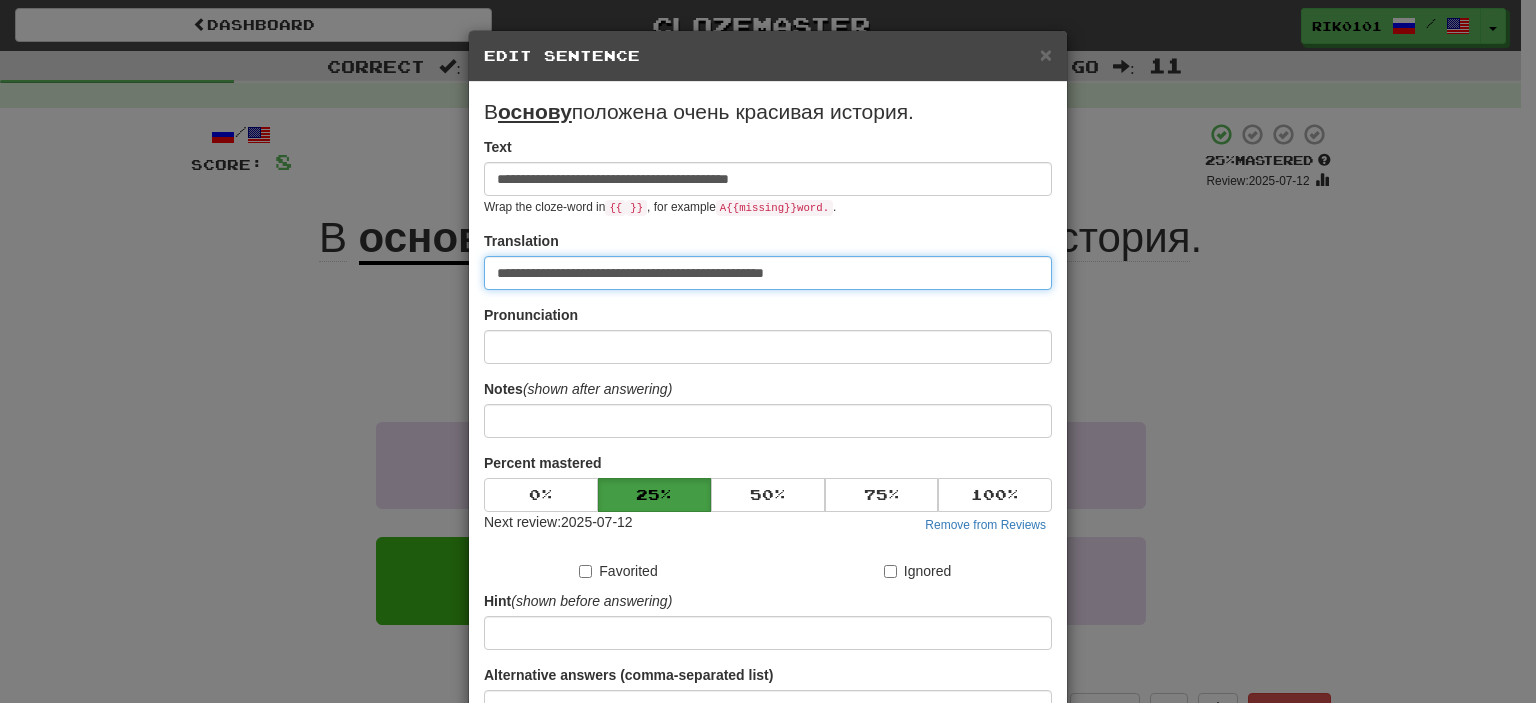 click on "**********" at bounding box center [768, 273] 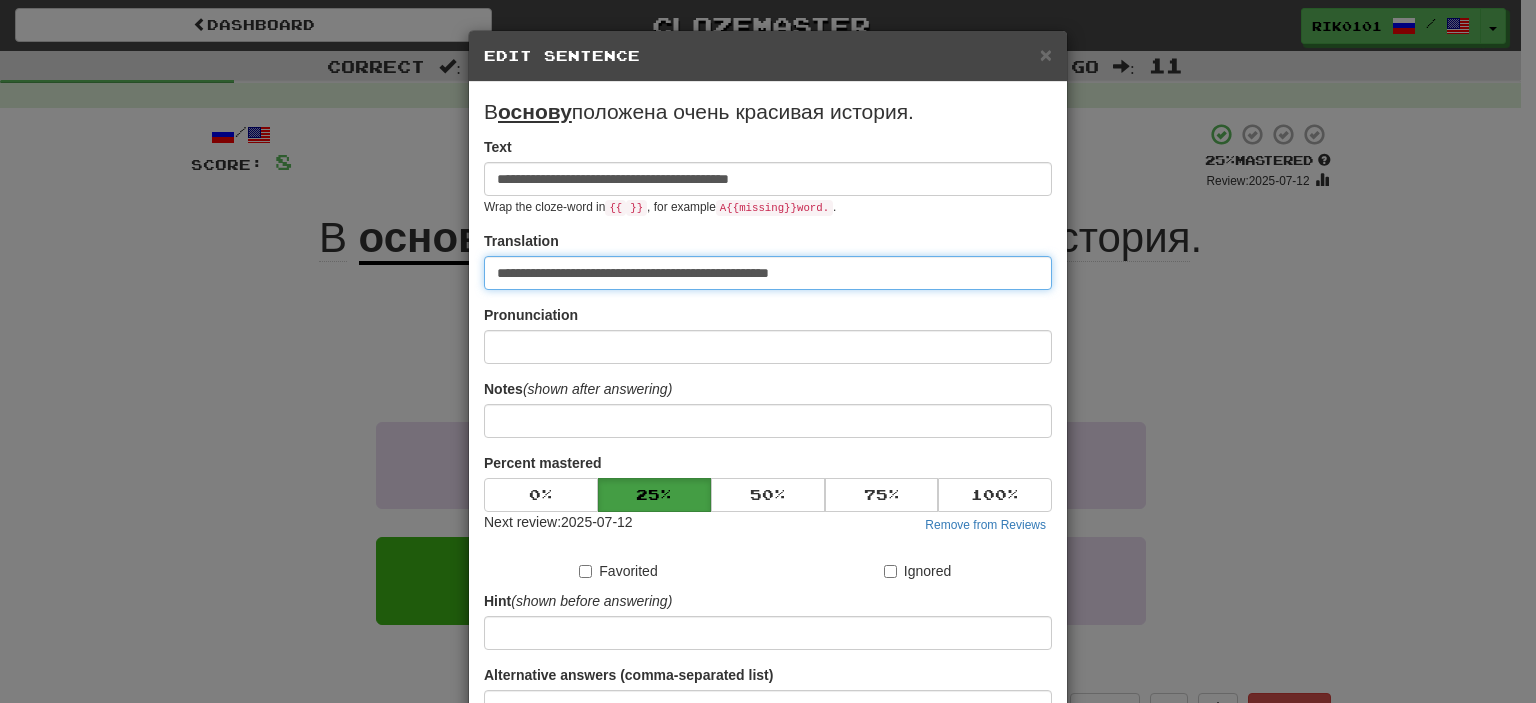 paste on "**********" 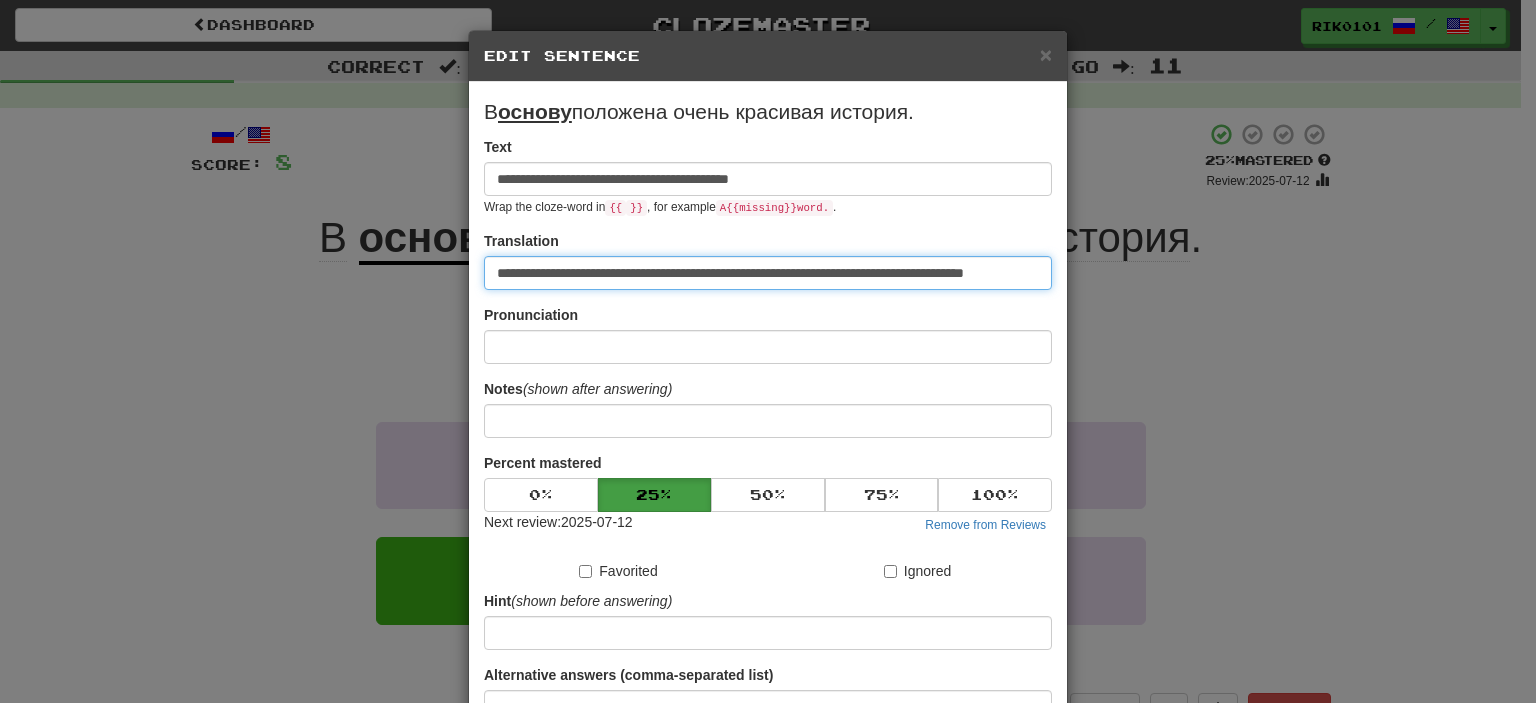 click on "**********" at bounding box center [768, 273] 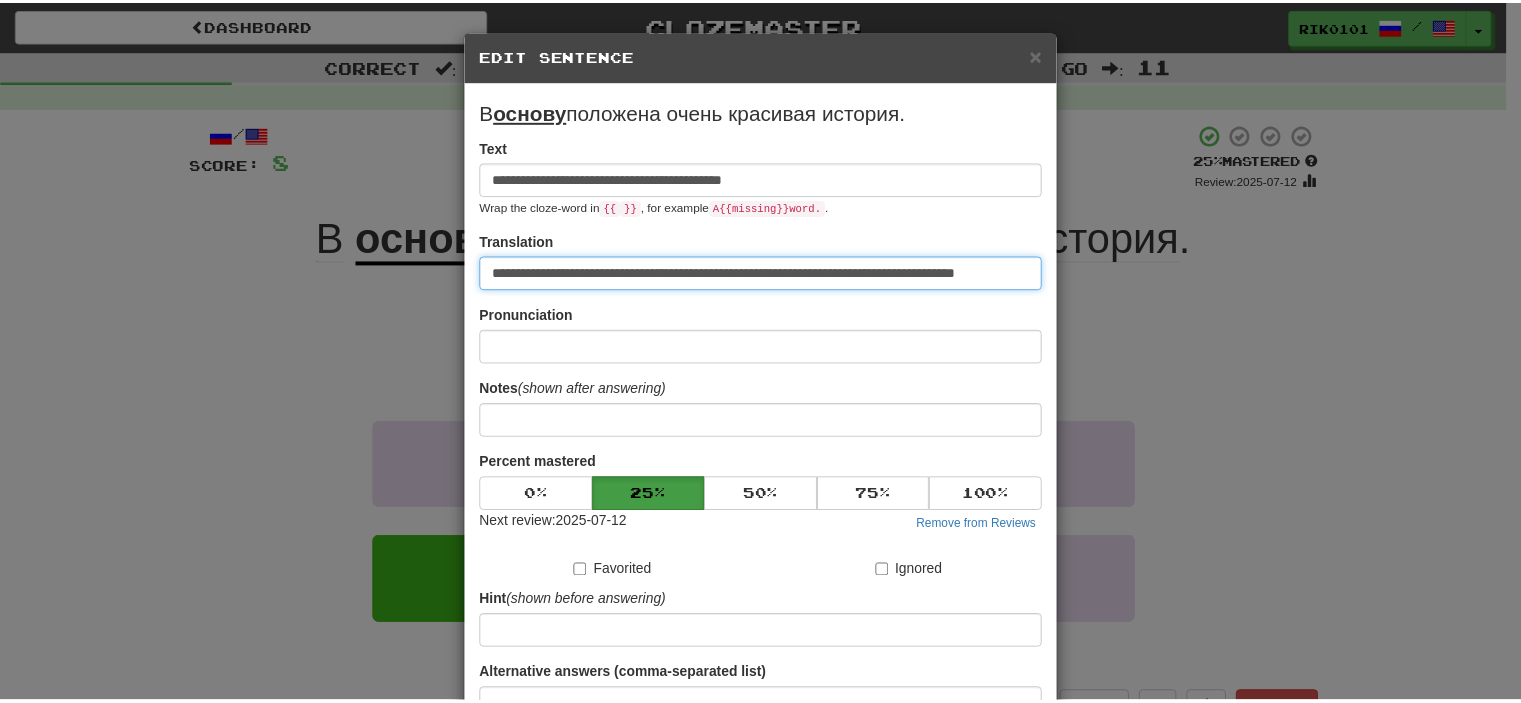 scroll, scrollTop: 190, scrollLeft: 0, axis: vertical 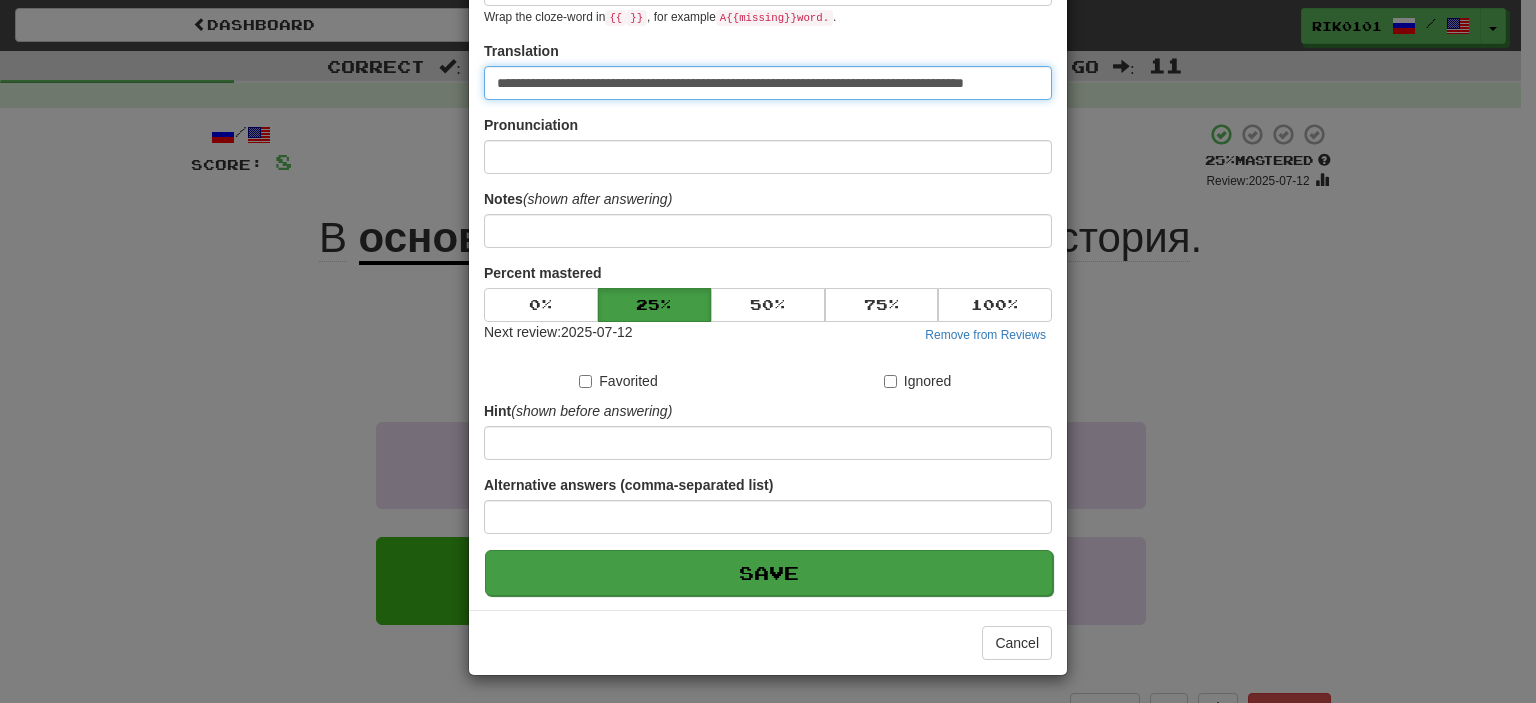 type on "**********" 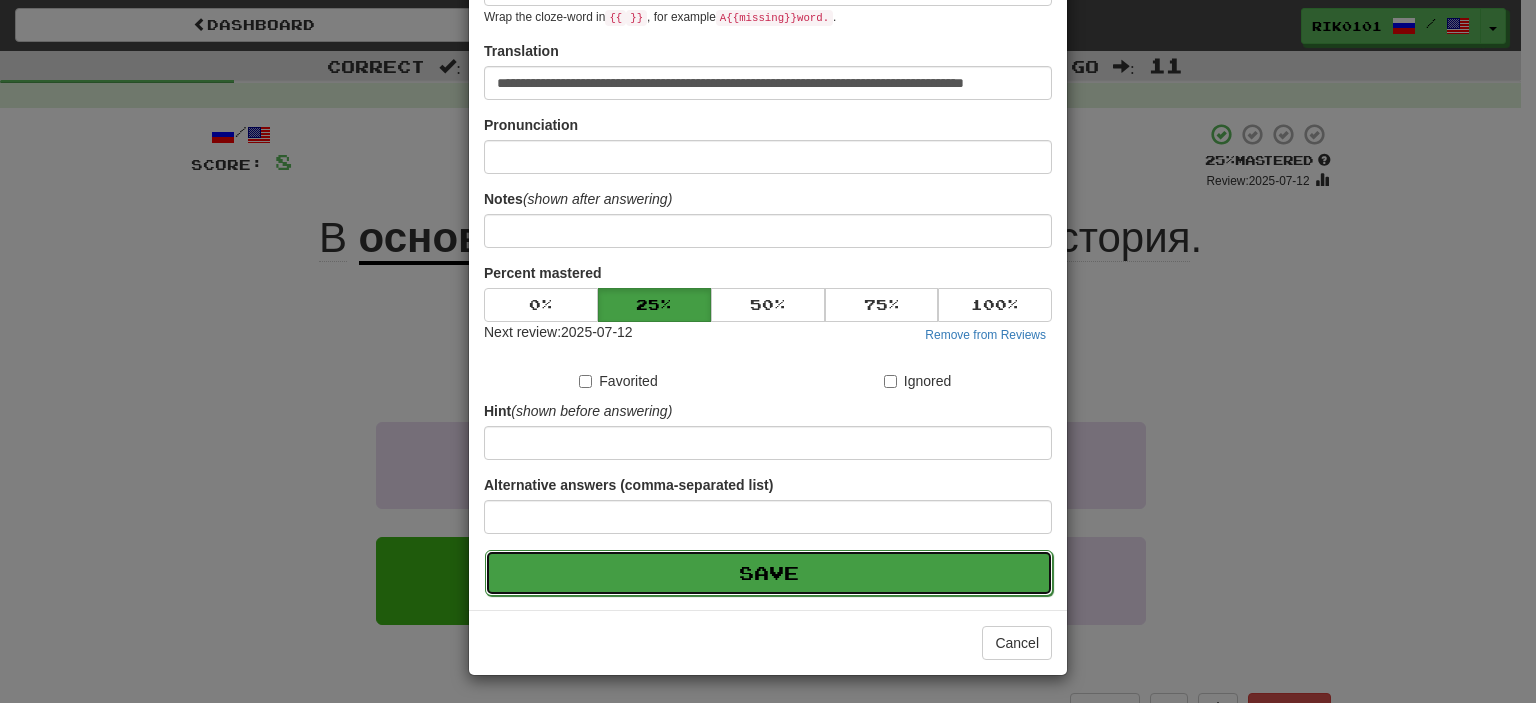 click on "Save" at bounding box center (769, 573) 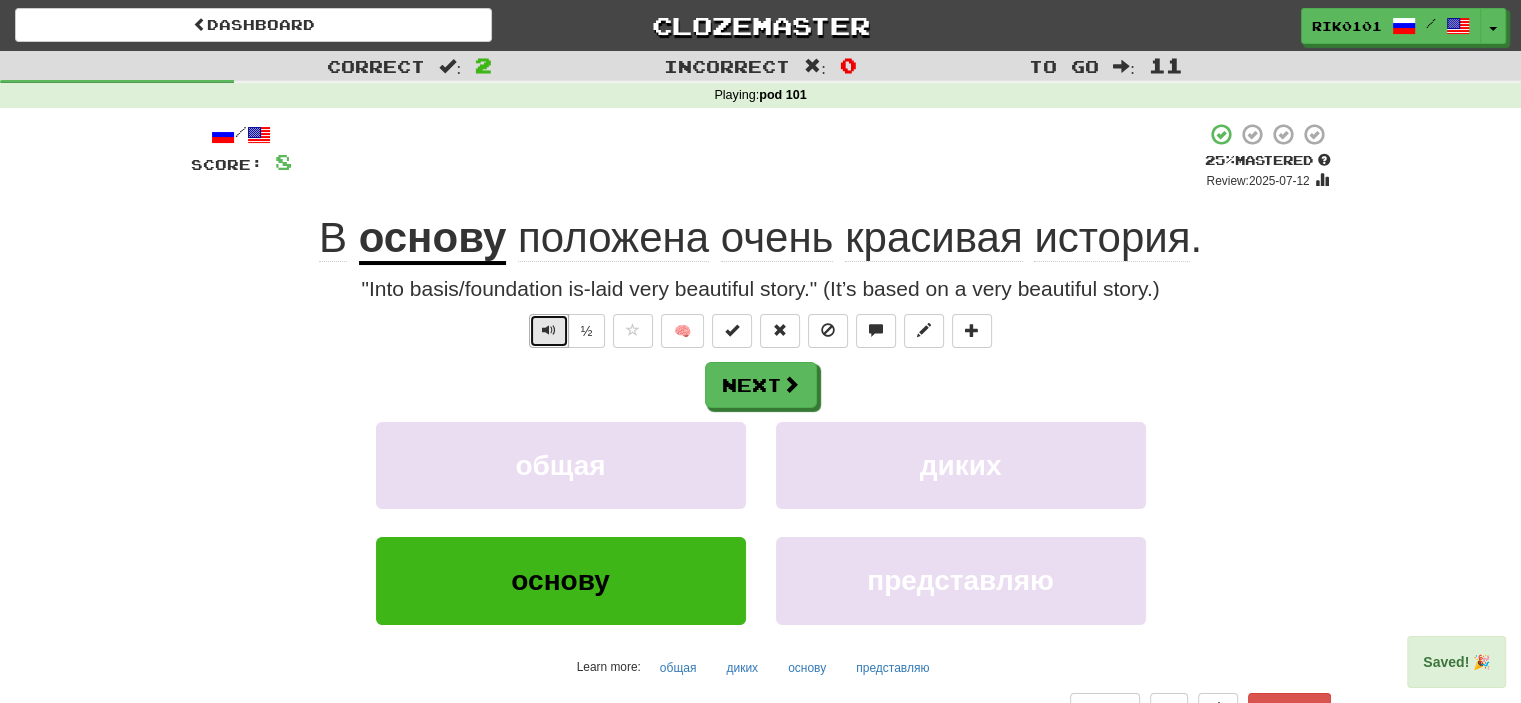 click at bounding box center [549, 330] 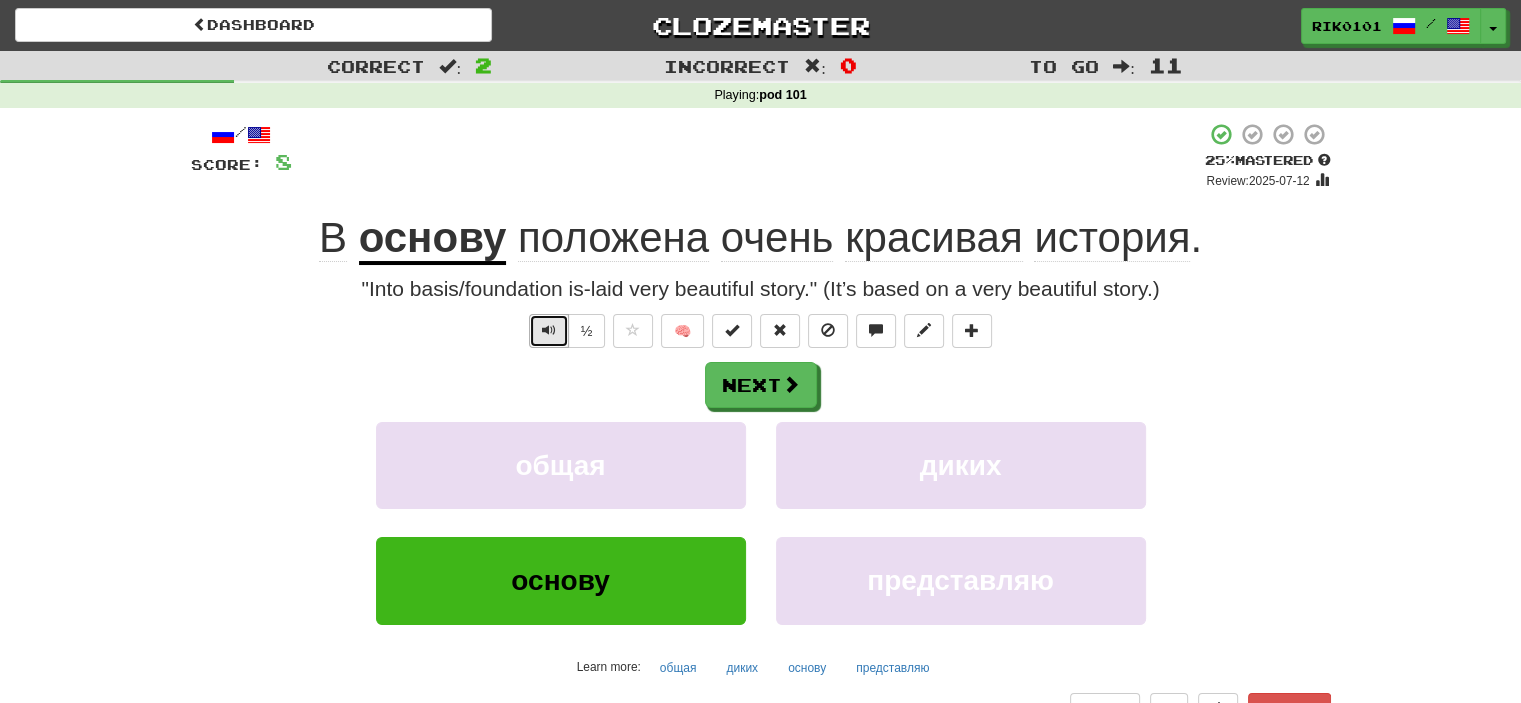 click at bounding box center [549, 330] 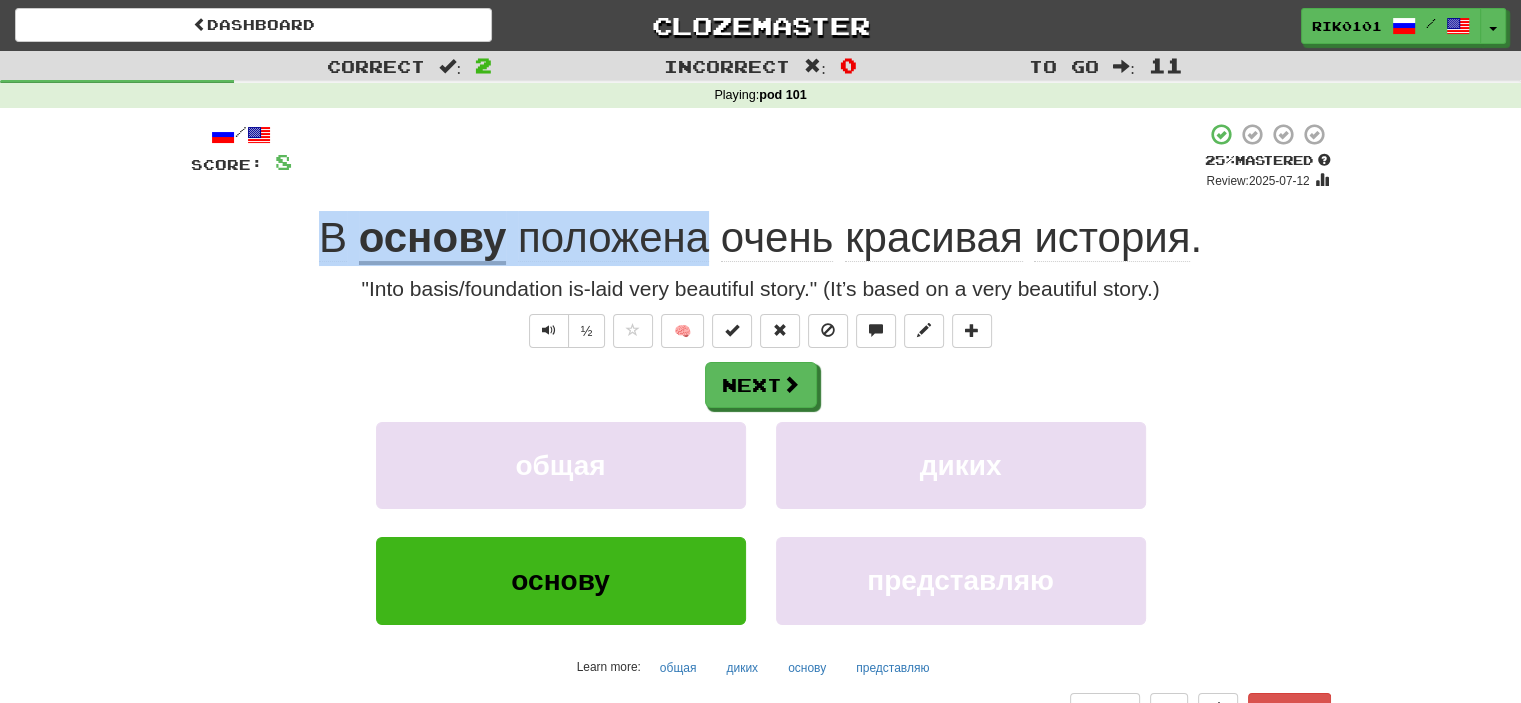 drag, startPoint x: 298, startPoint y: 219, endPoint x: 704, endPoint y: 243, distance: 406.70874 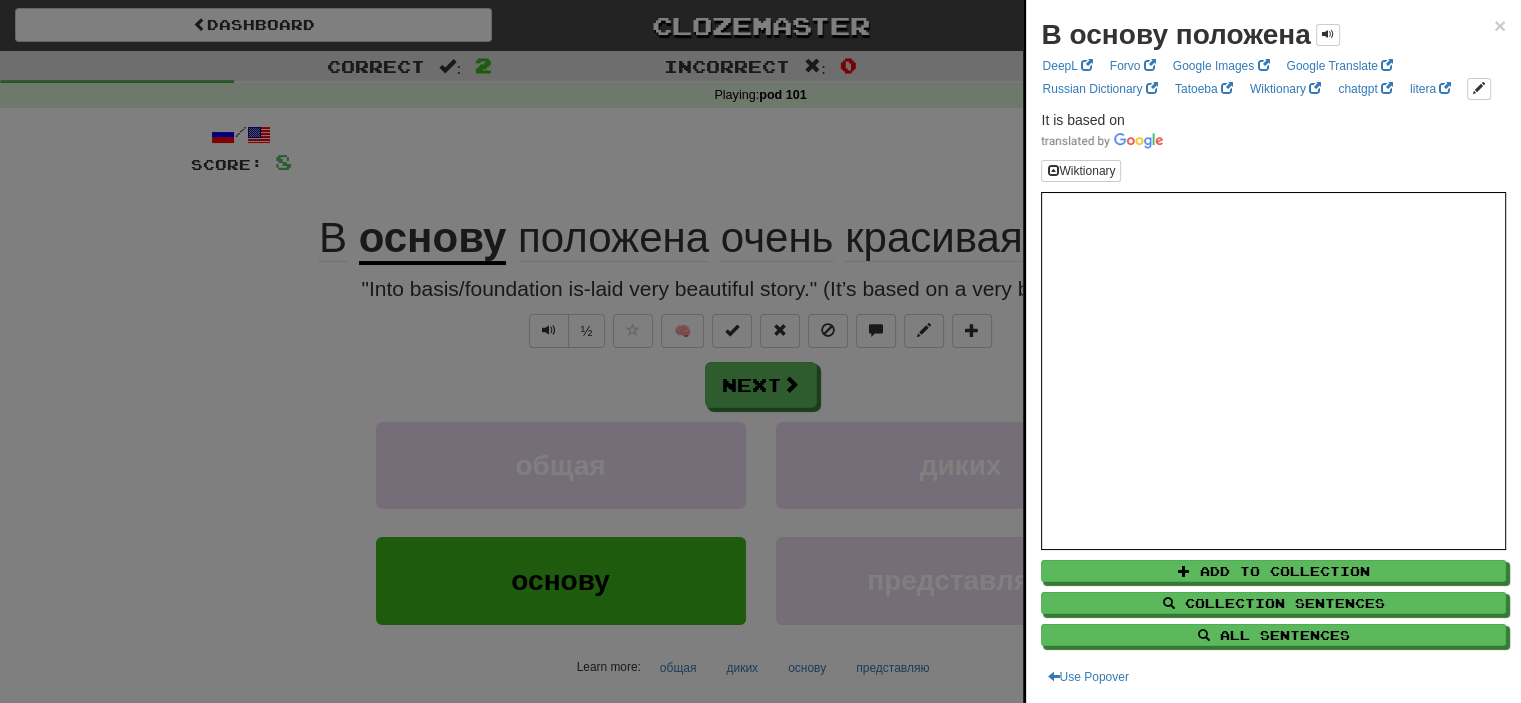 click at bounding box center (760, 351) 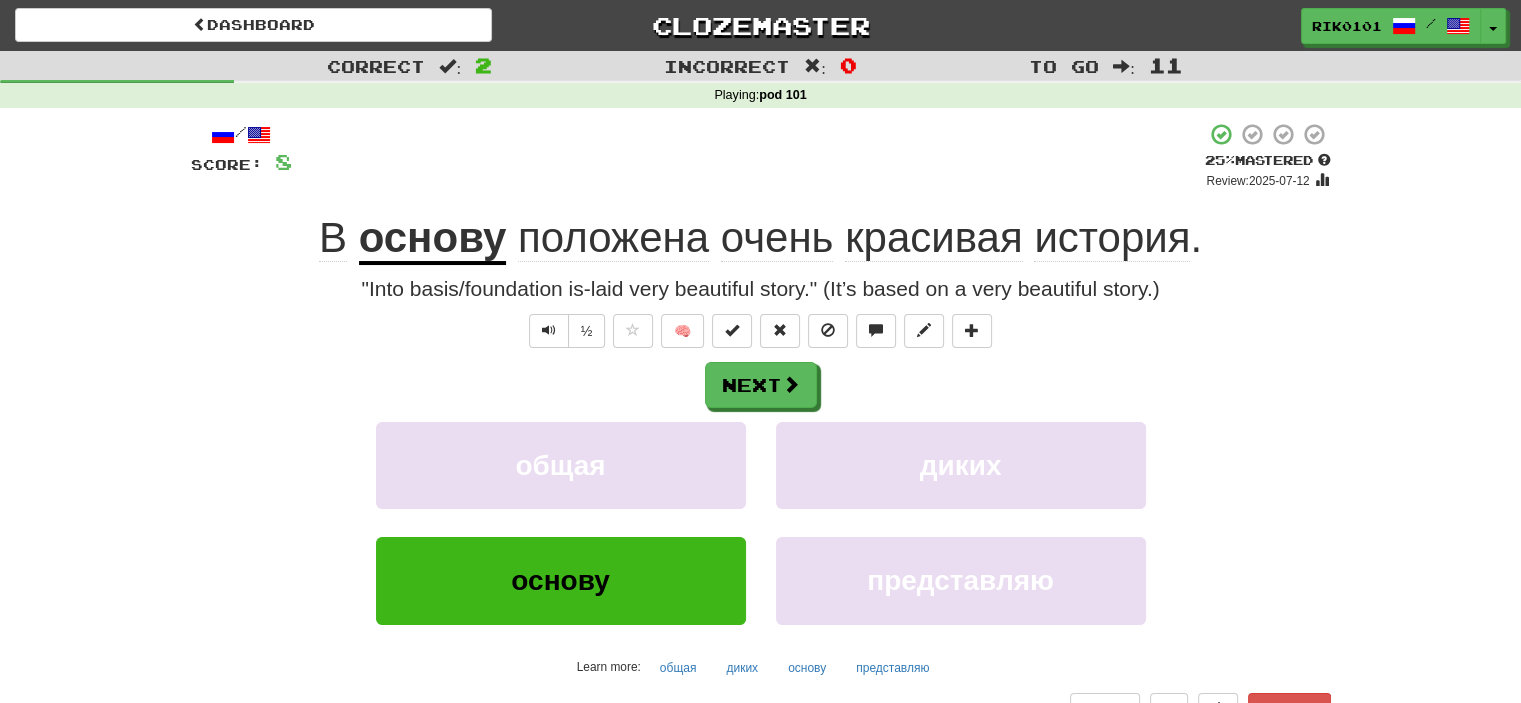 click on "основу" at bounding box center (433, 239) 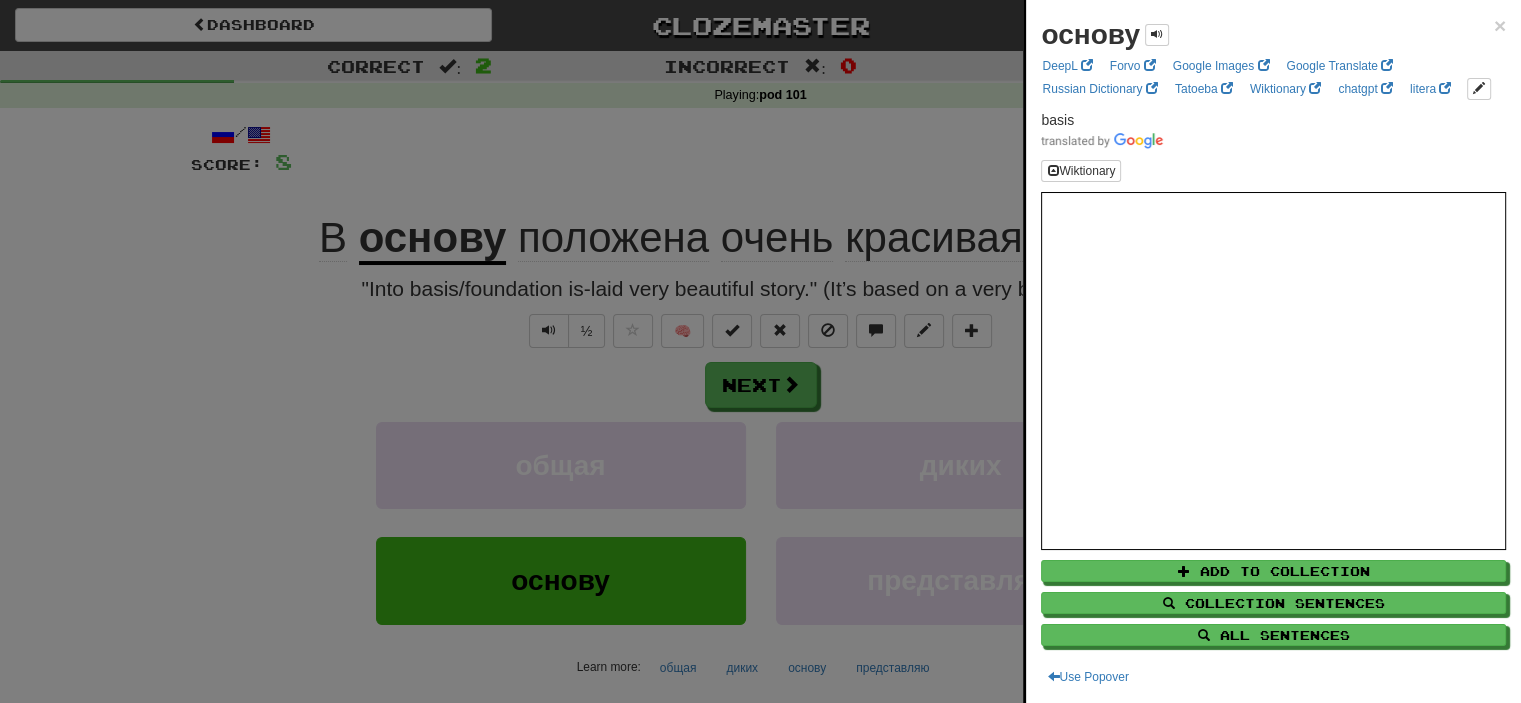 click at bounding box center (760, 351) 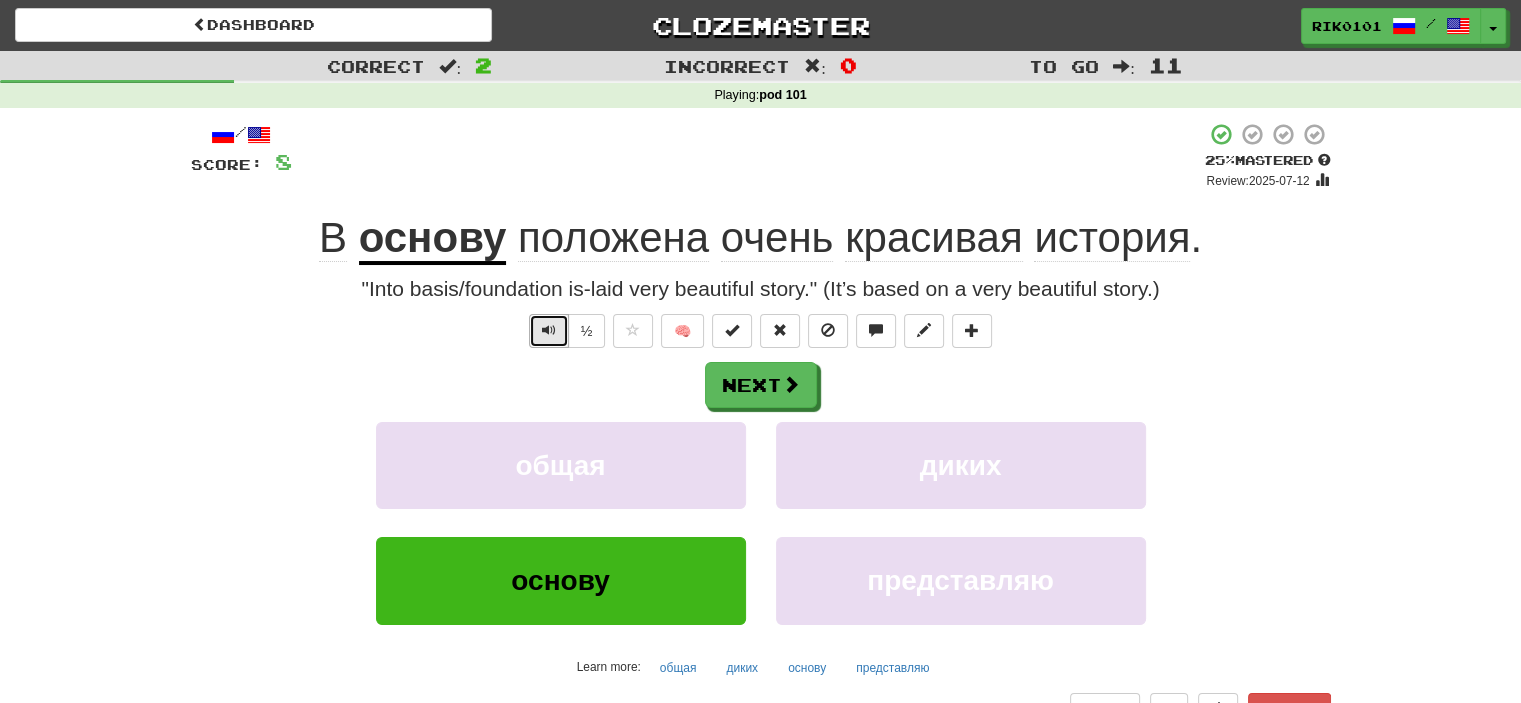 click at bounding box center [549, 330] 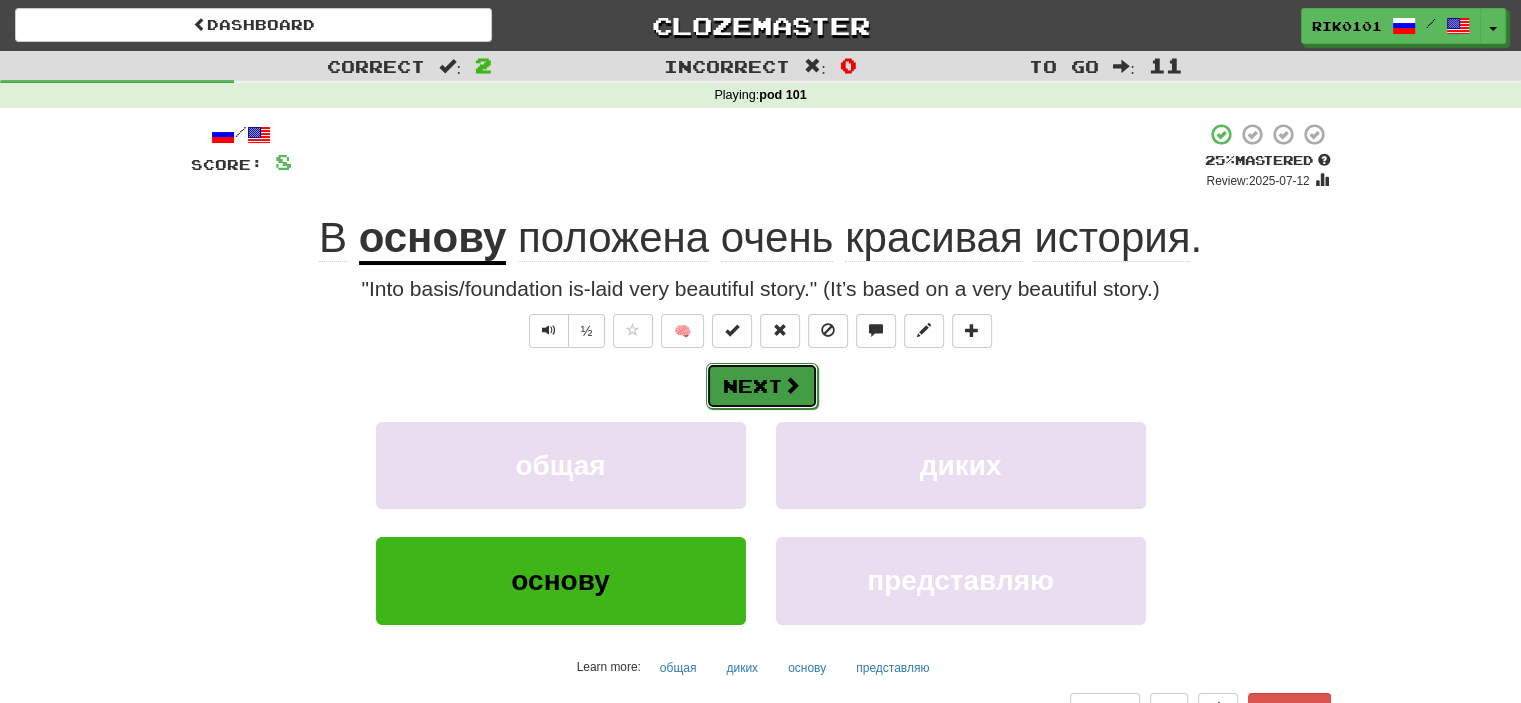 click on "Next" at bounding box center (762, 386) 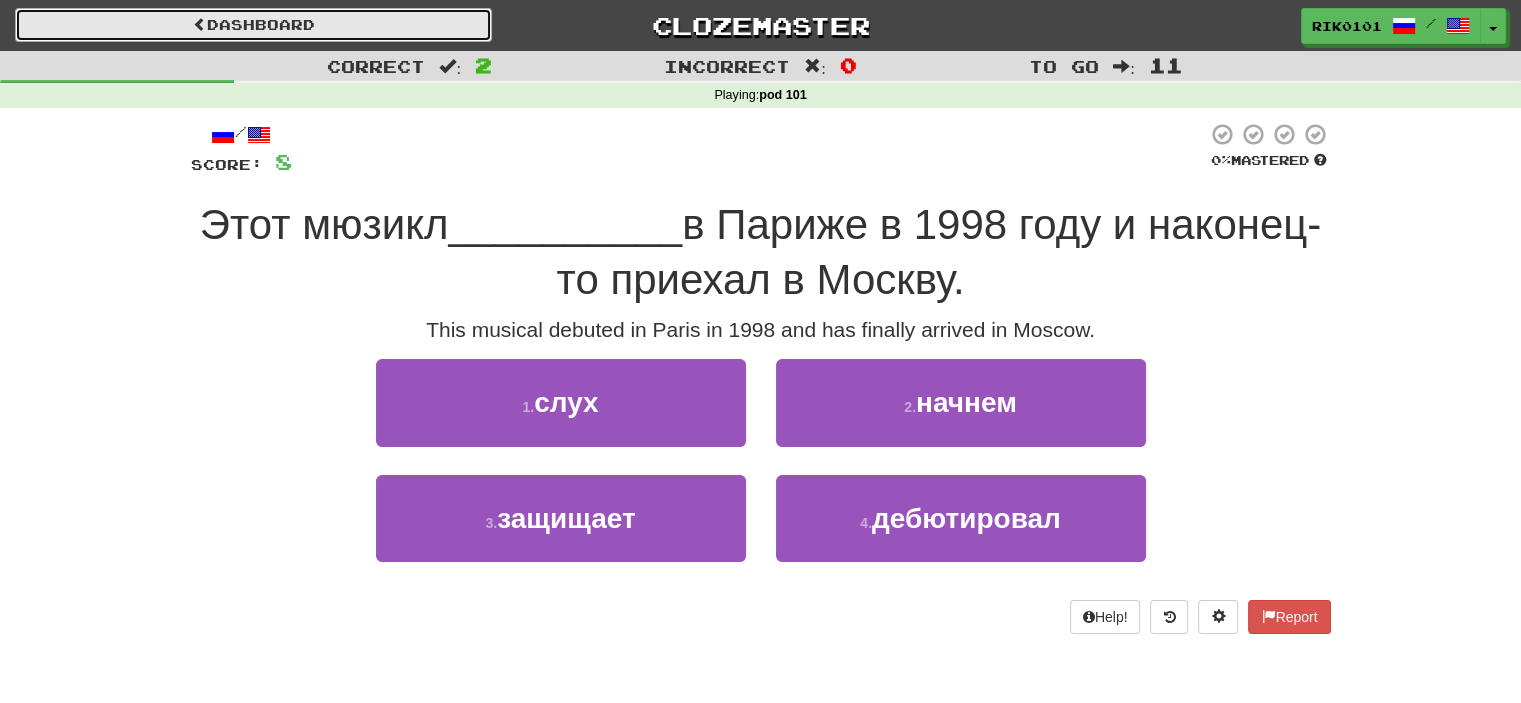 click on "Dashboard" at bounding box center (253, 25) 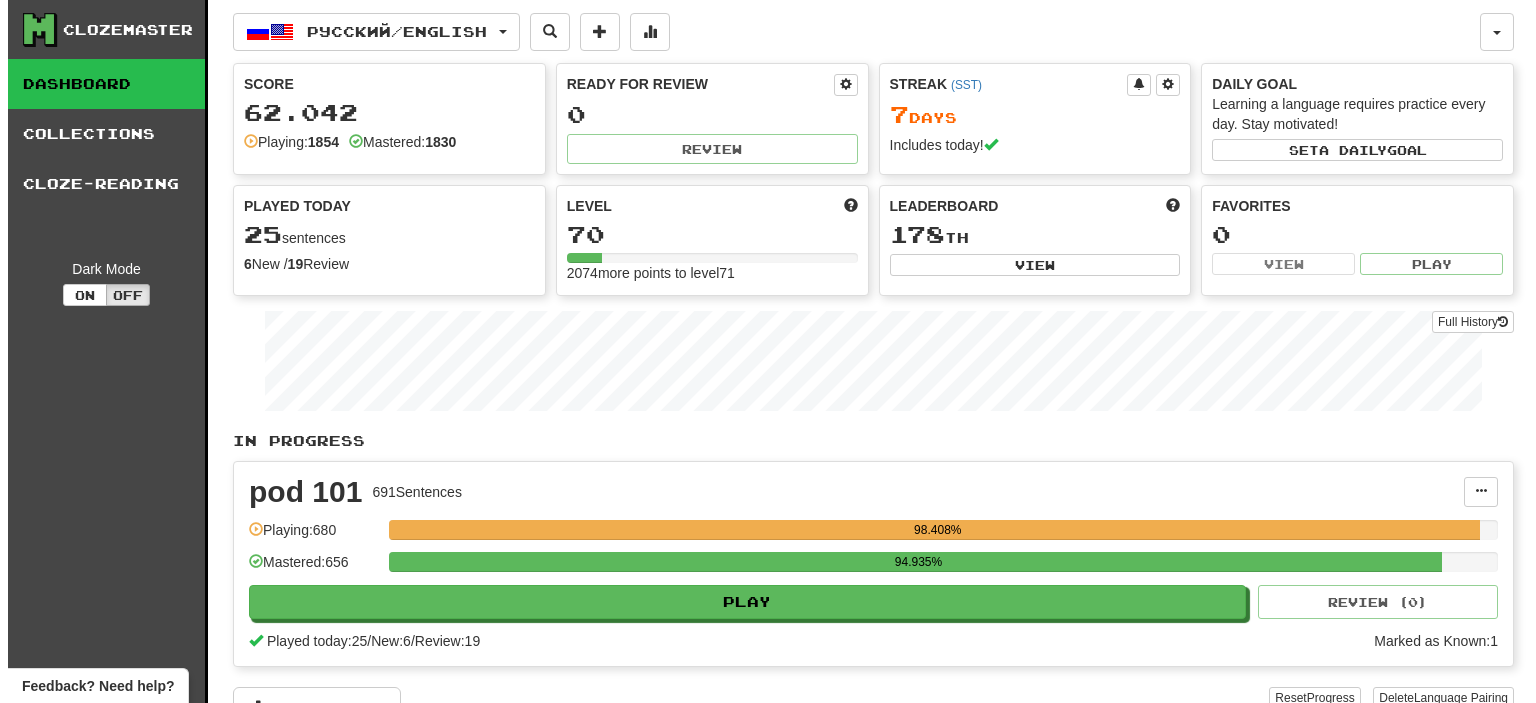 scroll, scrollTop: 0, scrollLeft: 0, axis: both 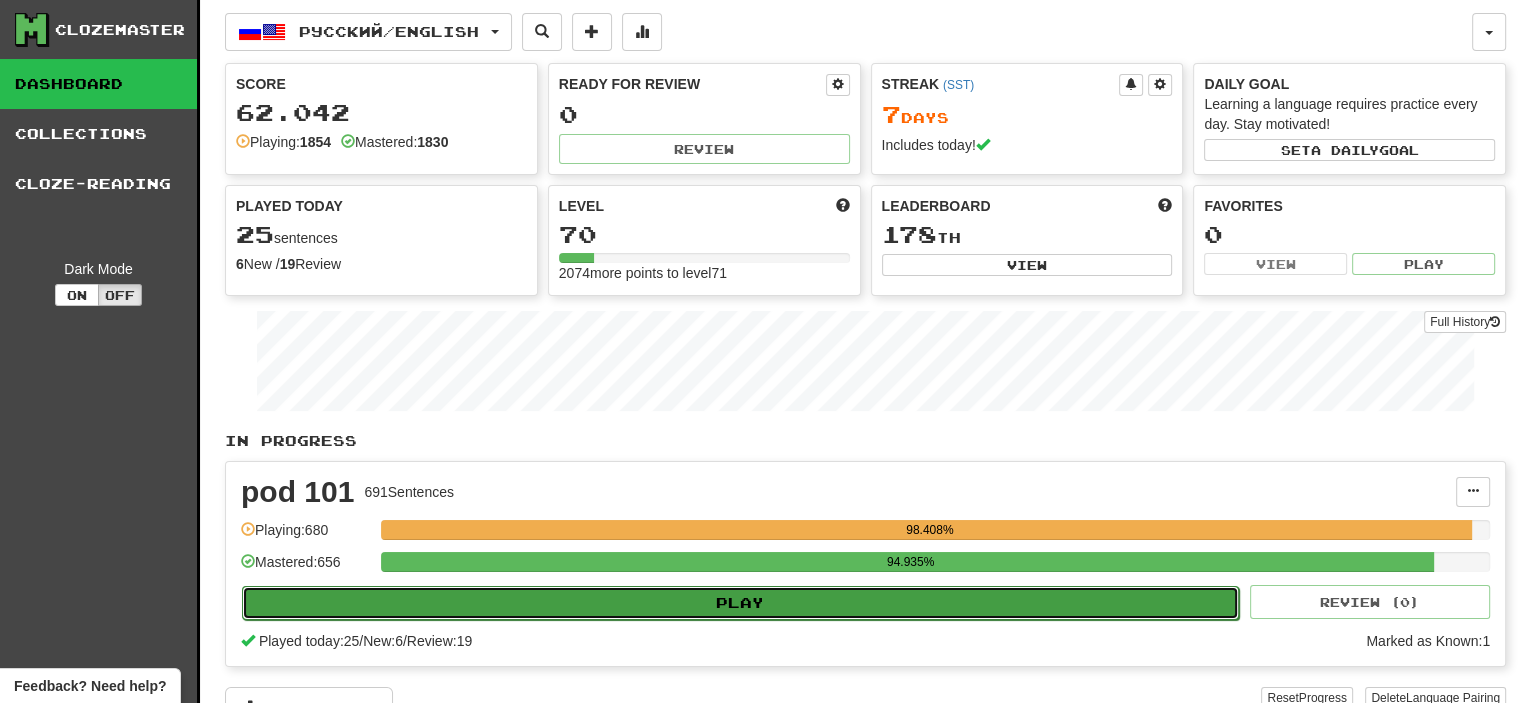 click on "Play" at bounding box center [740, 603] 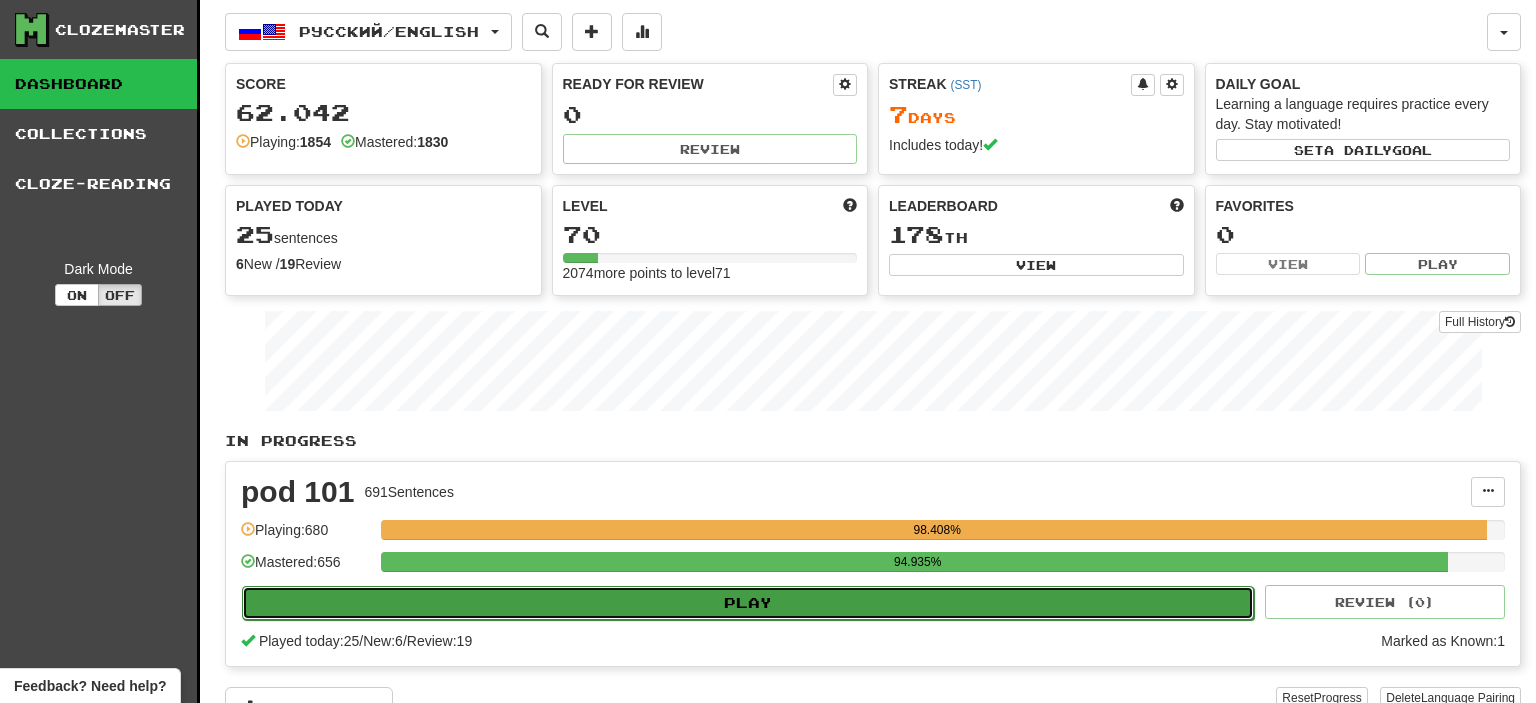 select on "**" 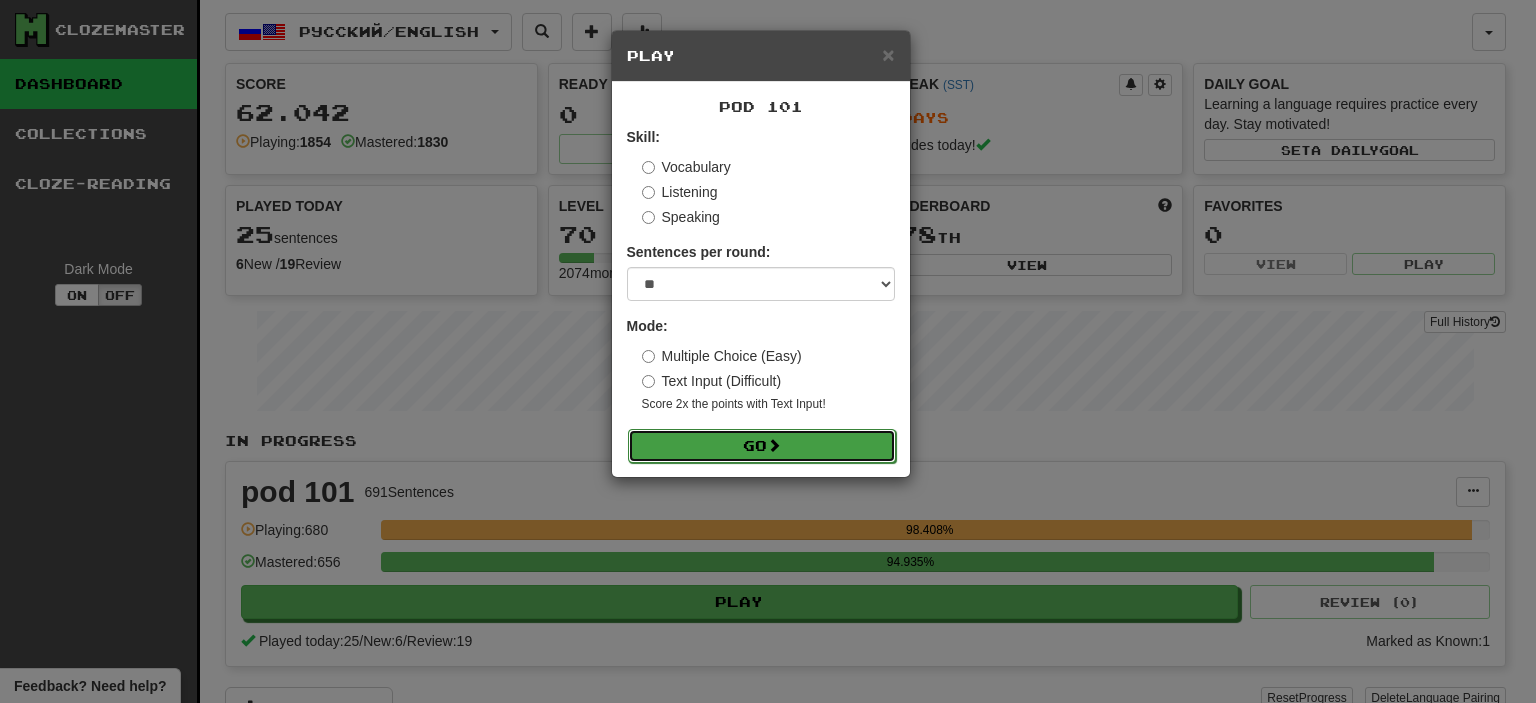 click on "Go" at bounding box center (762, 446) 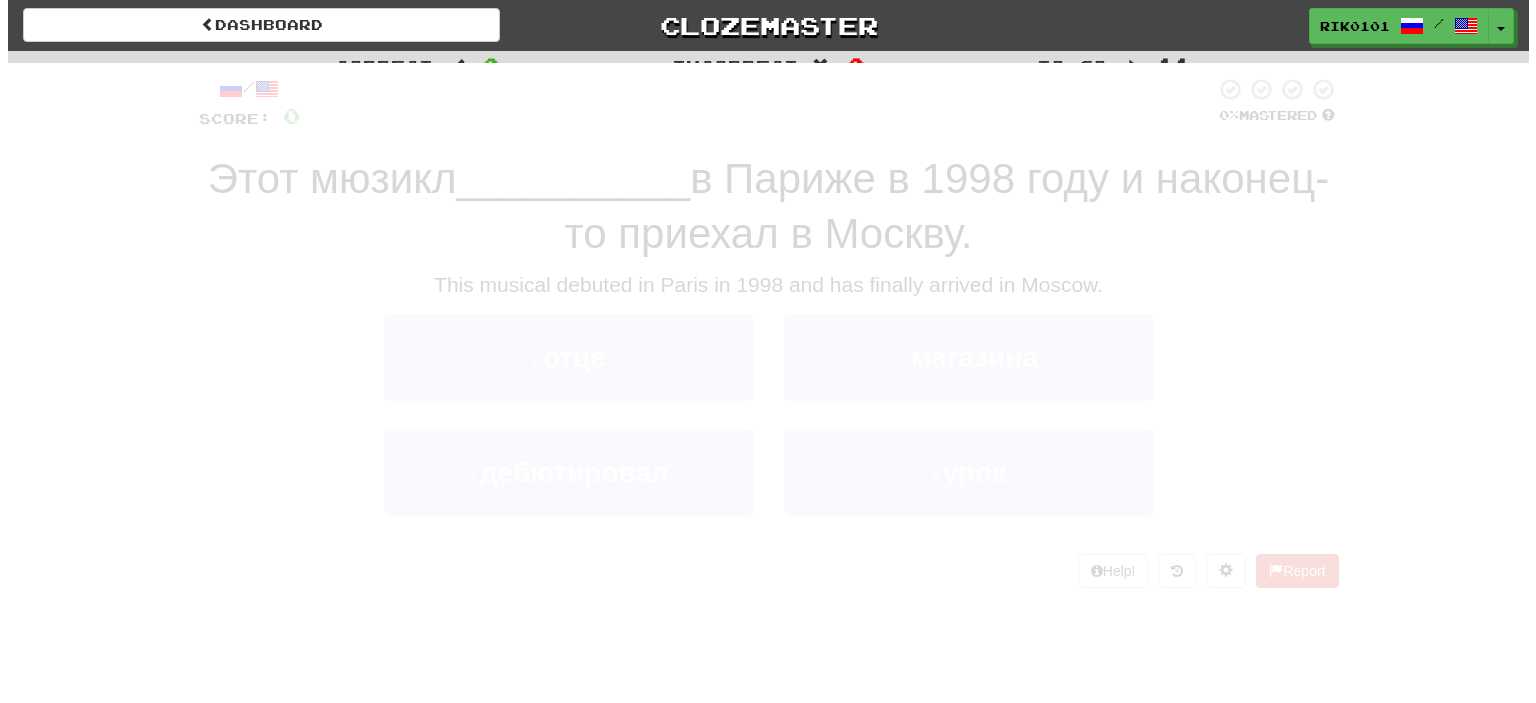 scroll, scrollTop: 0, scrollLeft: 0, axis: both 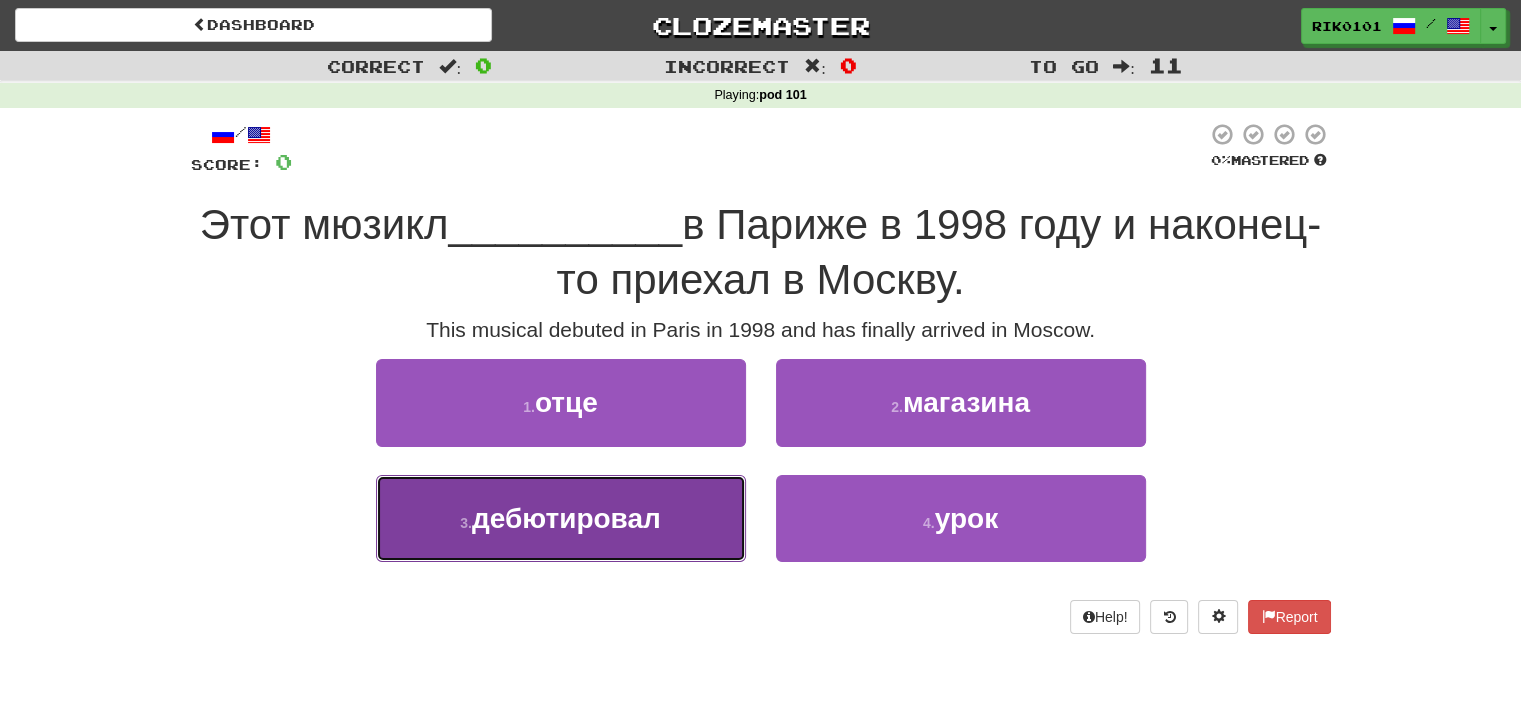 click on "3 .  дебютировал" at bounding box center [561, 518] 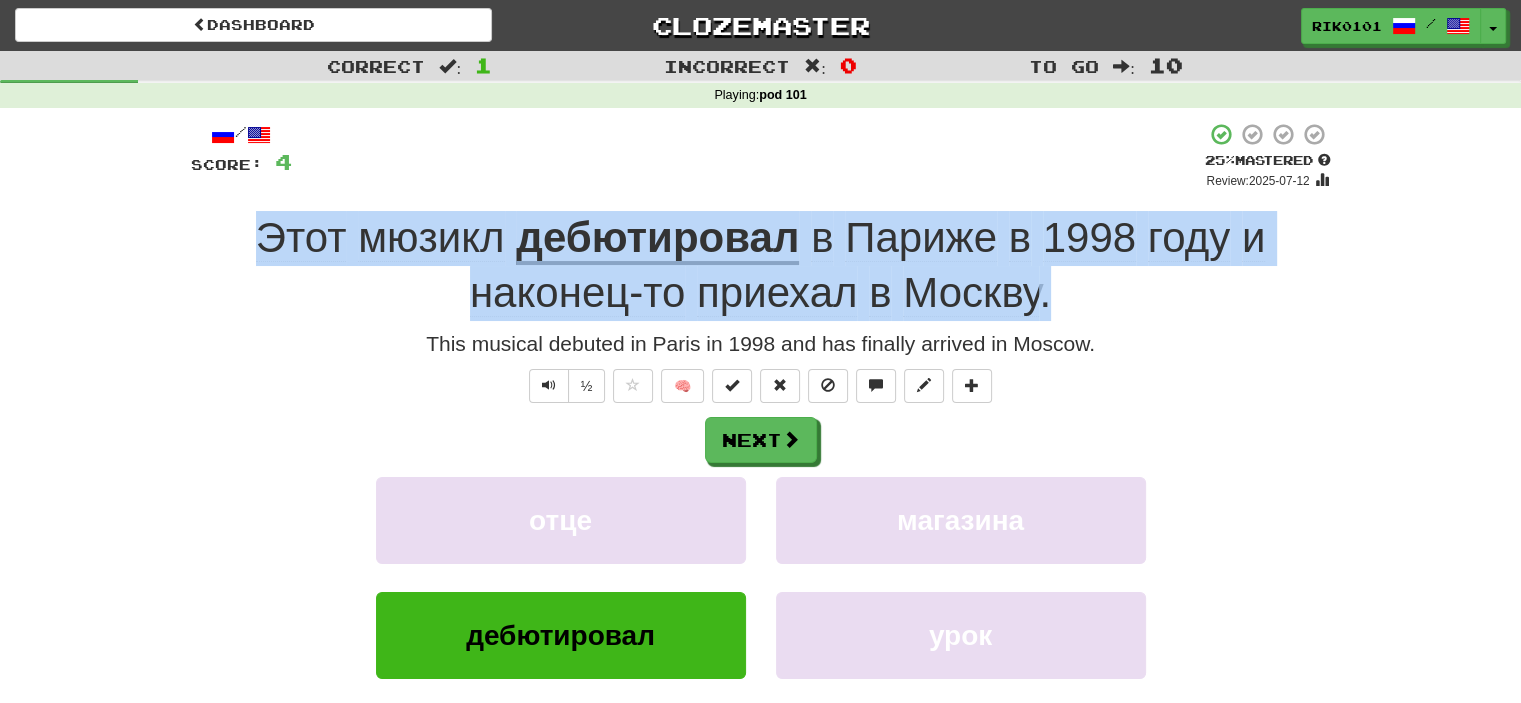 drag, startPoint x: 240, startPoint y: 222, endPoint x: 1056, endPoint y: 303, distance: 820.0104 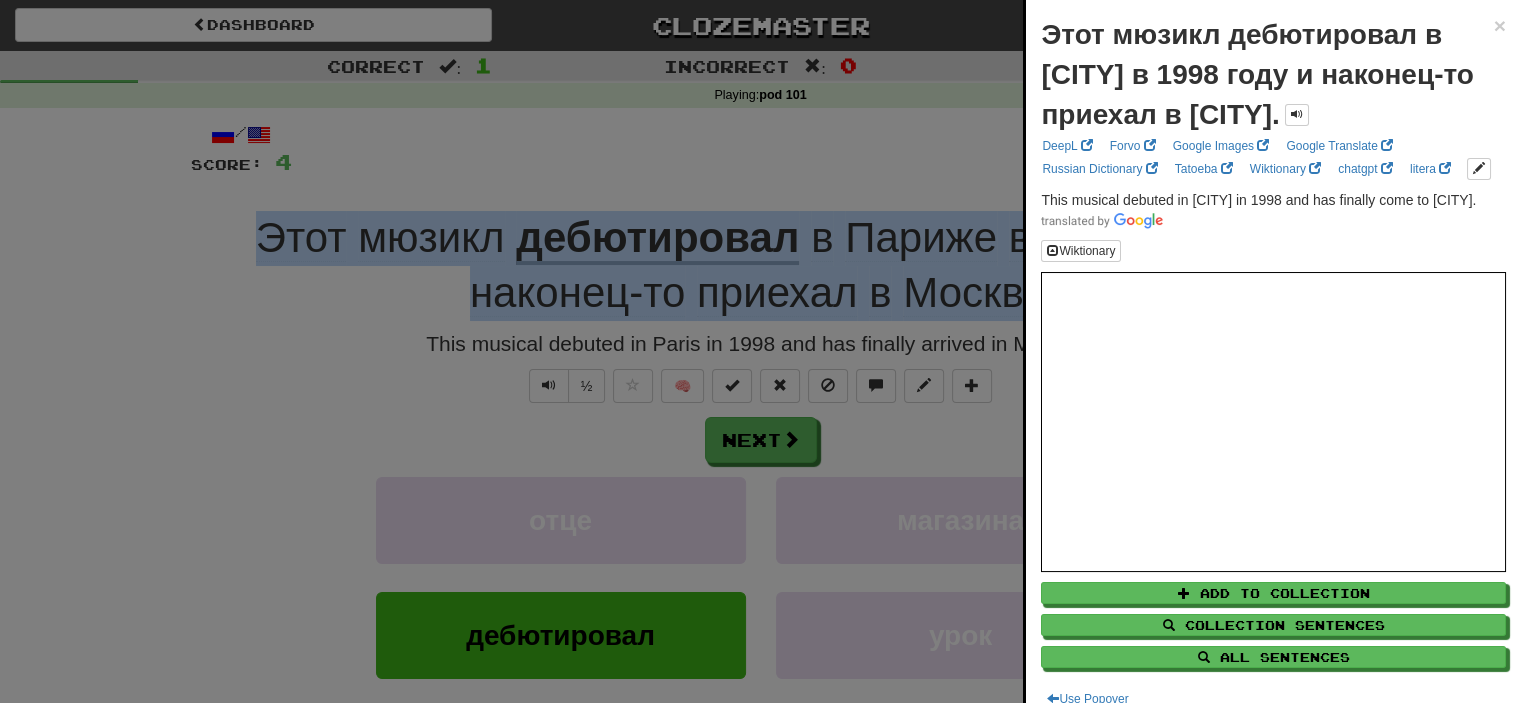 copy on "Этот   мюзикл   дебютировал   в   Париже   в   1998   году   и   наконец-то   приехал   в   Москву ." 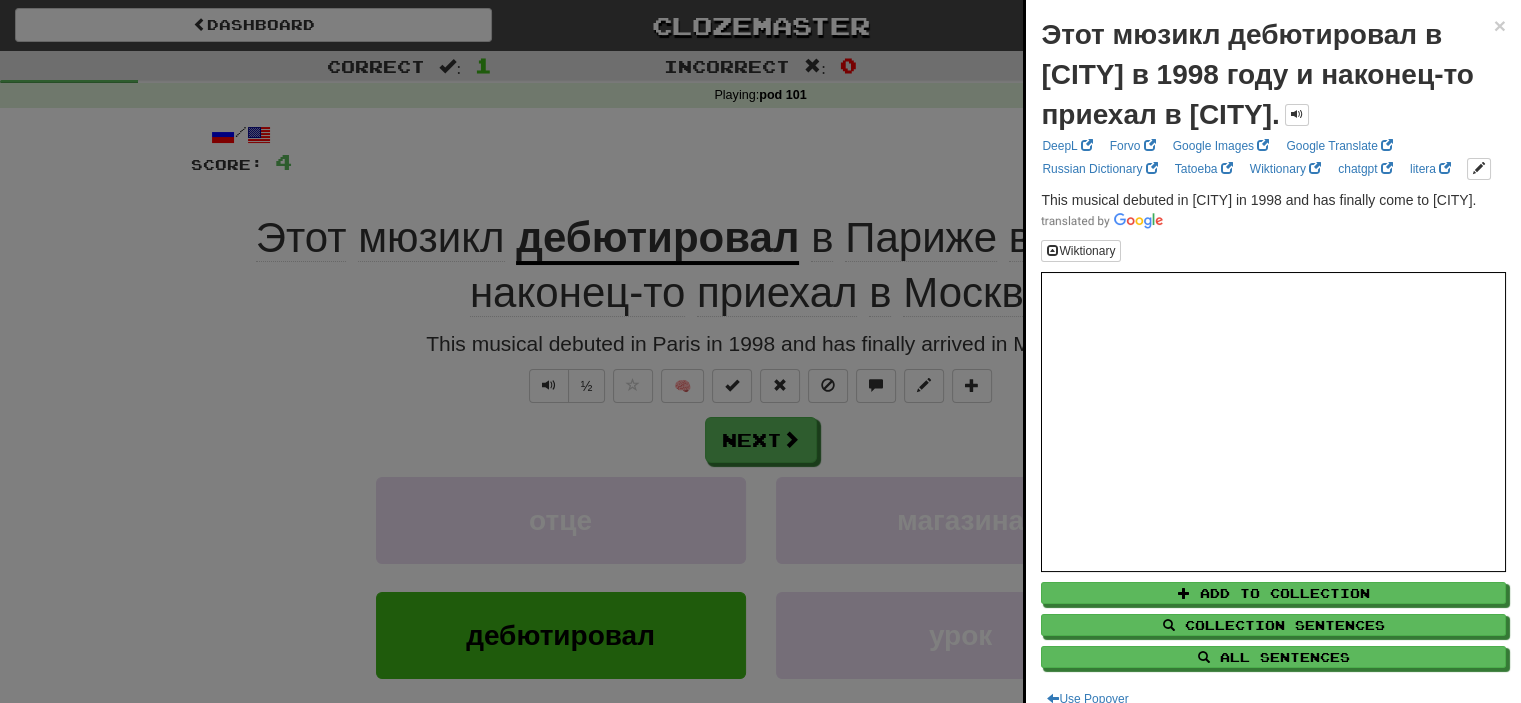 click at bounding box center [760, 351] 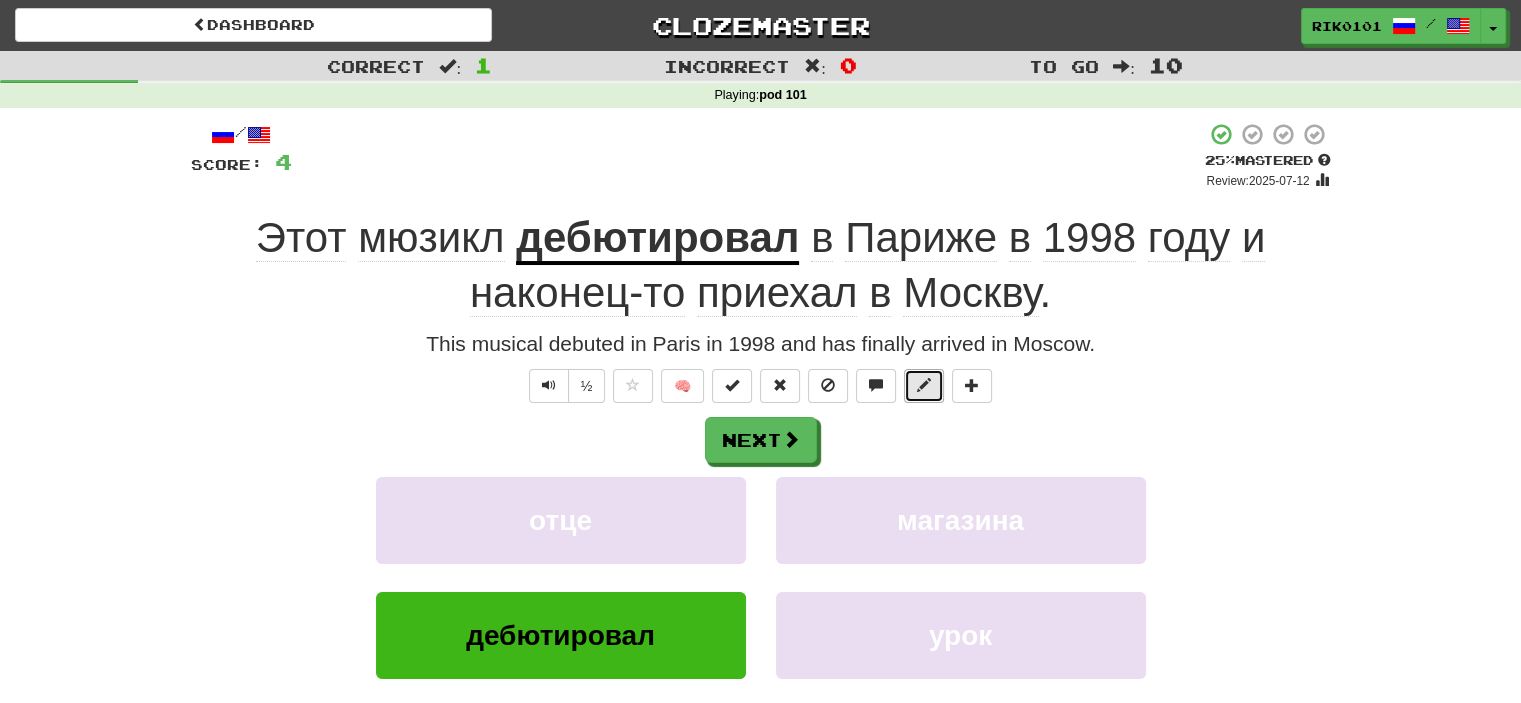 click at bounding box center (924, 386) 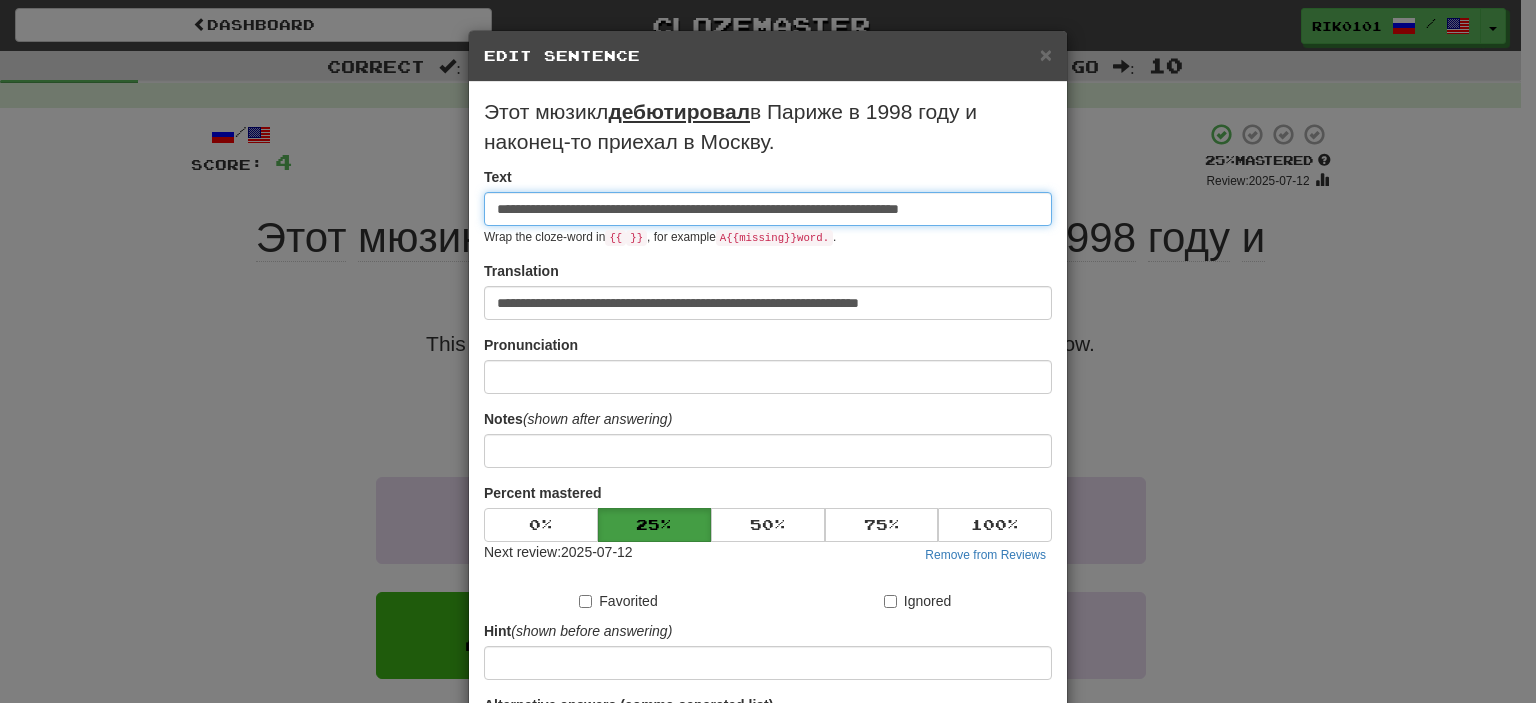 scroll, scrollTop: 0, scrollLeft: 6, axis: horizontal 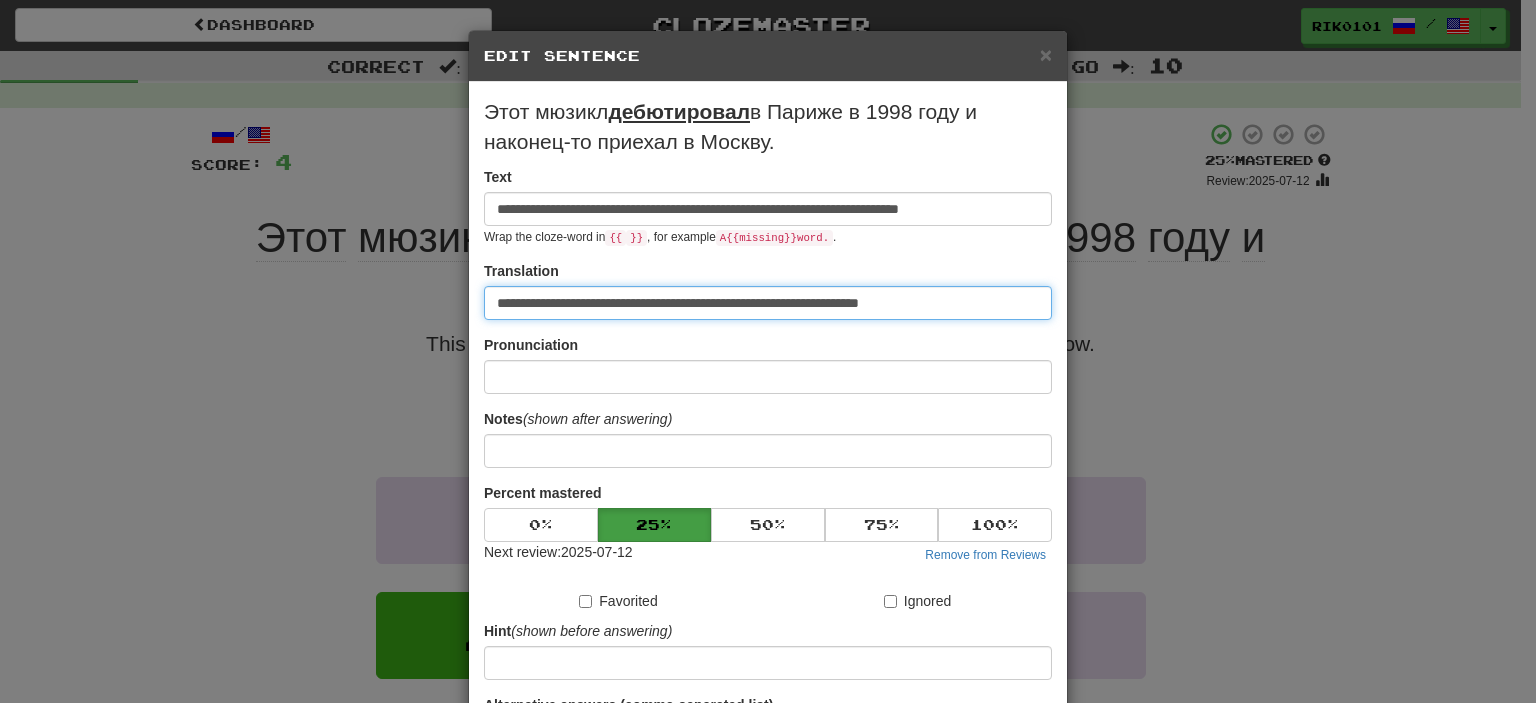 drag, startPoint x: 960, startPoint y: 315, endPoint x: 324, endPoint y: 287, distance: 636.616 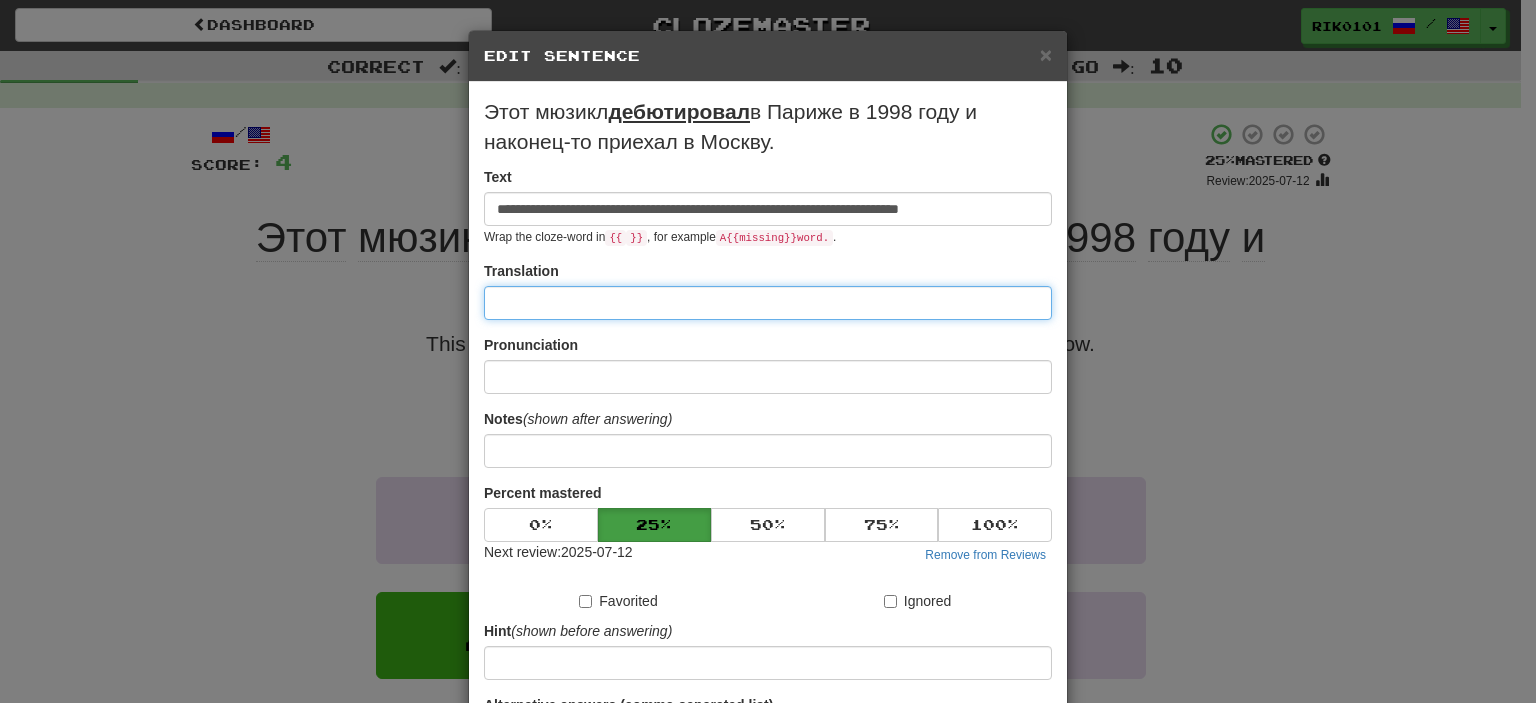 paste on "**********" 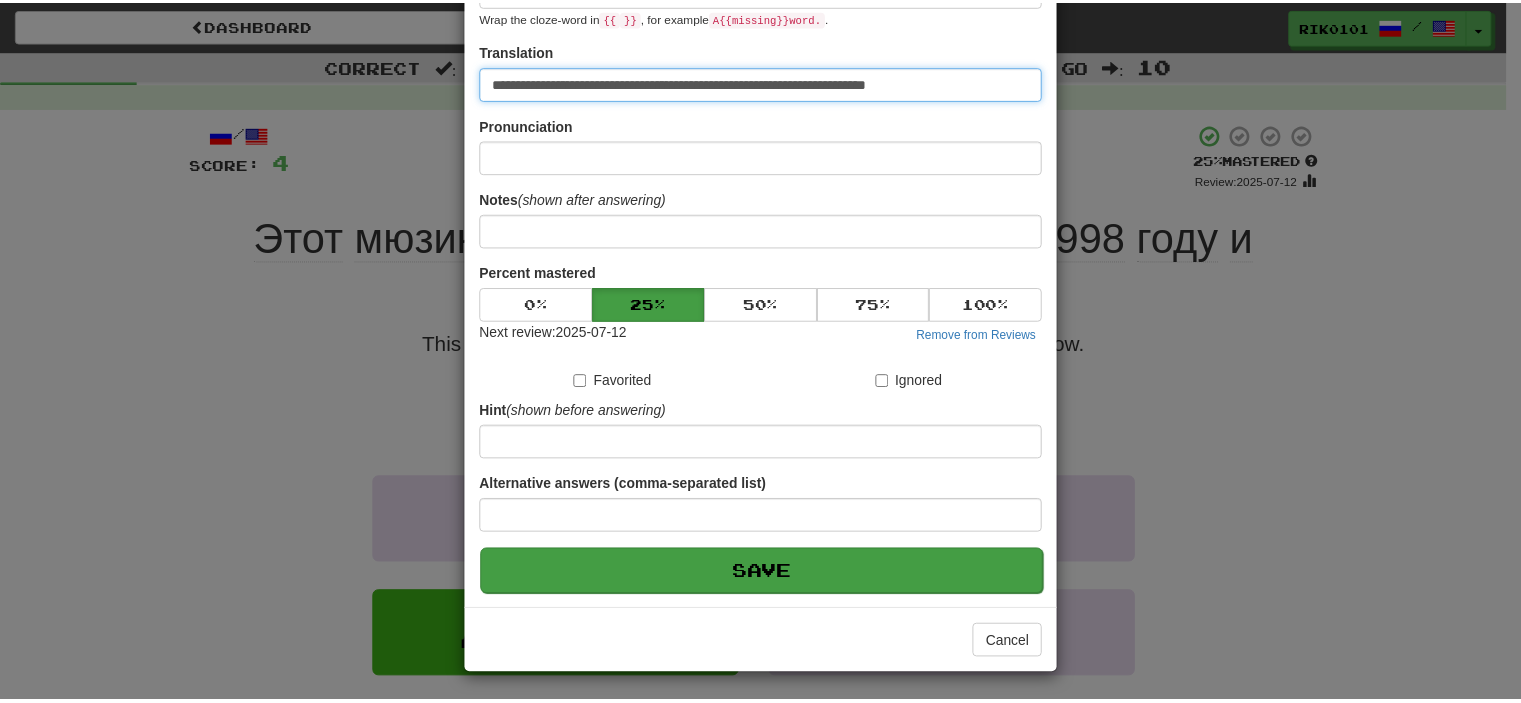 scroll, scrollTop: 220, scrollLeft: 0, axis: vertical 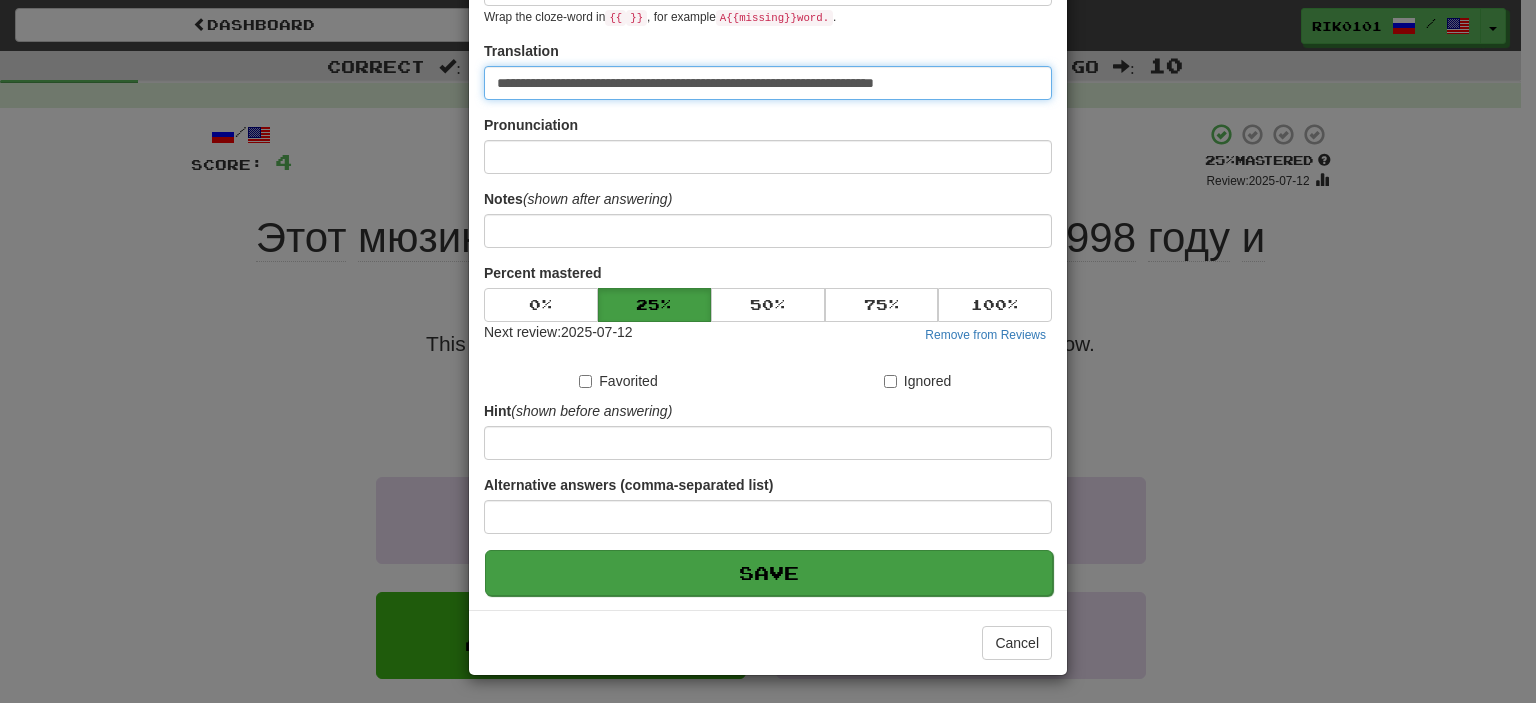 type on "**********" 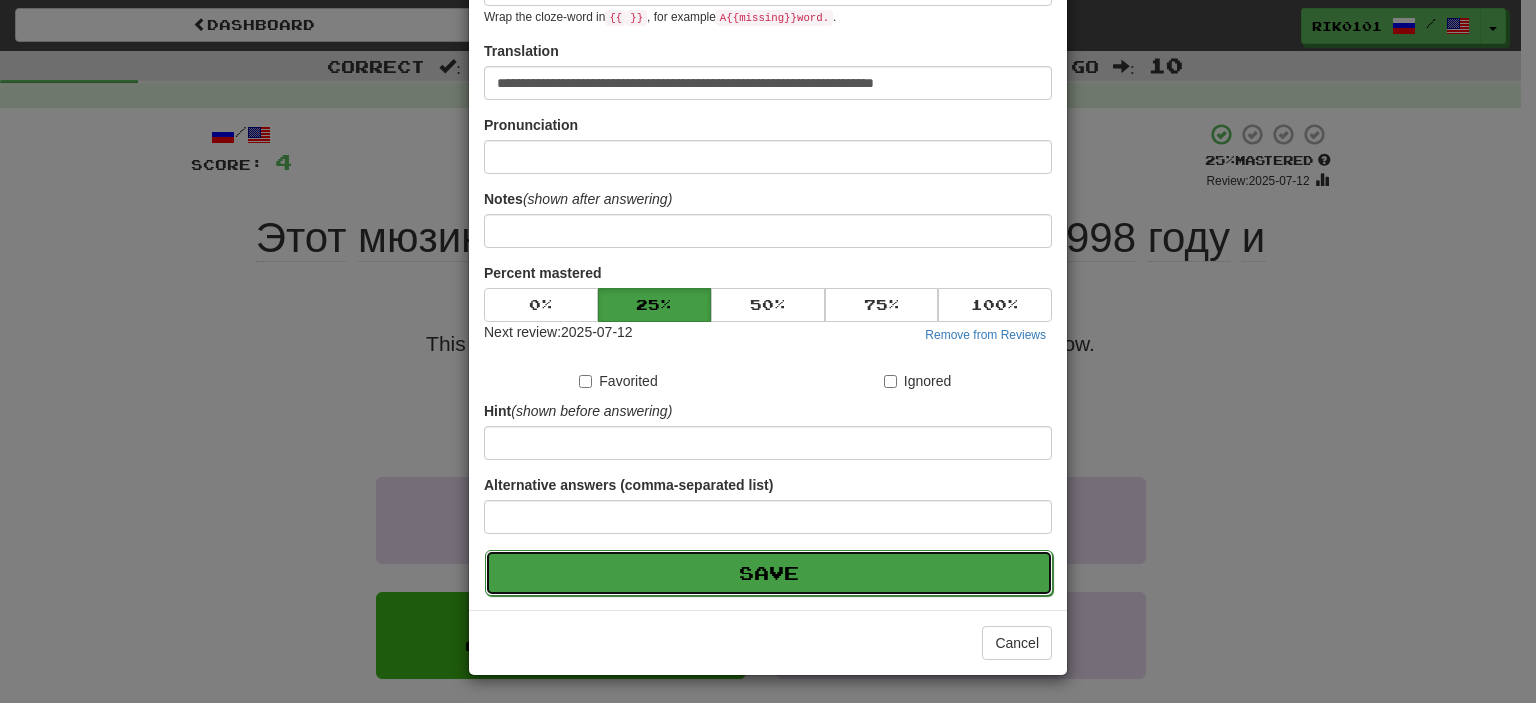 click on "Save" at bounding box center [769, 573] 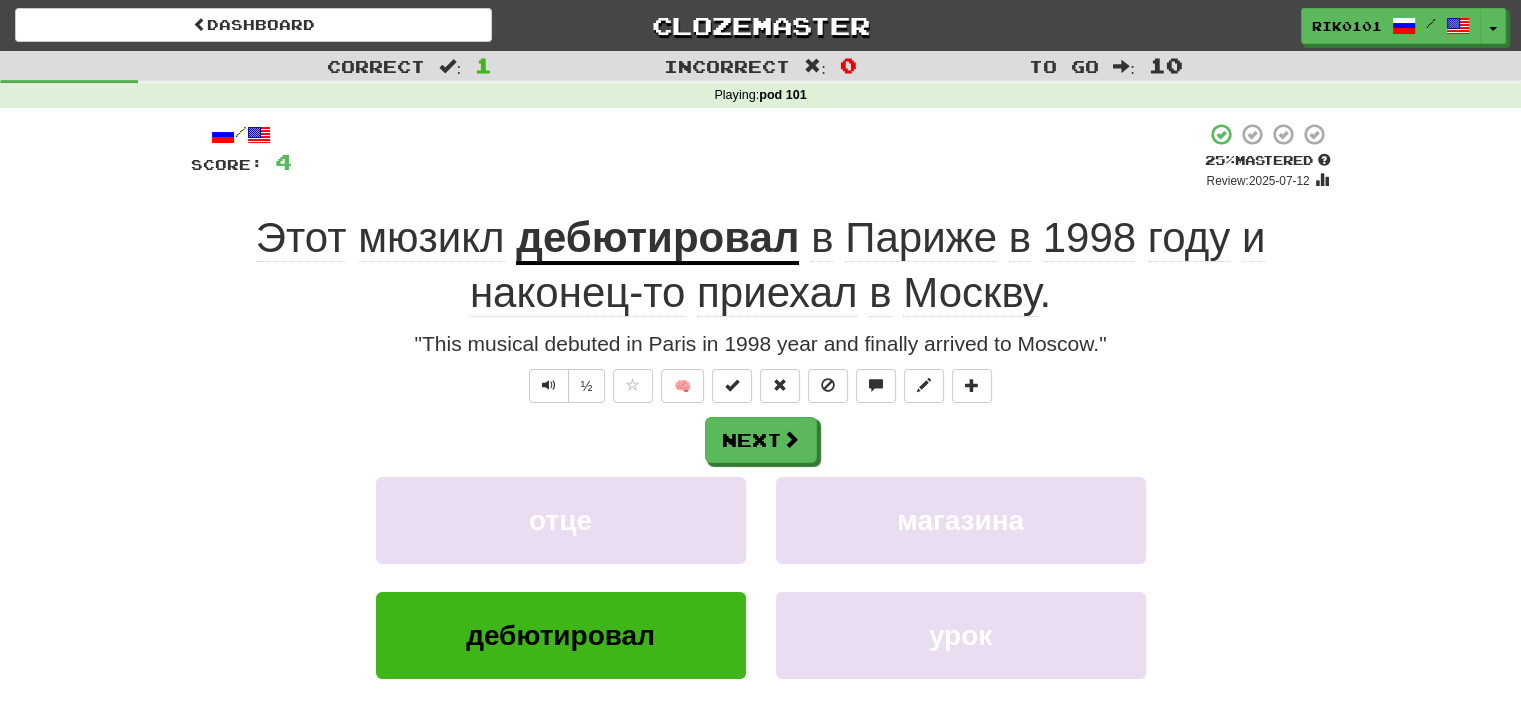 click on "дебютировал" at bounding box center (657, 239) 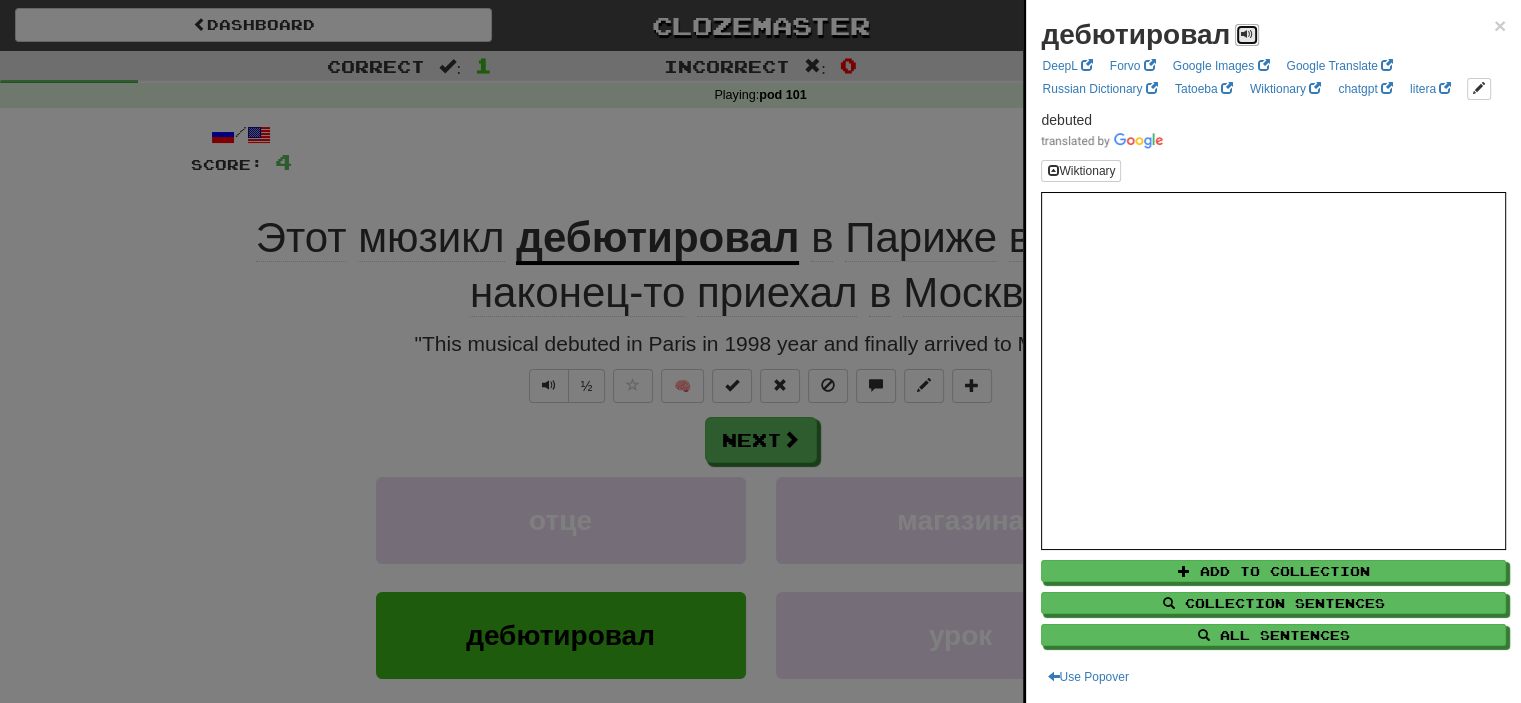 click at bounding box center [1247, 35] 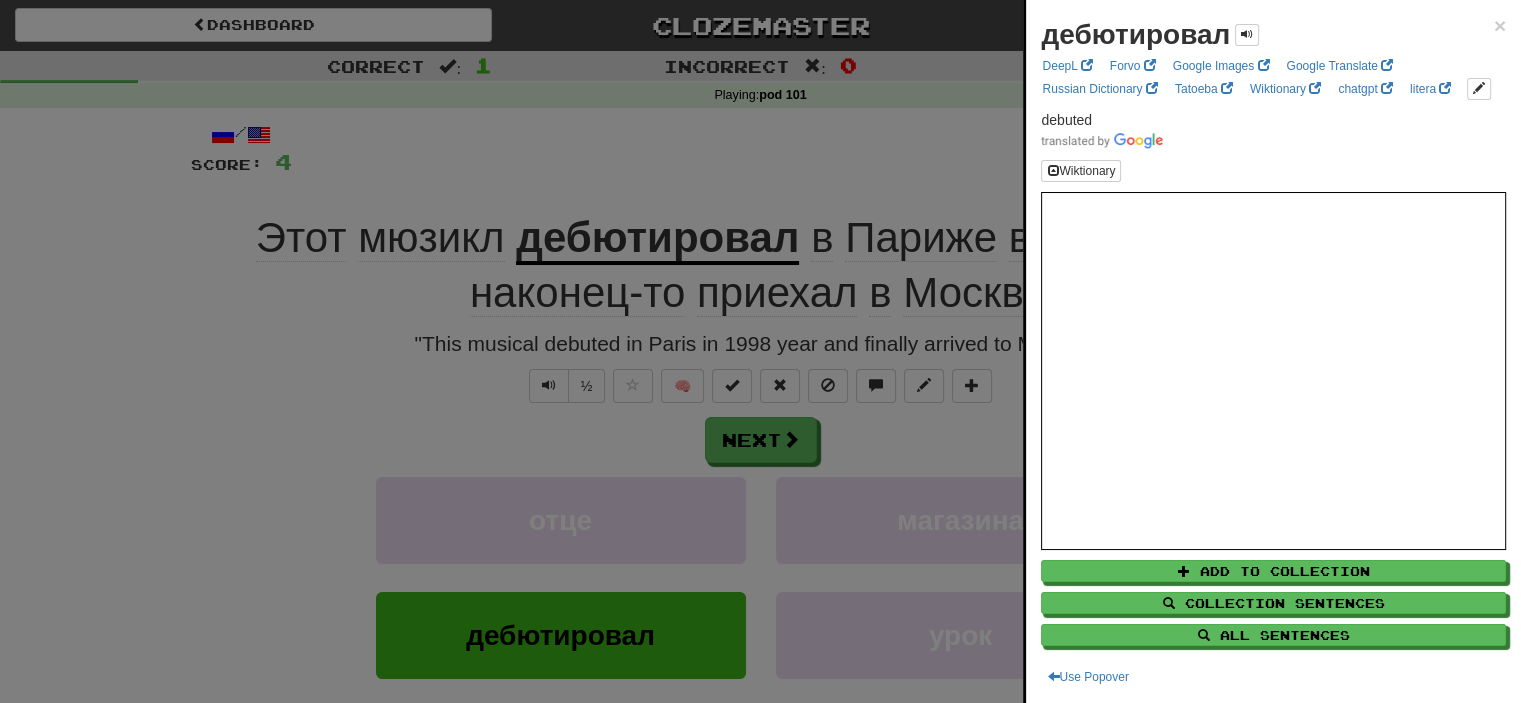 click at bounding box center [760, 351] 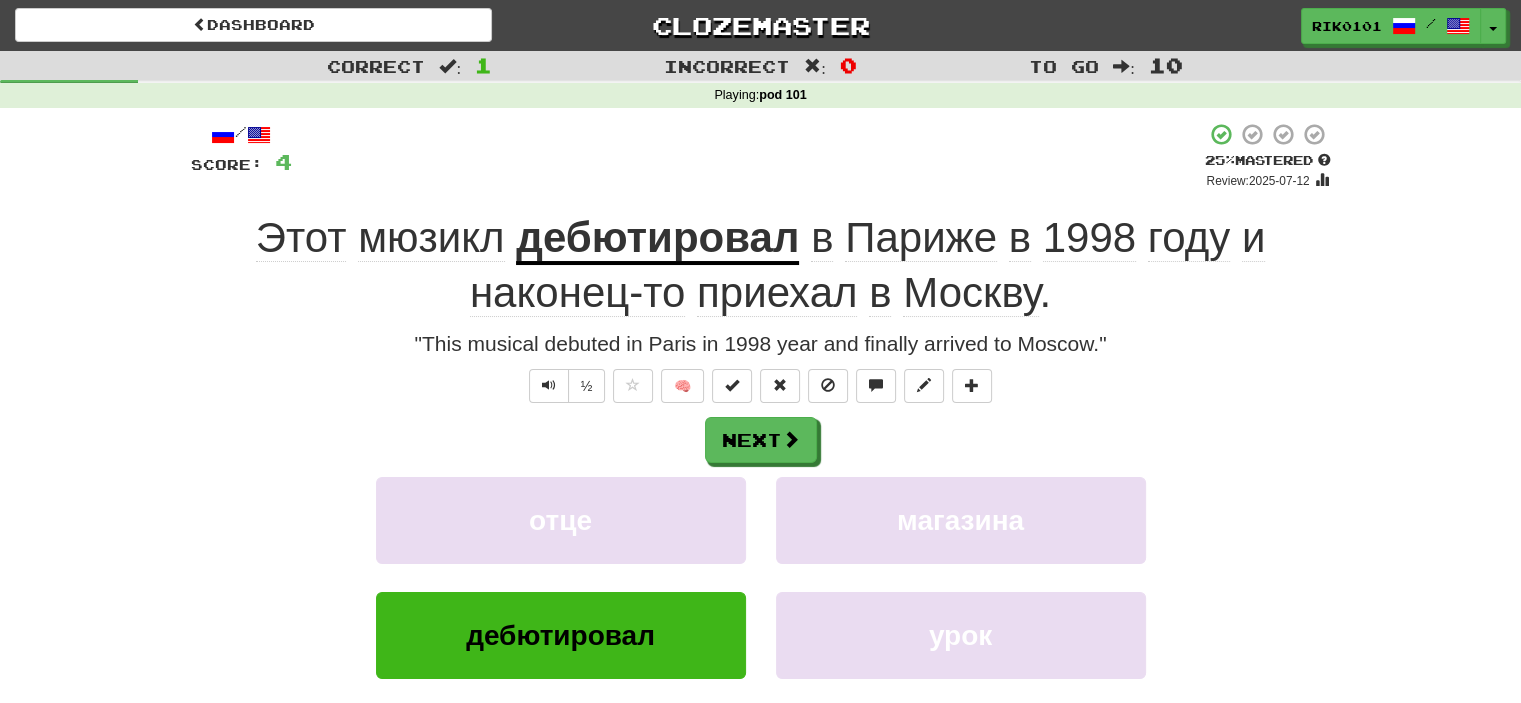 click on "приехал" at bounding box center [777, 293] 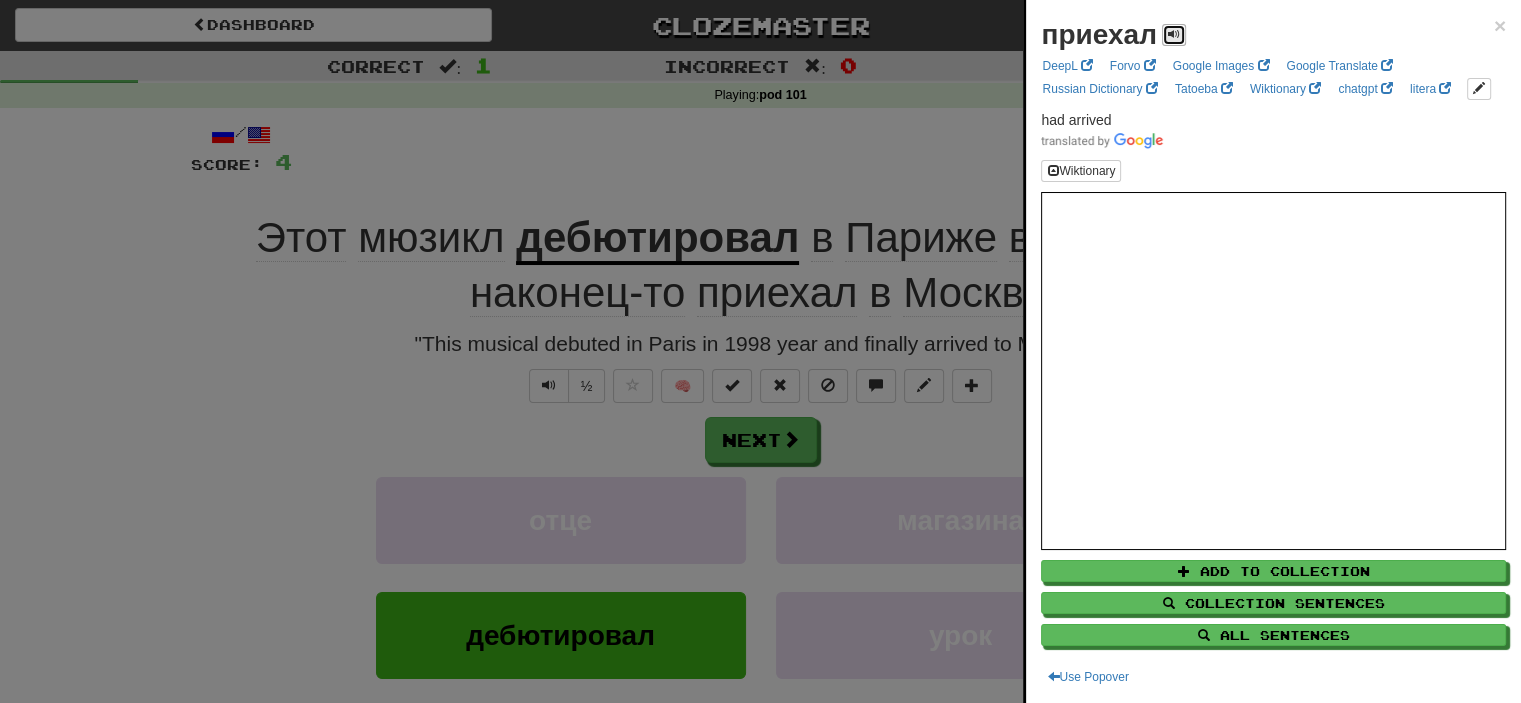 click at bounding box center (1174, 34) 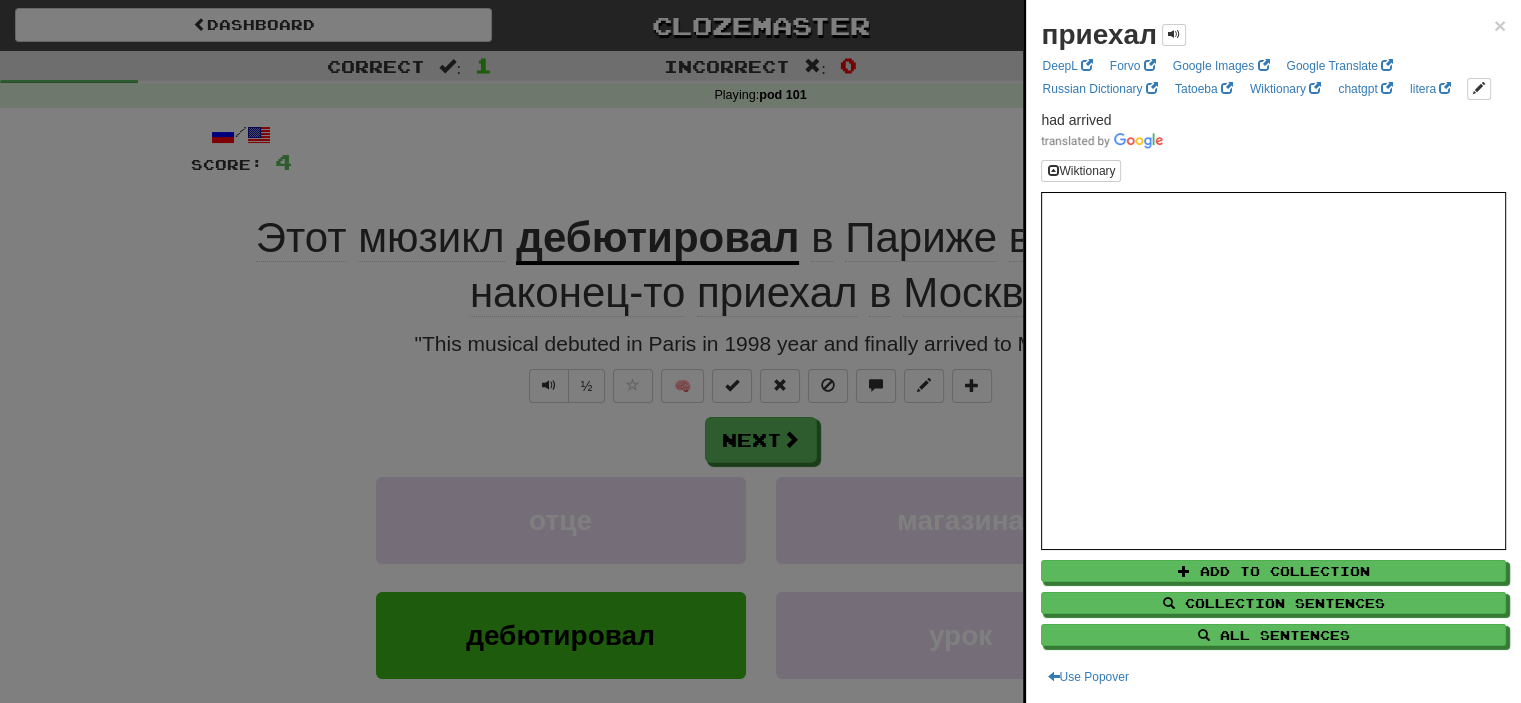 click at bounding box center [760, 351] 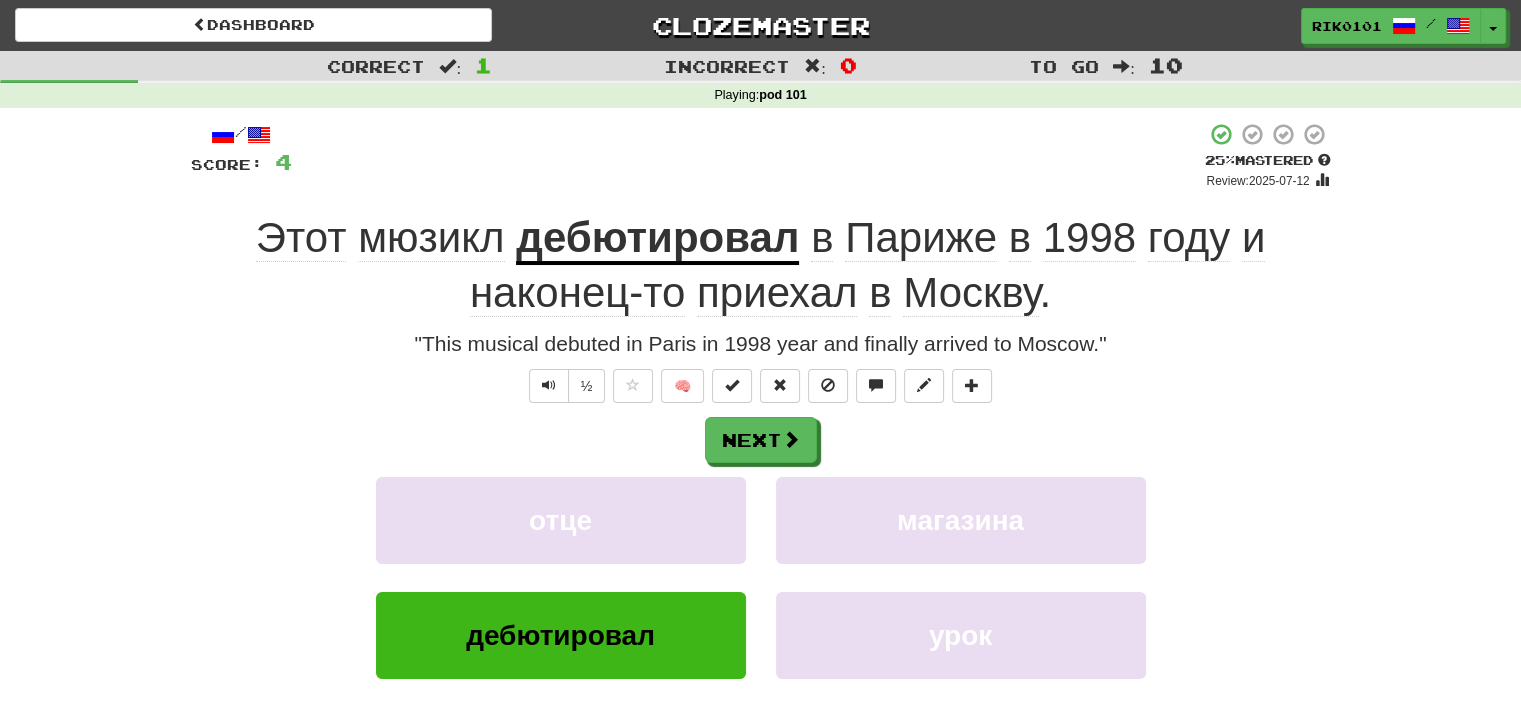 click on "приехал" at bounding box center (777, 293) 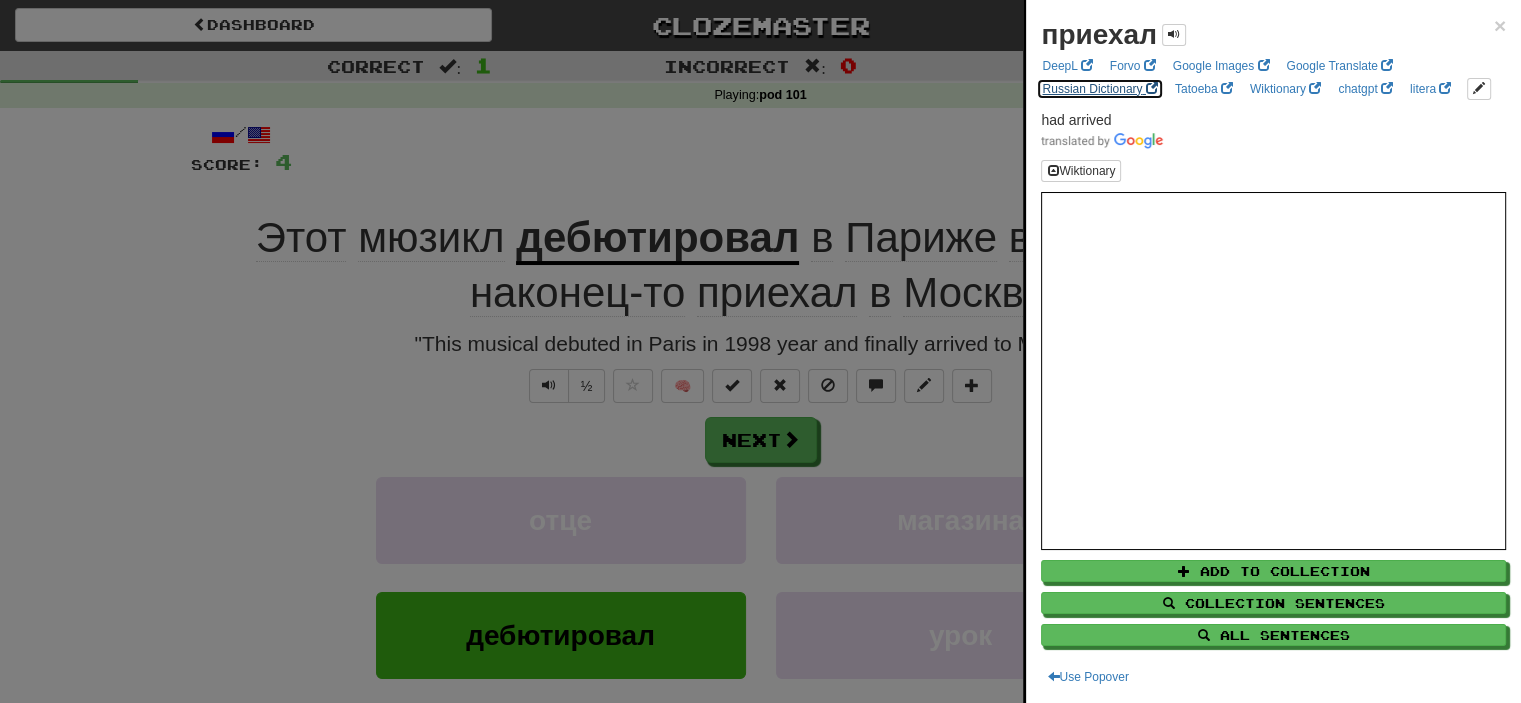 click on "Russian Dictionary" at bounding box center (1099, 89) 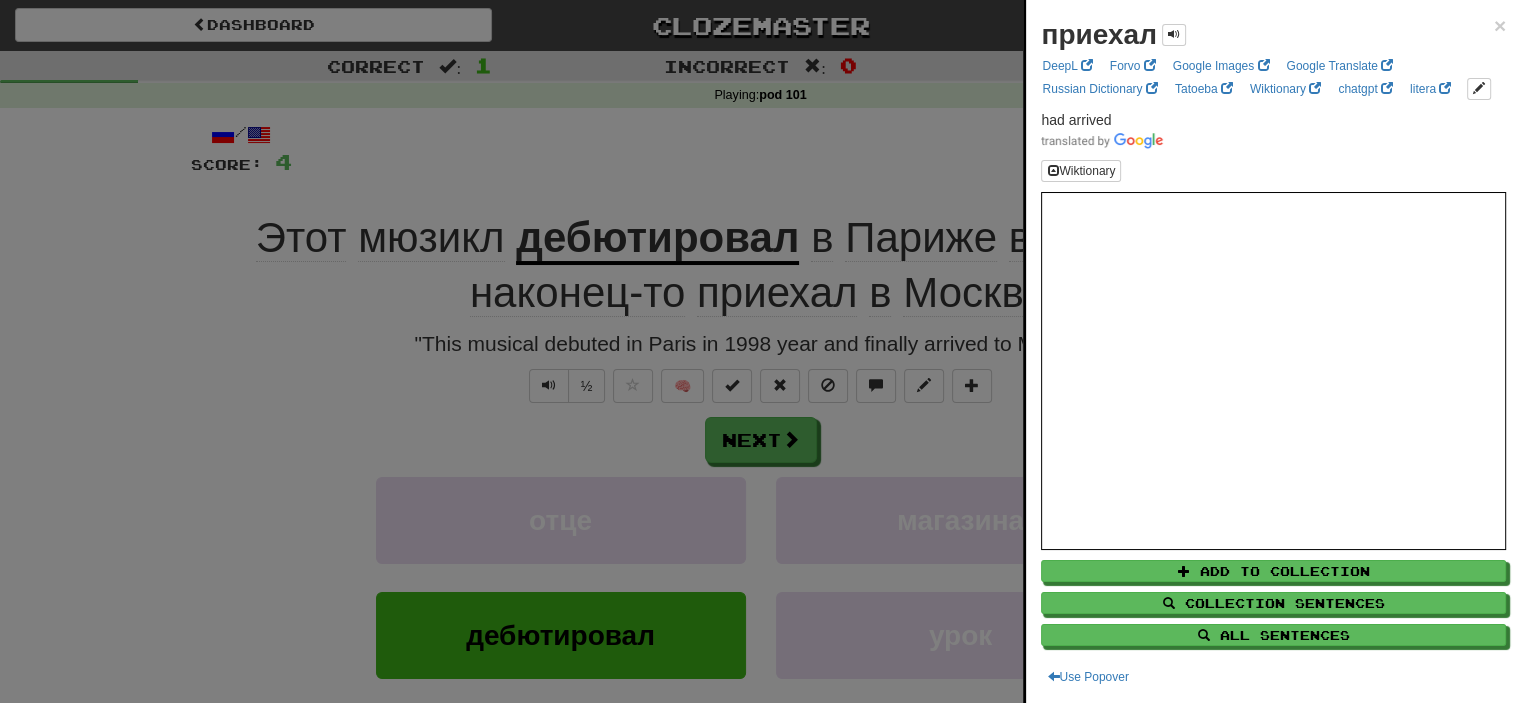 drag, startPoint x: 428, startPoint y: 173, endPoint x: 538, endPoint y: 264, distance: 142.76204 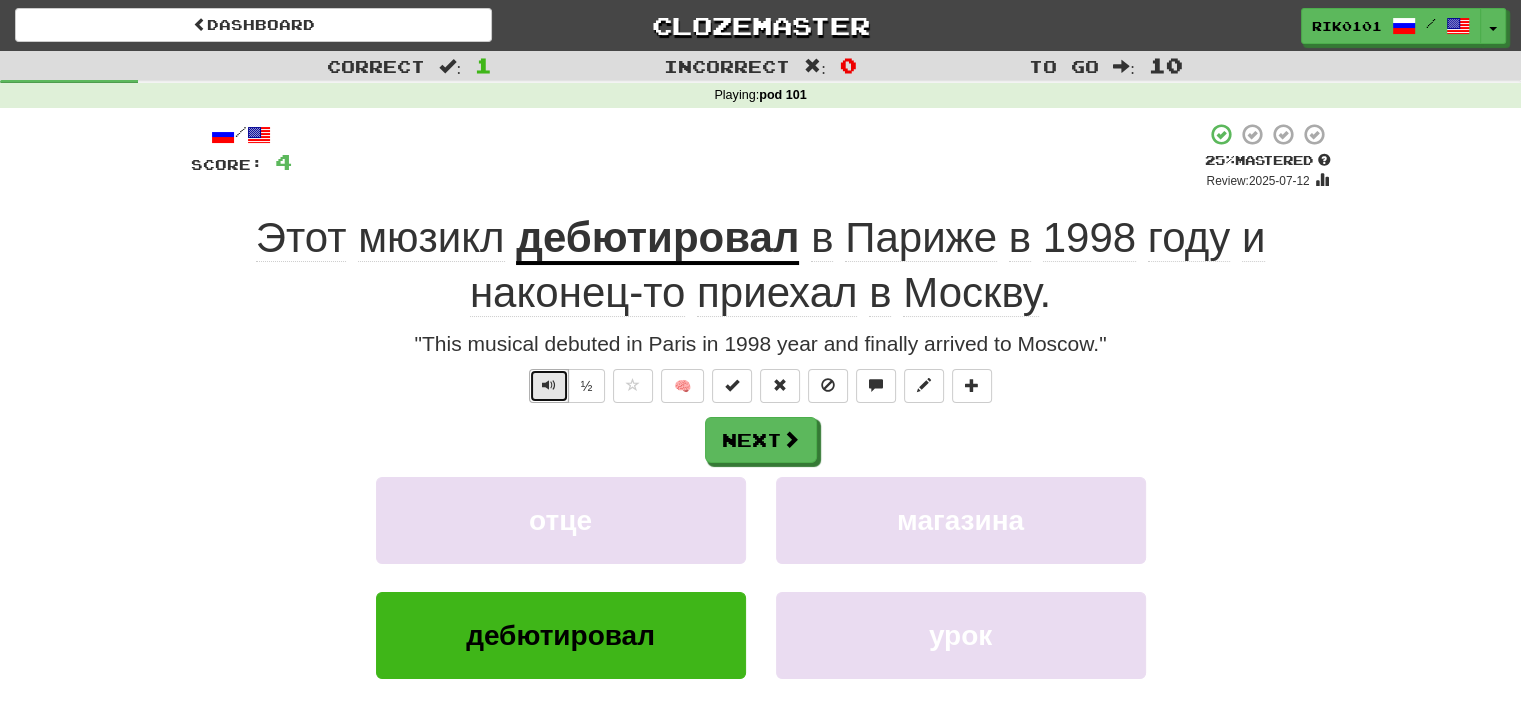 click at bounding box center (549, 385) 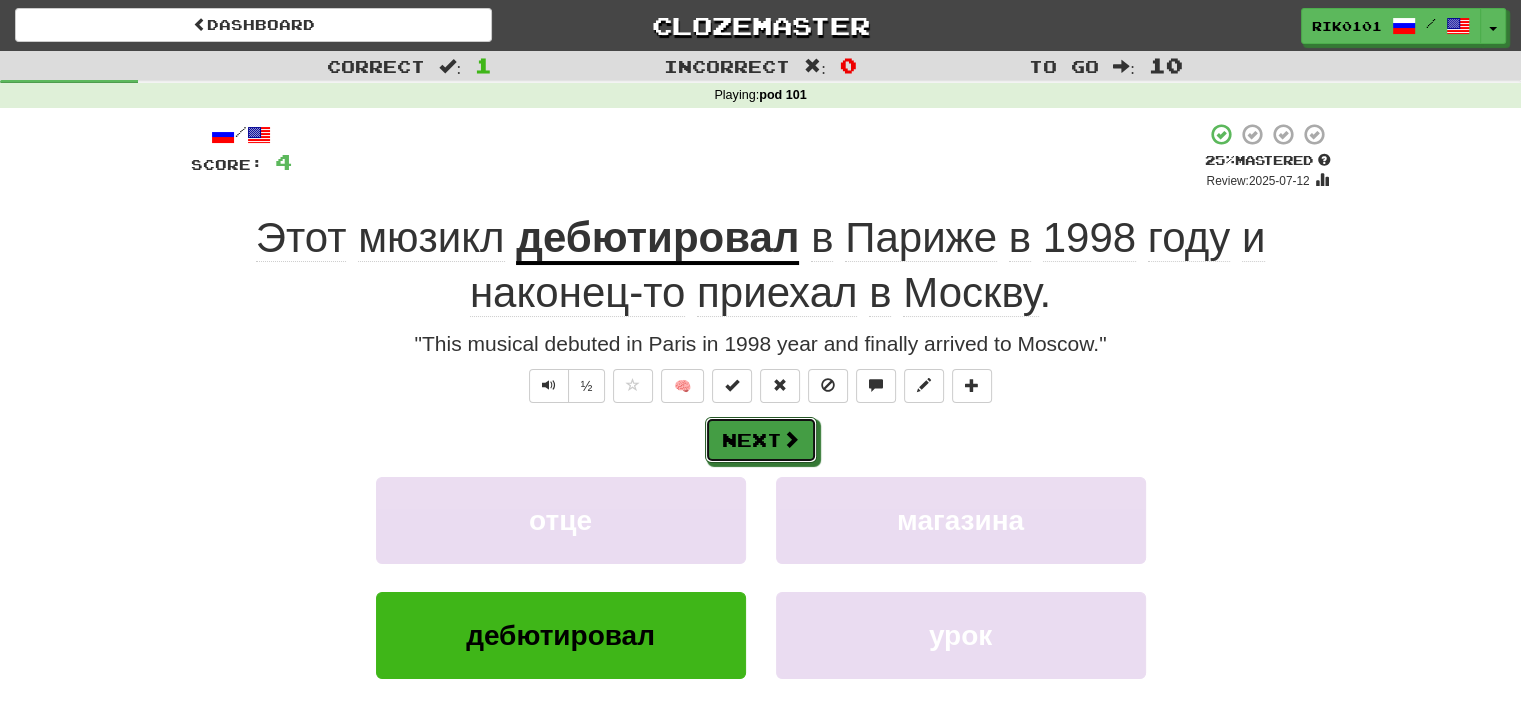 click at bounding box center [791, 439] 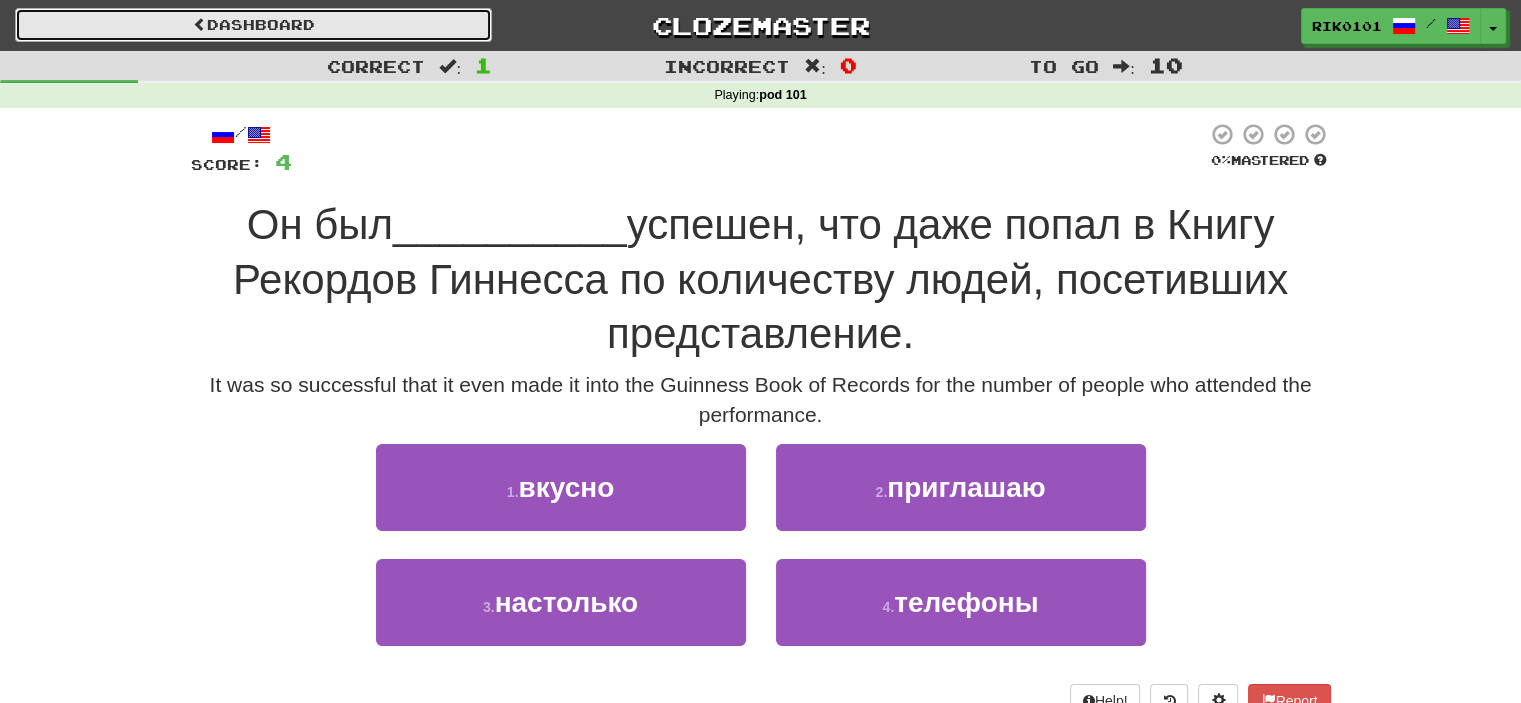 click on "Dashboard" at bounding box center (253, 25) 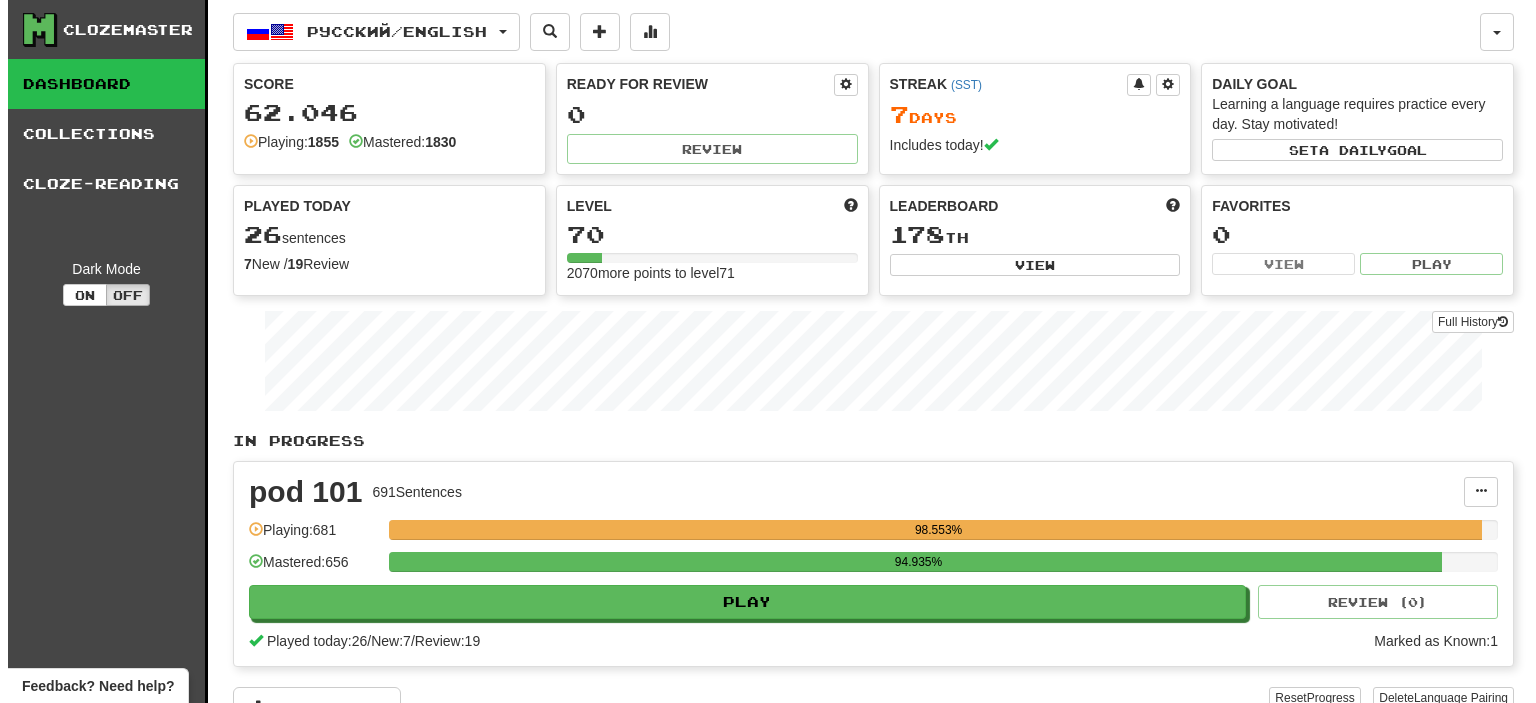 scroll, scrollTop: 0, scrollLeft: 0, axis: both 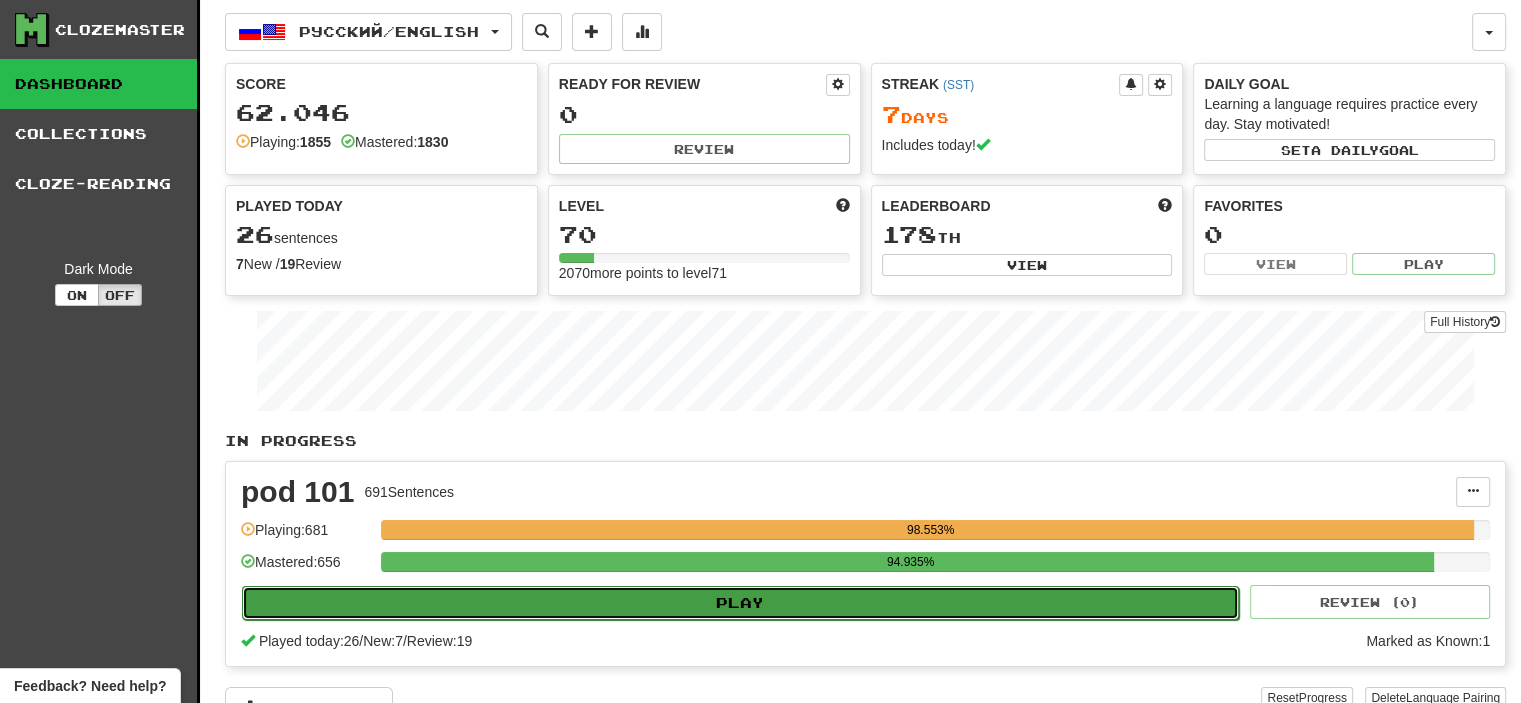 click on "Play" at bounding box center [740, 603] 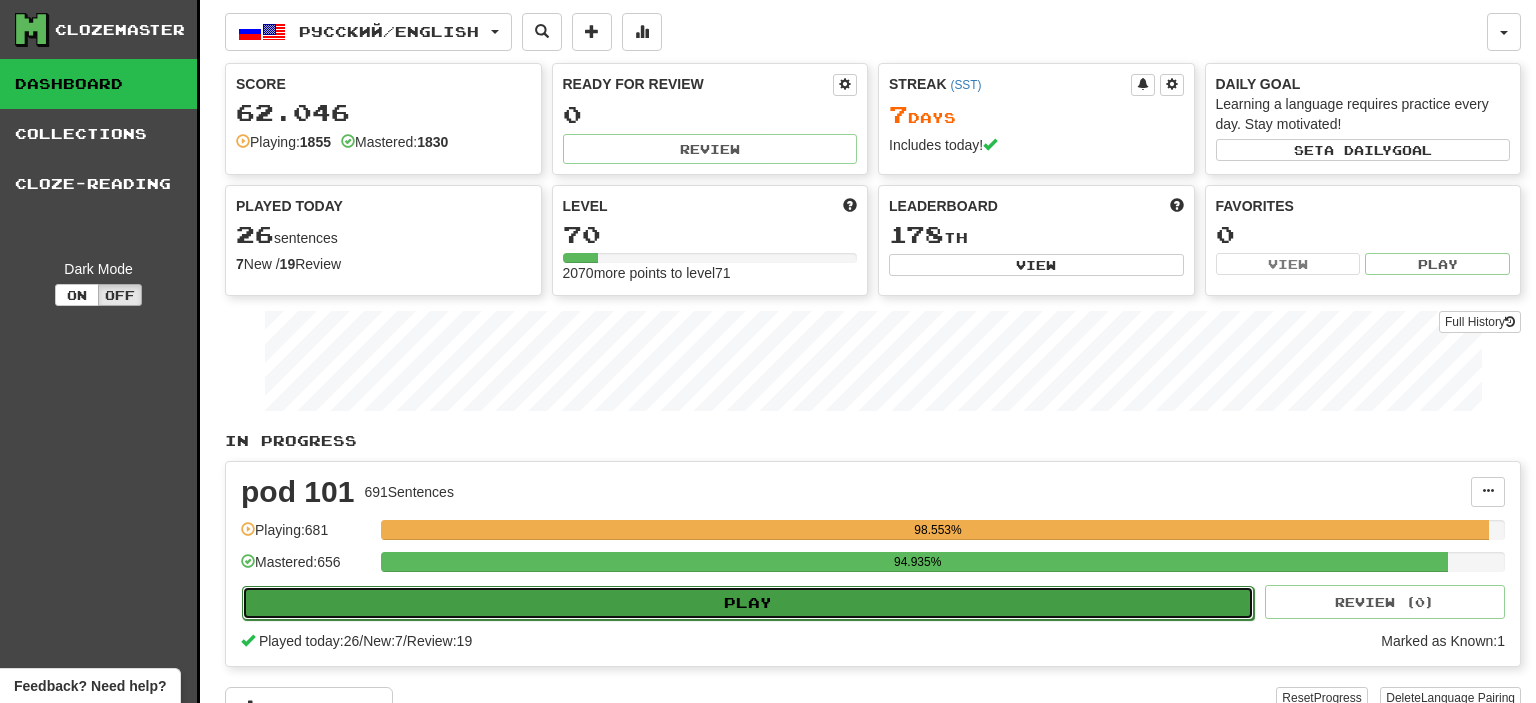 select on "**" 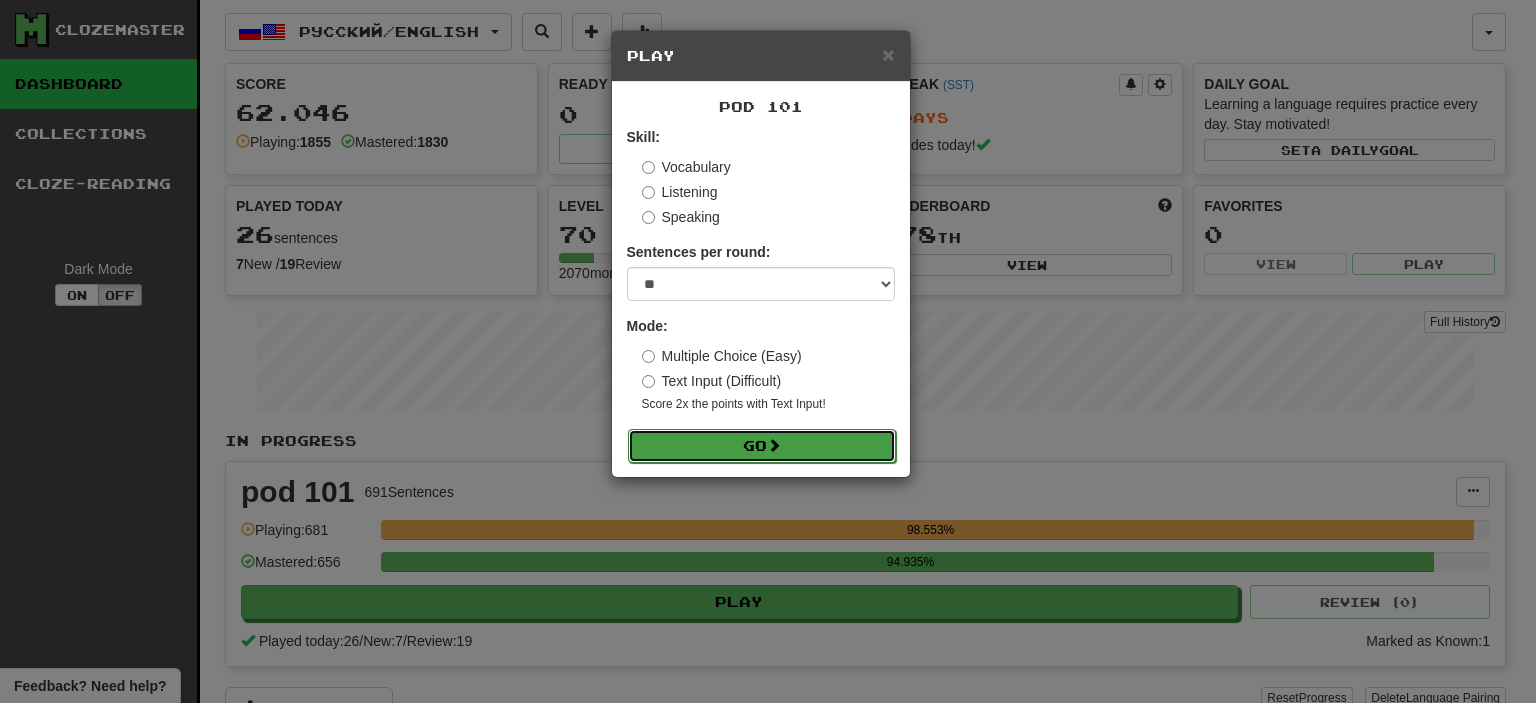 click on "Go" at bounding box center (762, 446) 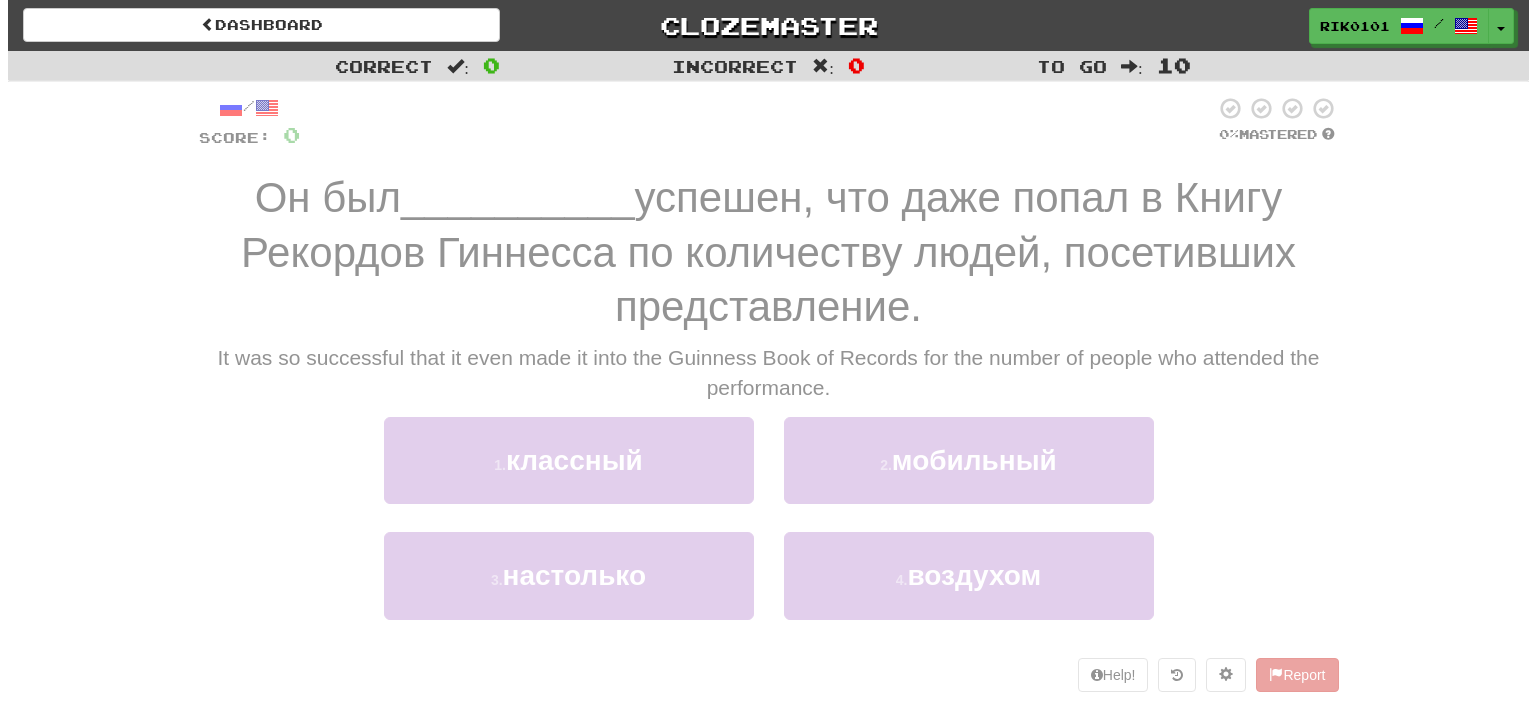 scroll, scrollTop: 0, scrollLeft: 0, axis: both 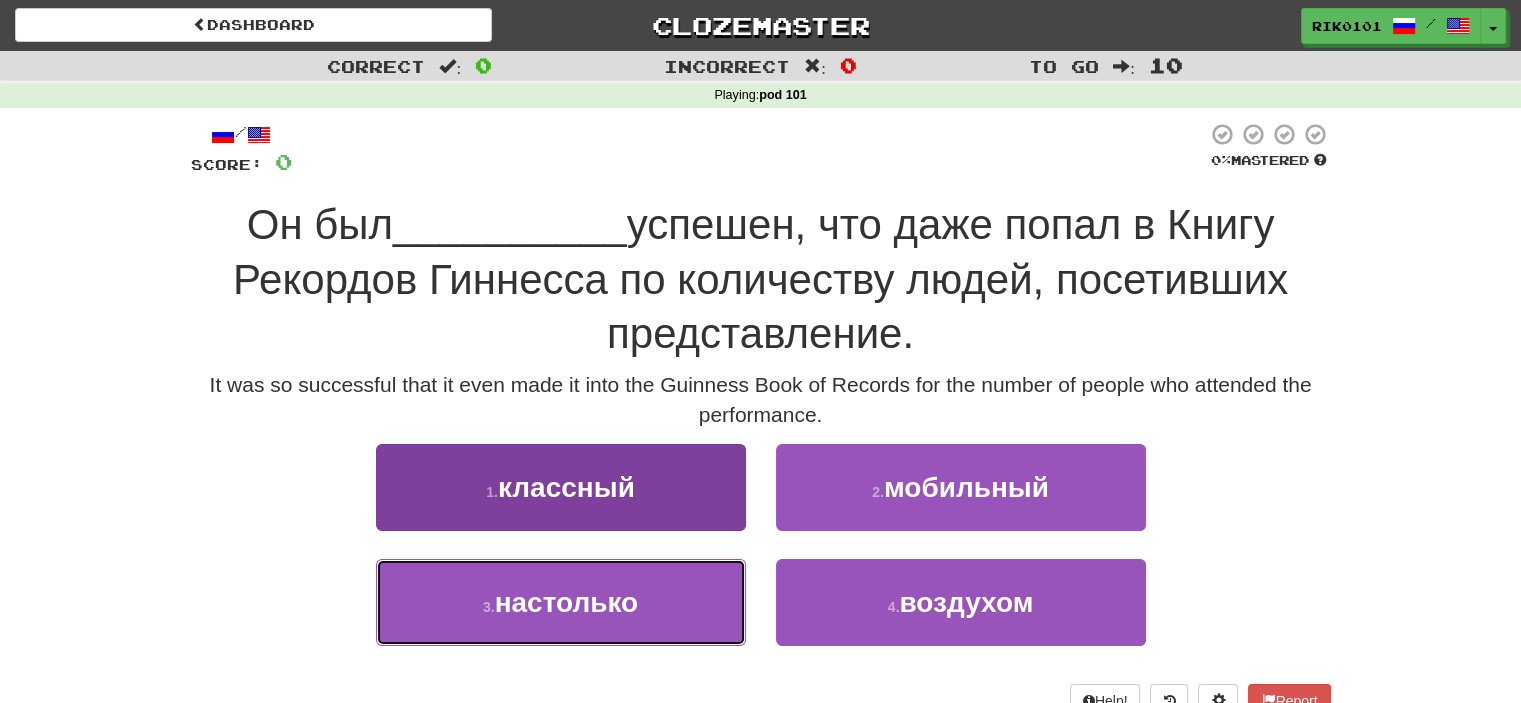 click on "3 .  настолько" at bounding box center [561, 602] 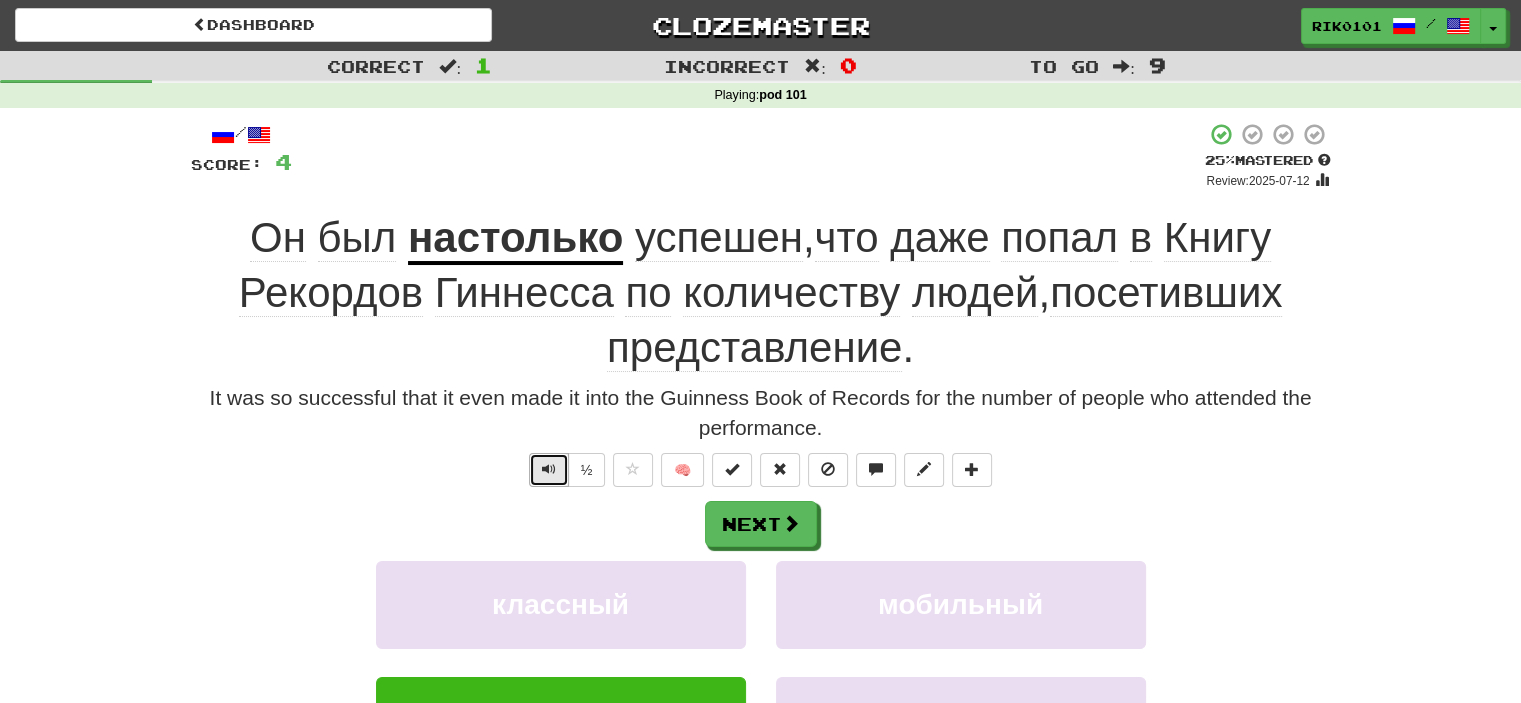 click at bounding box center [549, 469] 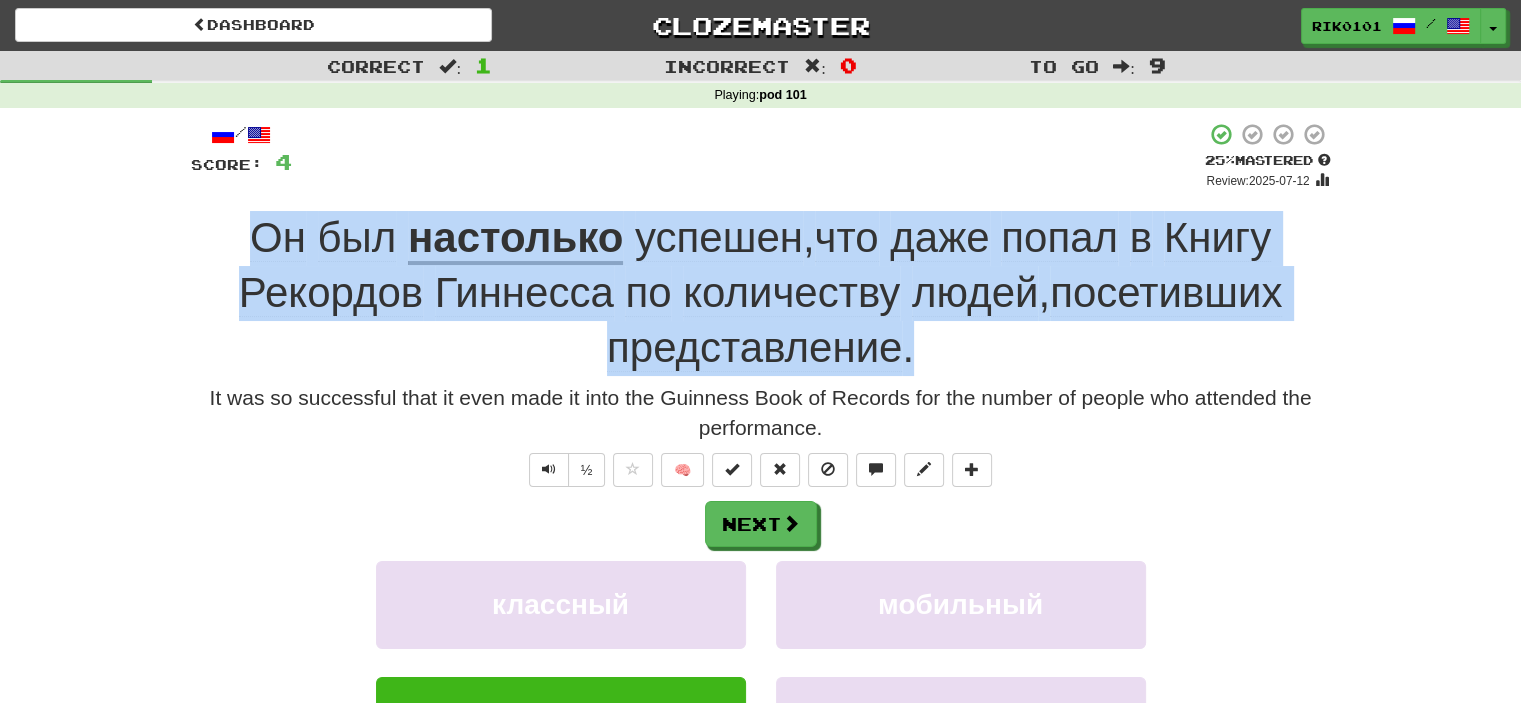 drag, startPoint x: 241, startPoint y: 236, endPoint x: 916, endPoint y: 359, distance: 686.1152 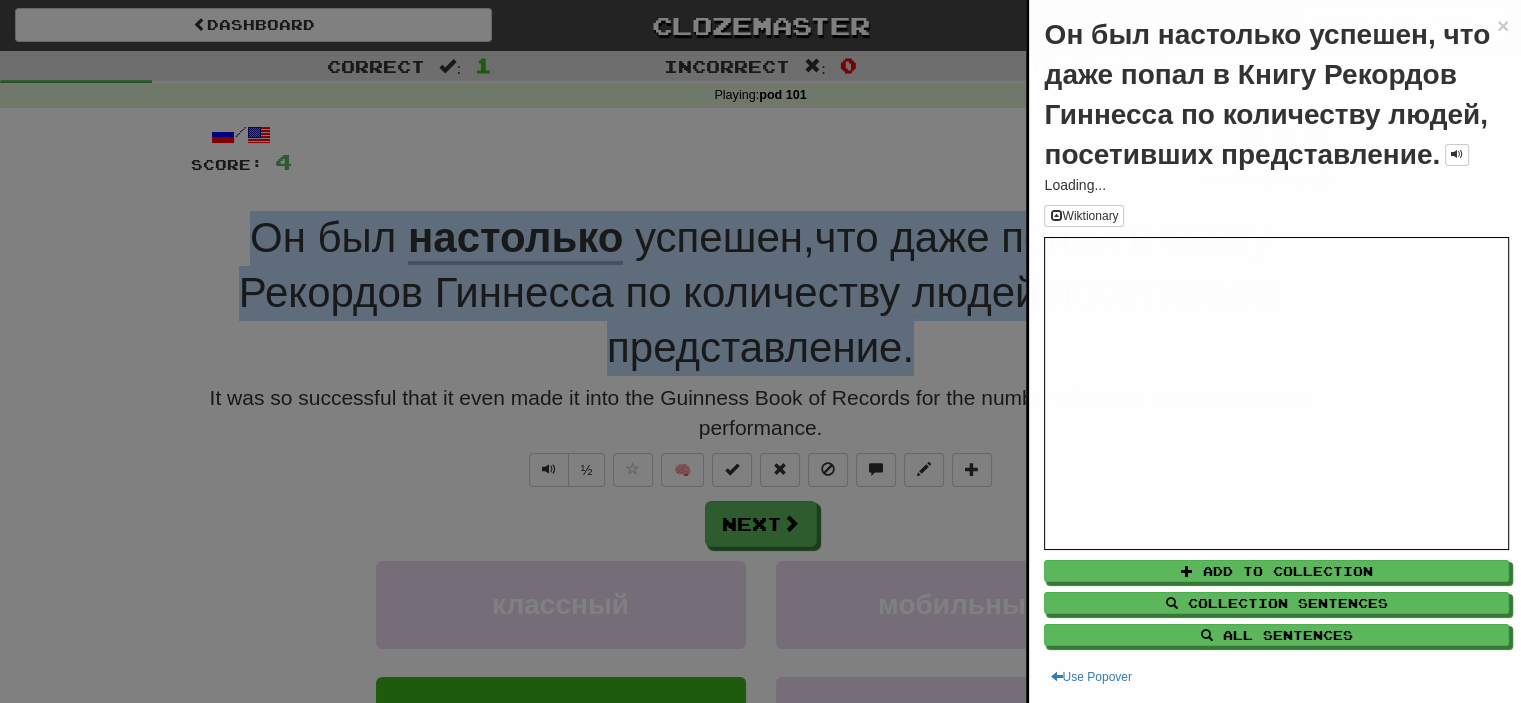 copy on "Он   был   настолько   успешен ,  что   даже   попал   в   Книгу   Рекордов   Гиннесса   по   количеству   людей ,  посетивших   представление ." 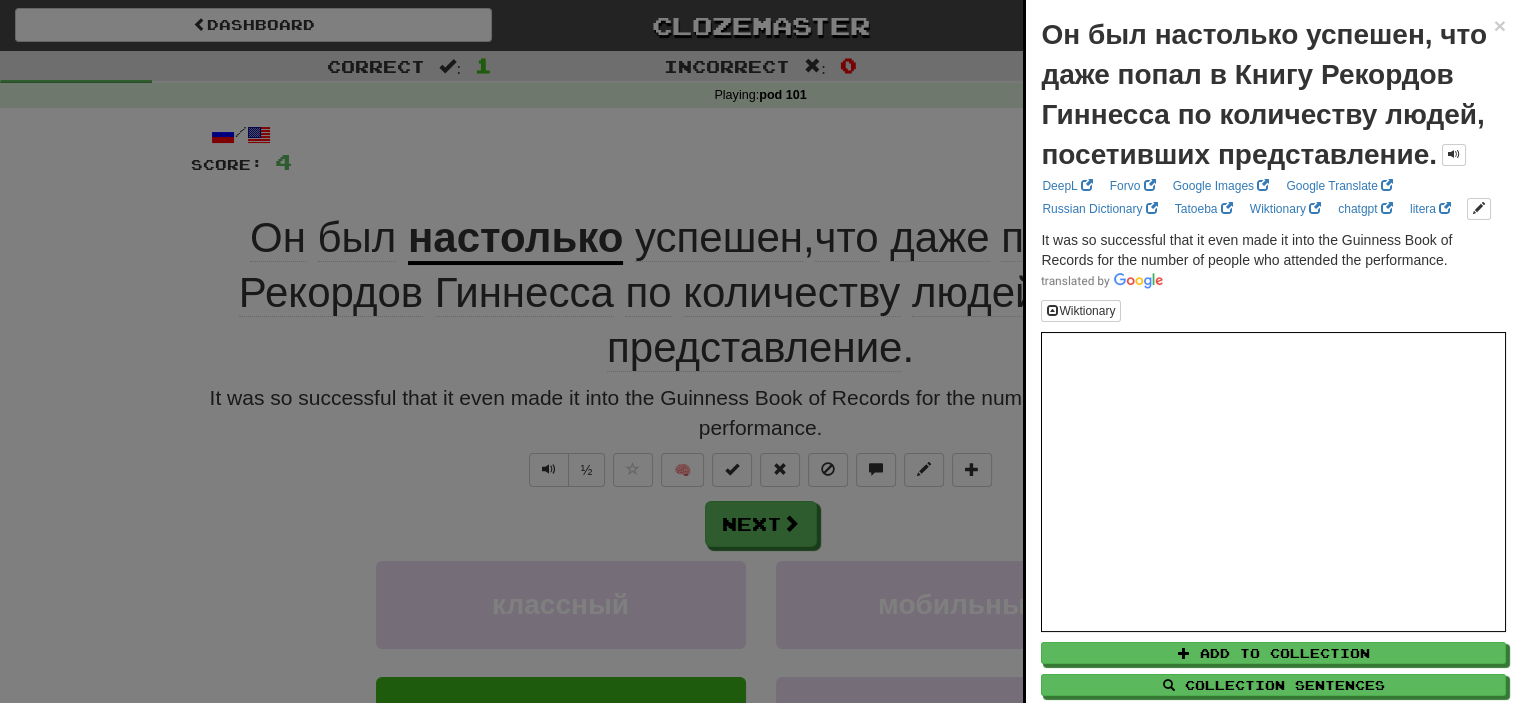 click at bounding box center (760, 351) 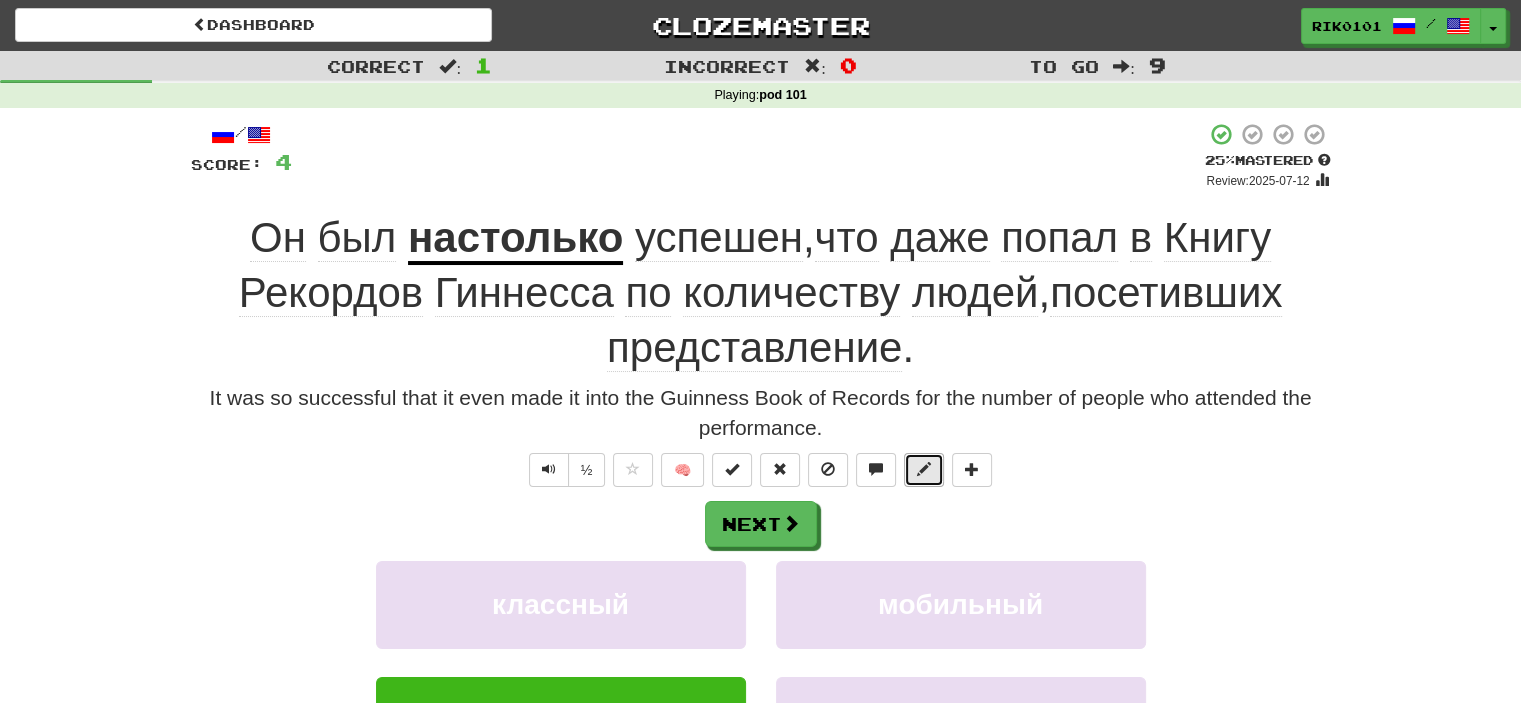 click at bounding box center [924, 469] 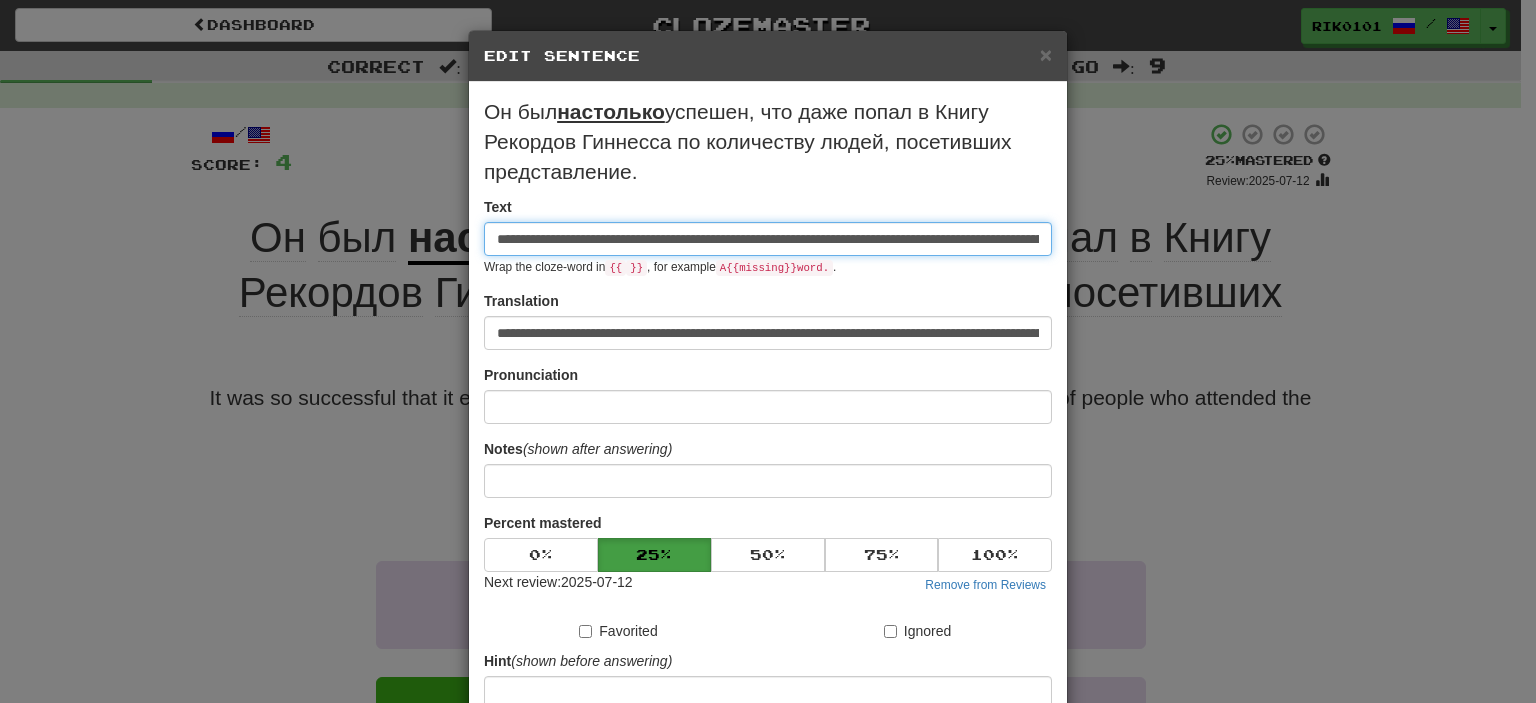 scroll, scrollTop: 0, scrollLeft: 279, axis: horizontal 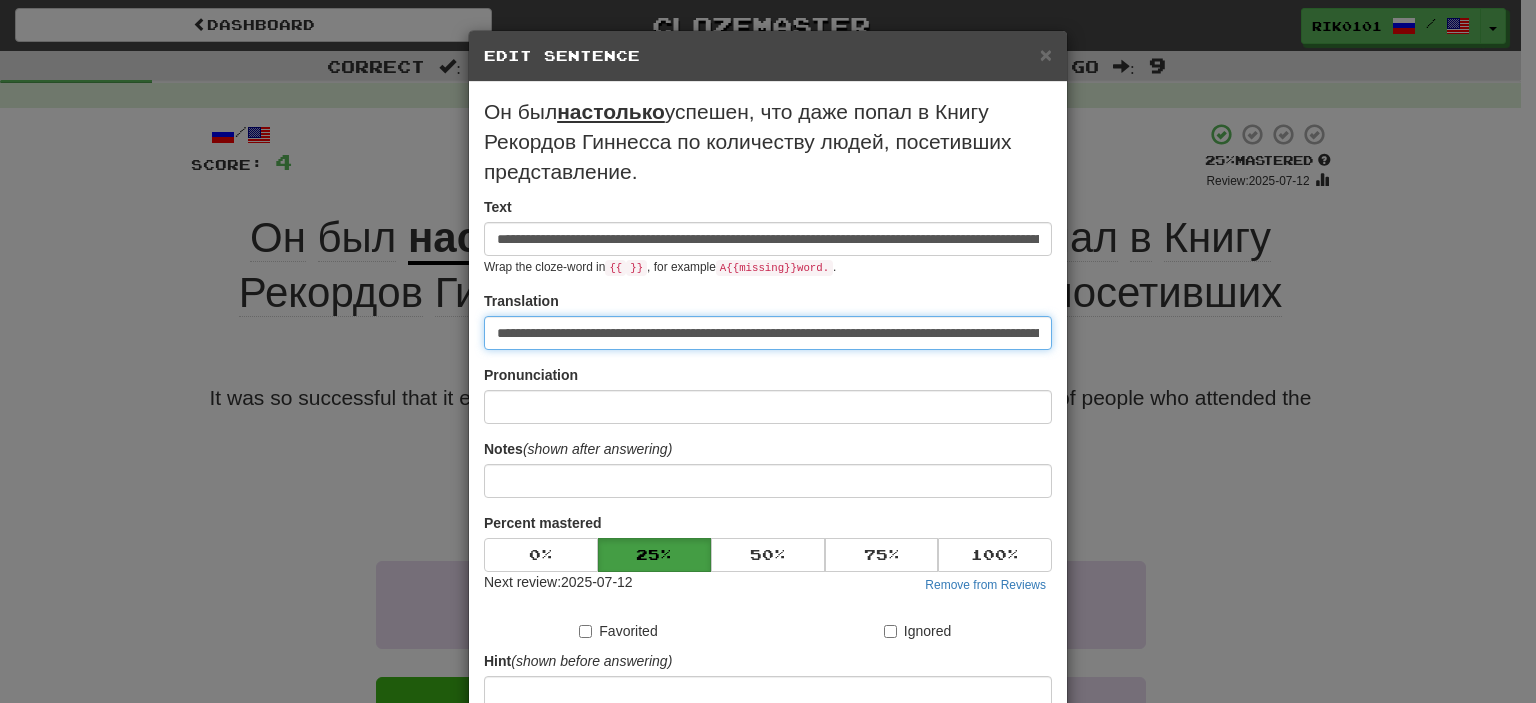 drag, startPoint x: 912, startPoint y: 341, endPoint x: 381, endPoint y: 323, distance: 531.305 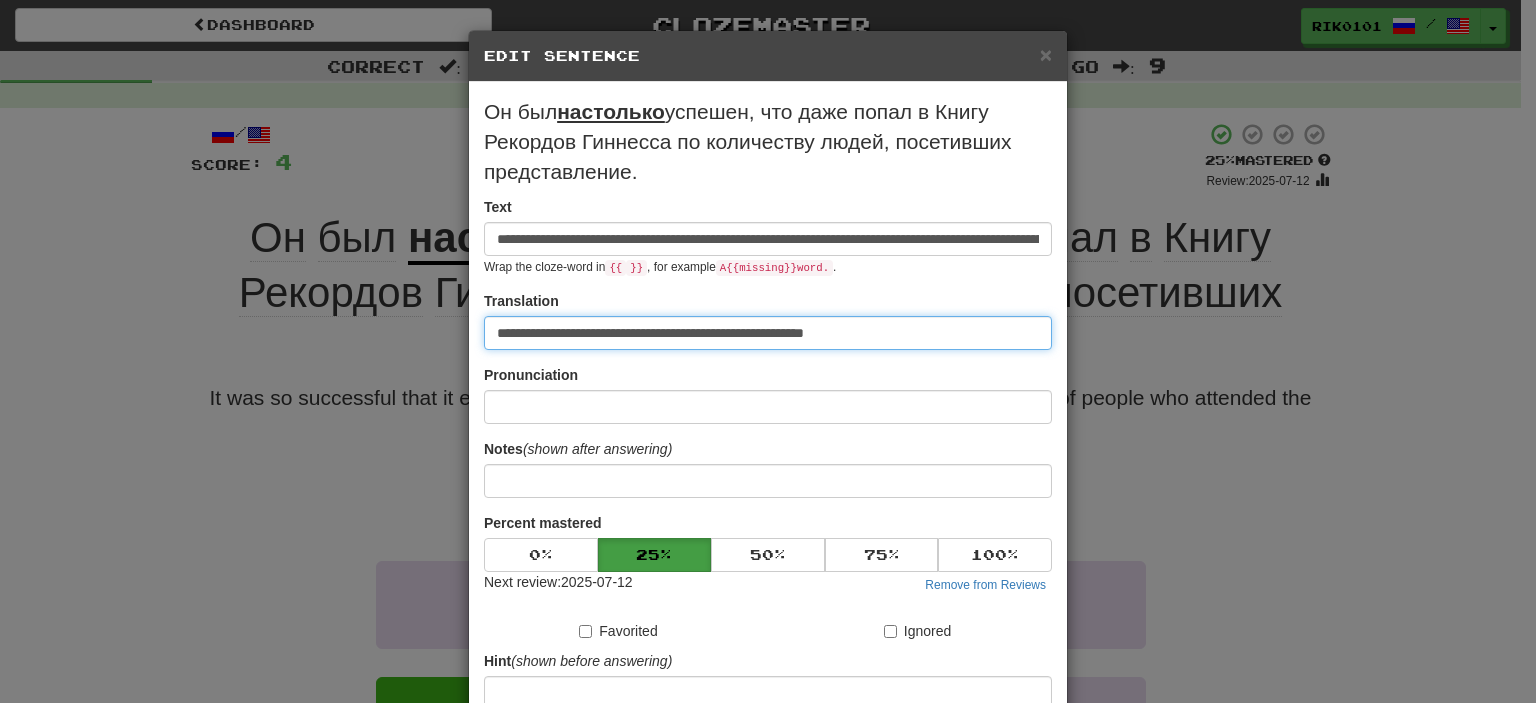drag, startPoint x: 888, startPoint y: 345, endPoint x: 395, endPoint y: 275, distance: 497.94476 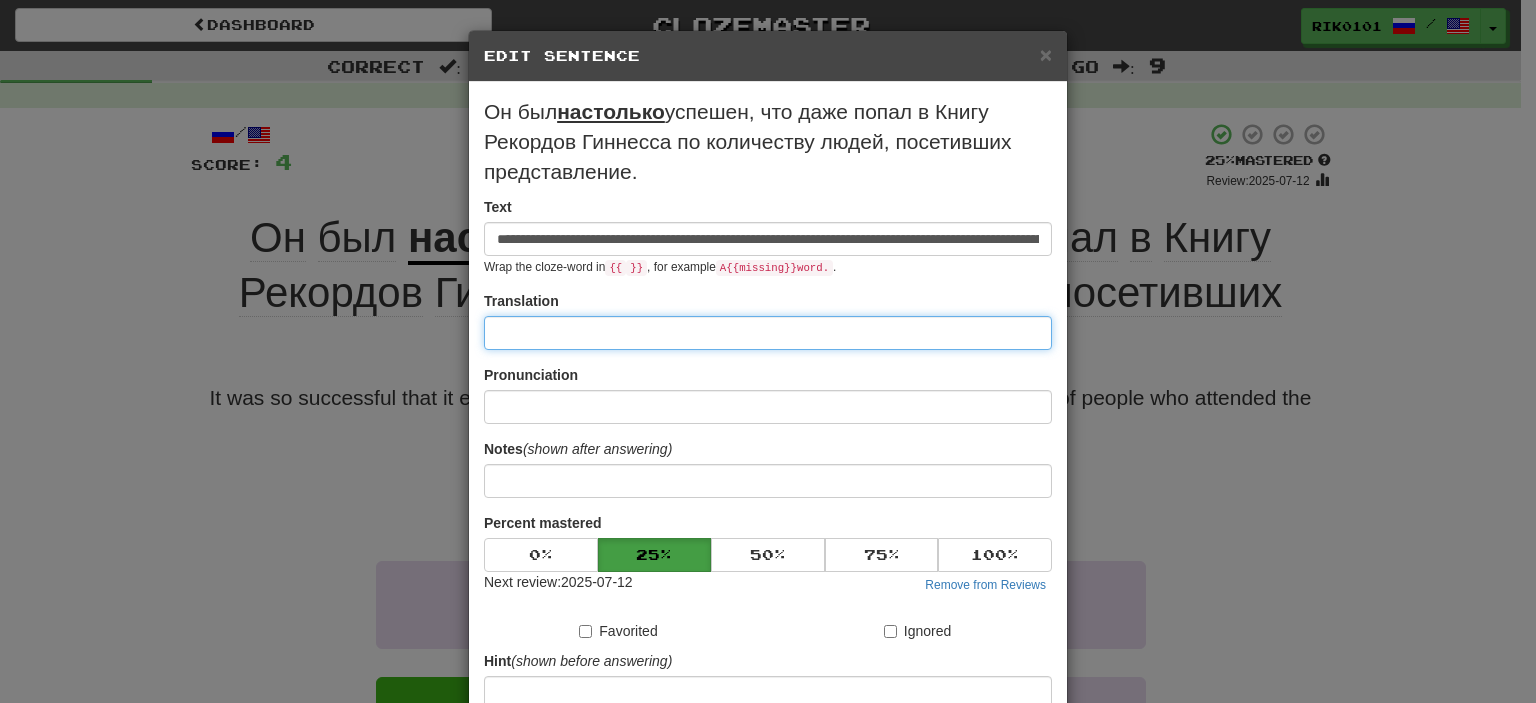 paste on "**********" 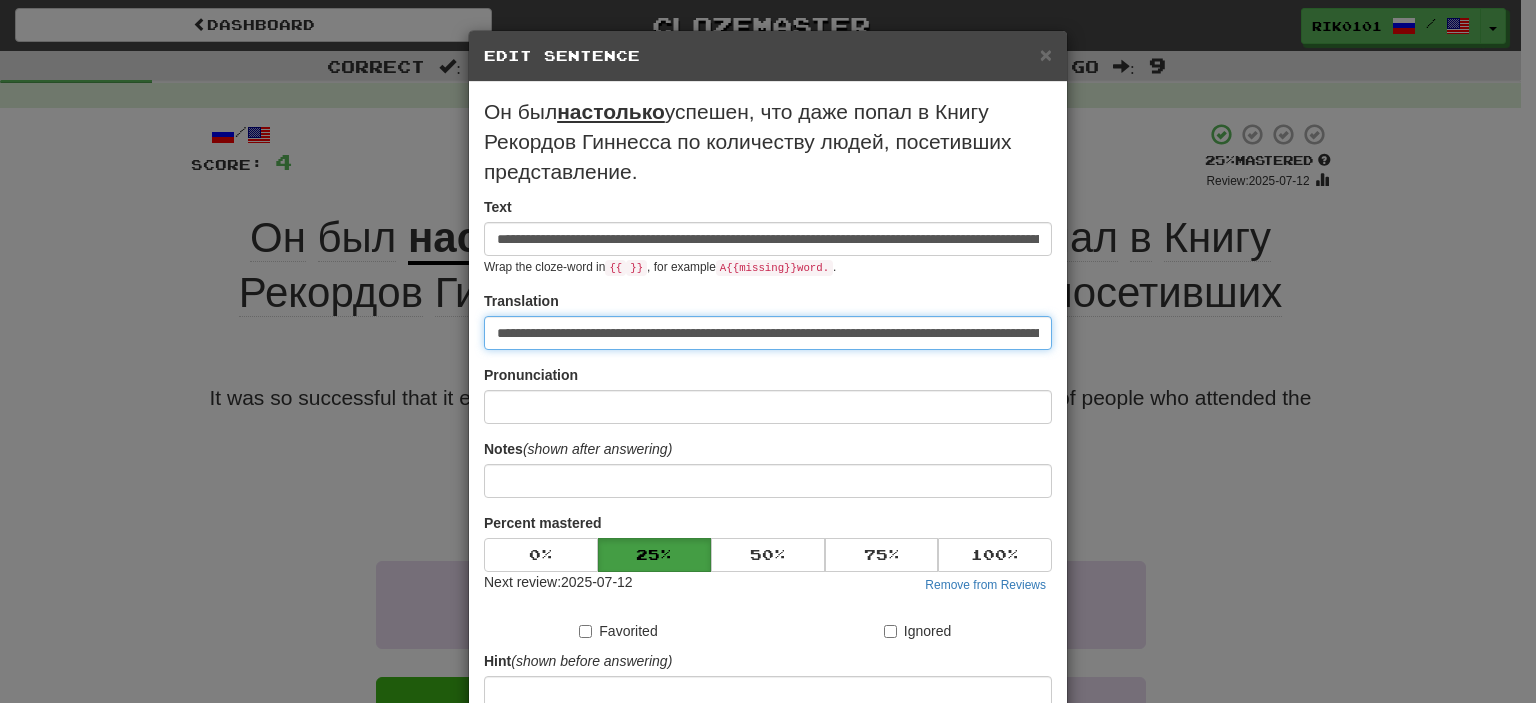 scroll, scrollTop: 0, scrollLeft: 273, axis: horizontal 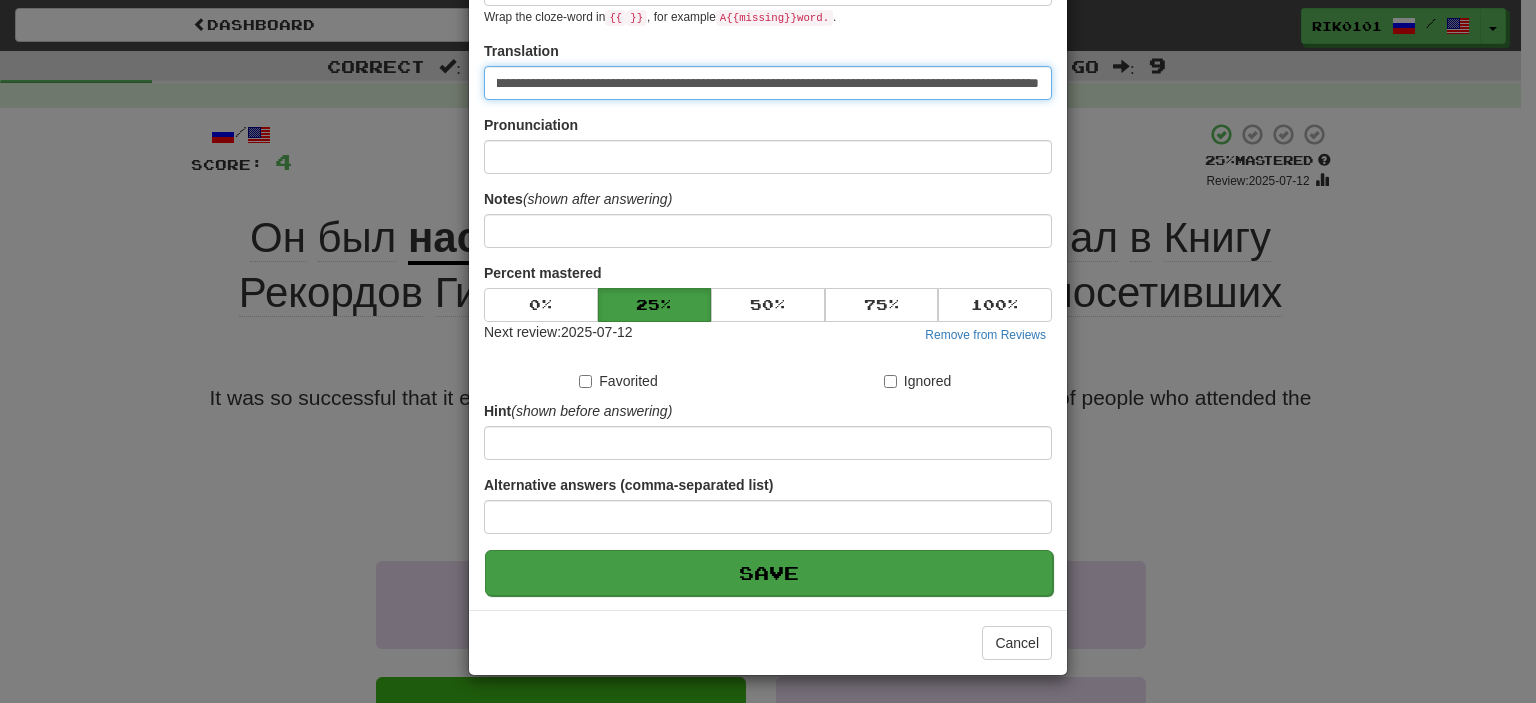 type on "**********" 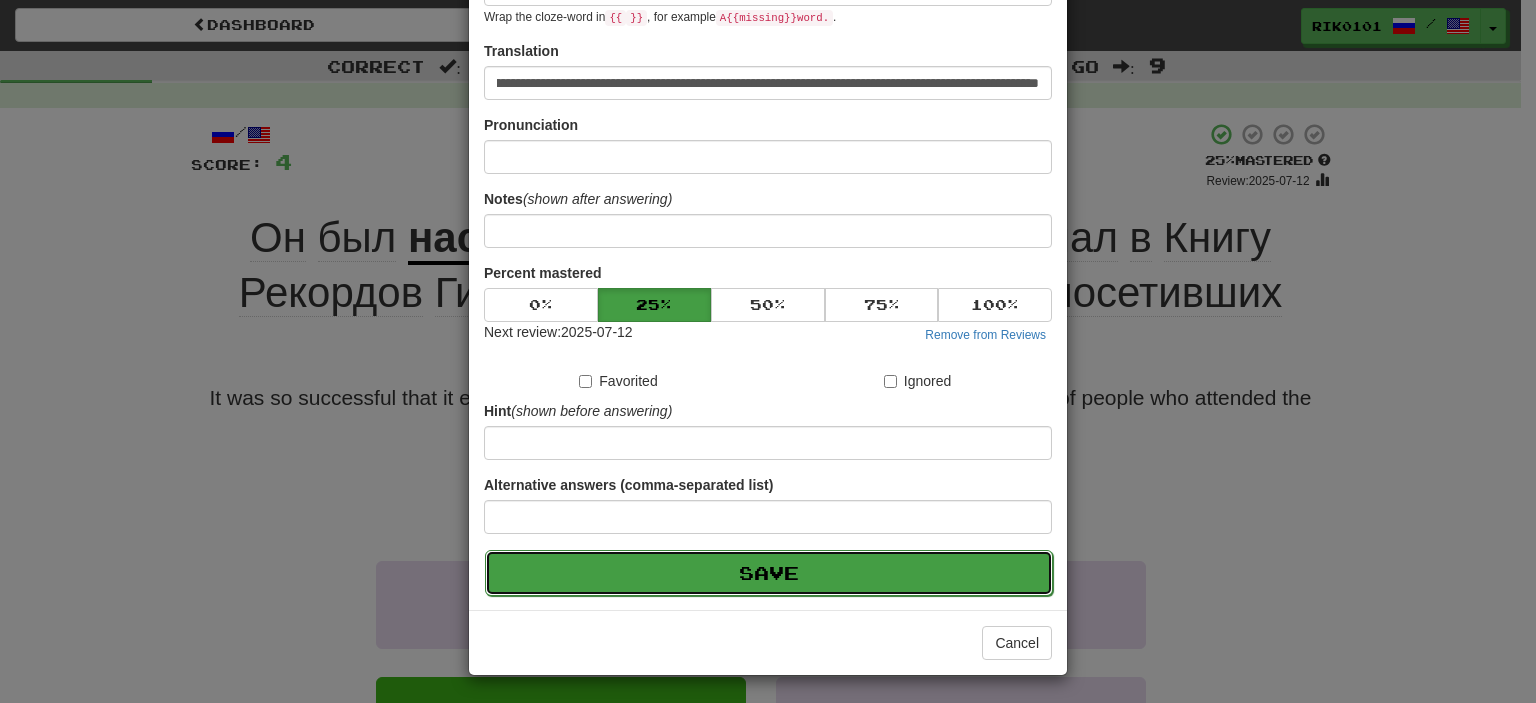 click on "Save" at bounding box center (769, 573) 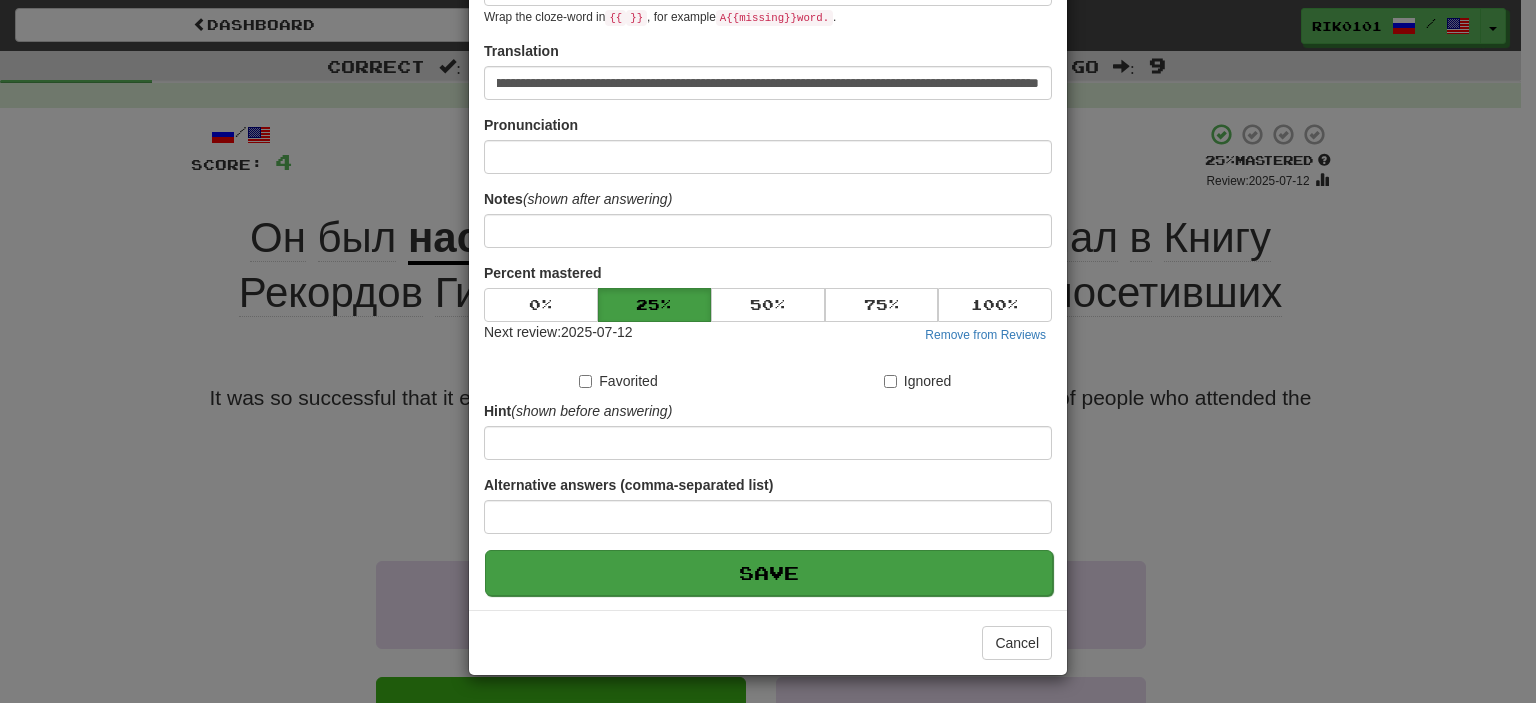 scroll, scrollTop: 0, scrollLeft: 0, axis: both 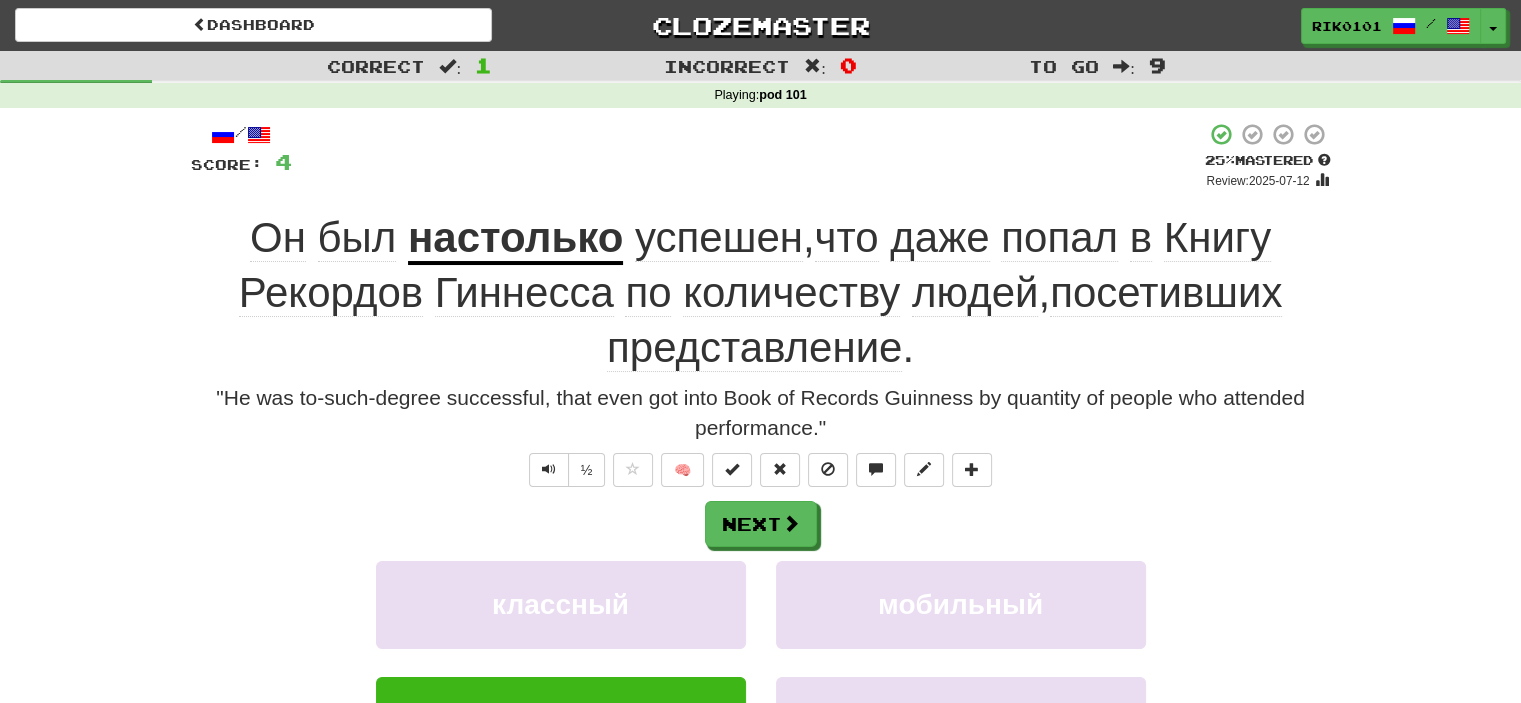 click on "настолько" at bounding box center (515, 239) 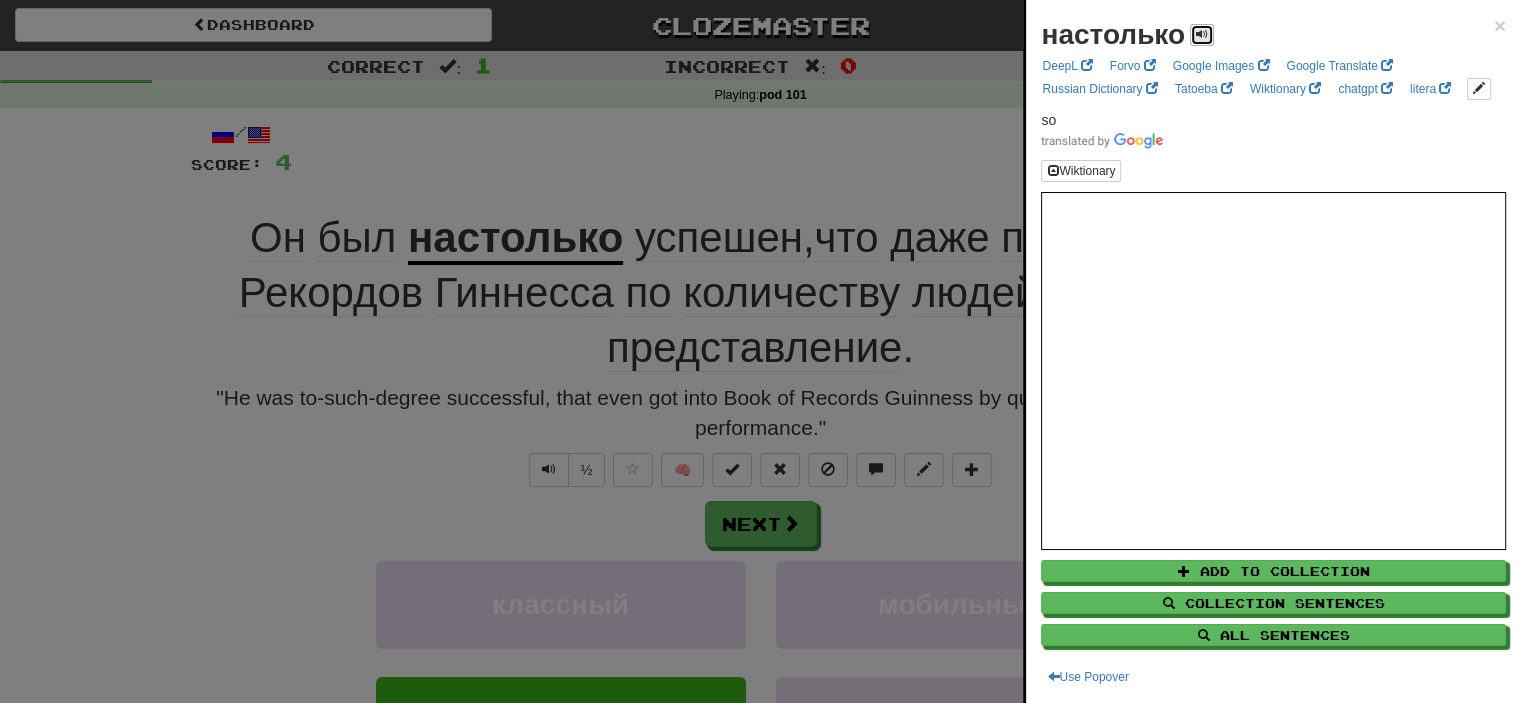 click at bounding box center [1202, 35] 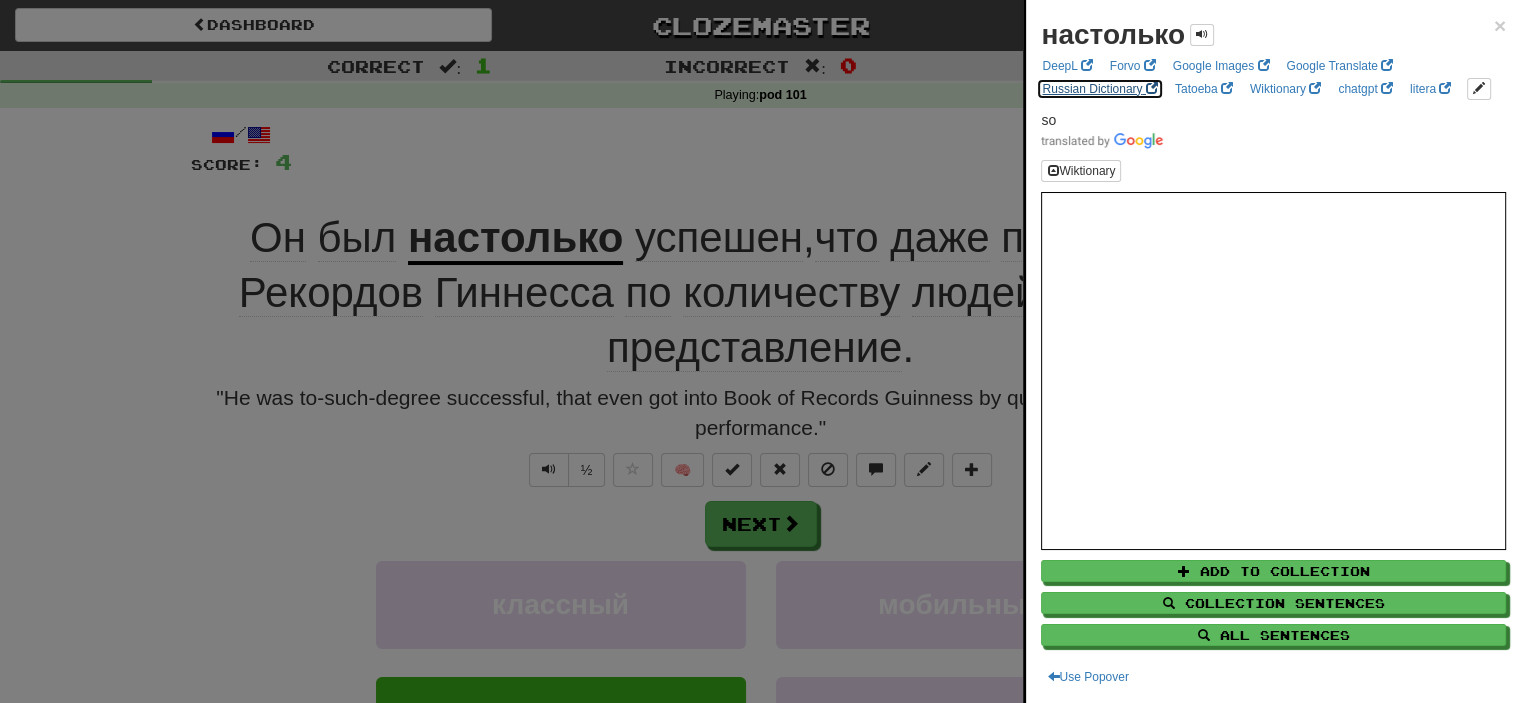 click on "Russian Dictionary" at bounding box center [1099, 89] 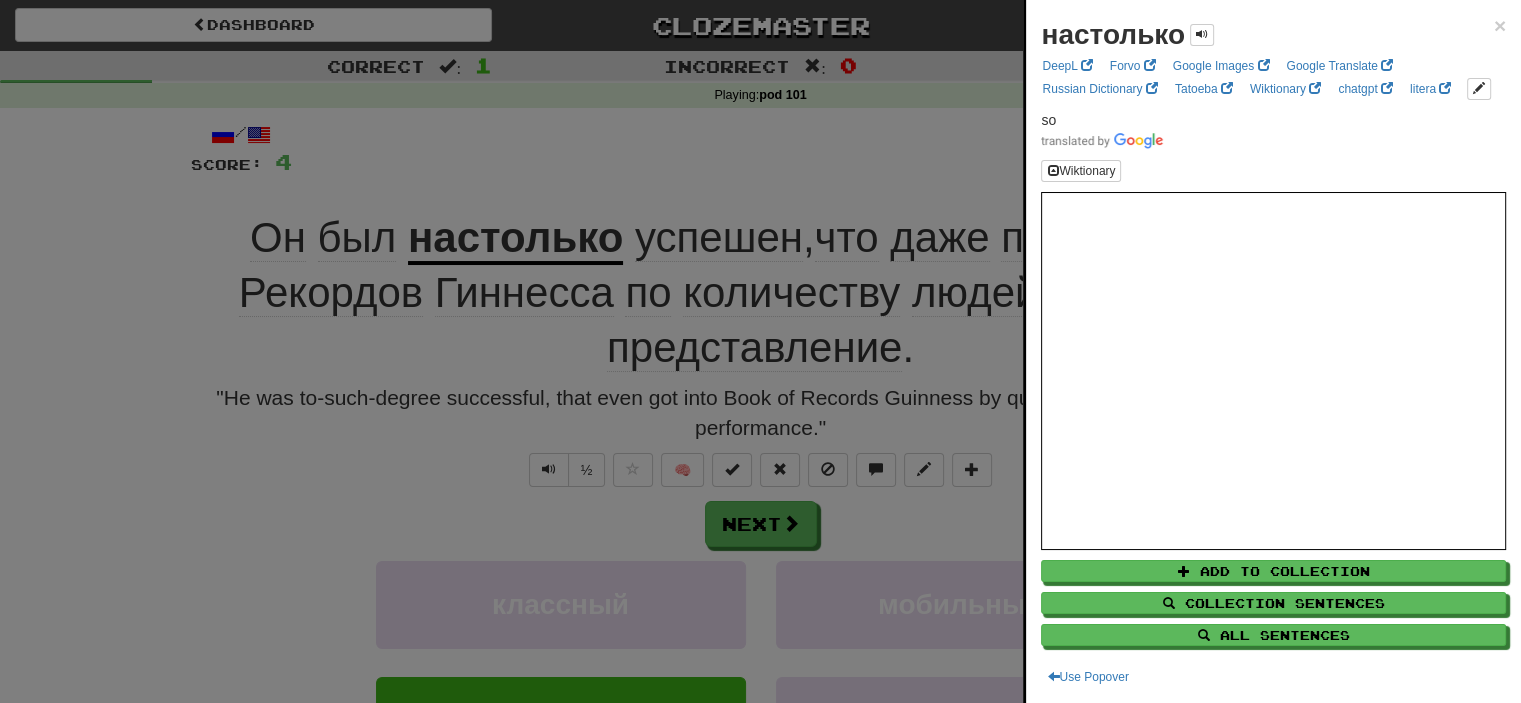 click at bounding box center (760, 351) 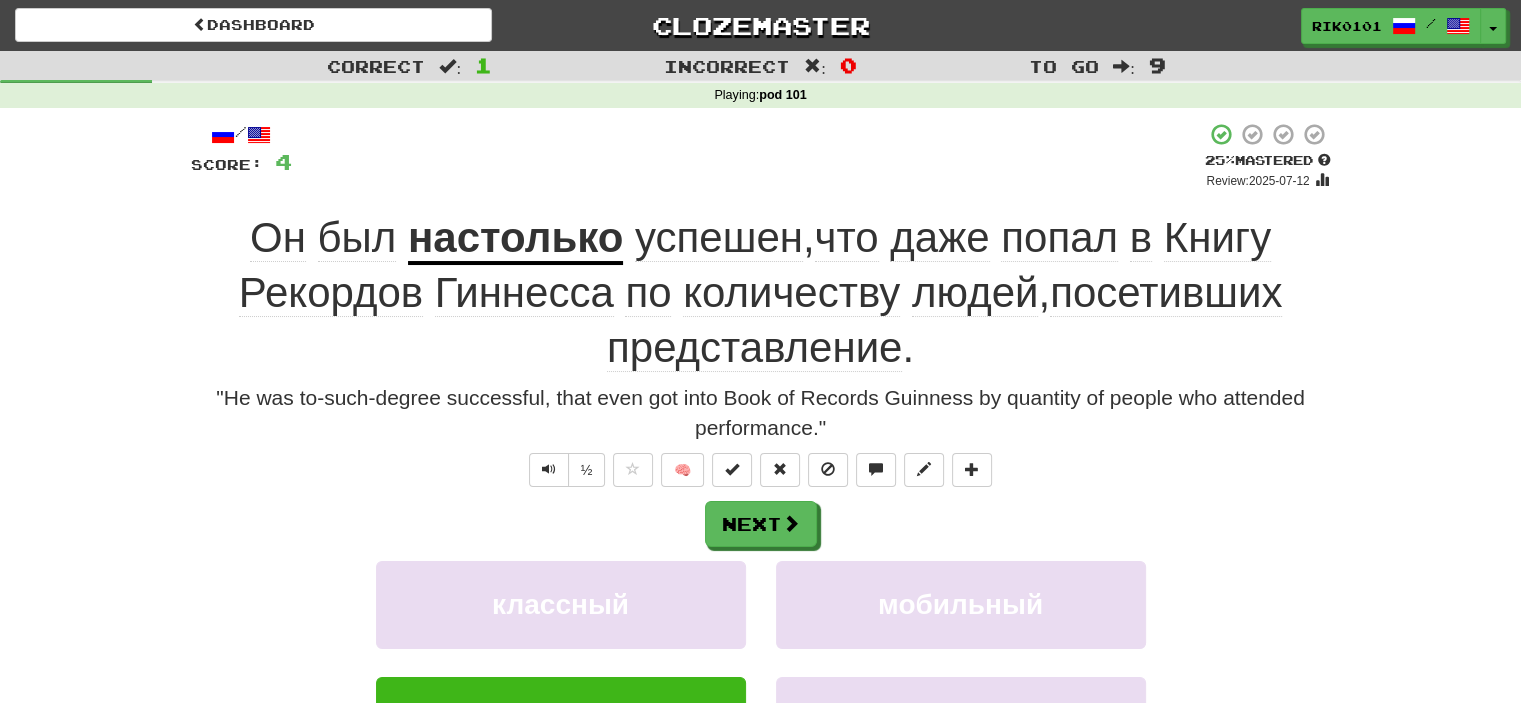 click on "успешен" at bounding box center (719, 238) 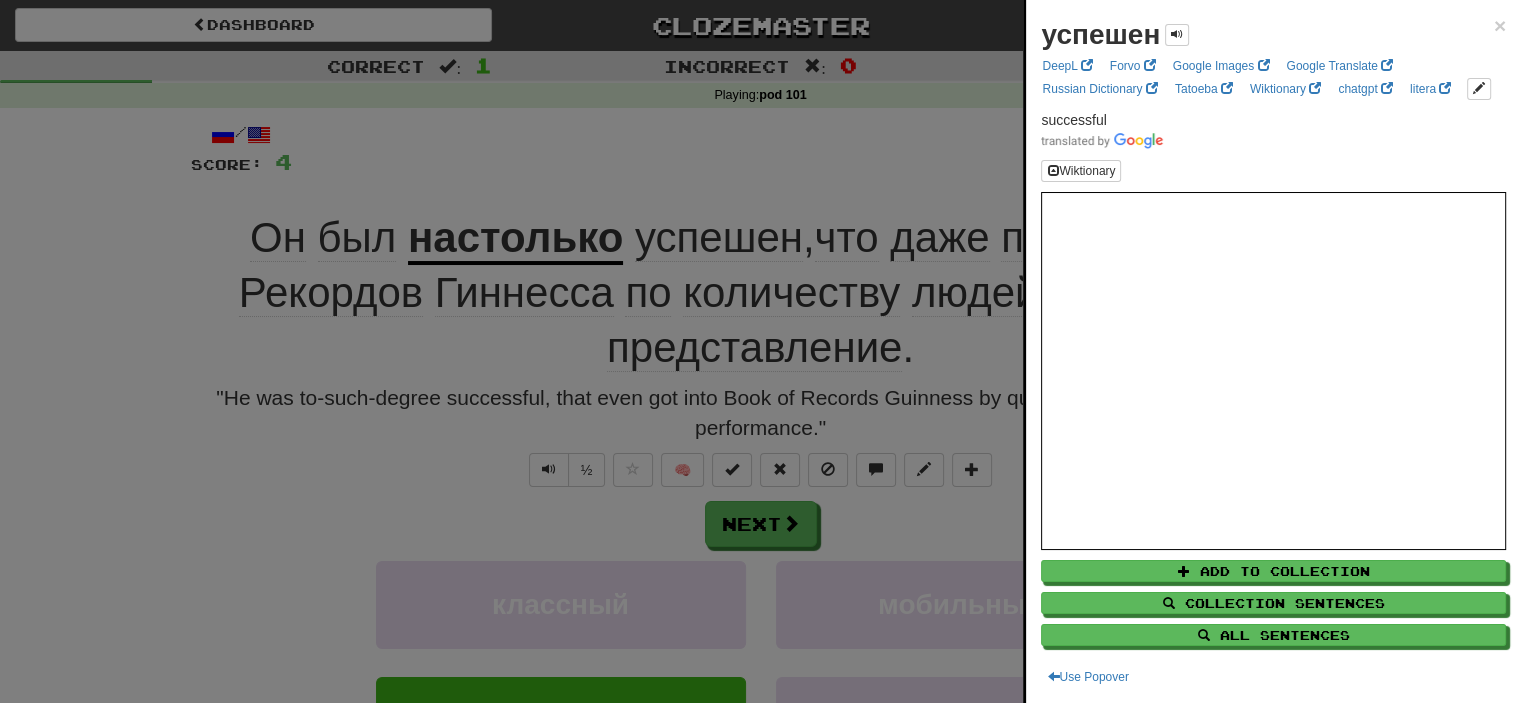 click at bounding box center (760, 351) 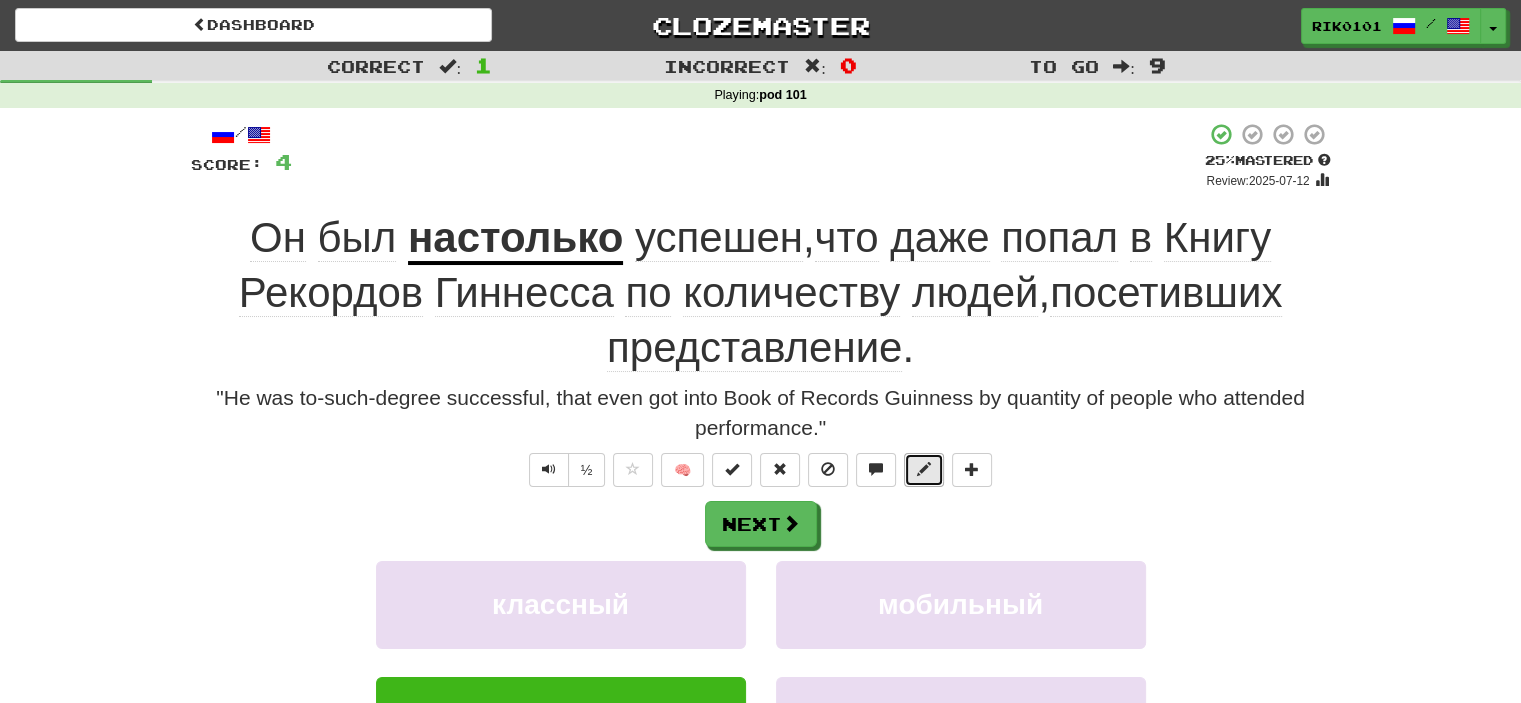 click at bounding box center [924, 469] 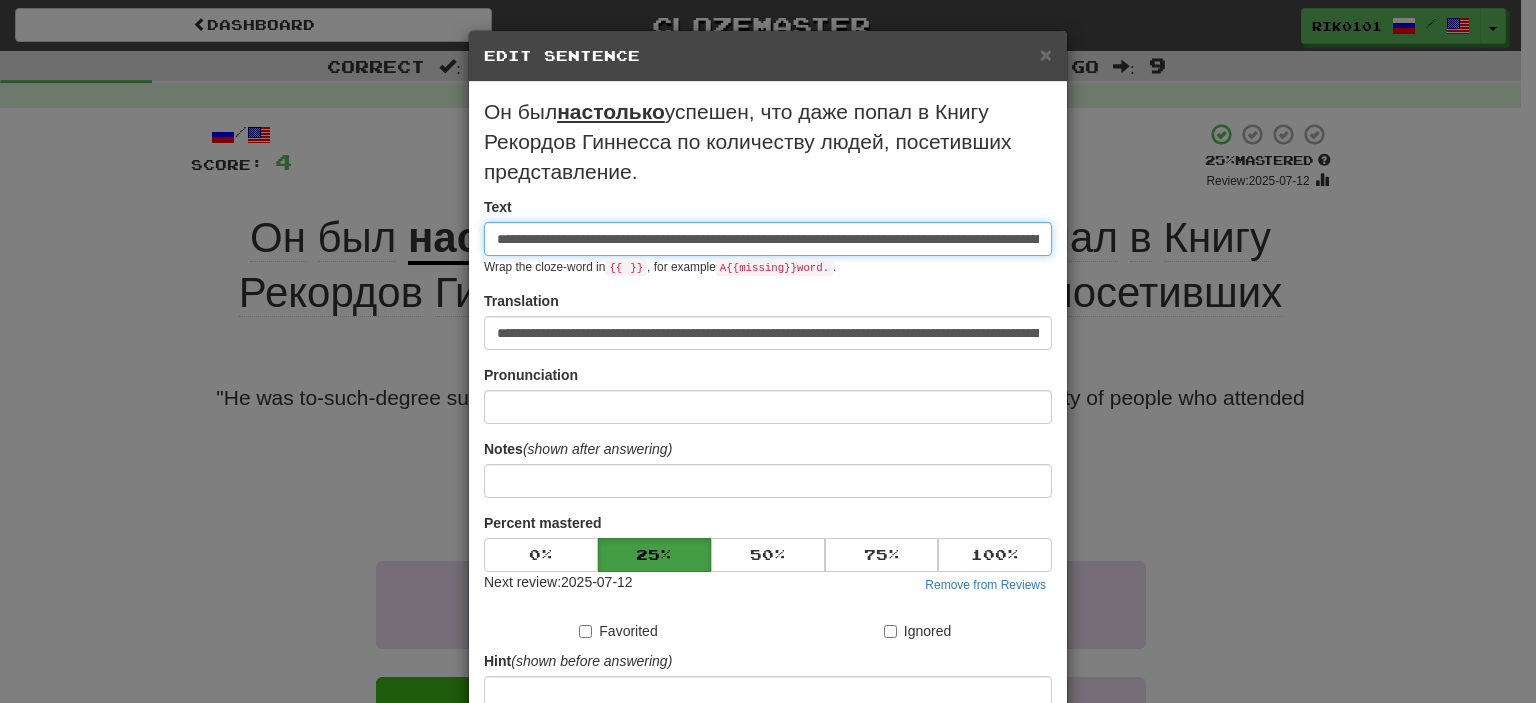 scroll, scrollTop: 0, scrollLeft: 279, axis: horizontal 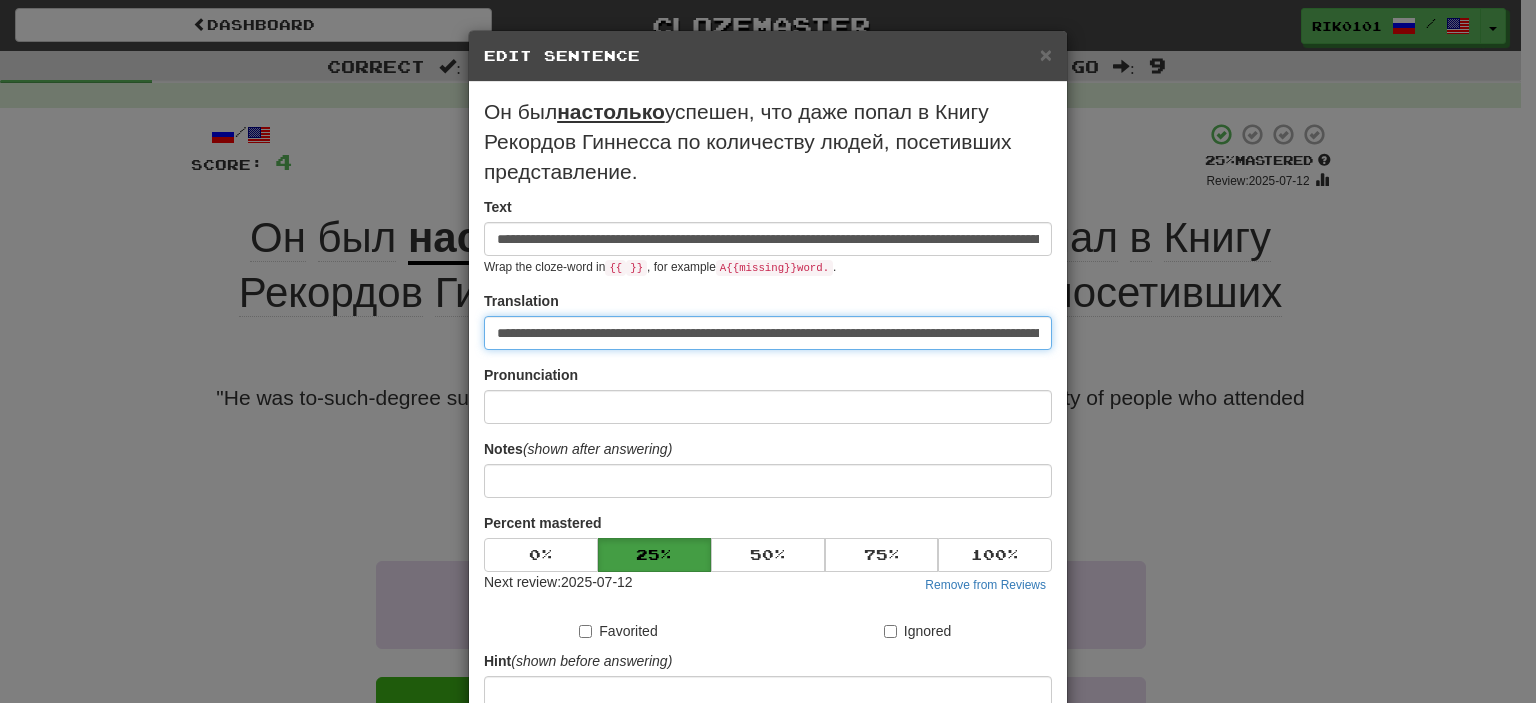 drag, startPoint x: 638, startPoint y: 339, endPoint x: 545, endPoint y: 345, distance: 93.193344 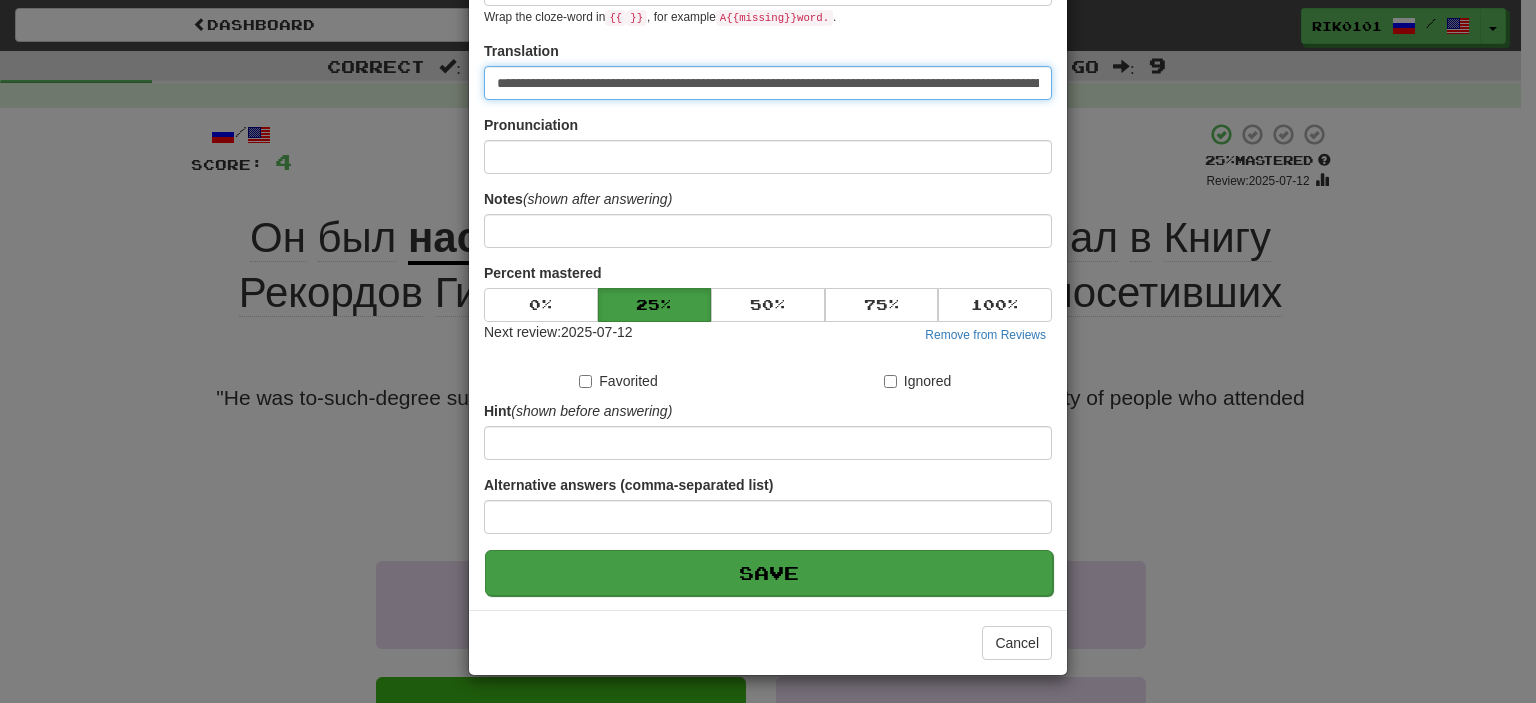 type on "**********" 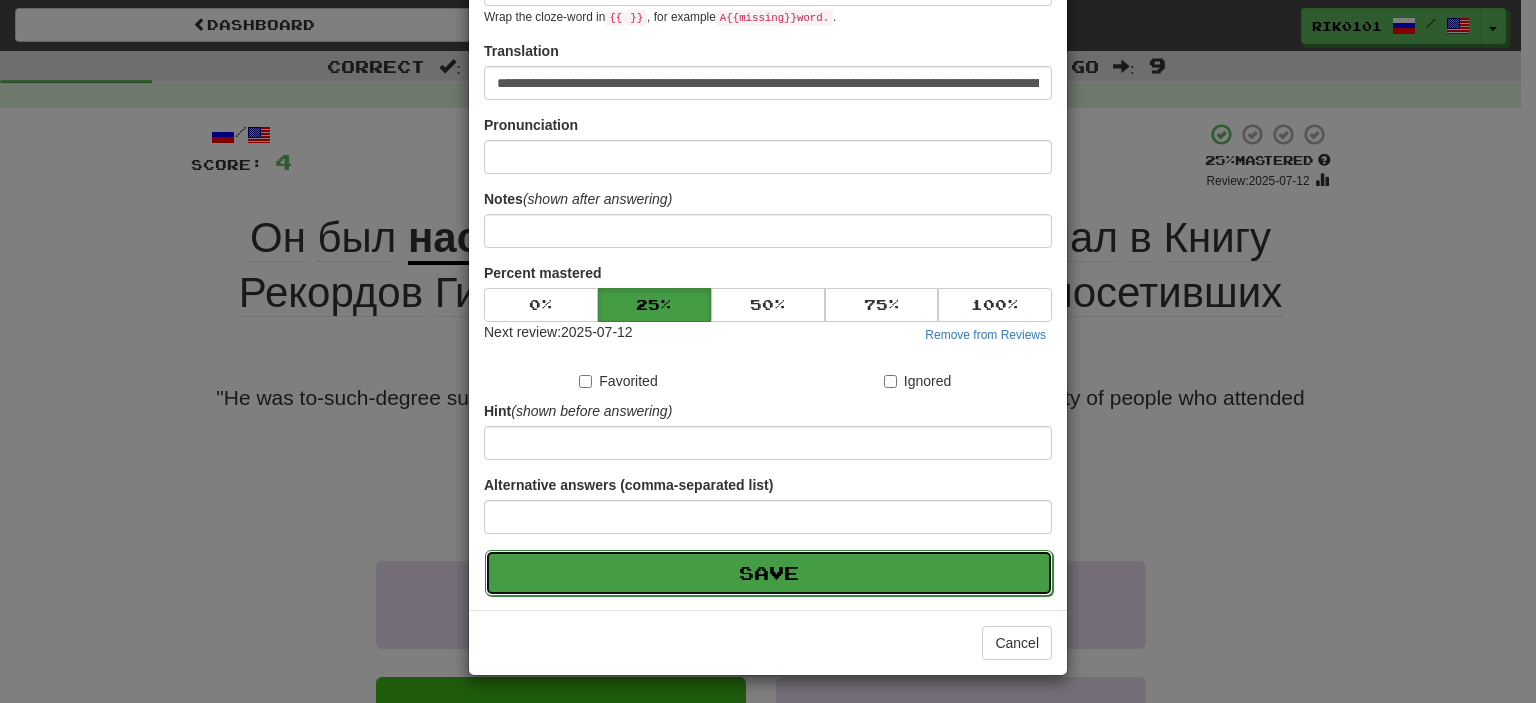 click on "Save" at bounding box center (769, 573) 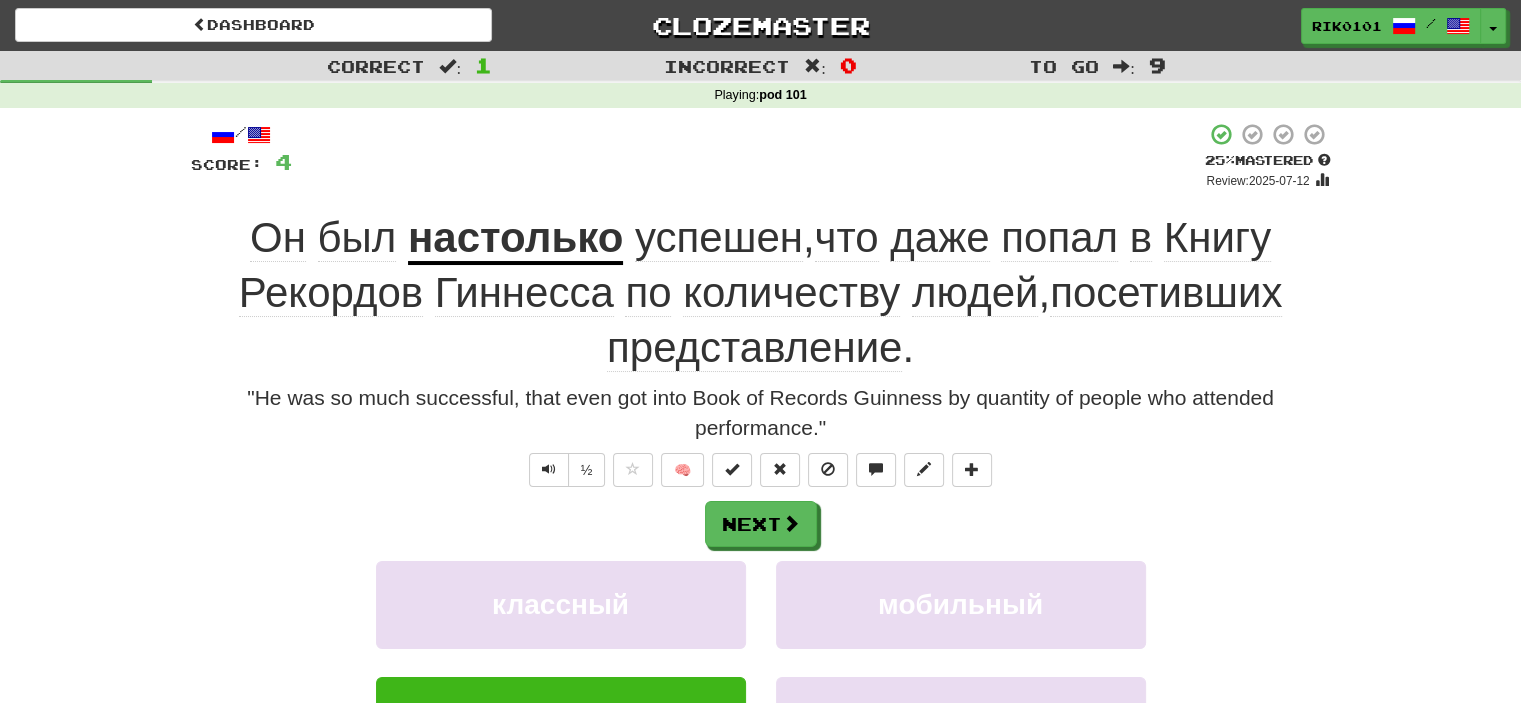 click on "успешен" at bounding box center (719, 238) 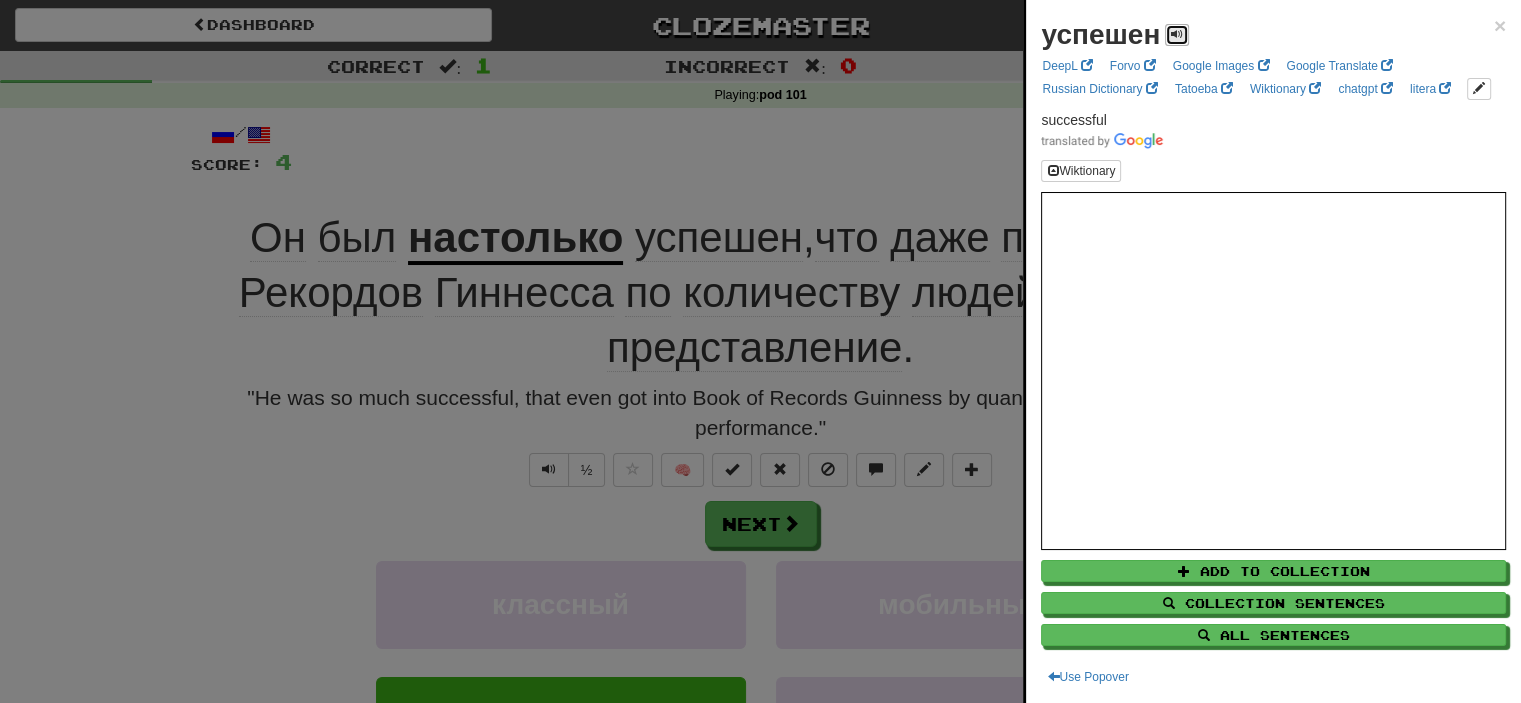 click at bounding box center [1177, 35] 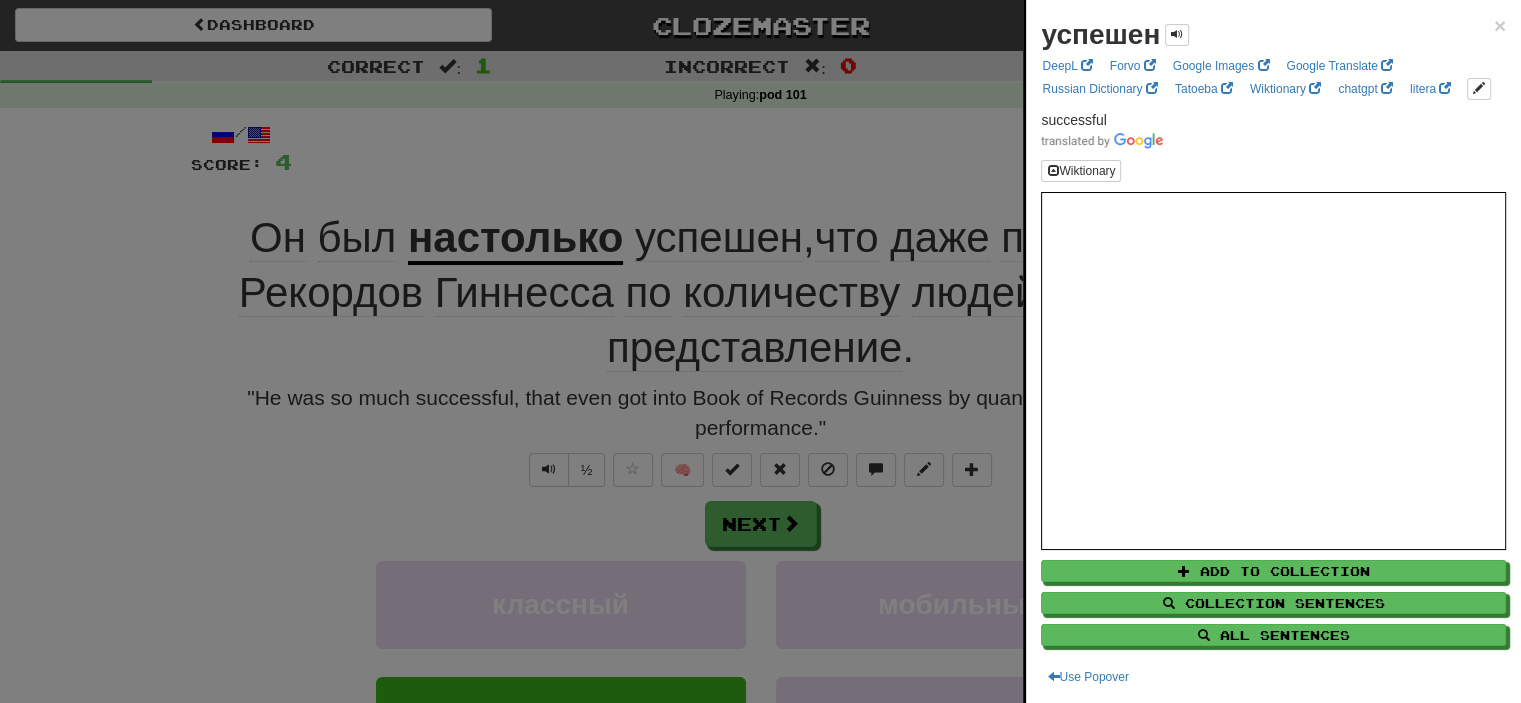 click at bounding box center [760, 351] 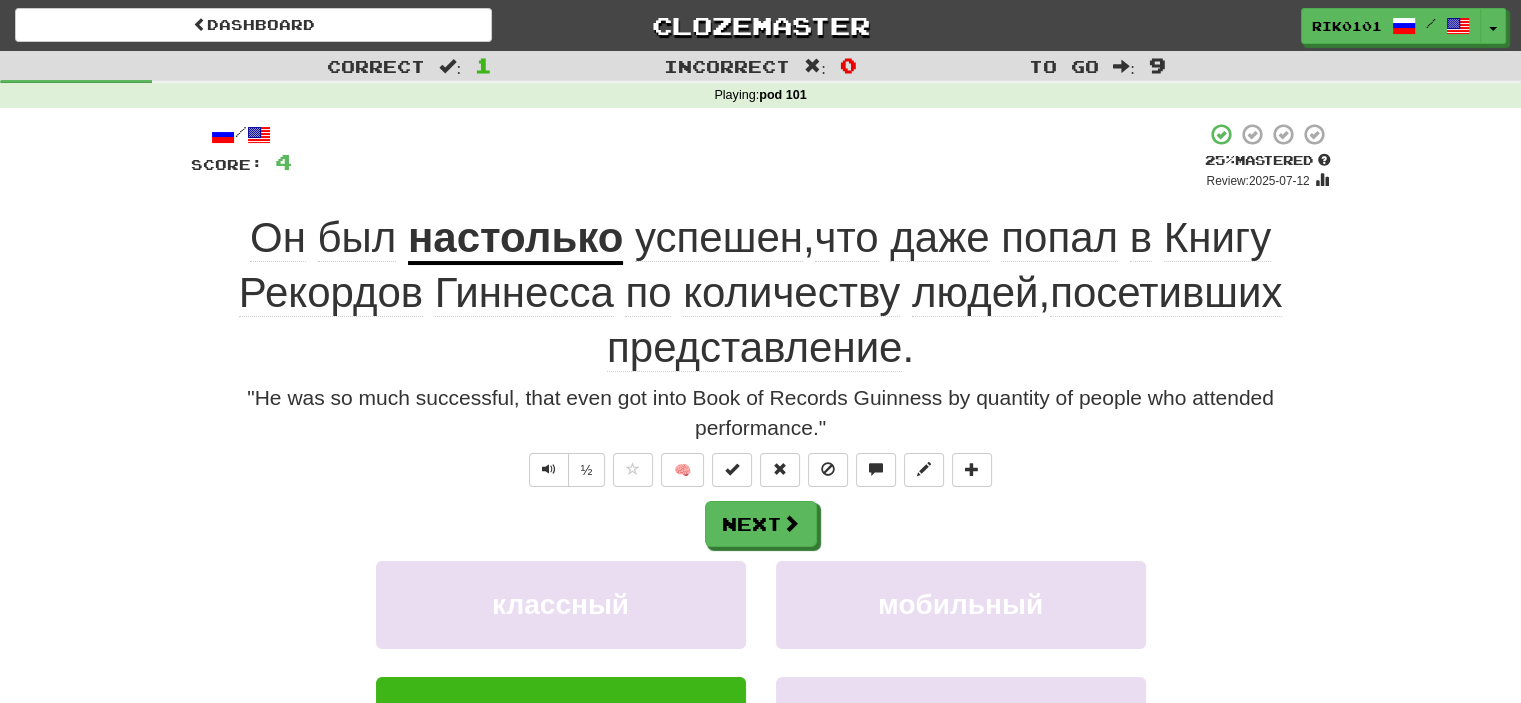 click on "успешен" at bounding box center (719, 238) 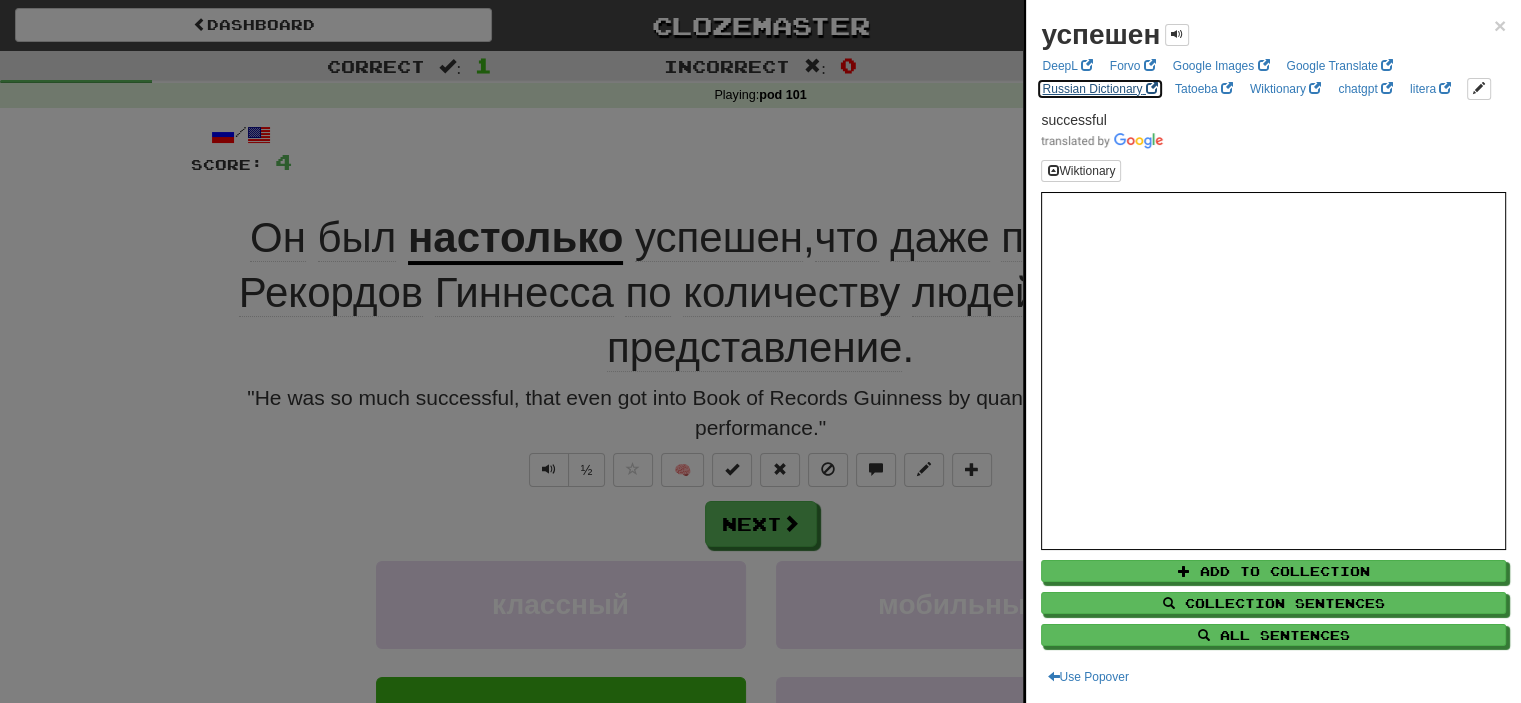 click on "Russian Dictionary" at bounding box center (1099, 89) 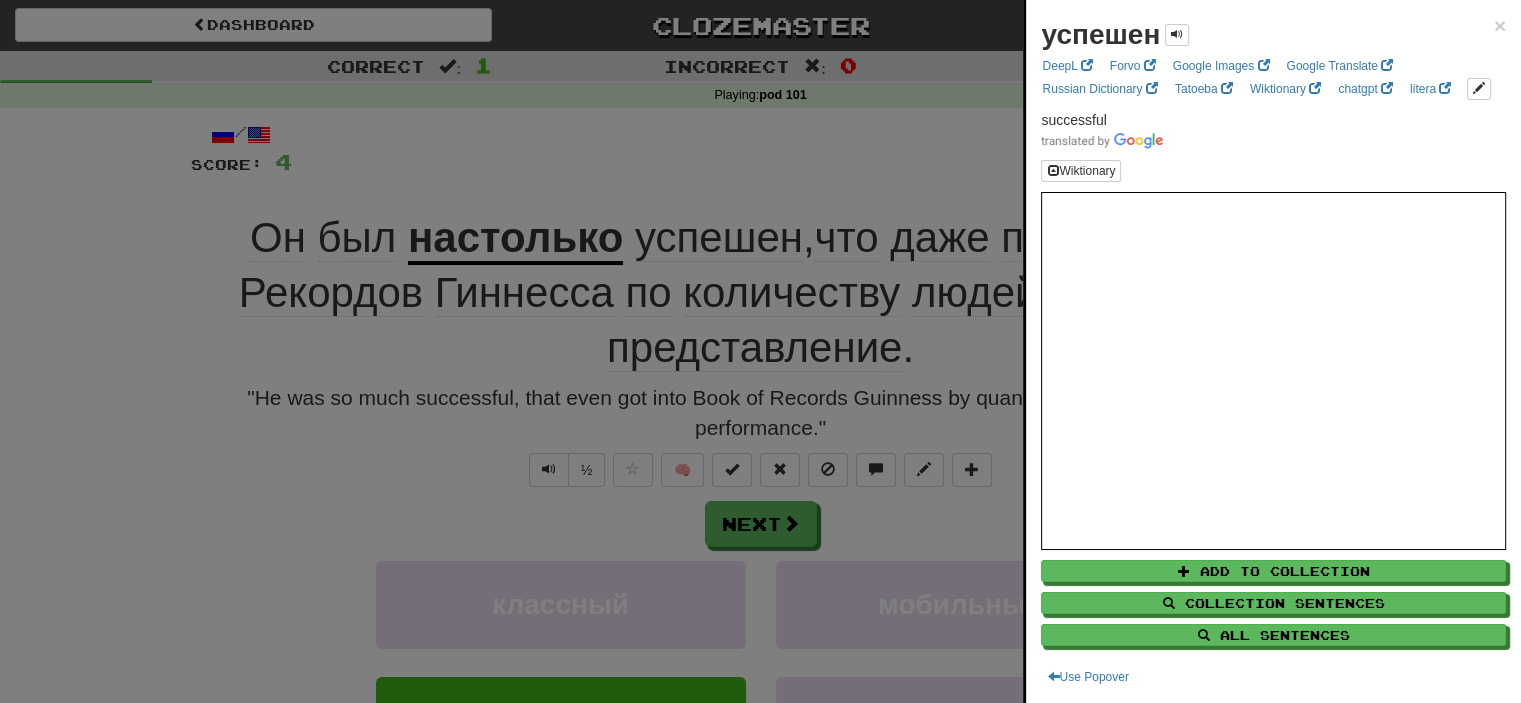 click at bounding box center (760, 351) 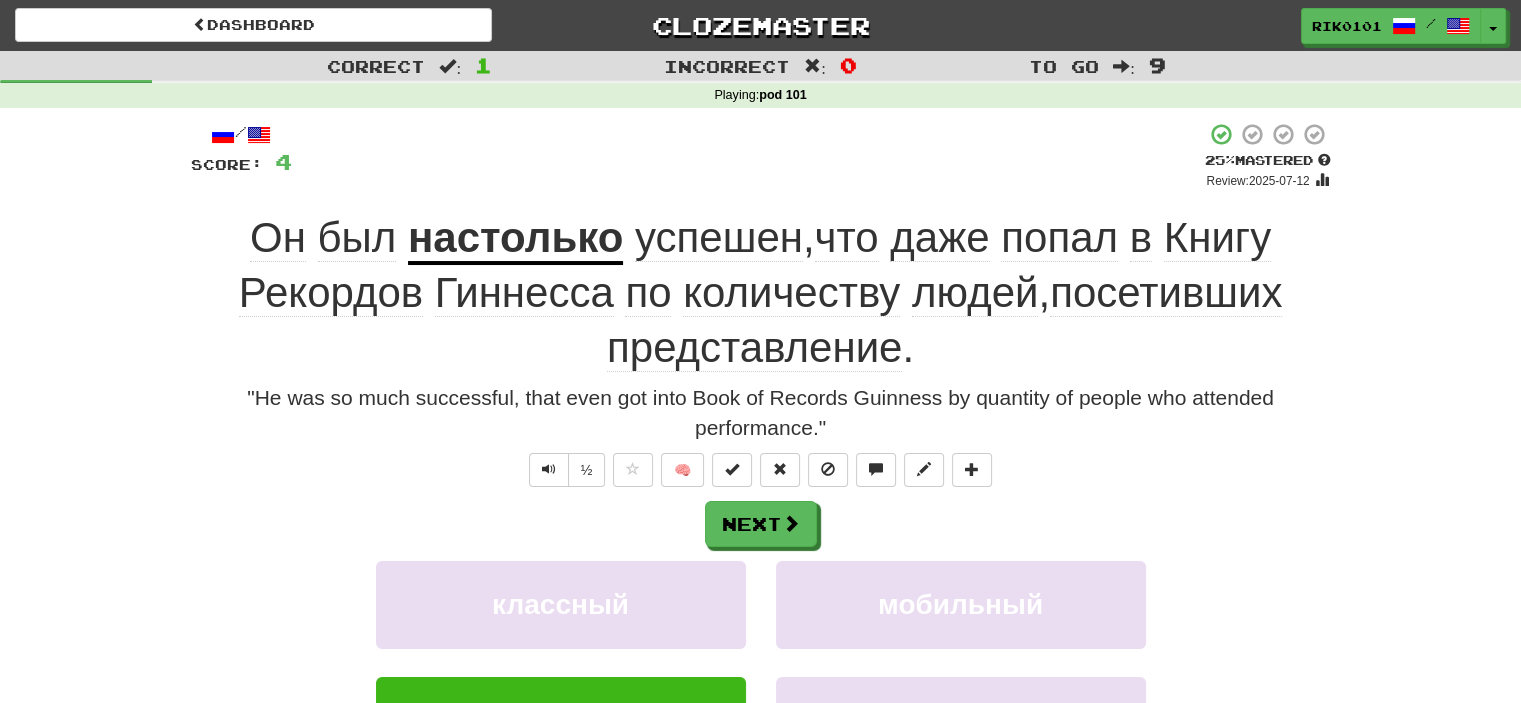click on "попал" at bounding box center [1059, 238] 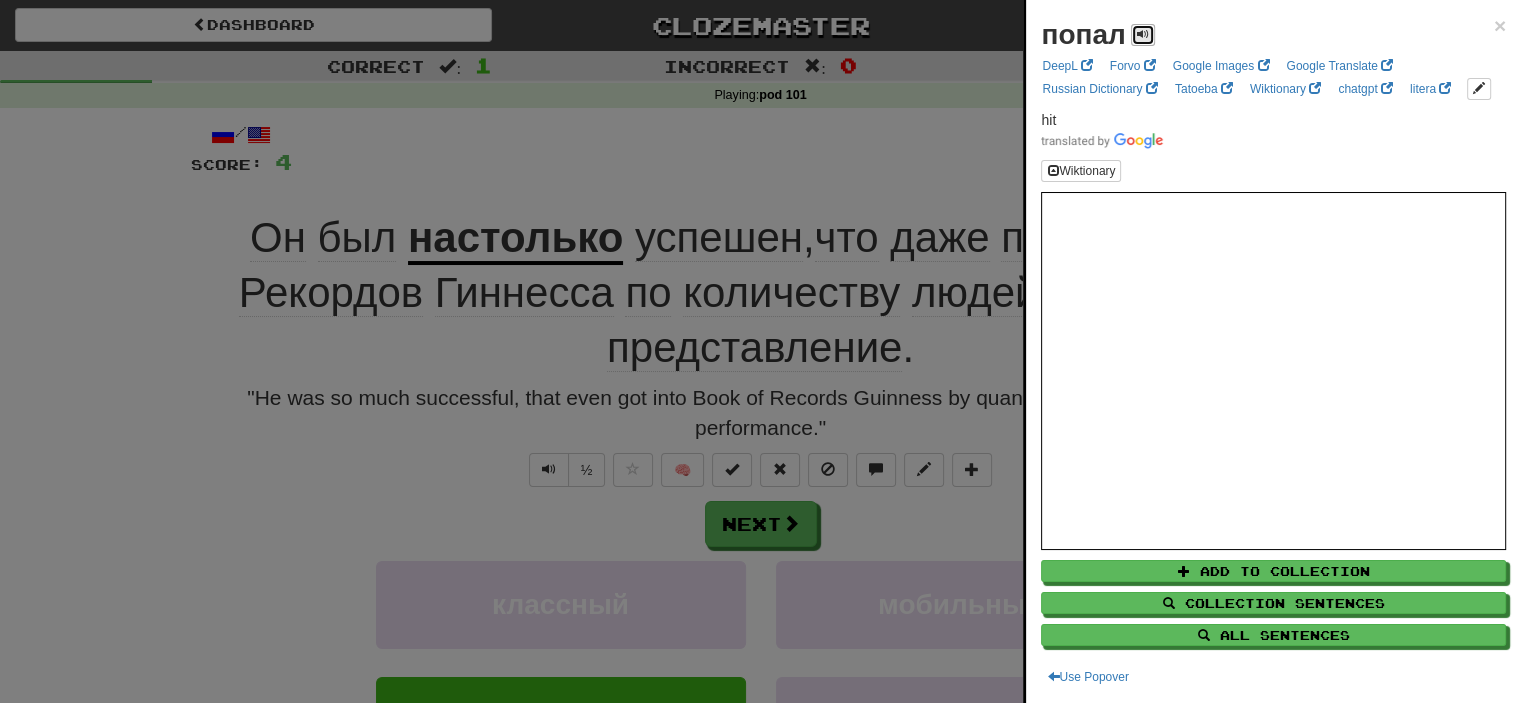 click at bounding box center [1143, 34] 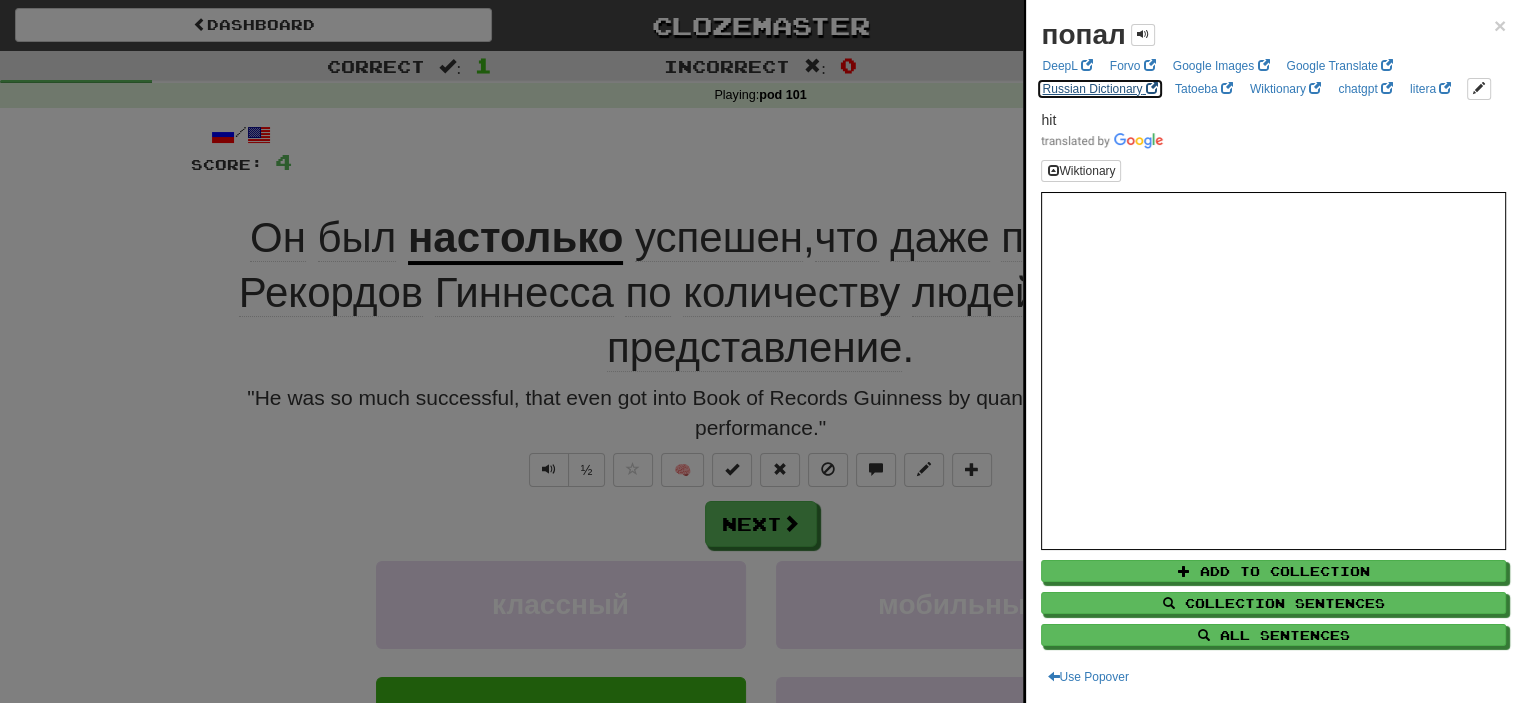 click on "Russian Dictionary" at bounding box center (1099, 89) 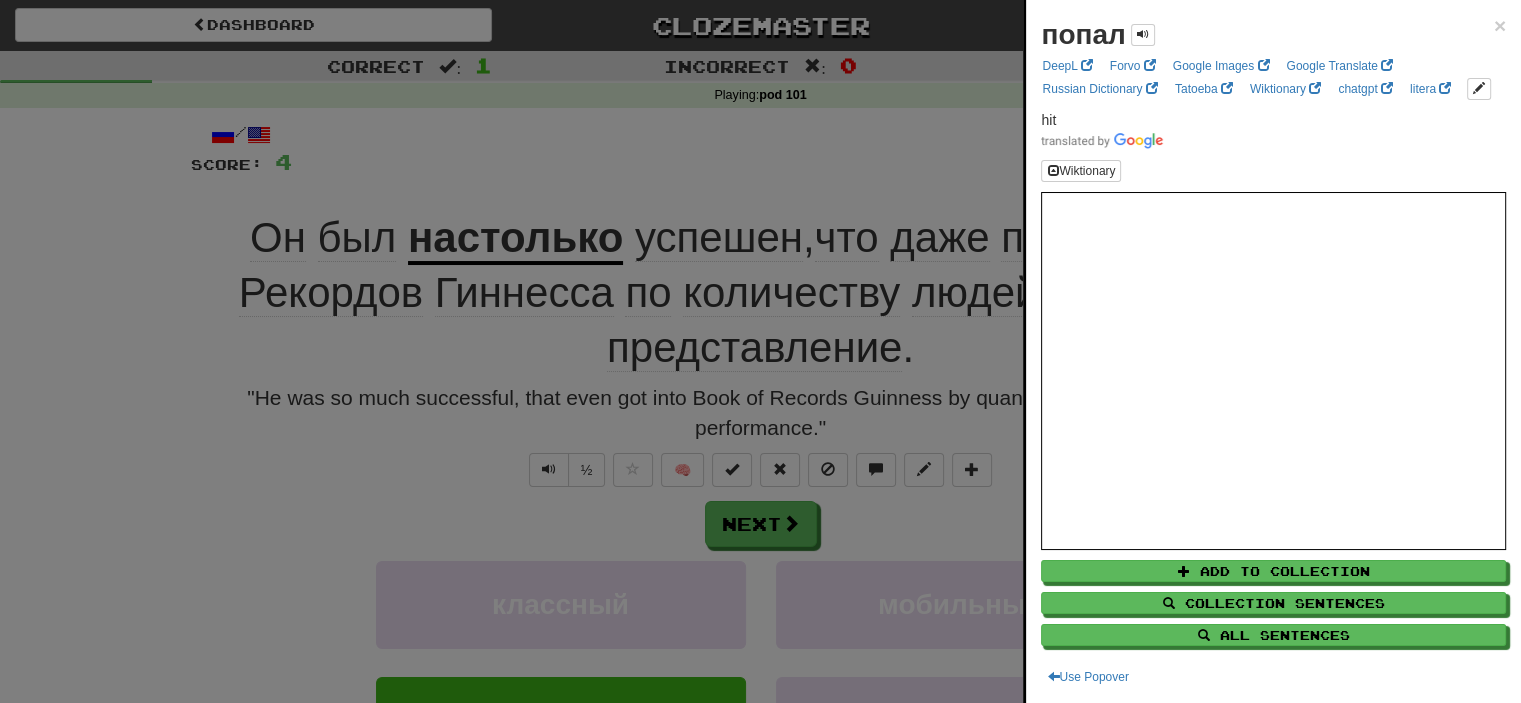 click at bounding box center (760, 351) 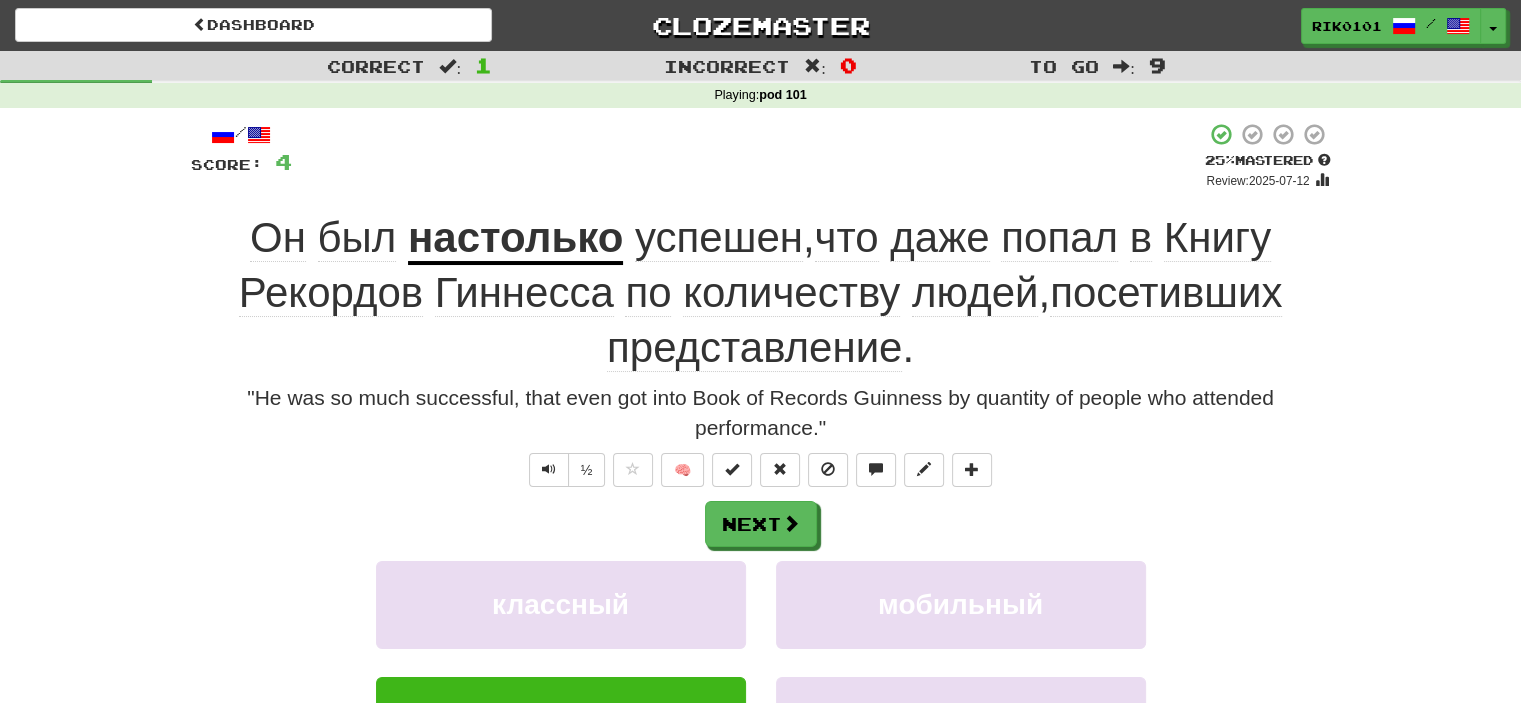 click on "+ 4" at bounding box center (748, 156) 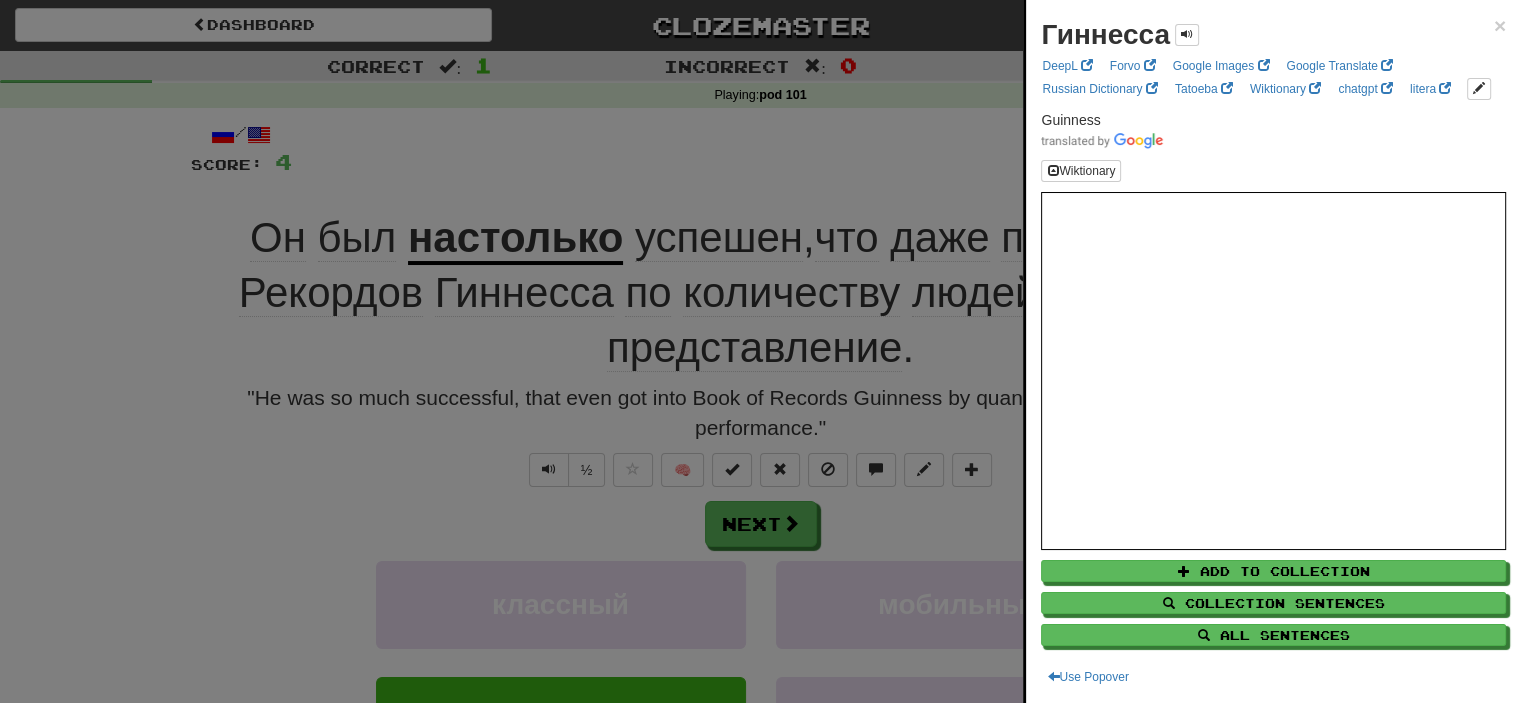 click at bounding box center (760, 351) 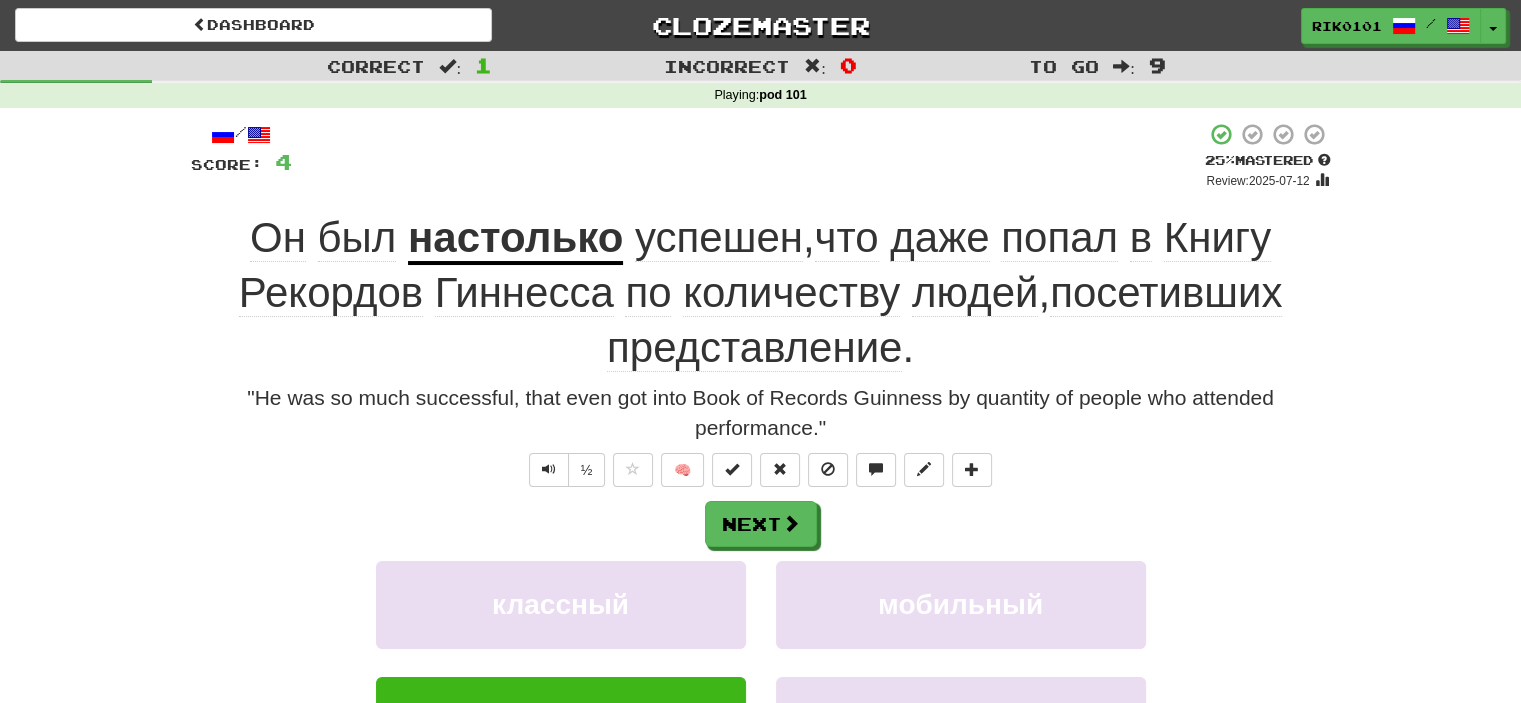 click on "количеству" at bounding box center (791, 293) 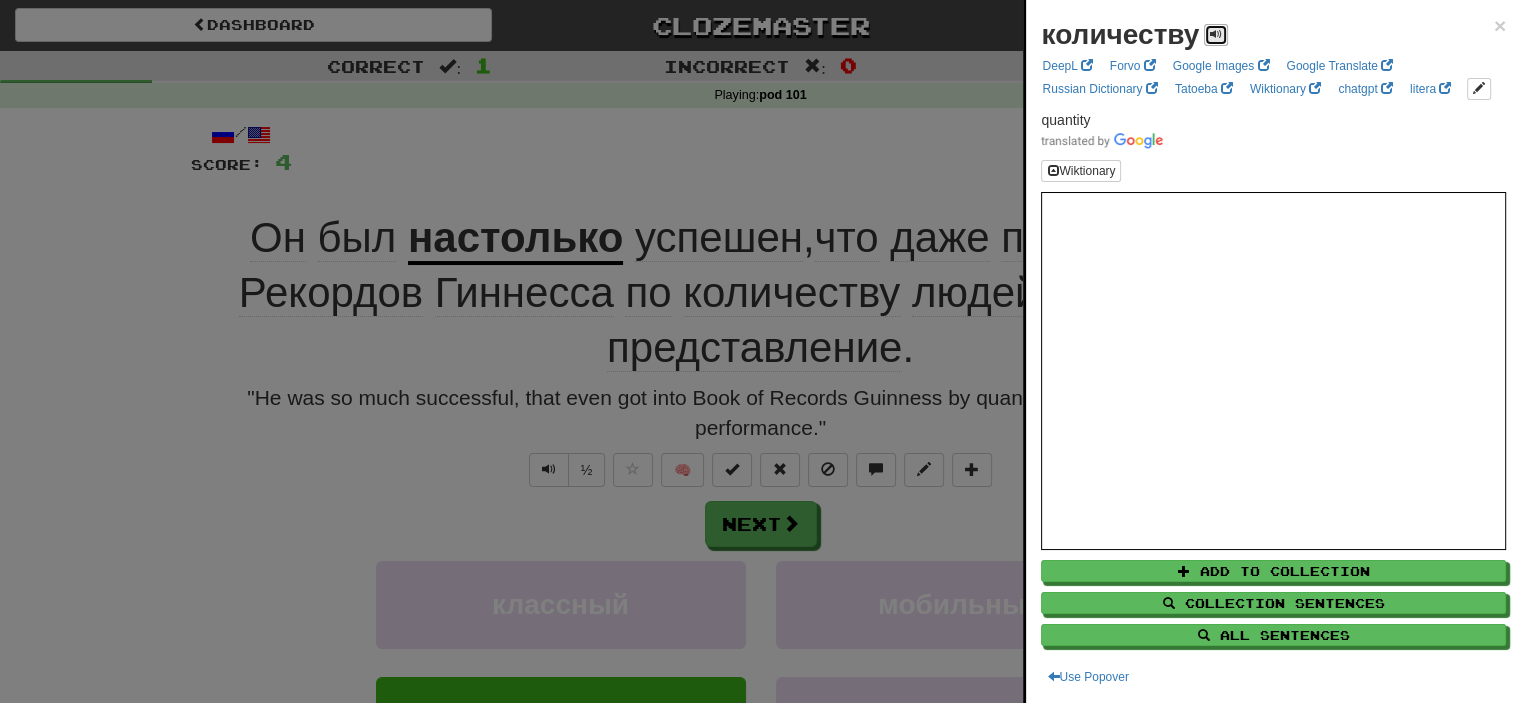 click at bounding box center [1216, 34] 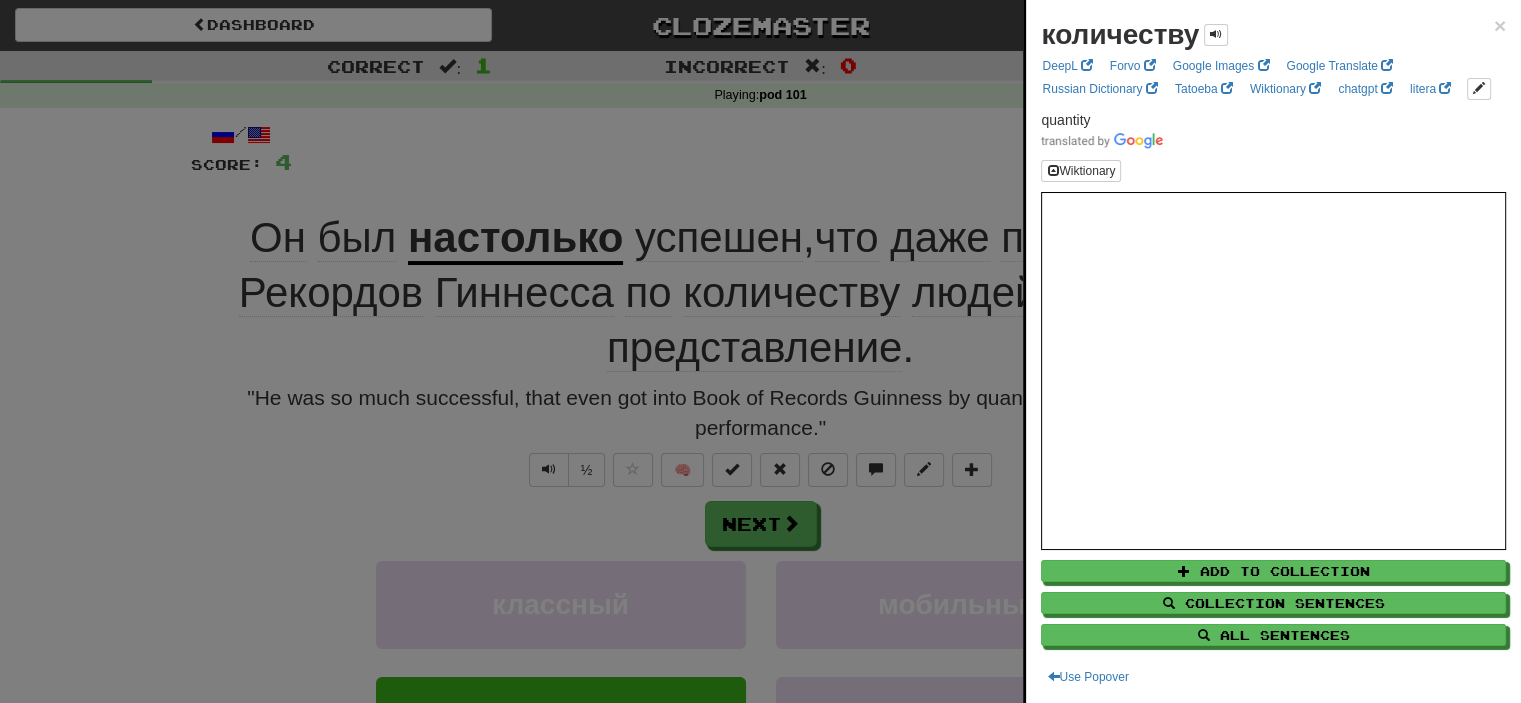 click at bounding box center (760, 351) 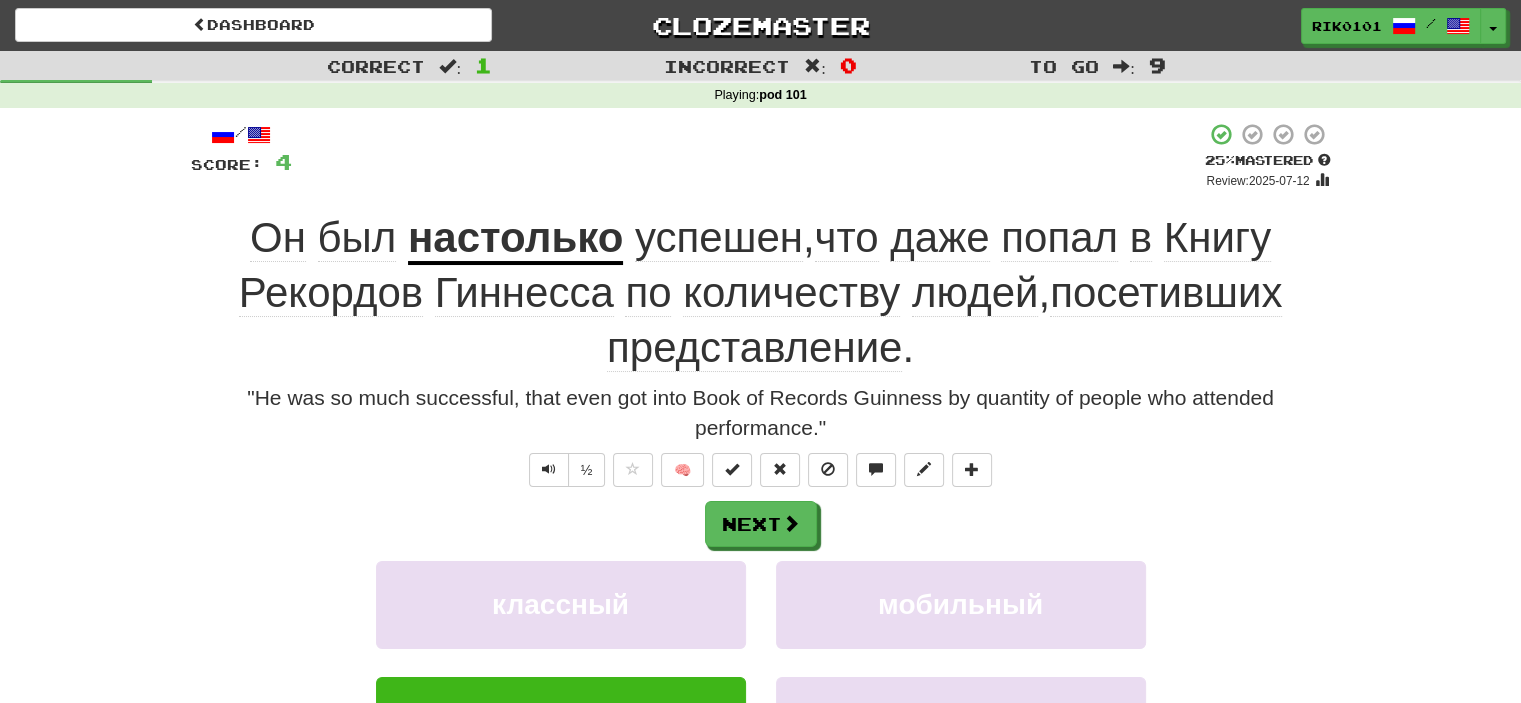 click on "по" at bounding box center [648, 293] 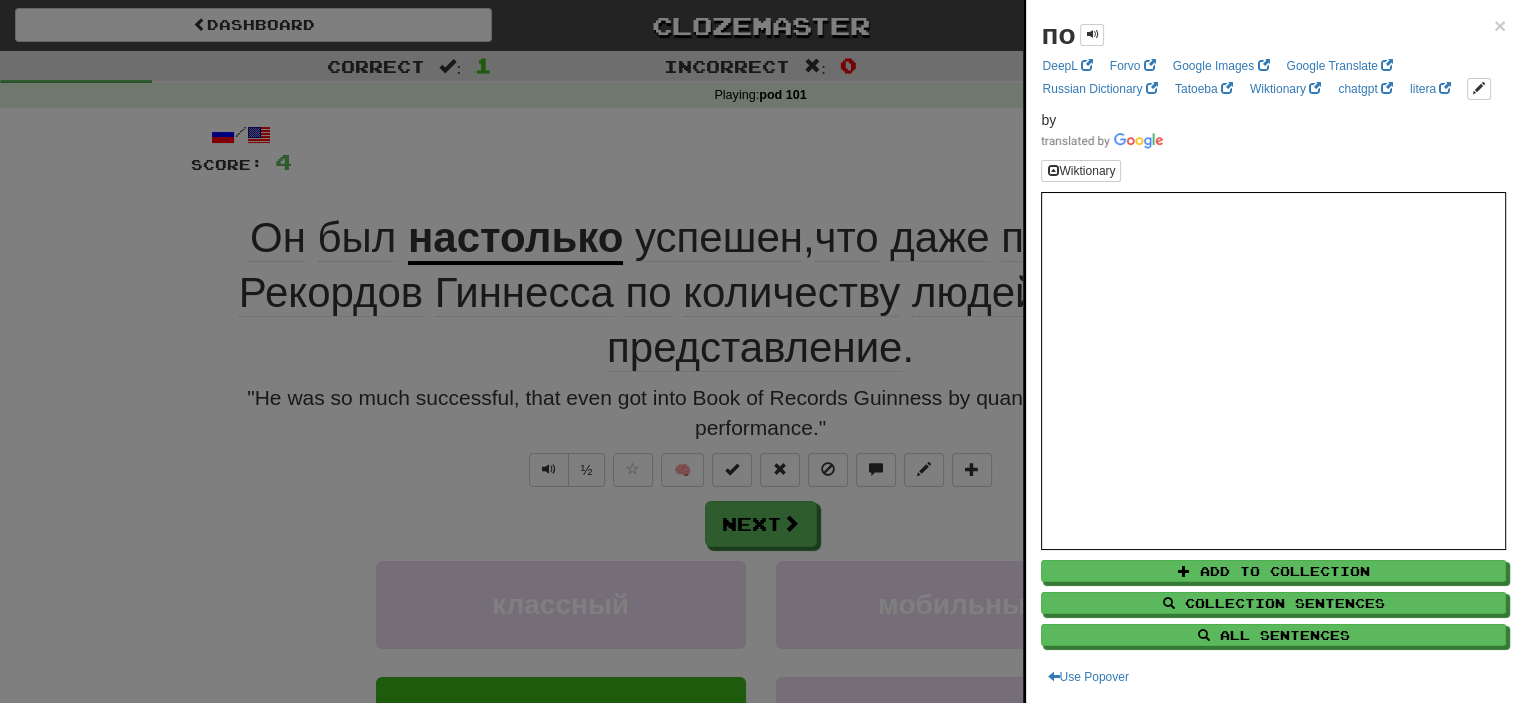 click at bounding box center [760, 351] 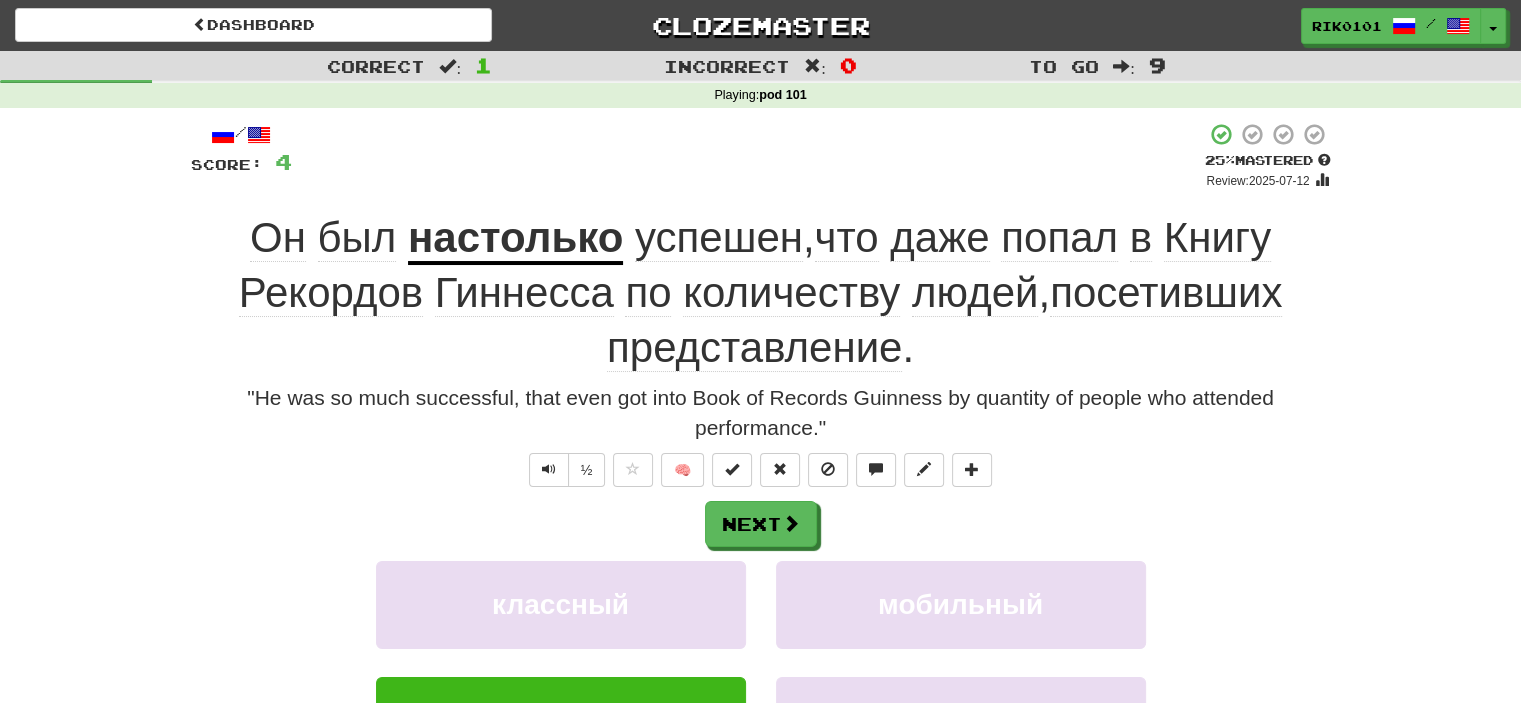click on "посетивших" at bounding box center (1166, 293) 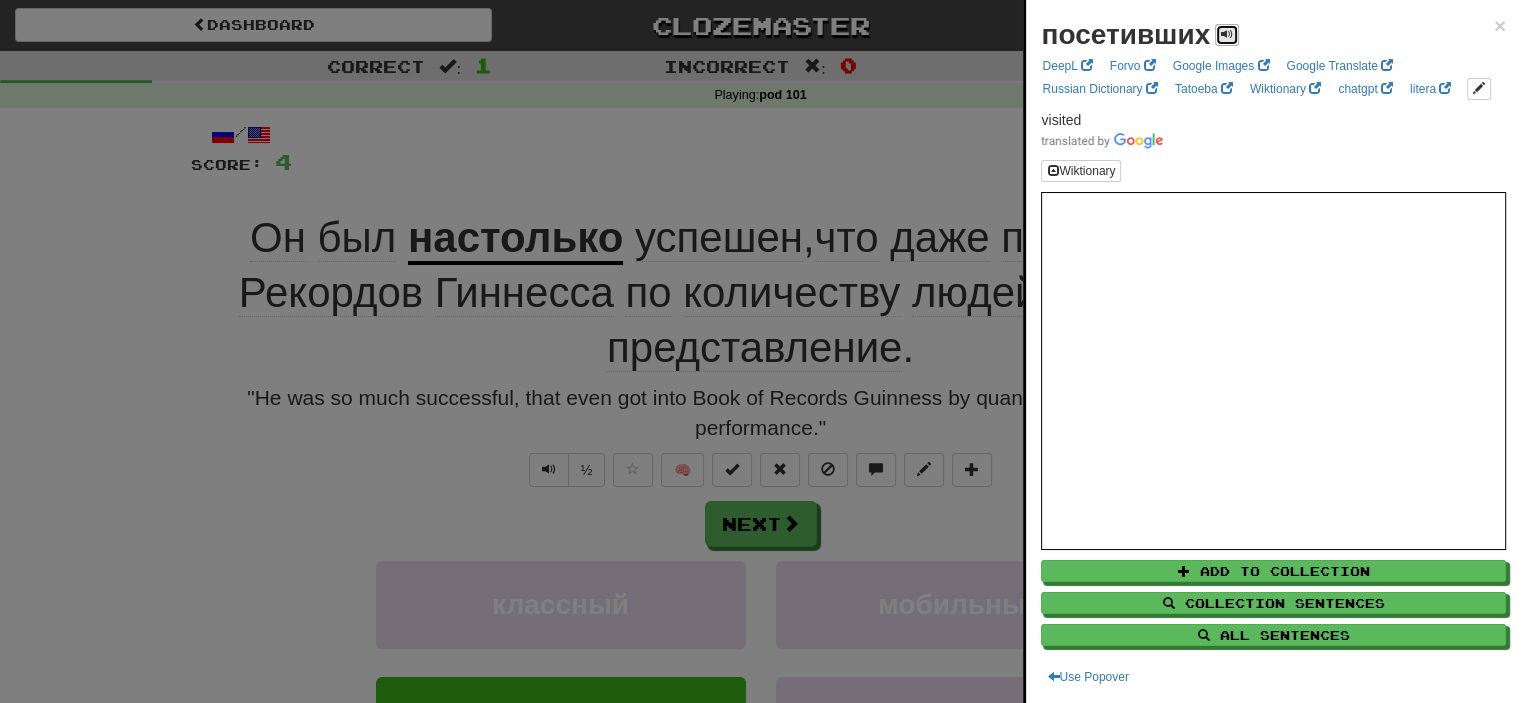 click at bounding box center (1227, 34) 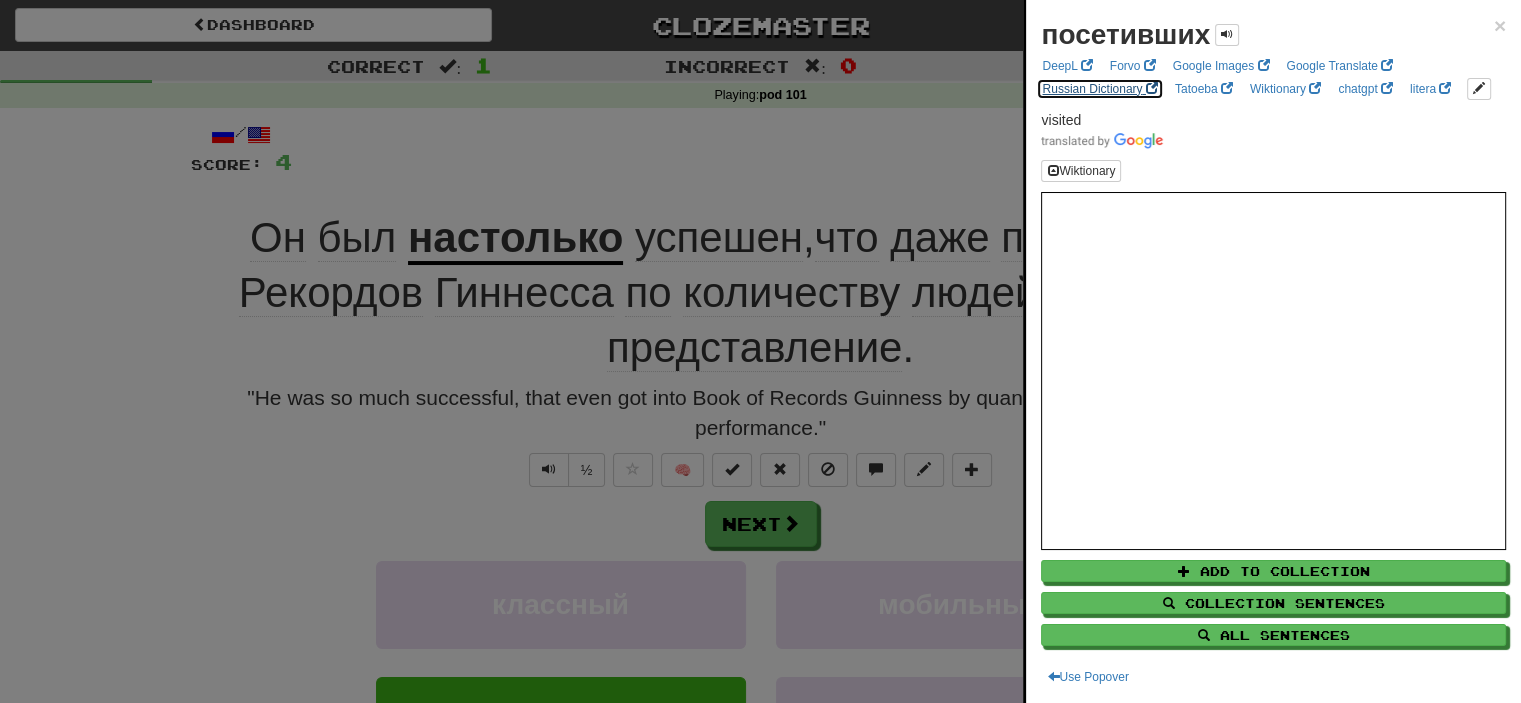 click on "Russian Dictionary" at bounding box center [1099, 89] 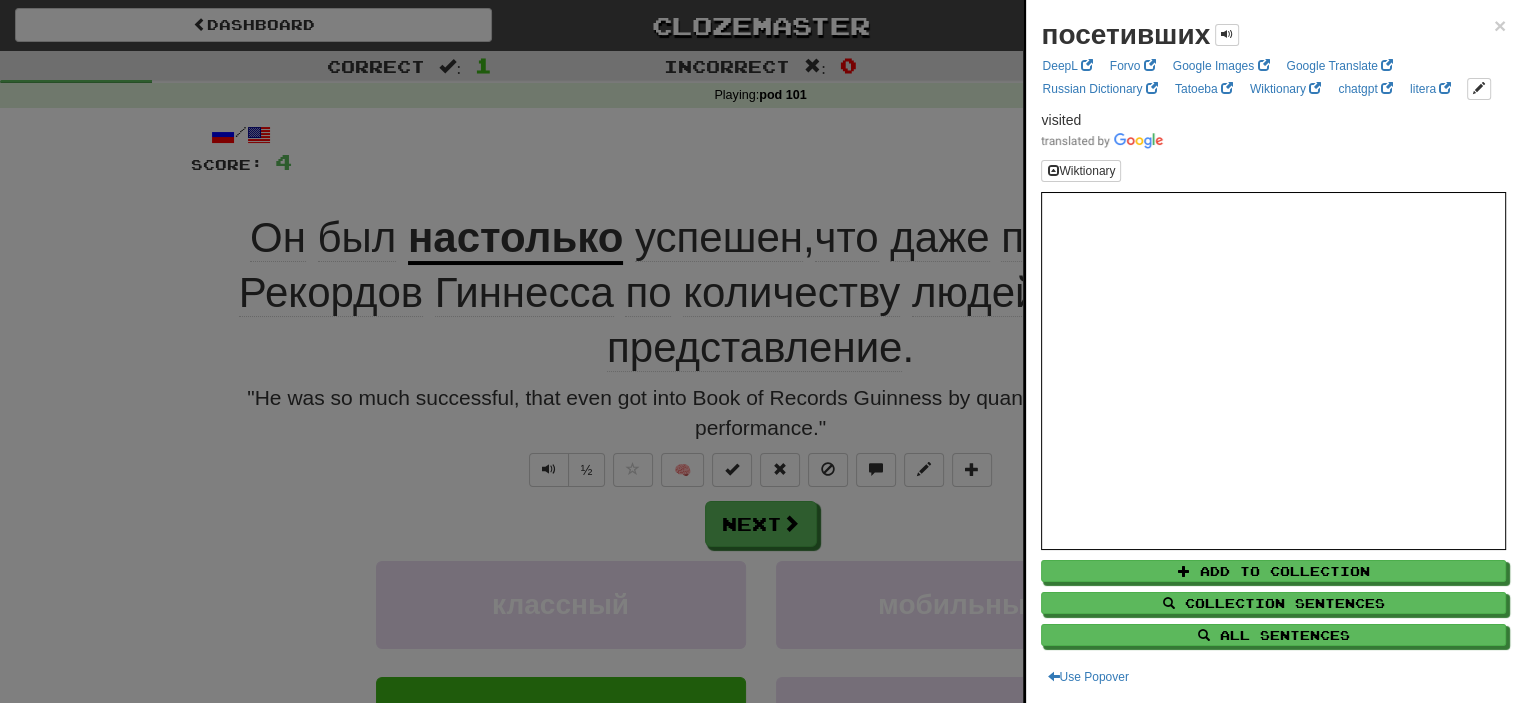 click at bounding box center [760, 351] 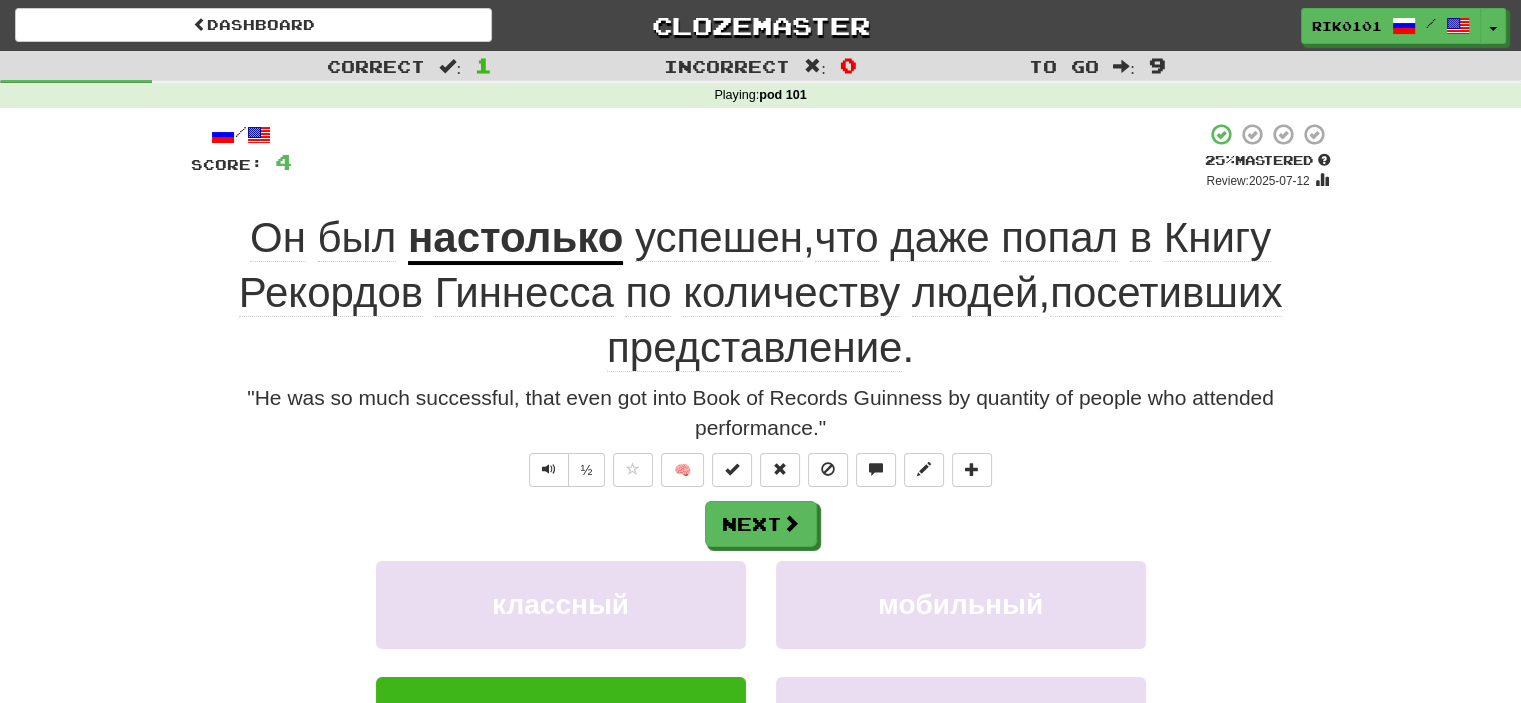 click on "представление" at bounding box center [754, 348] 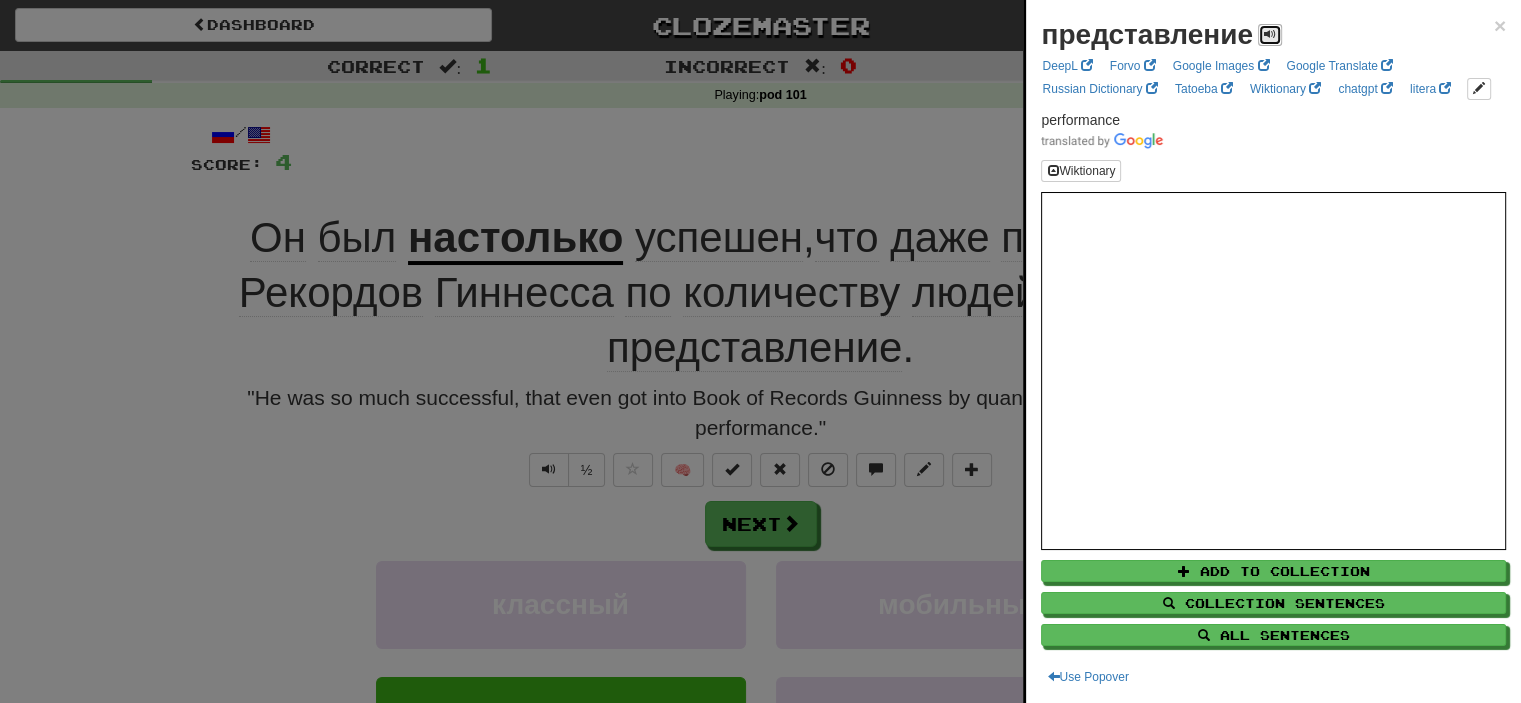 click at bounding box center (1270, 34) 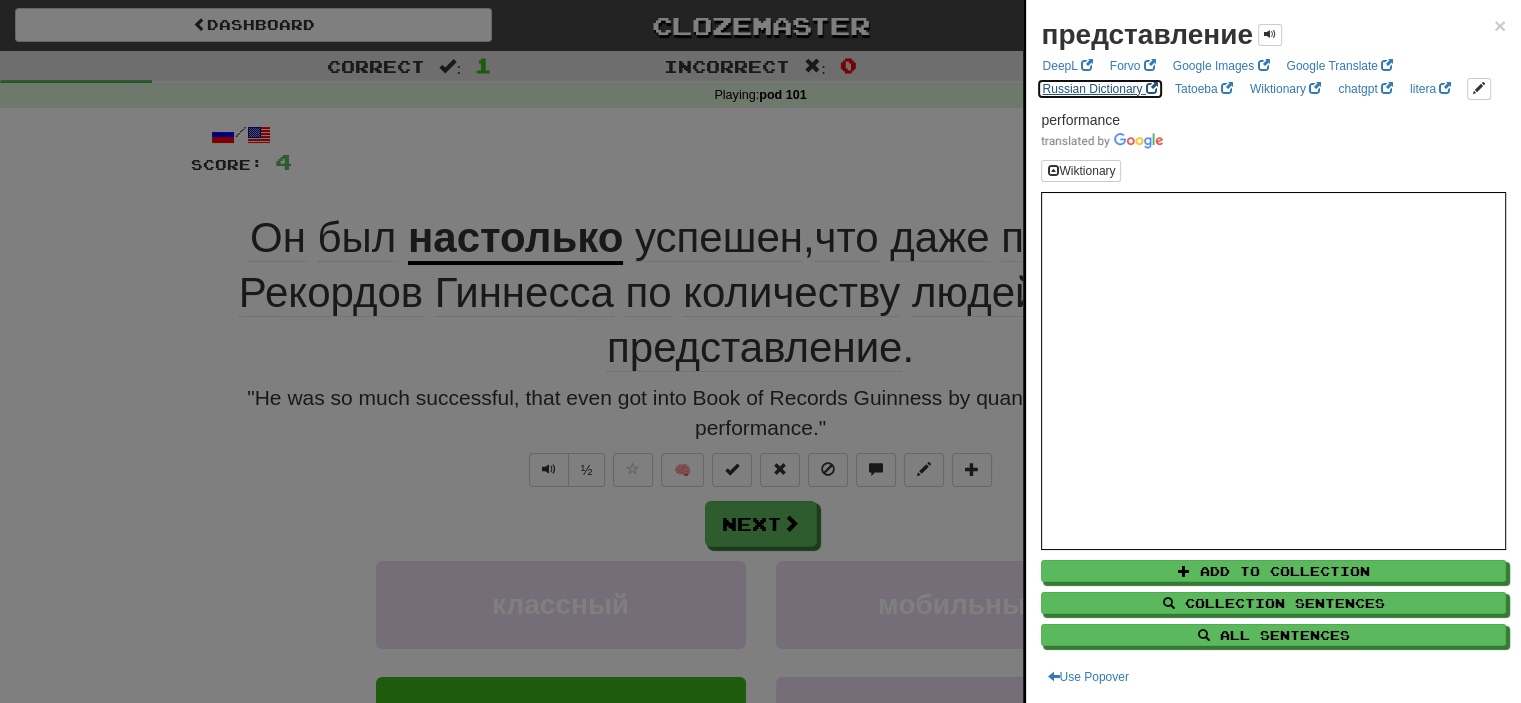 click on "Russian Dictionary" at bounding box center [1099, 89] 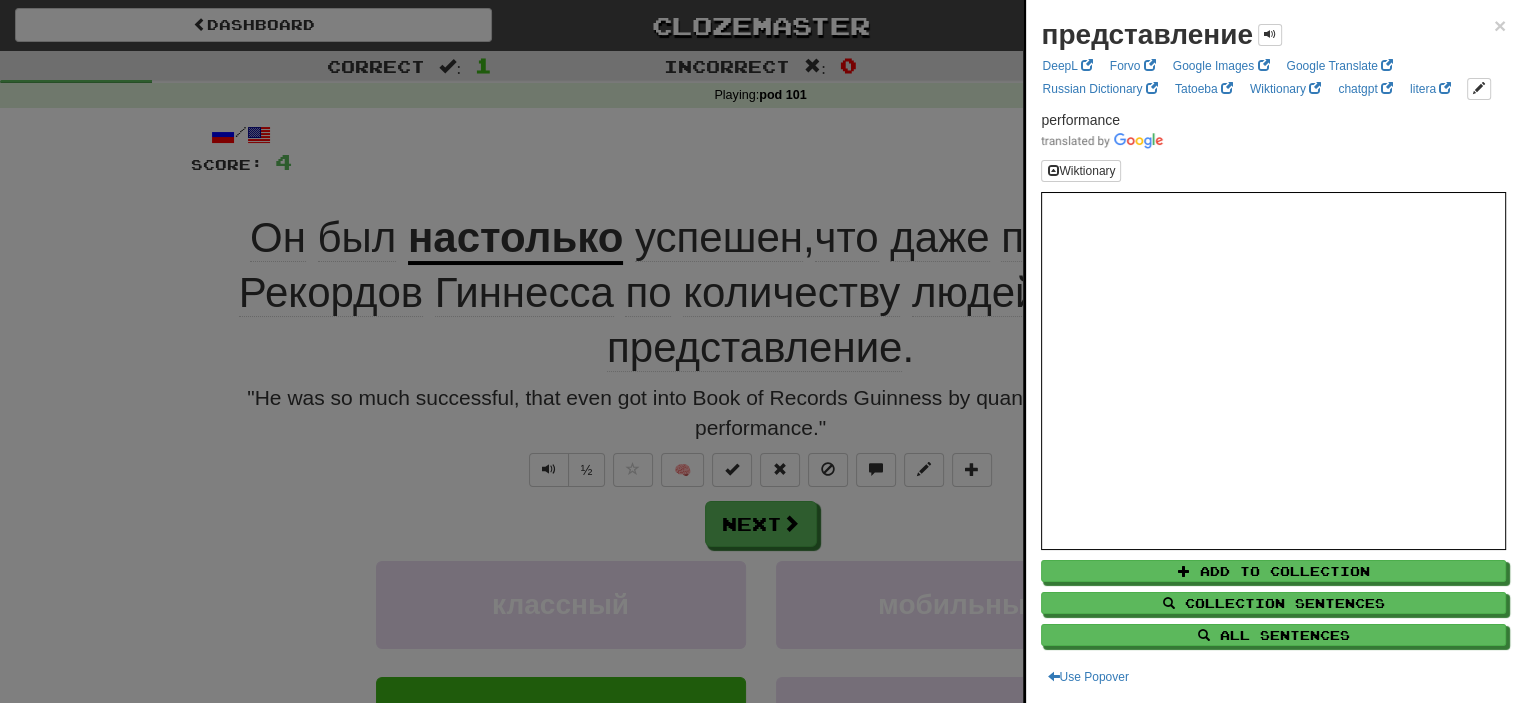 click at bounding box center (760, 351) 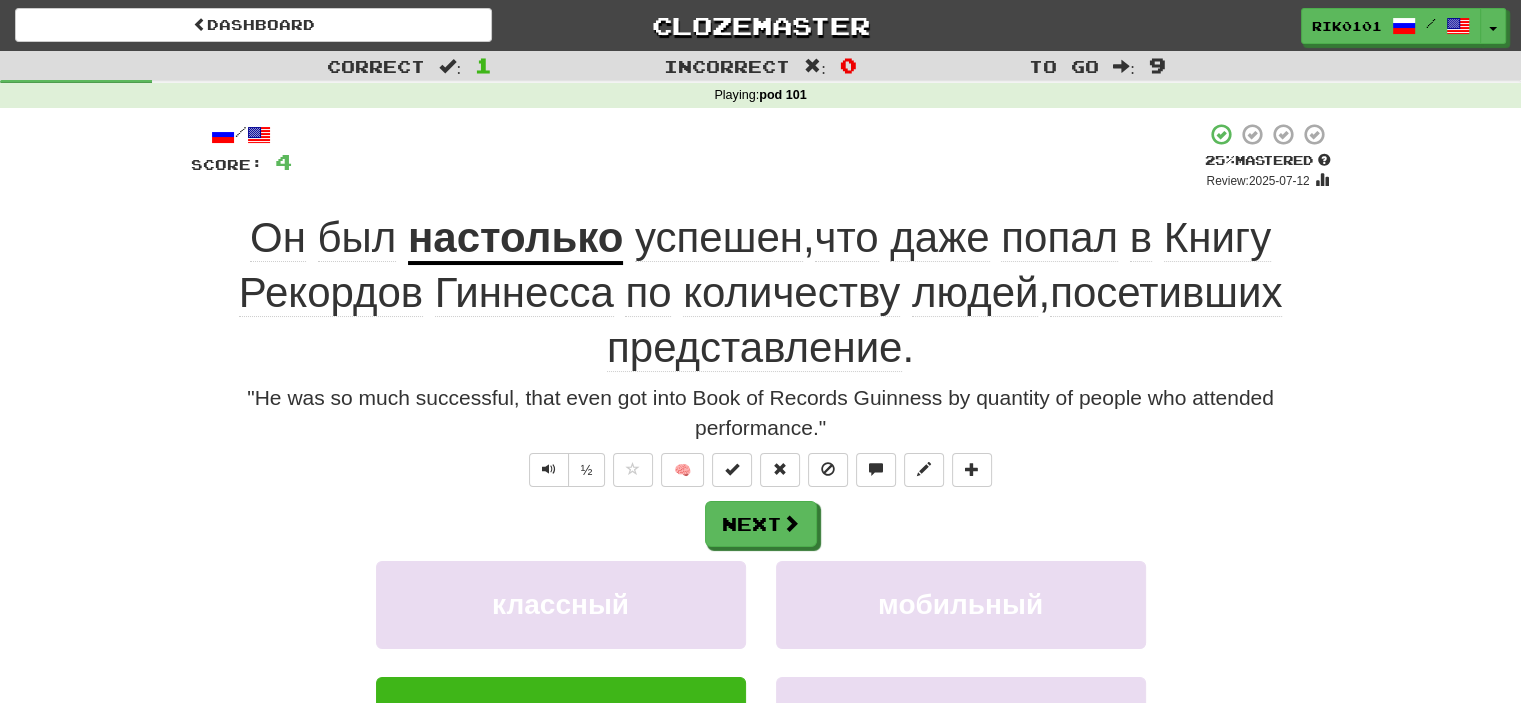 click on "посетивших" at bounding box center (1166, 293) 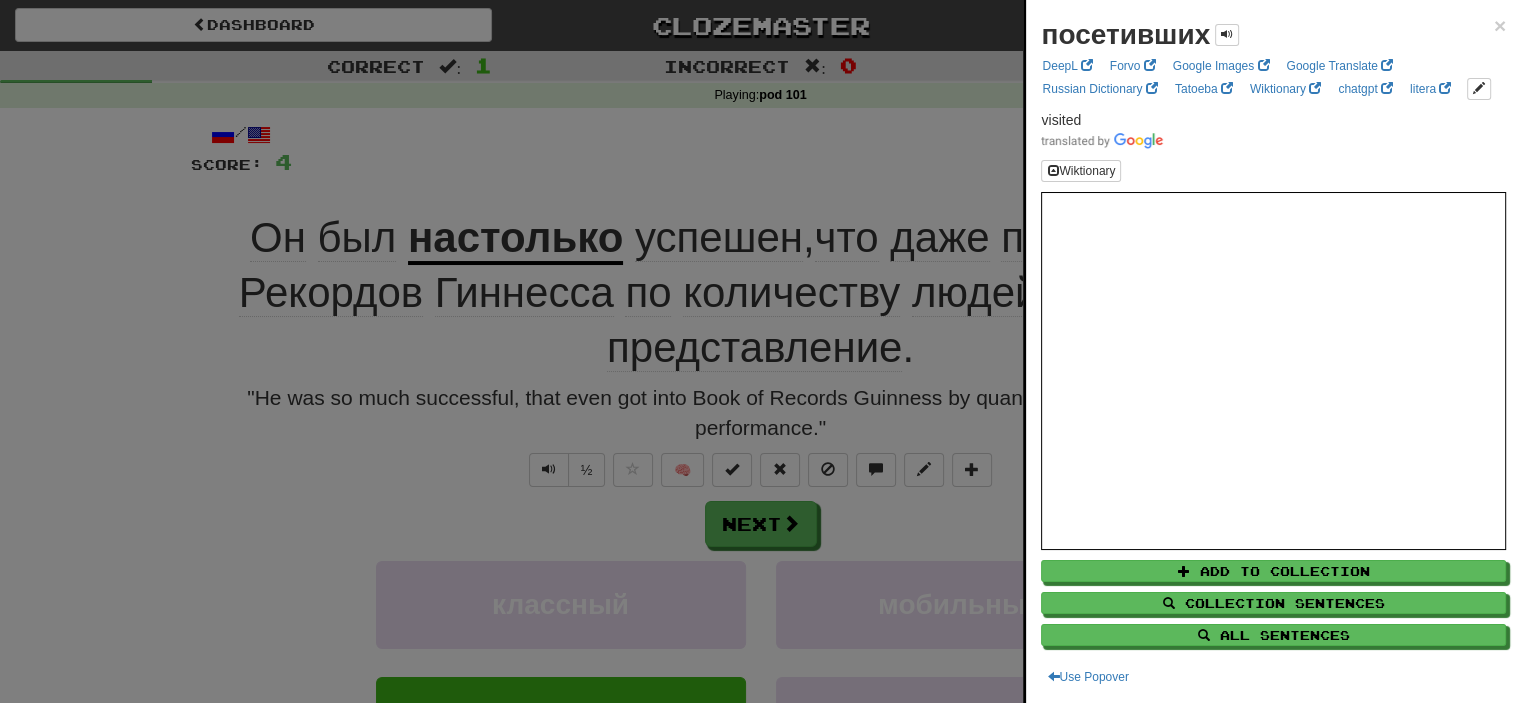 click at bounding box center (760, 351) 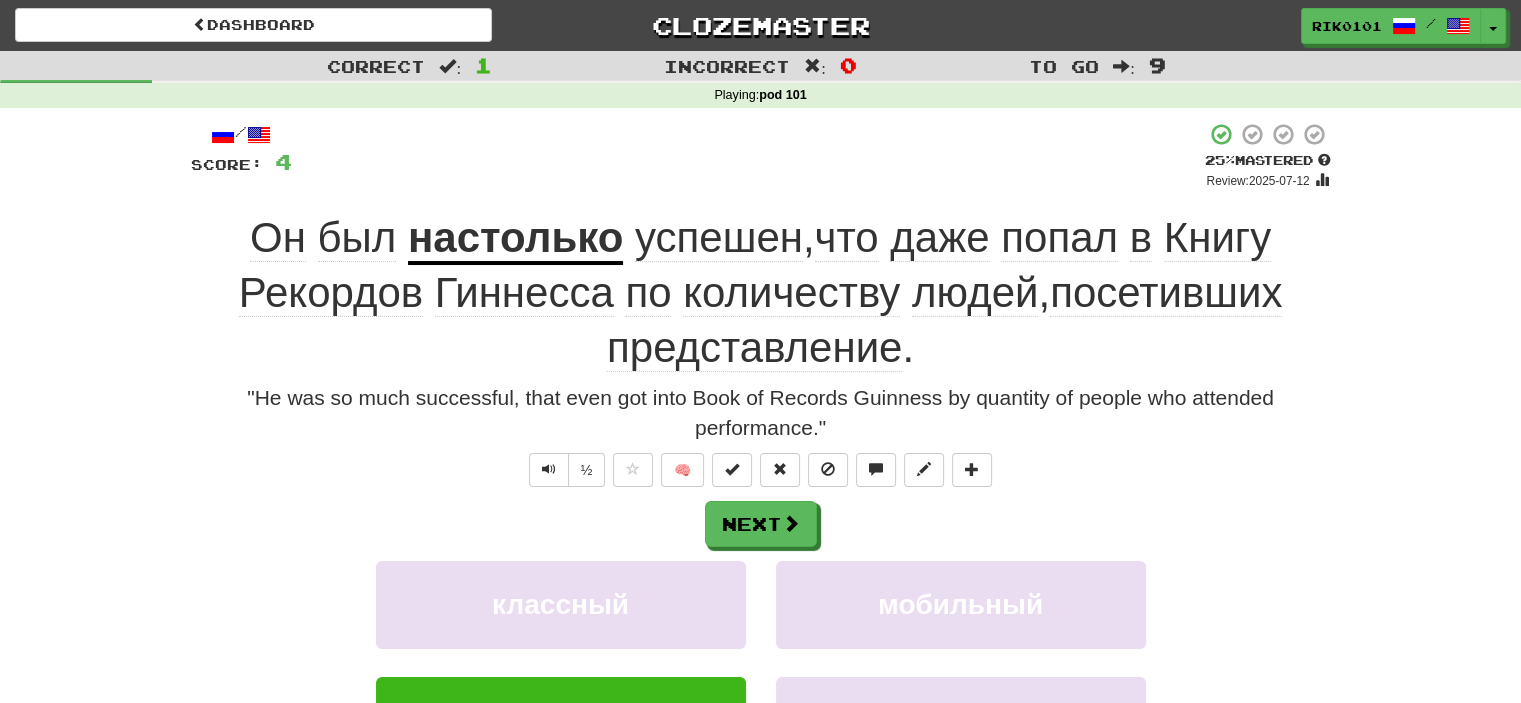 click on "посетивших" at bounding box center (1166, 293) 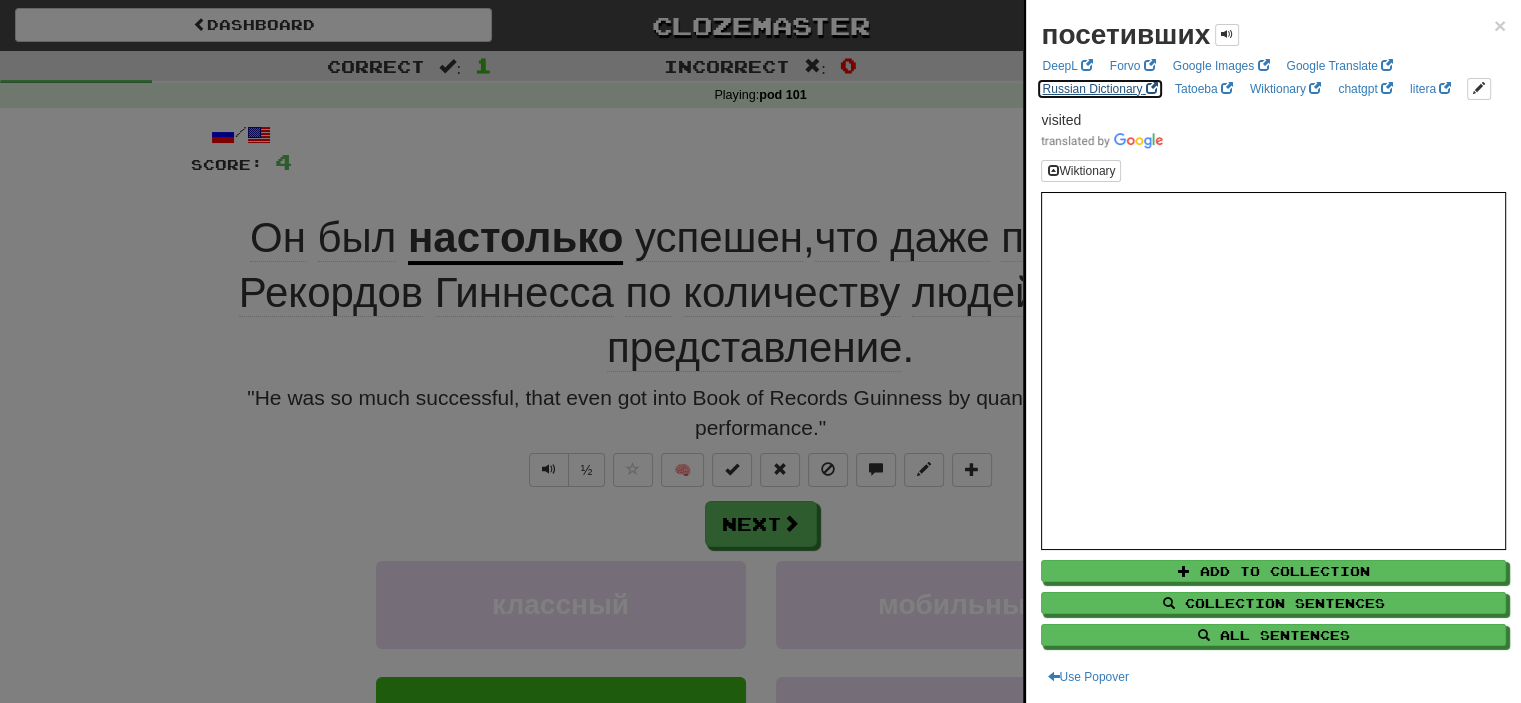 click on "Russian Dictionary" at bounding box center [1099, 89] 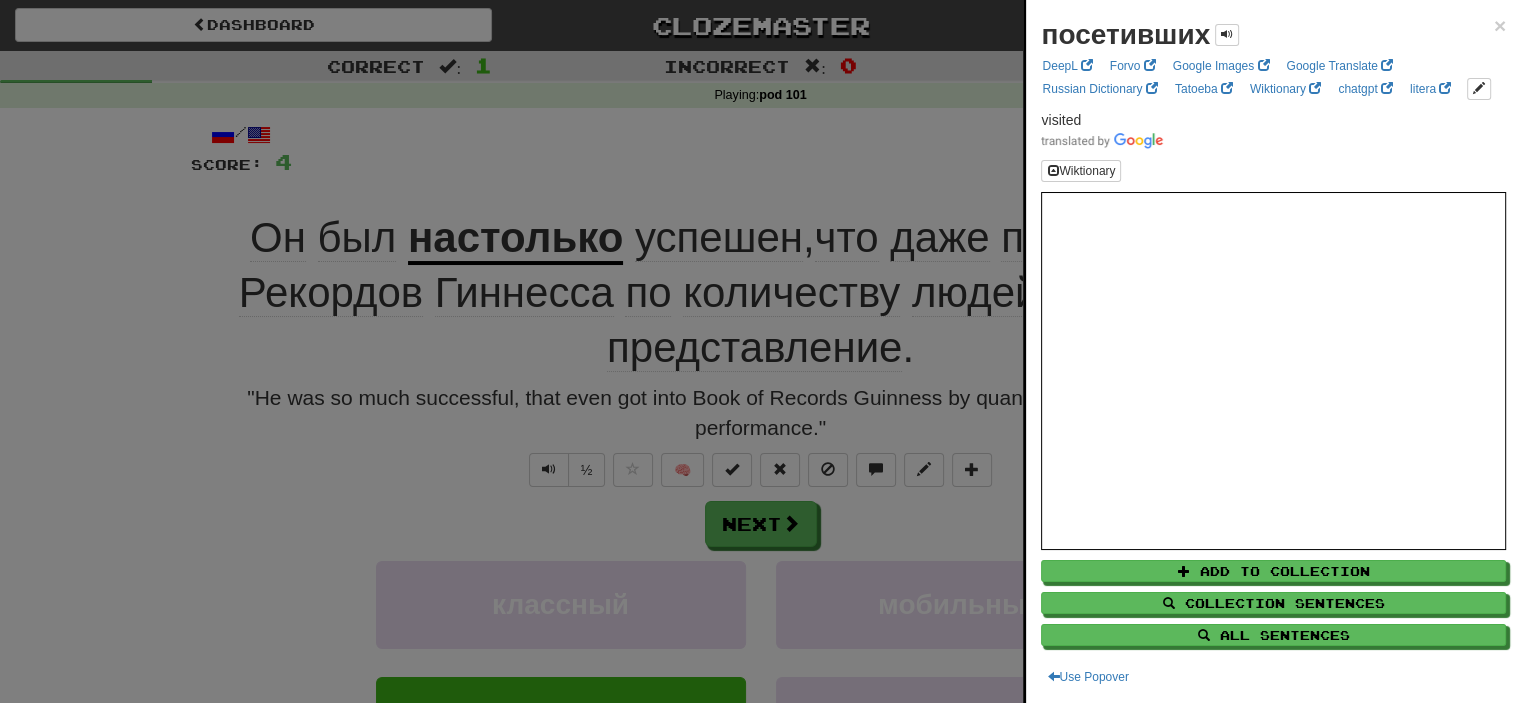 click at bounding box center (760, 351) 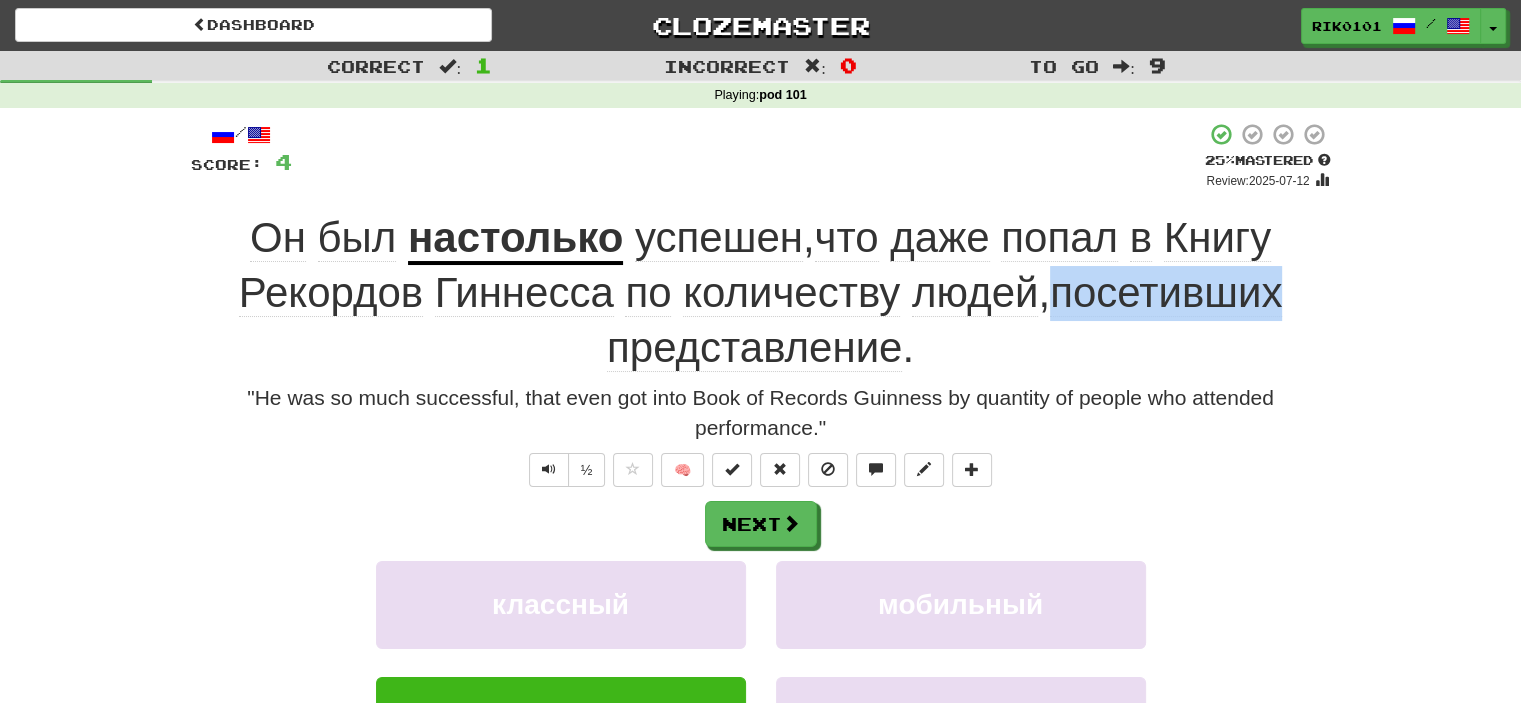 drag, startPoint x: 1050, startPoint y: 310, endPoint x: 1284, endPoint y: 306, distance: 234.03418 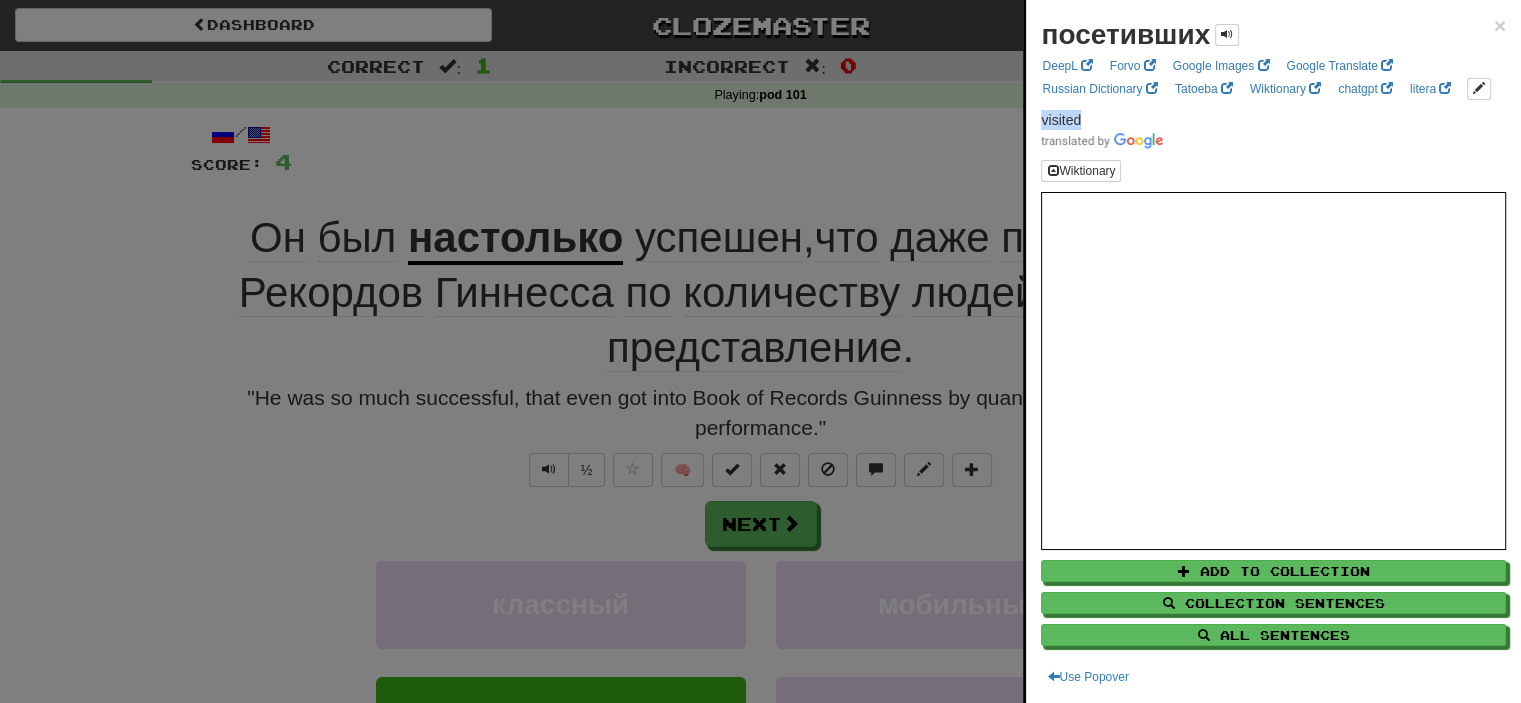 drag, startPoint x: 1043, startPoint y: 138, endPoint x: 1084, endPoint y: 137, distance: 41.01219 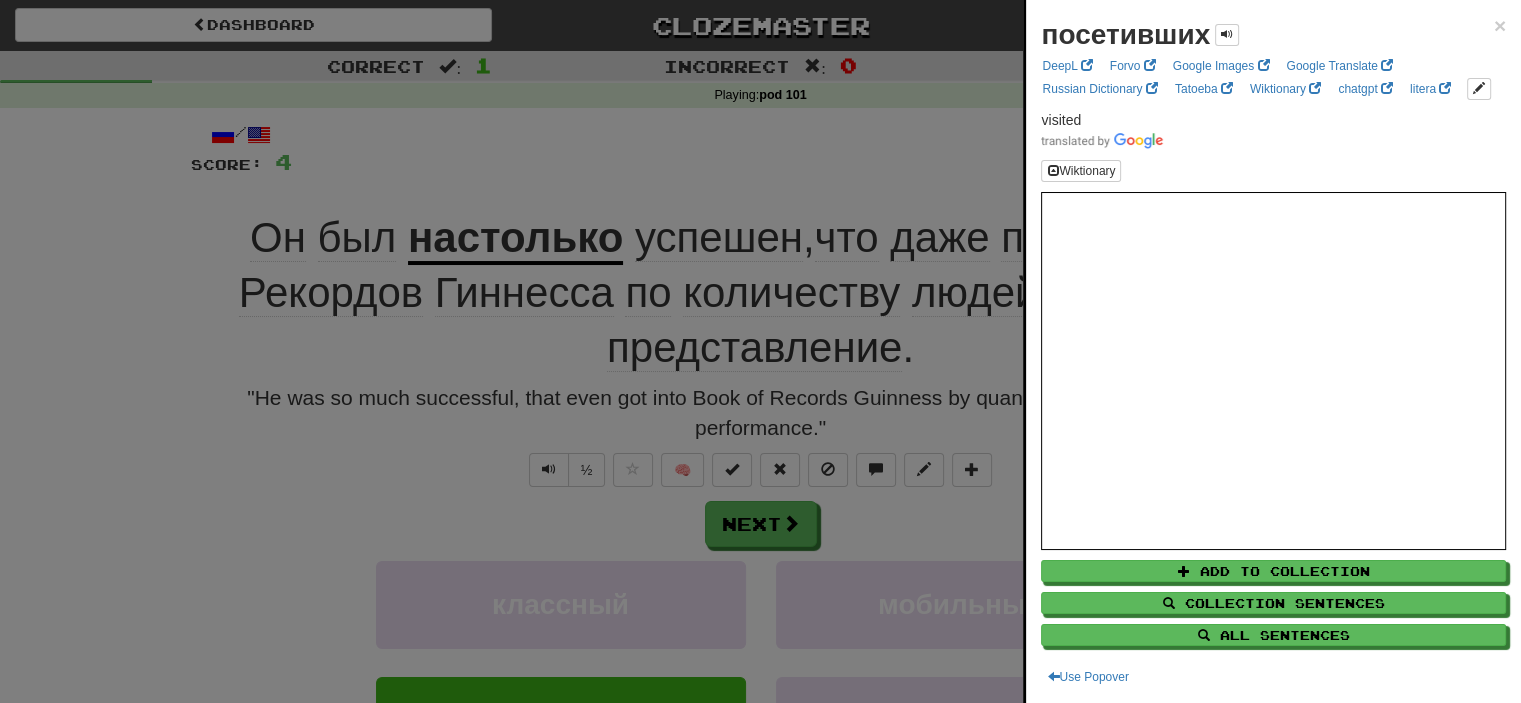 click at bounding box center [760, 351] 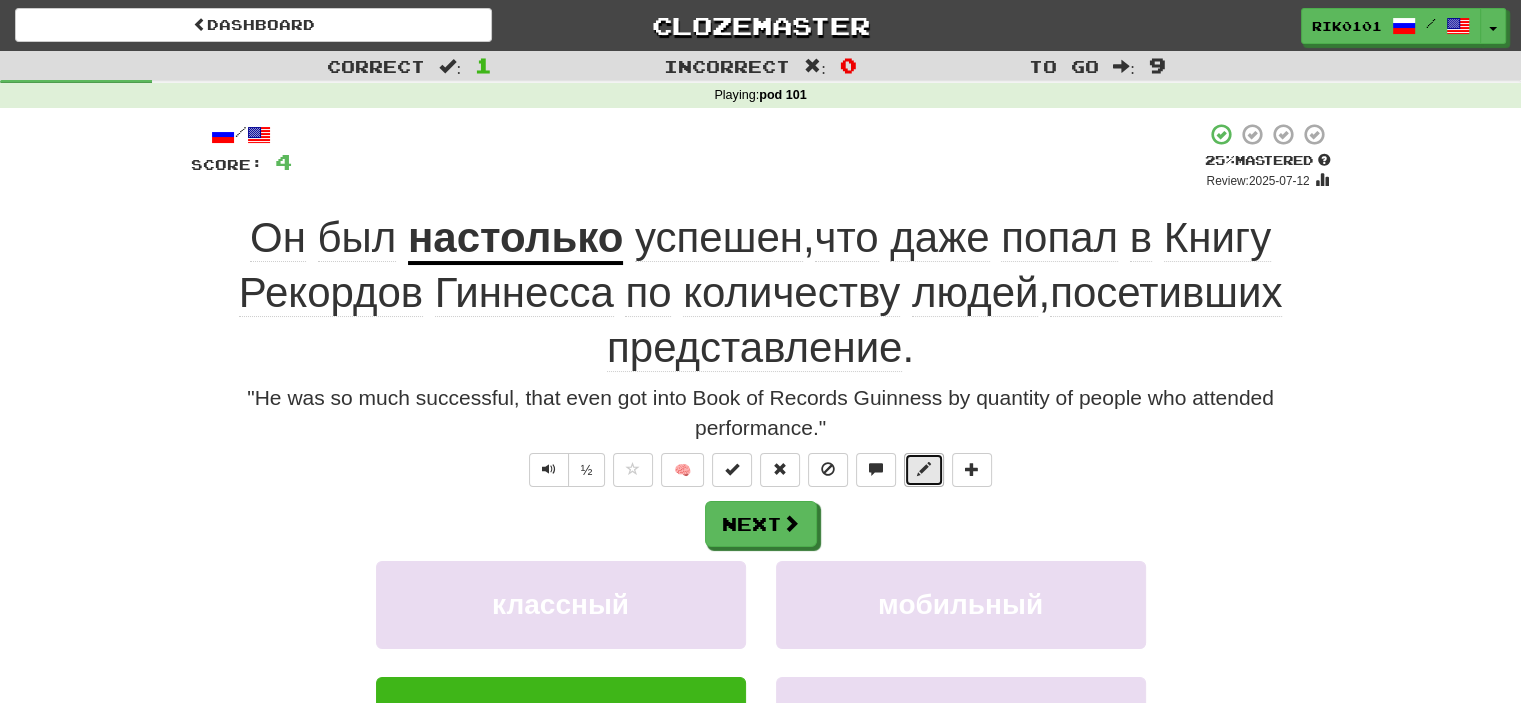 click at bounding box center [924, 469] 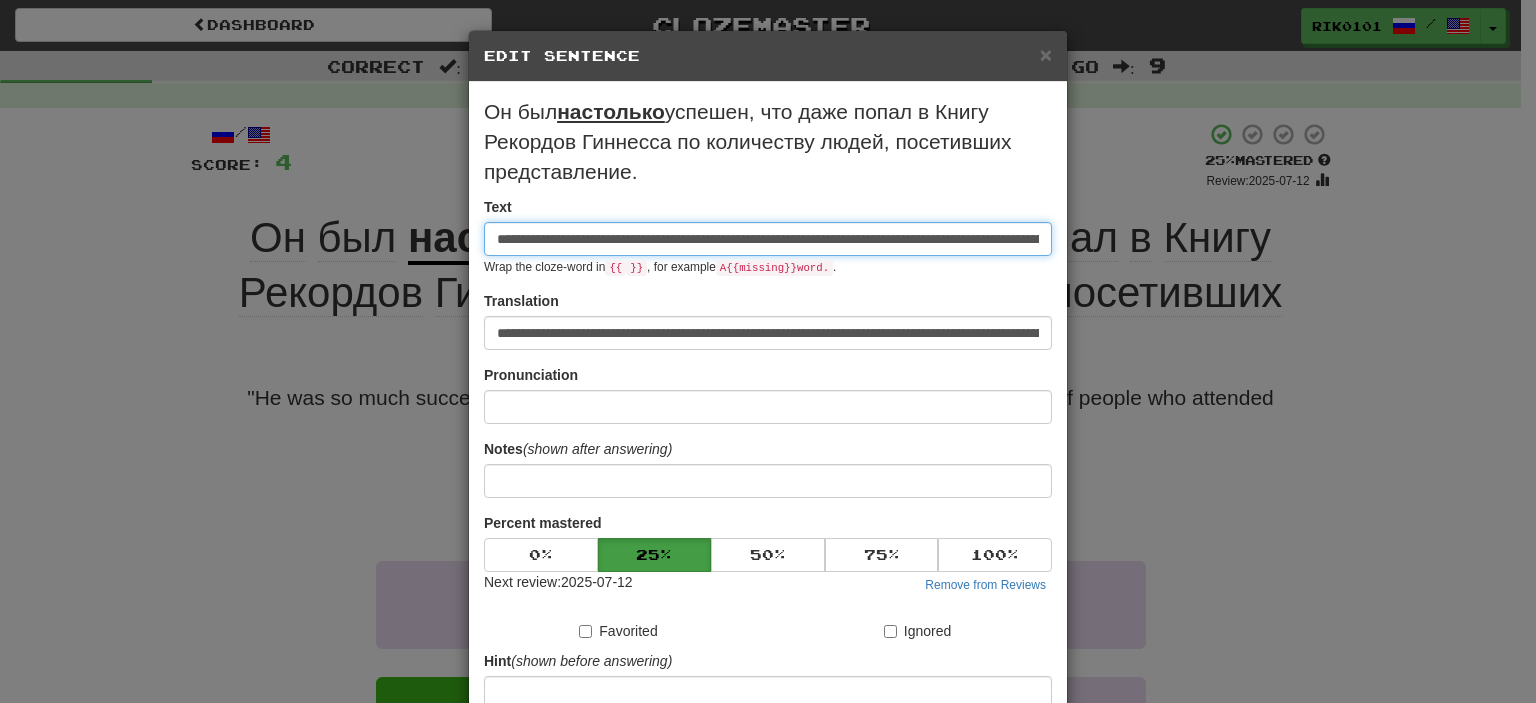 scroll, scrollTop: 0, scrollLeft: 279, axis: horizontal 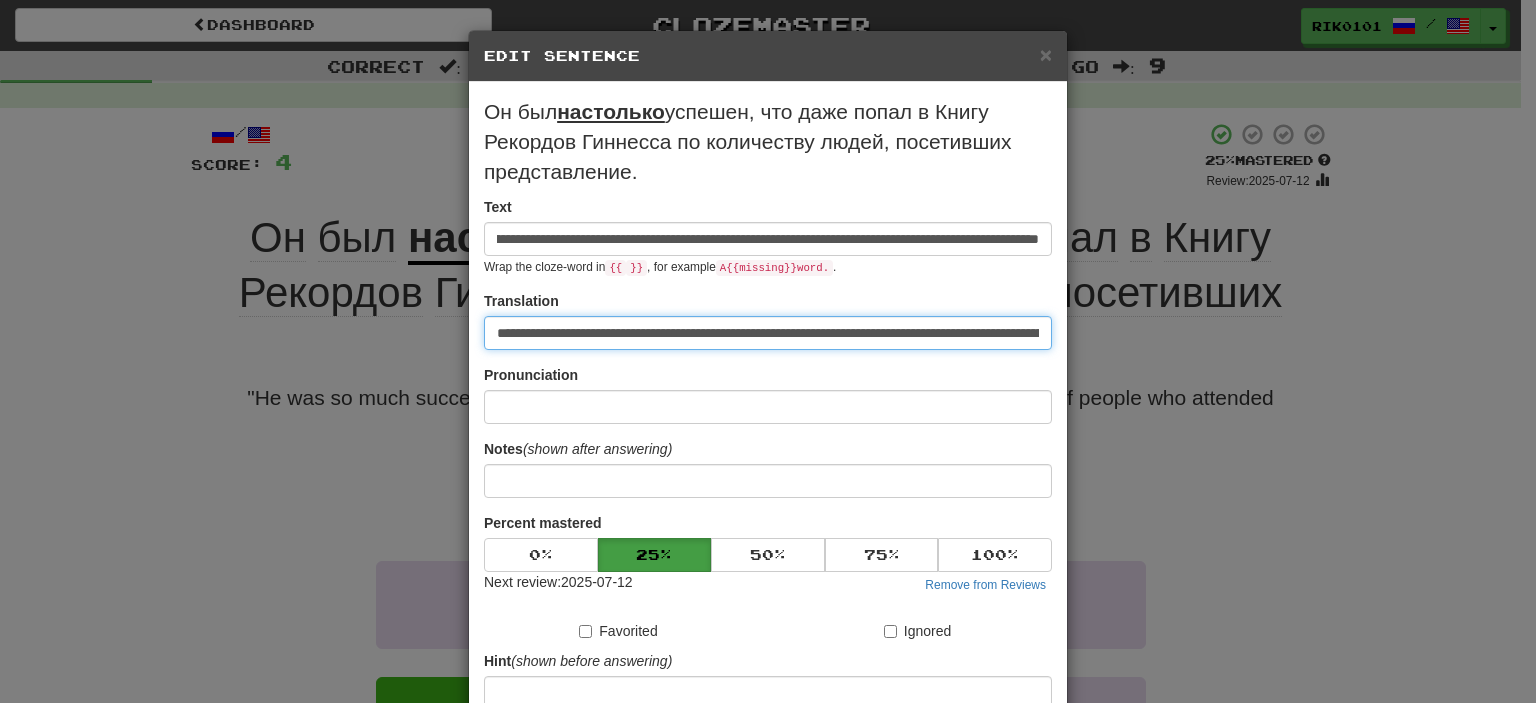 click on "**********" at bounding box center (768, 333) 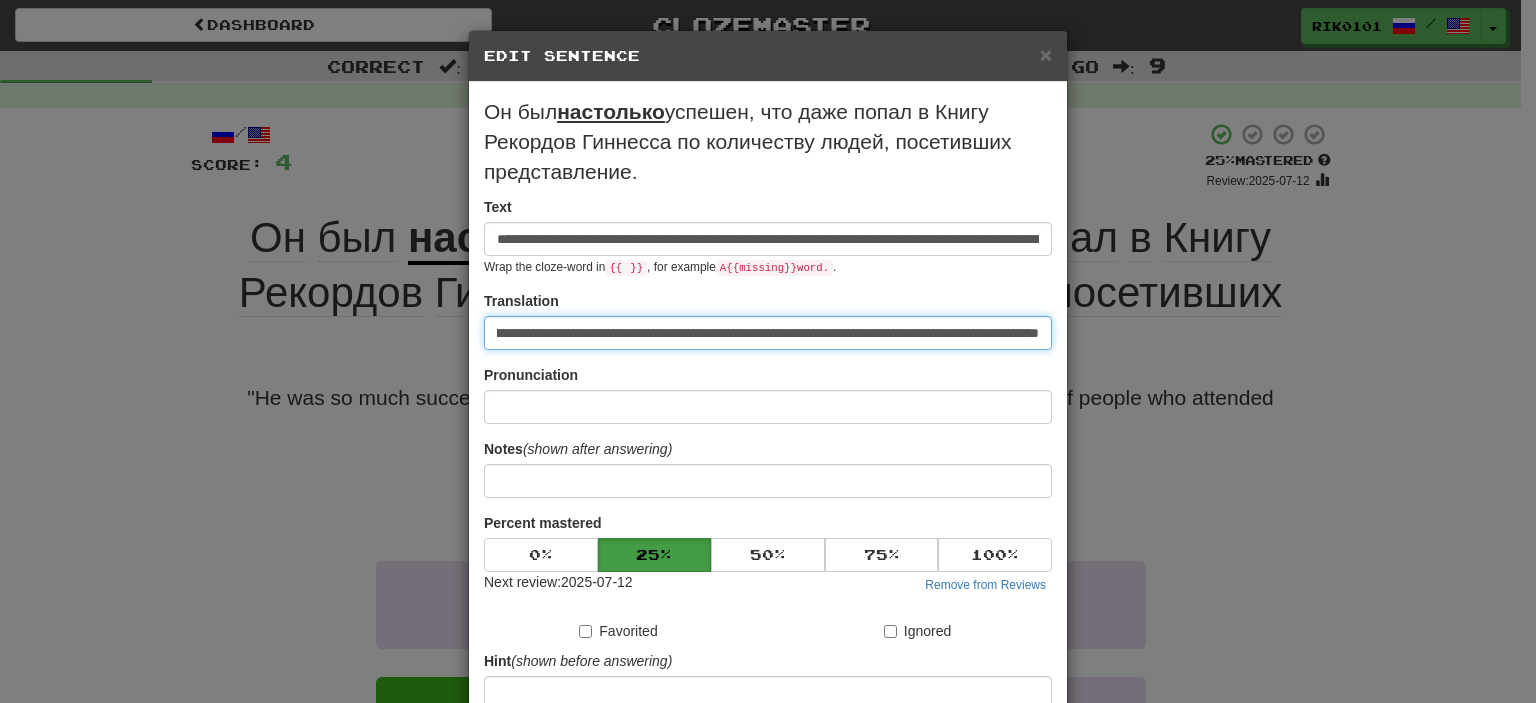 scroll, scrollTop: 0, scrollLeft: 232, axis: horizontal 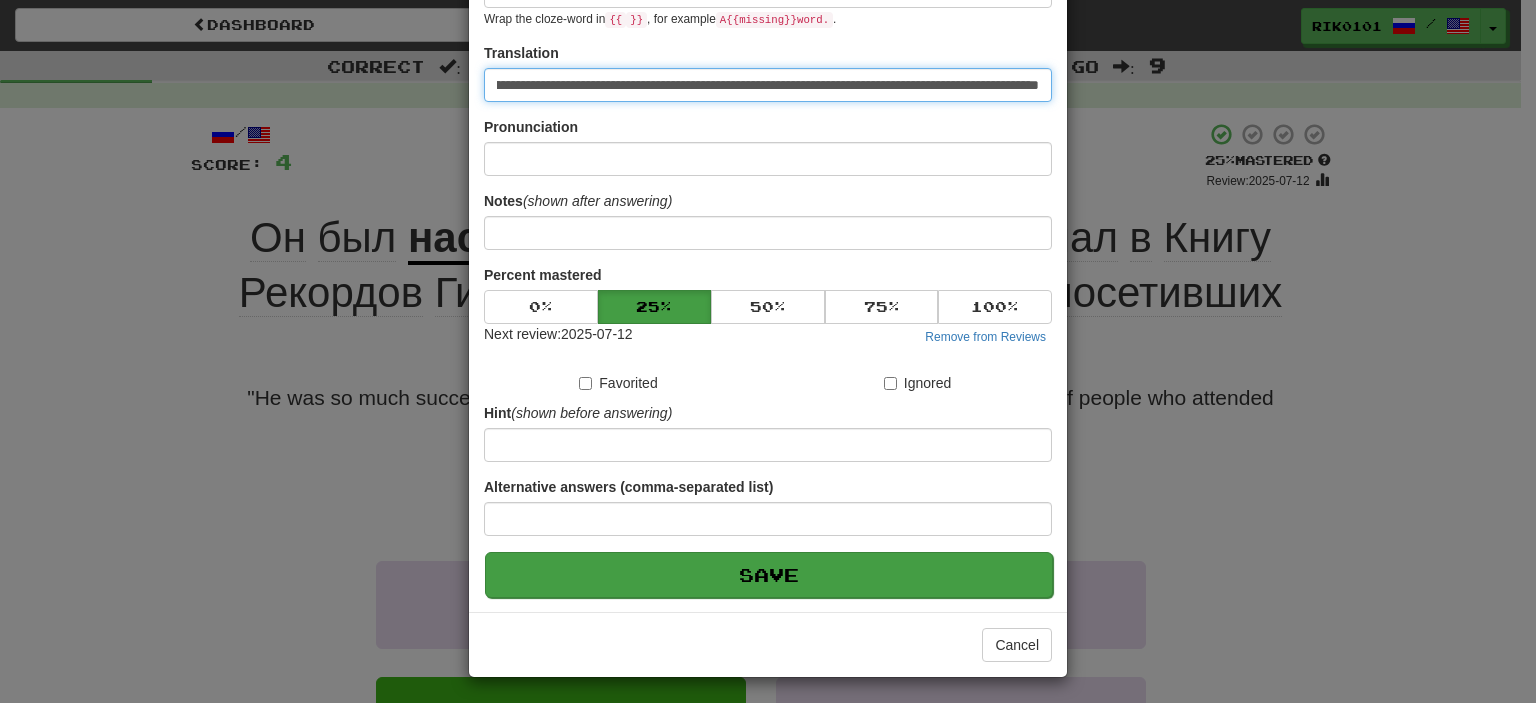 type on "**********" 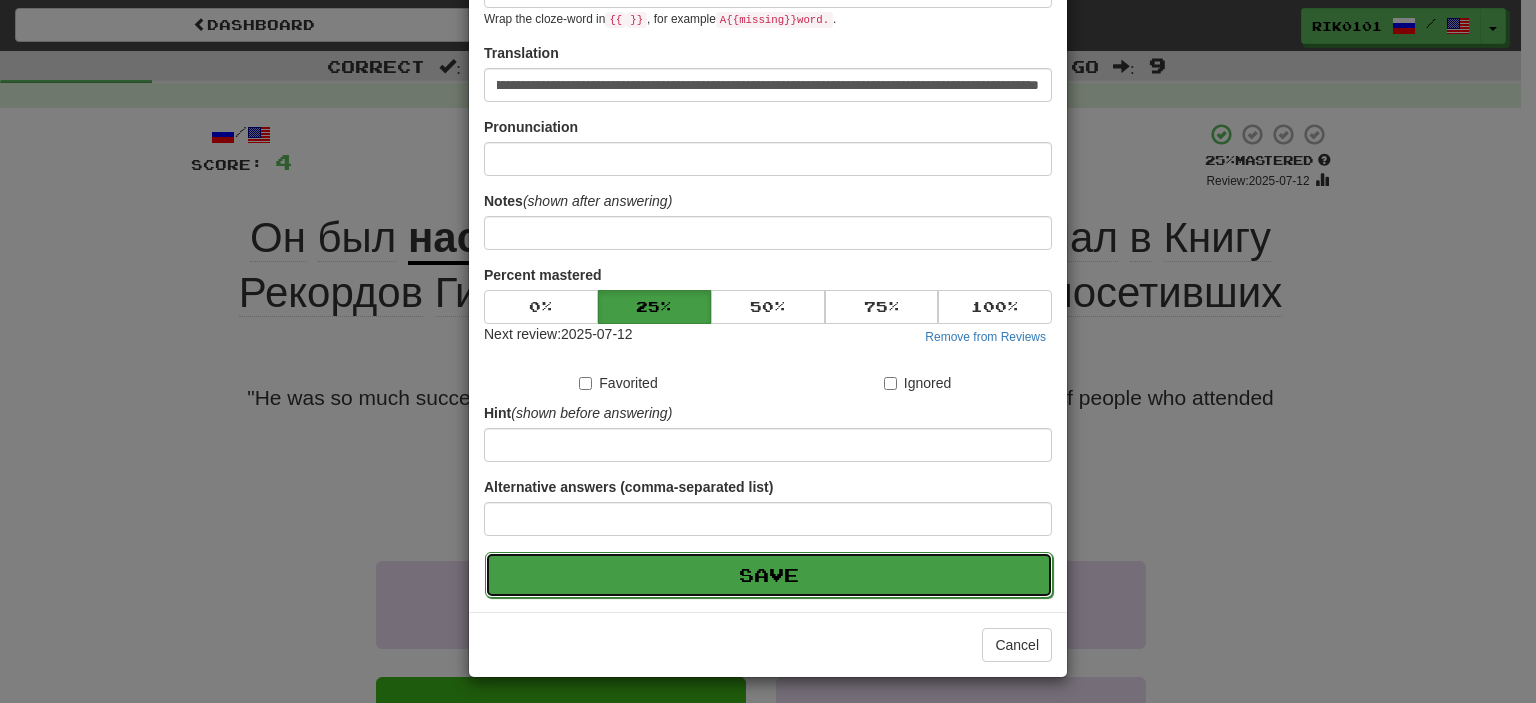 click on "Save" at bounding box center (769, 575) 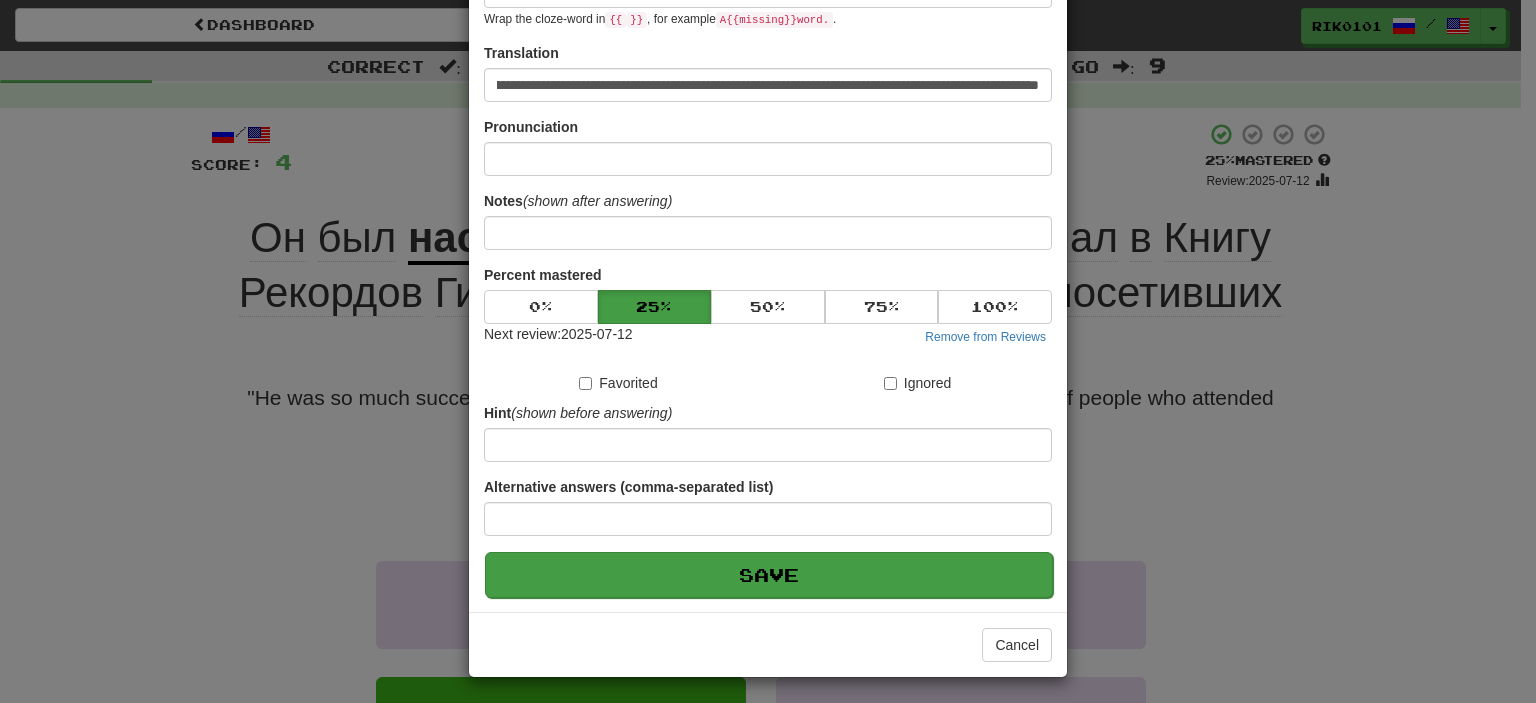 scroll, scrollTop: 0, scrollLeft: 0, axis: both 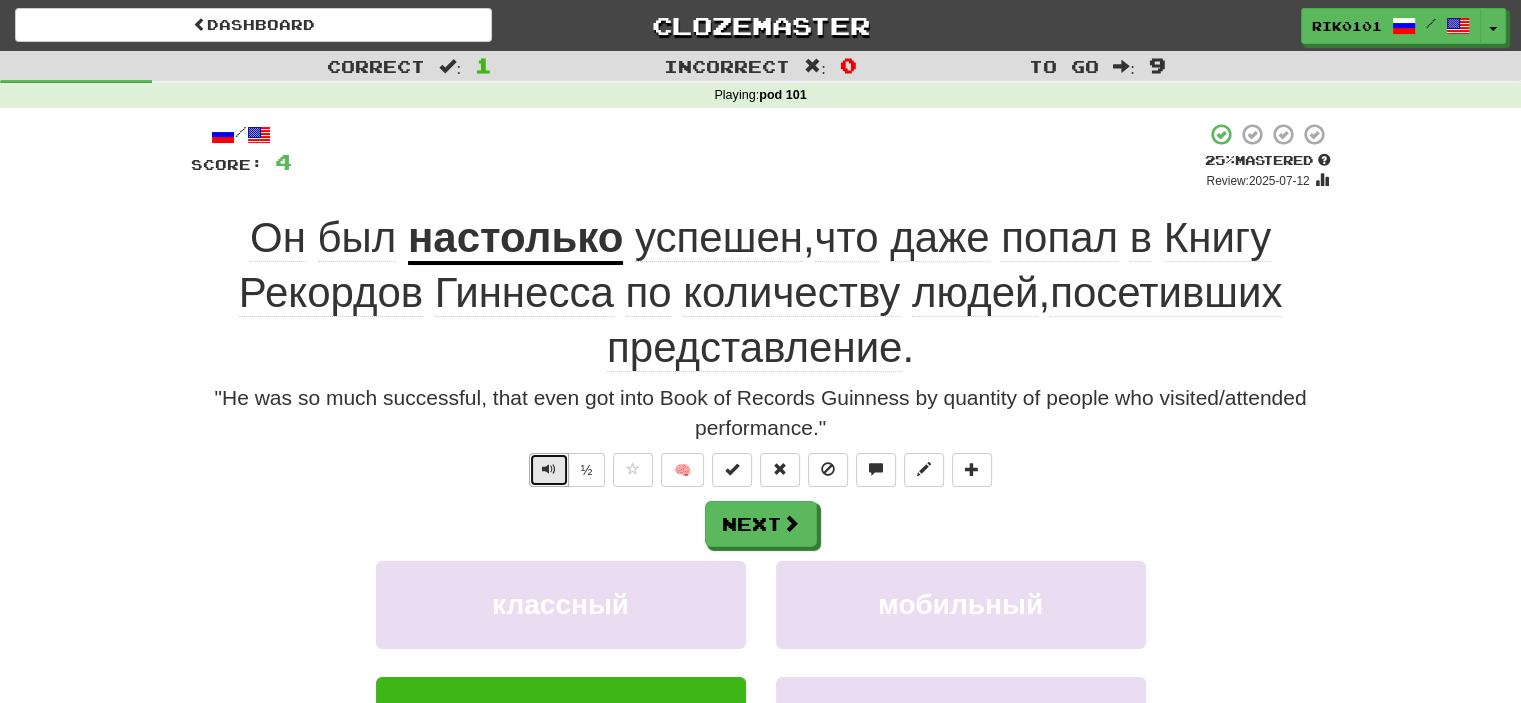 click at bounding box center [549, 469] 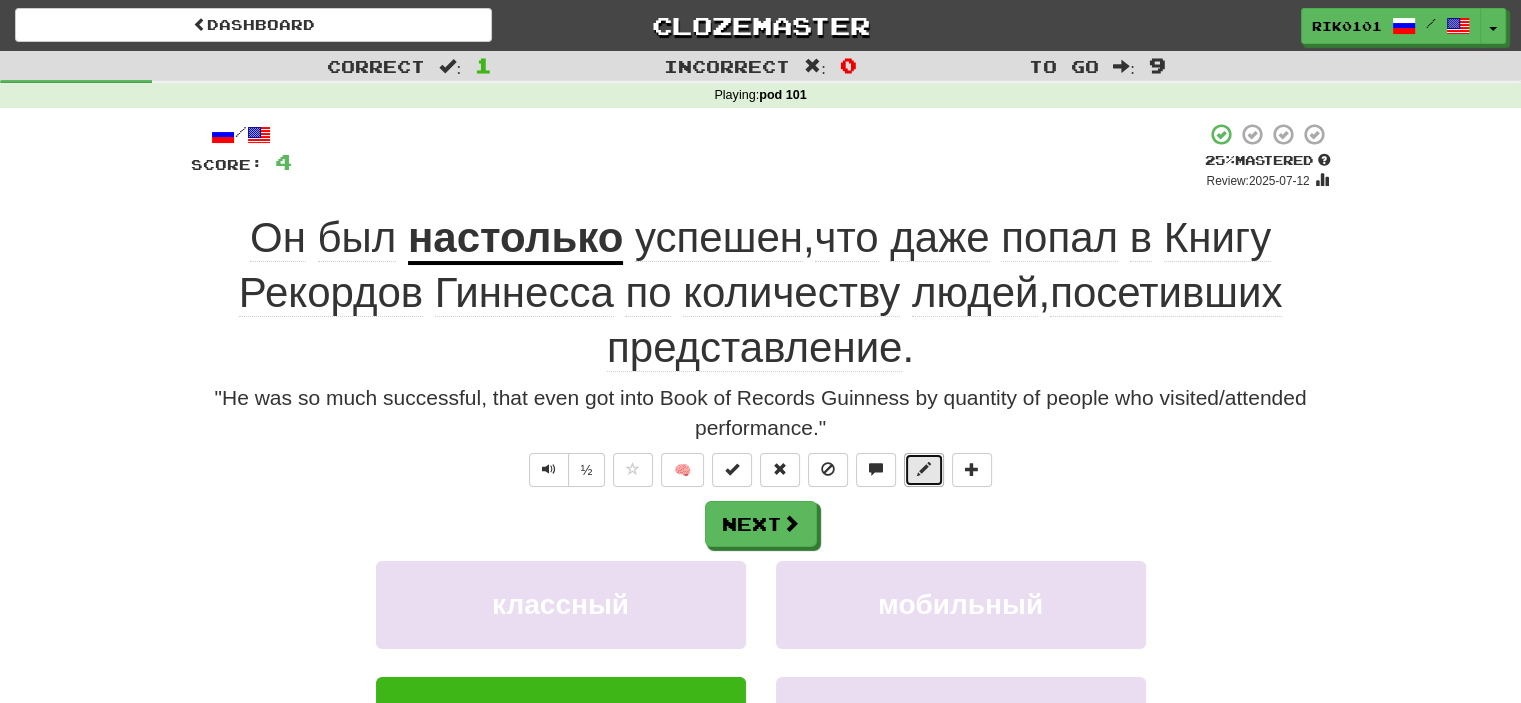 click at bounding box center (924, 470) 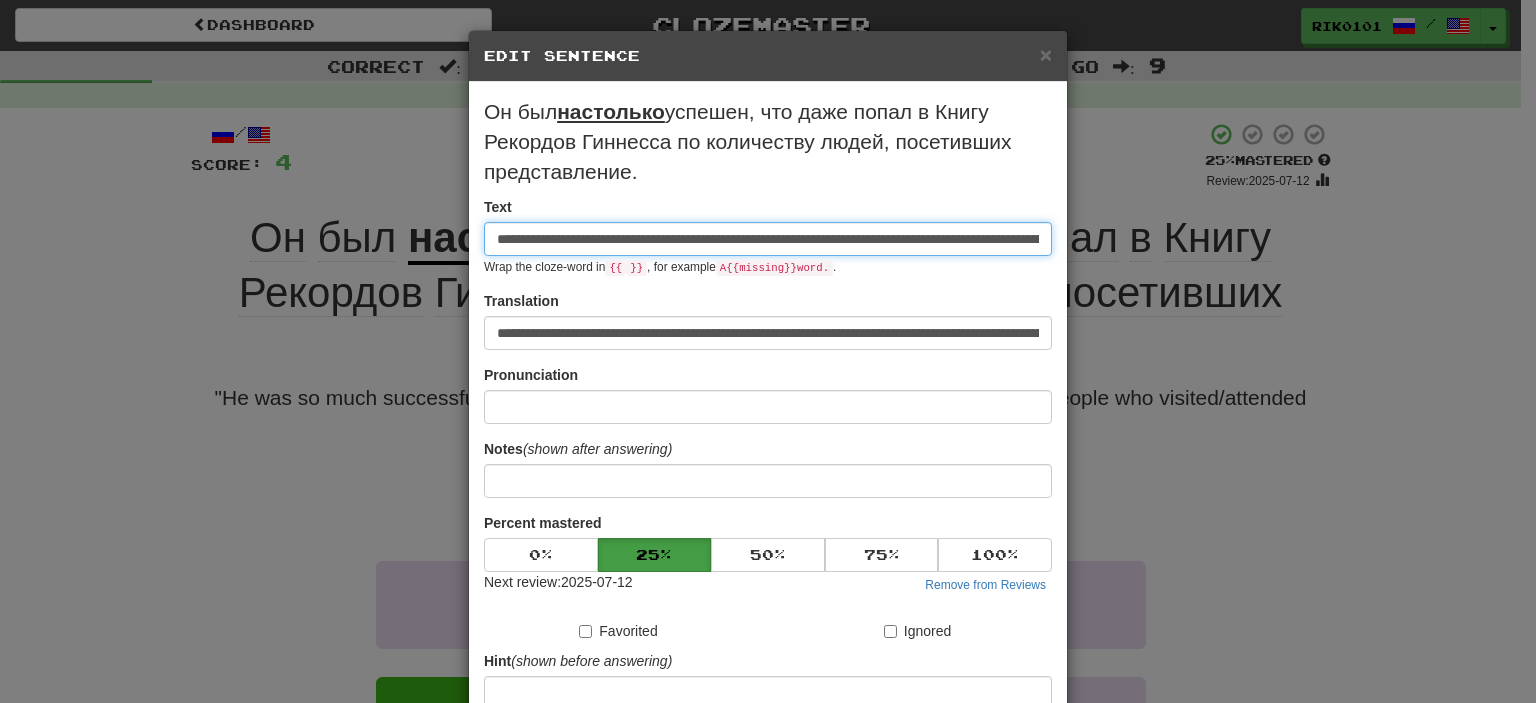 scroll, scrollTop: 0, scrollLeft: 279, axis: horizontal 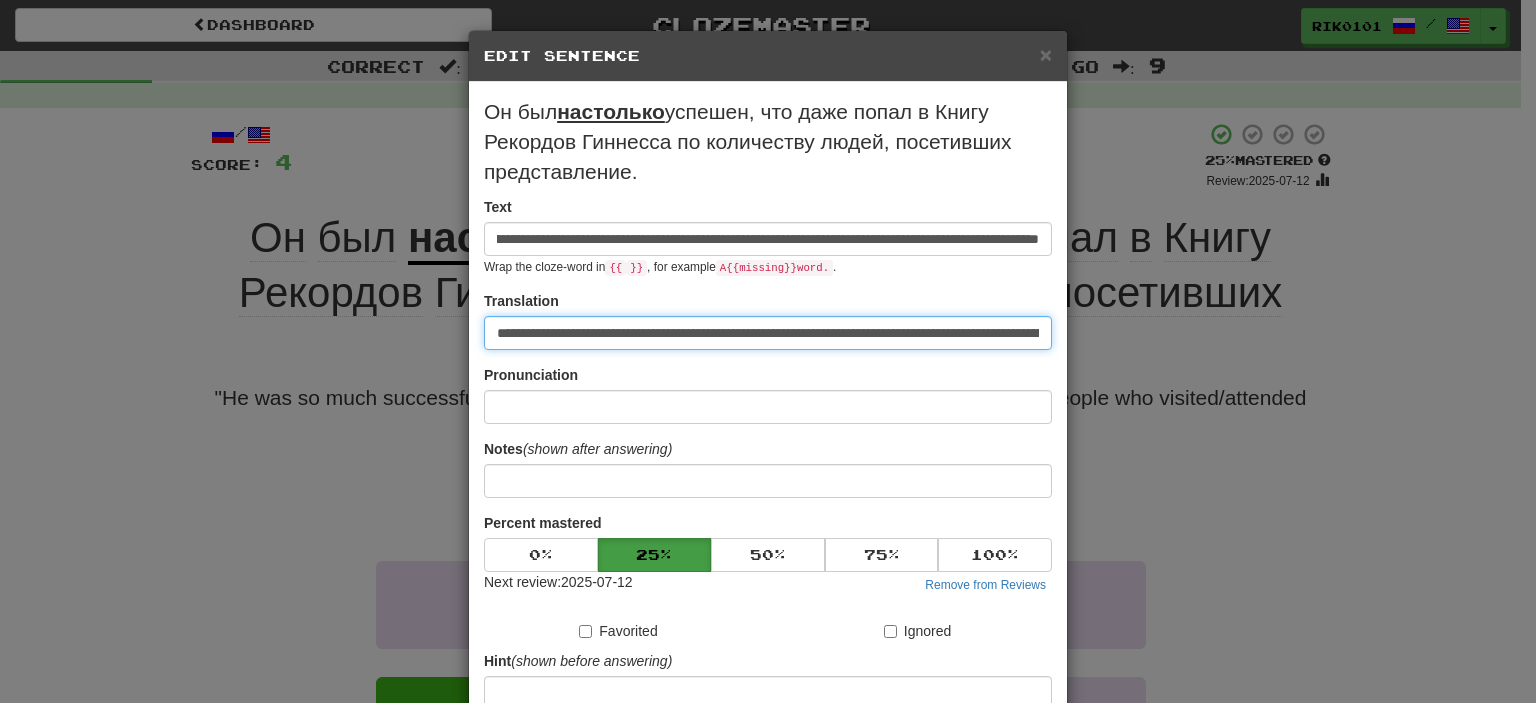 click on "**********" at bounding box center (768, 333) 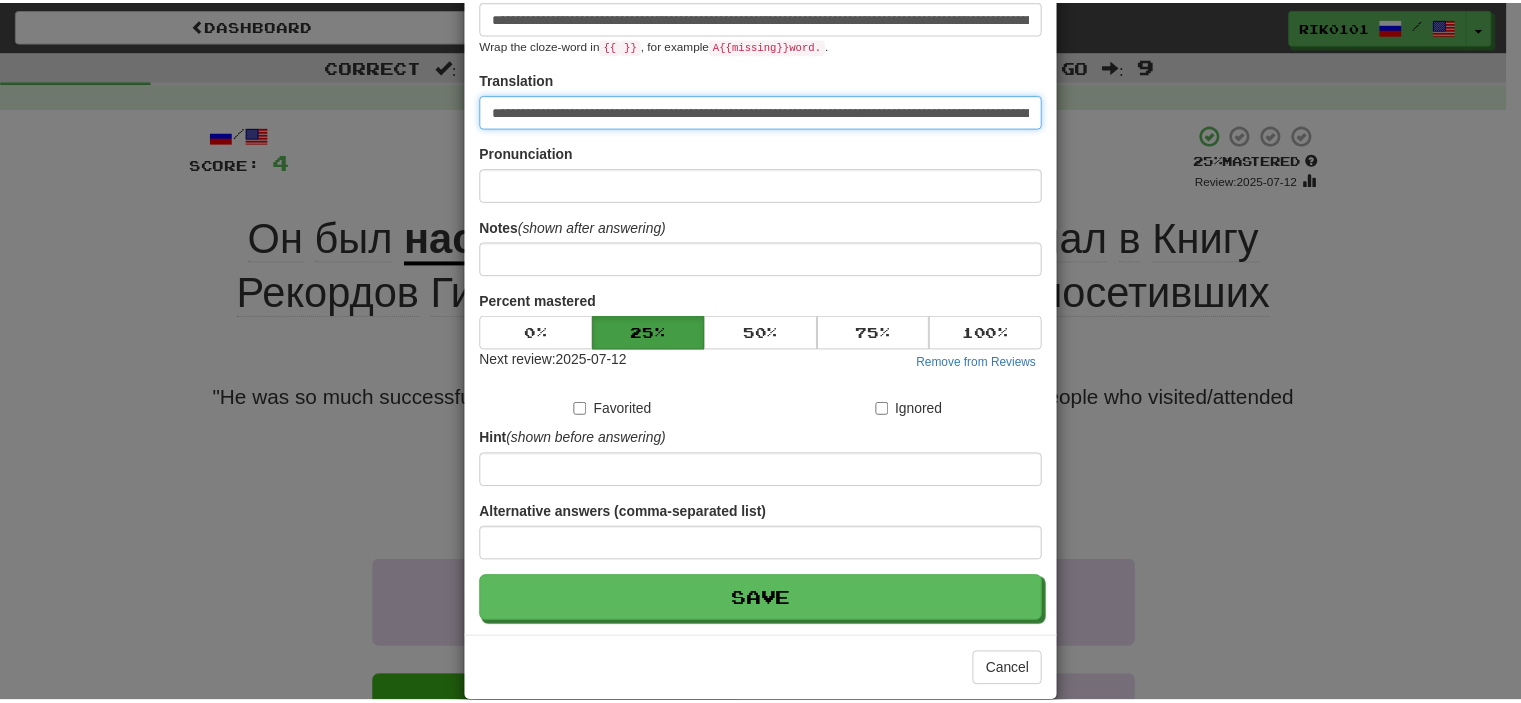 scroll, scrollTop: 227, scrollLeft: 0, axis: vertical 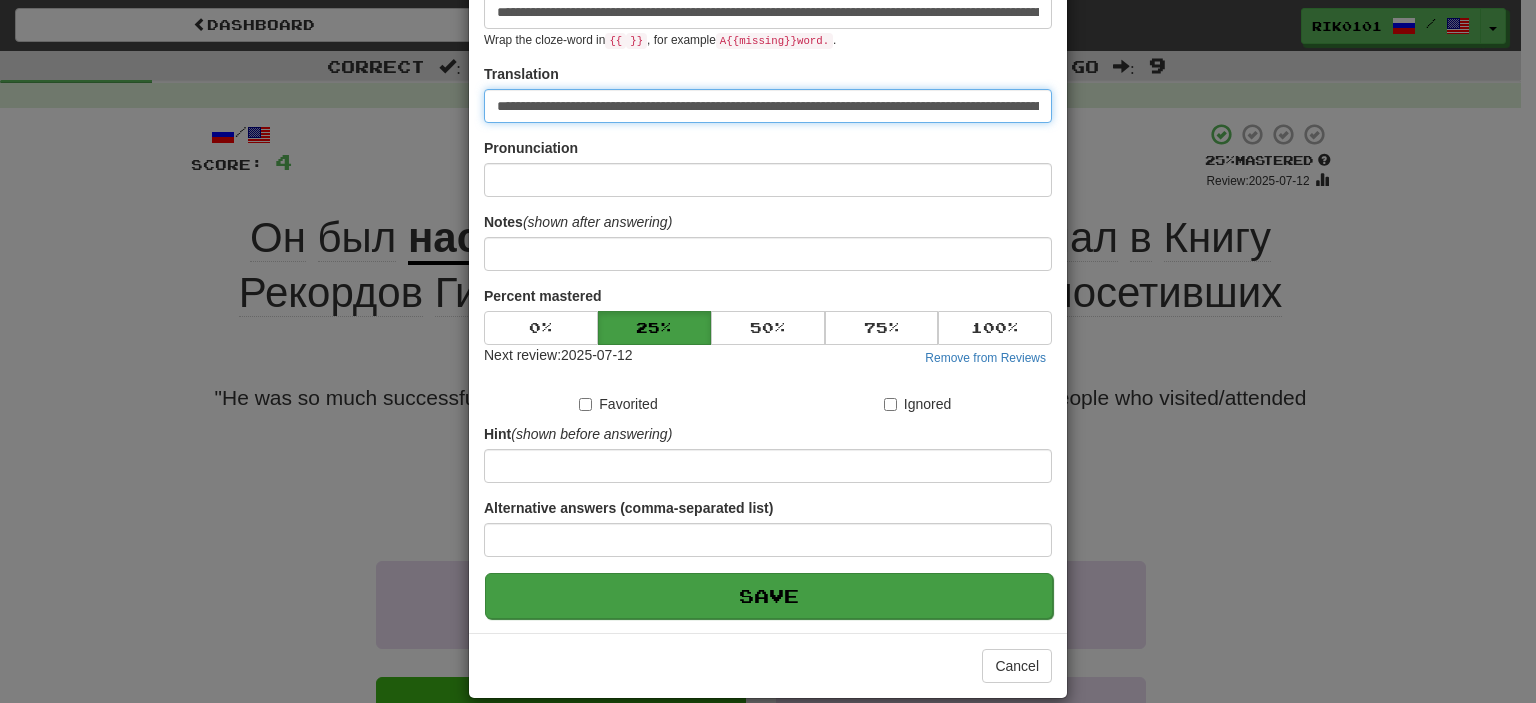 type on "**********" 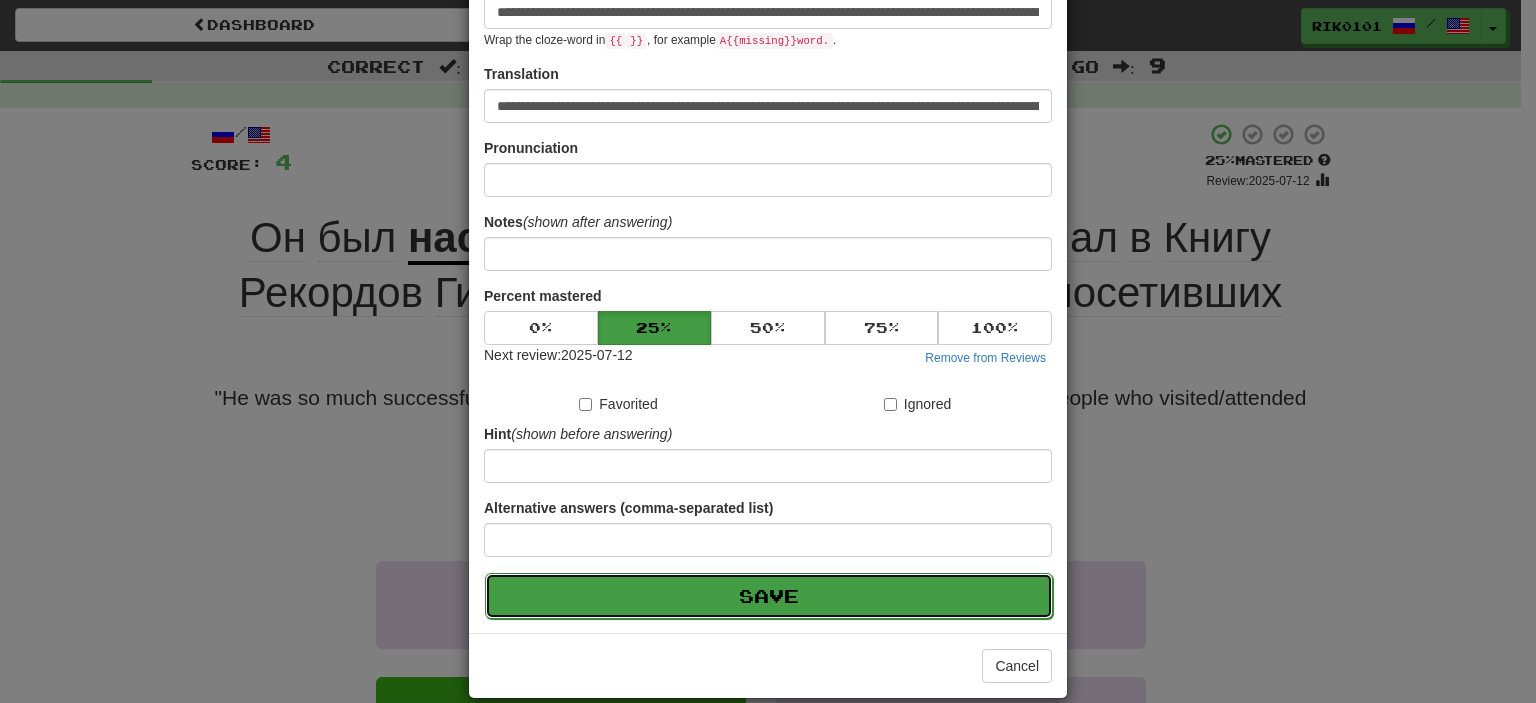 click on "Save" at bounding box center [769, 596] 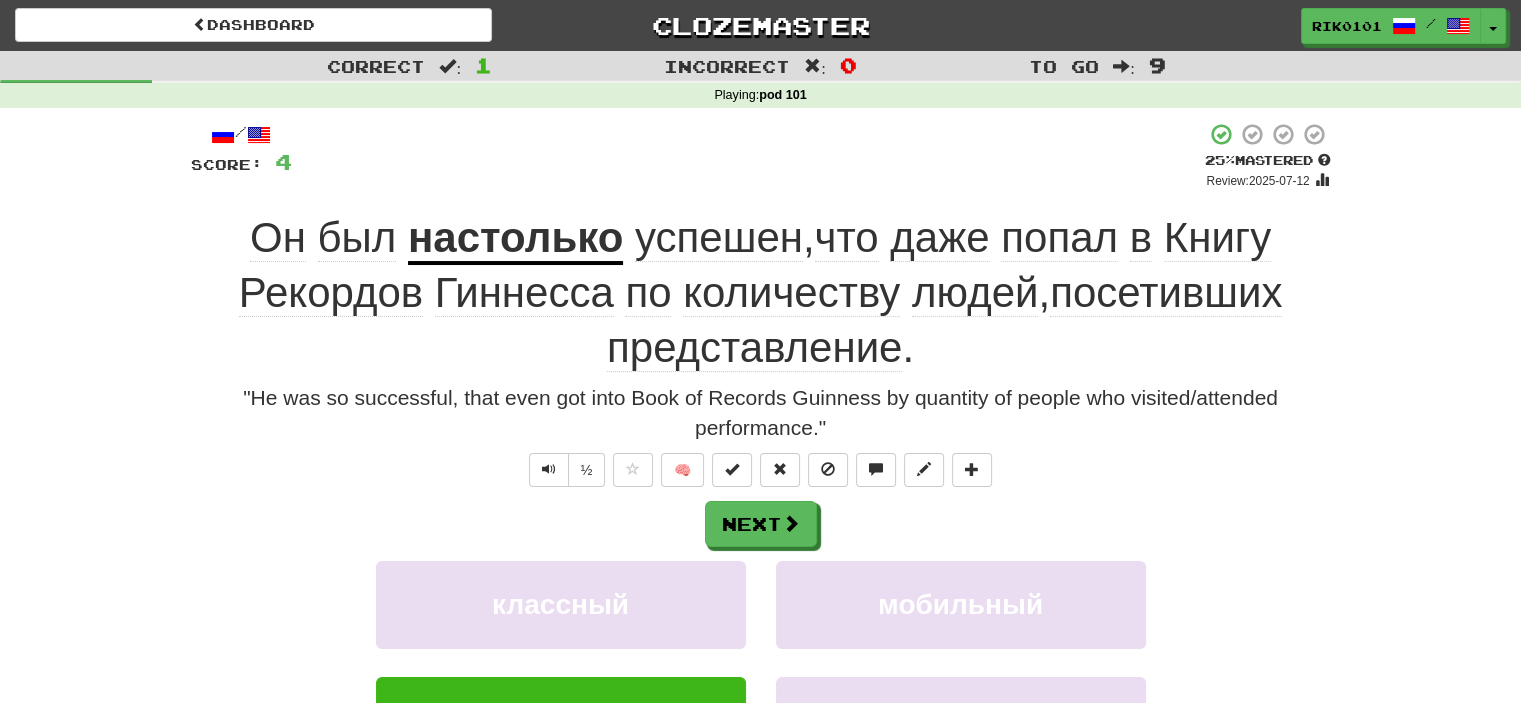 click on "+ 4" at bounding box center (748, 156) 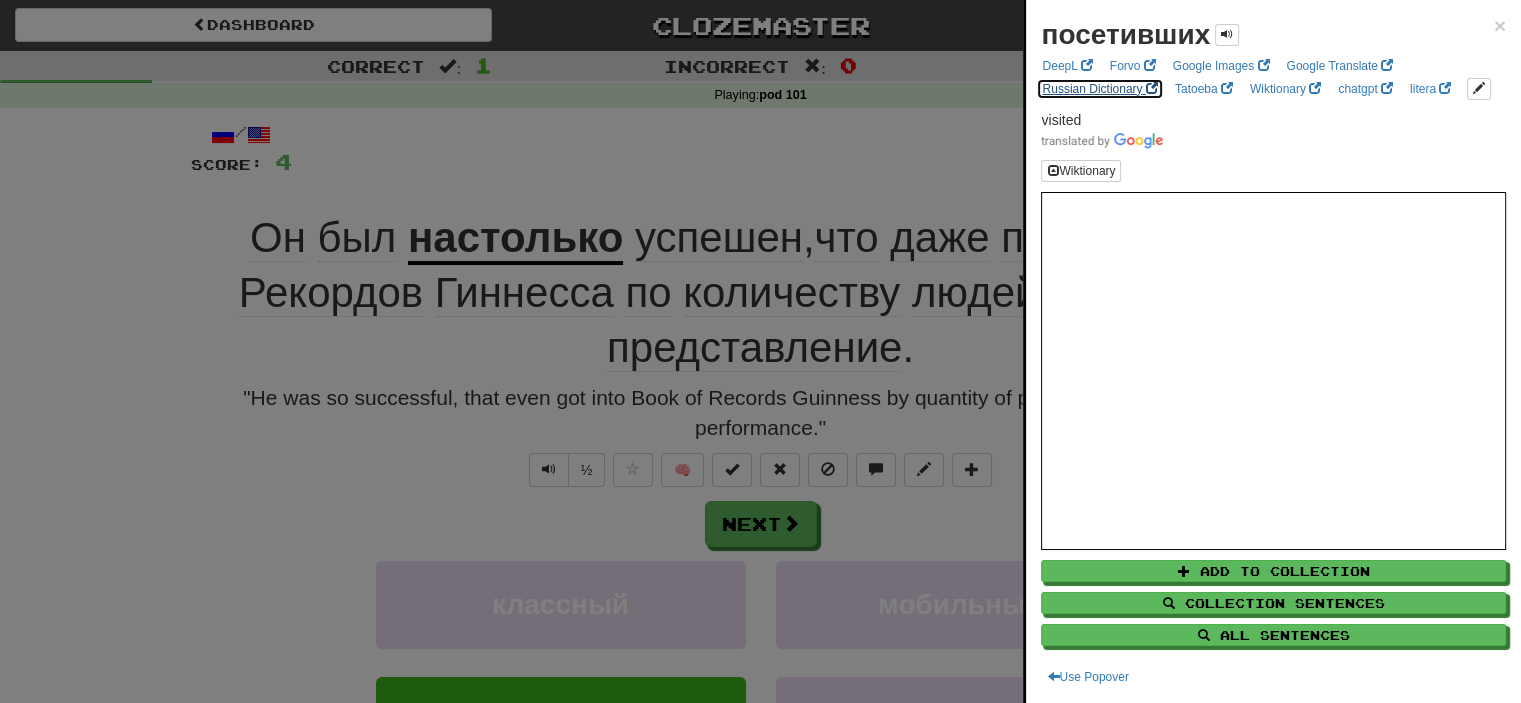 click on "Russian Dictionary" at bounding box center [1099, 89] 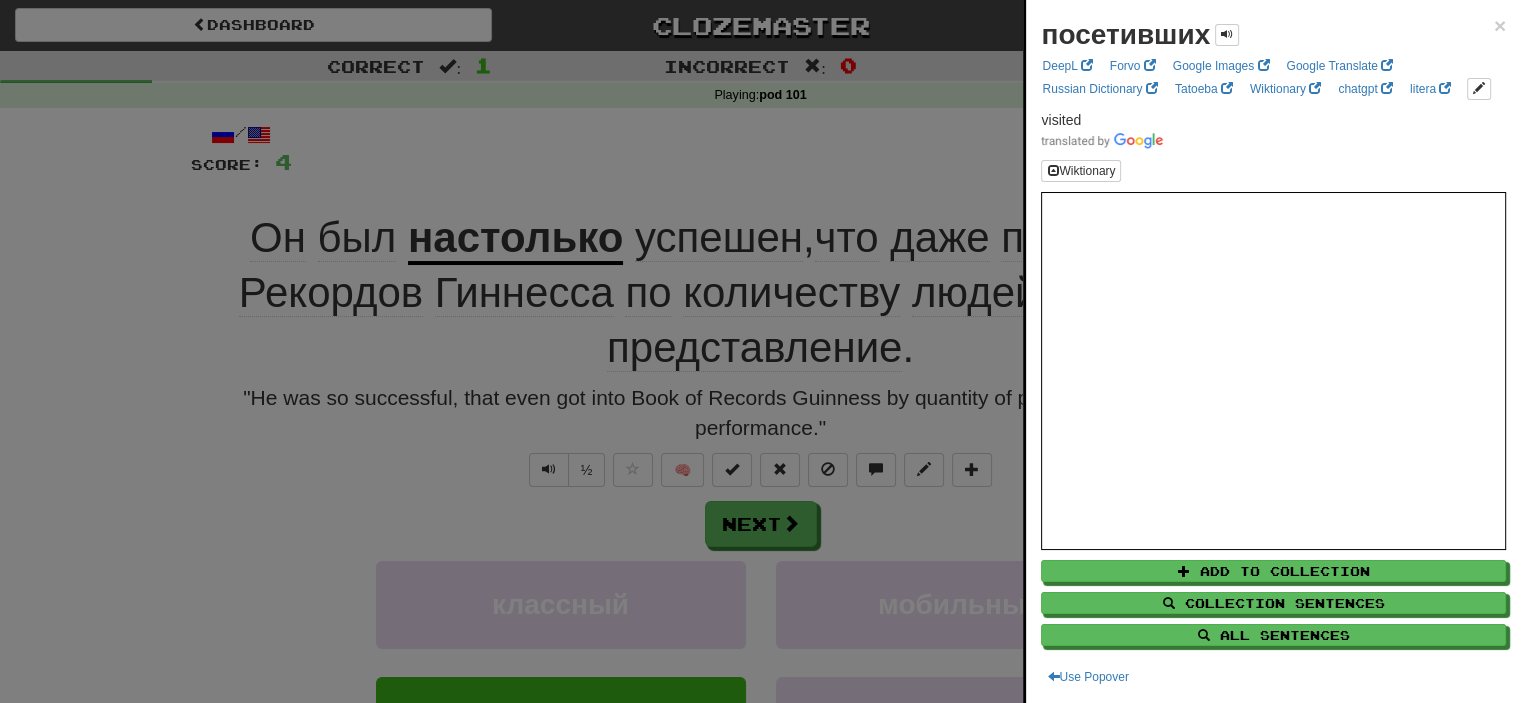 click at bounding box center (760, 351) 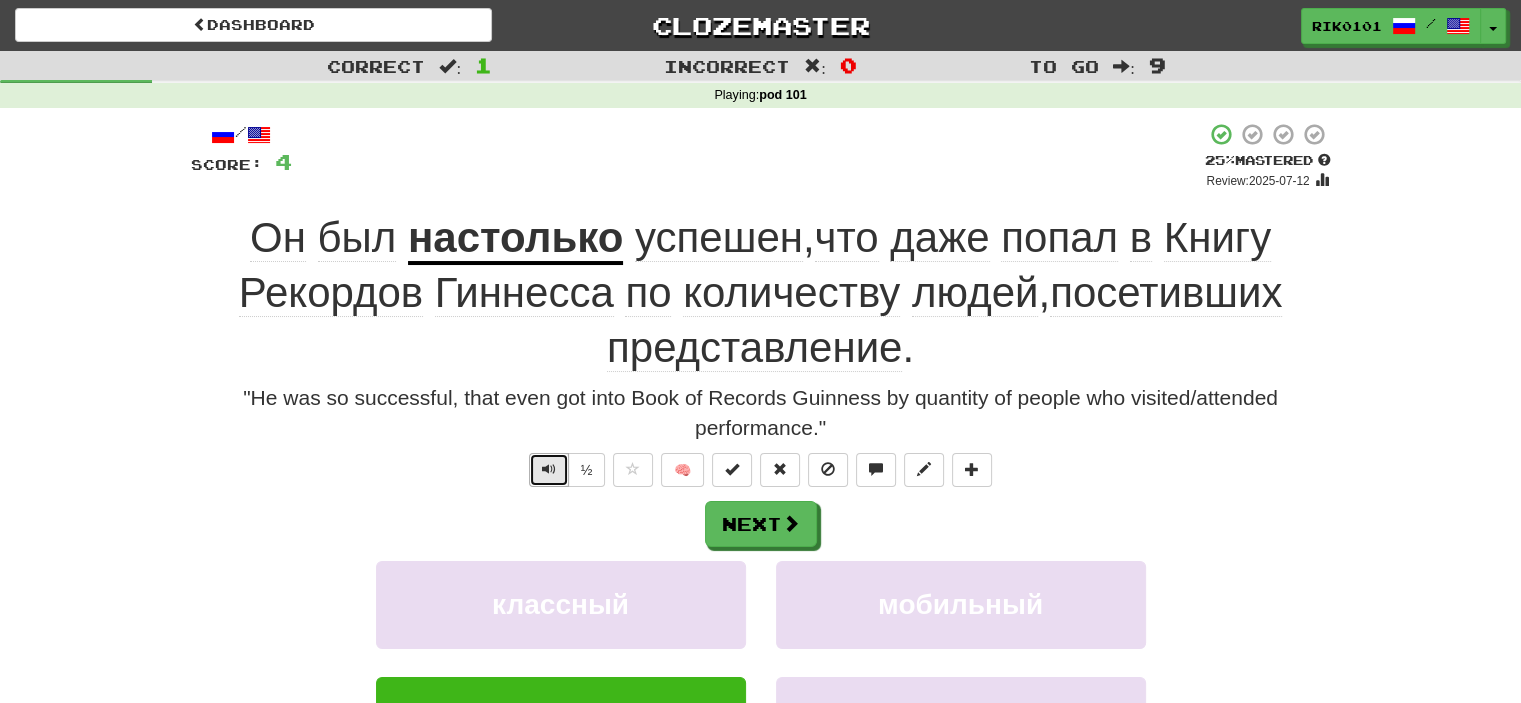 click at bounding box center [549, 469] 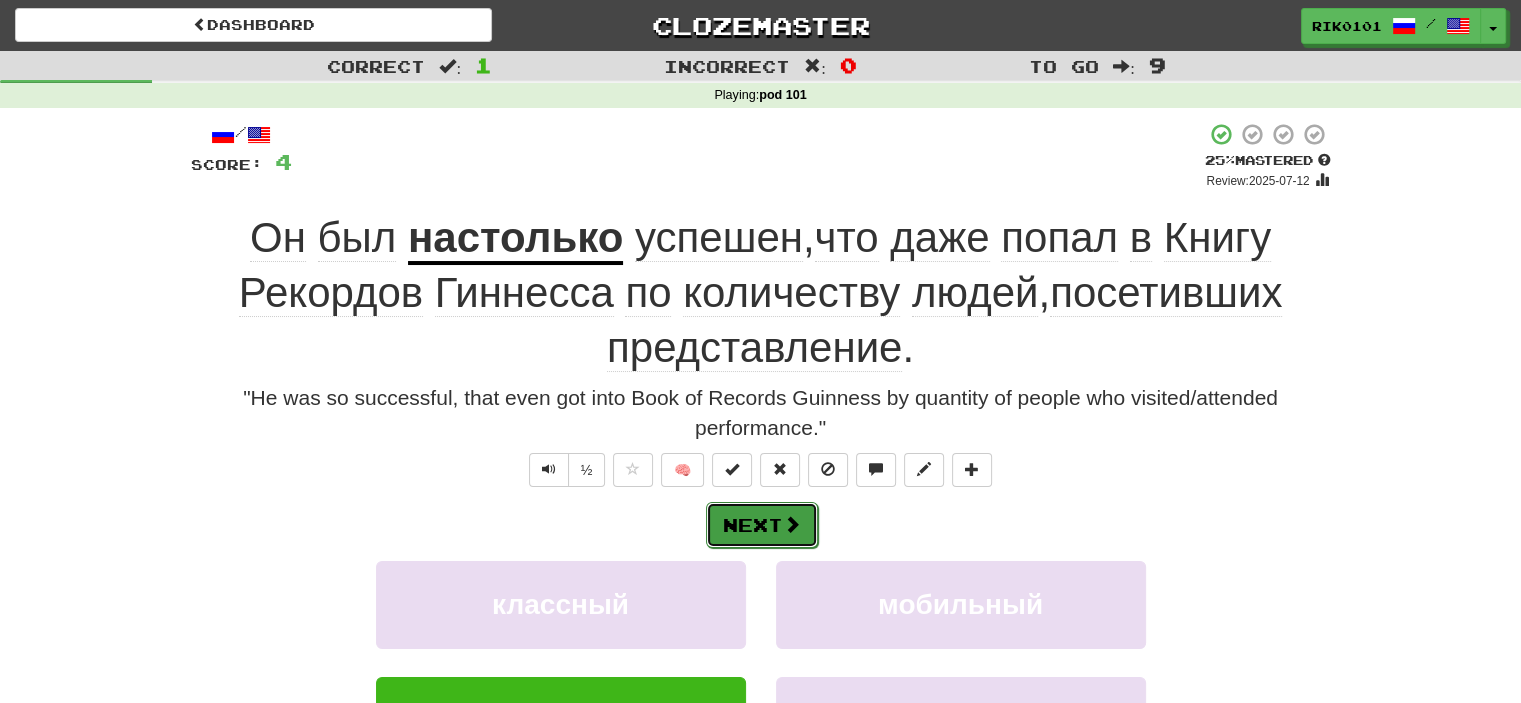click at bounding box center (792, 524) 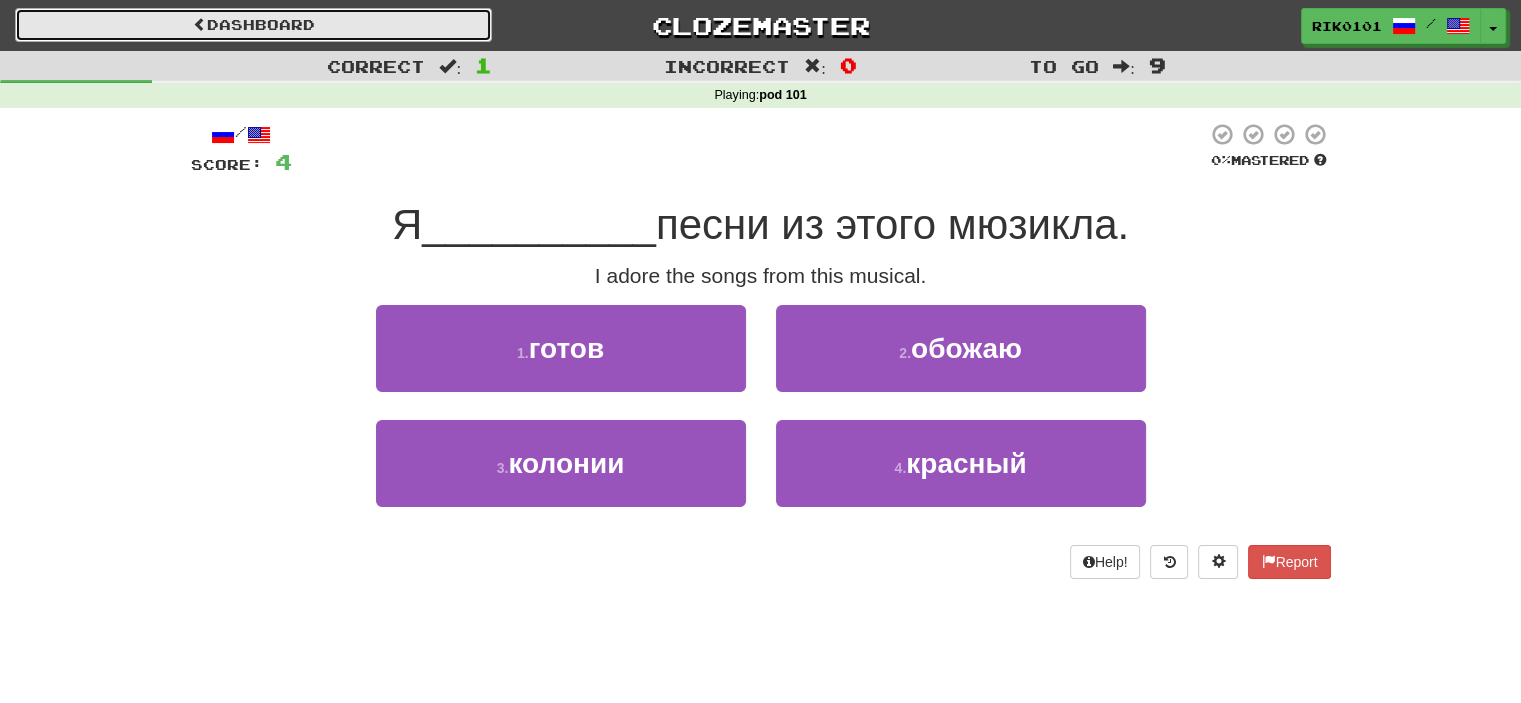 click on "Dashboard" at bounding box center (253, 25) 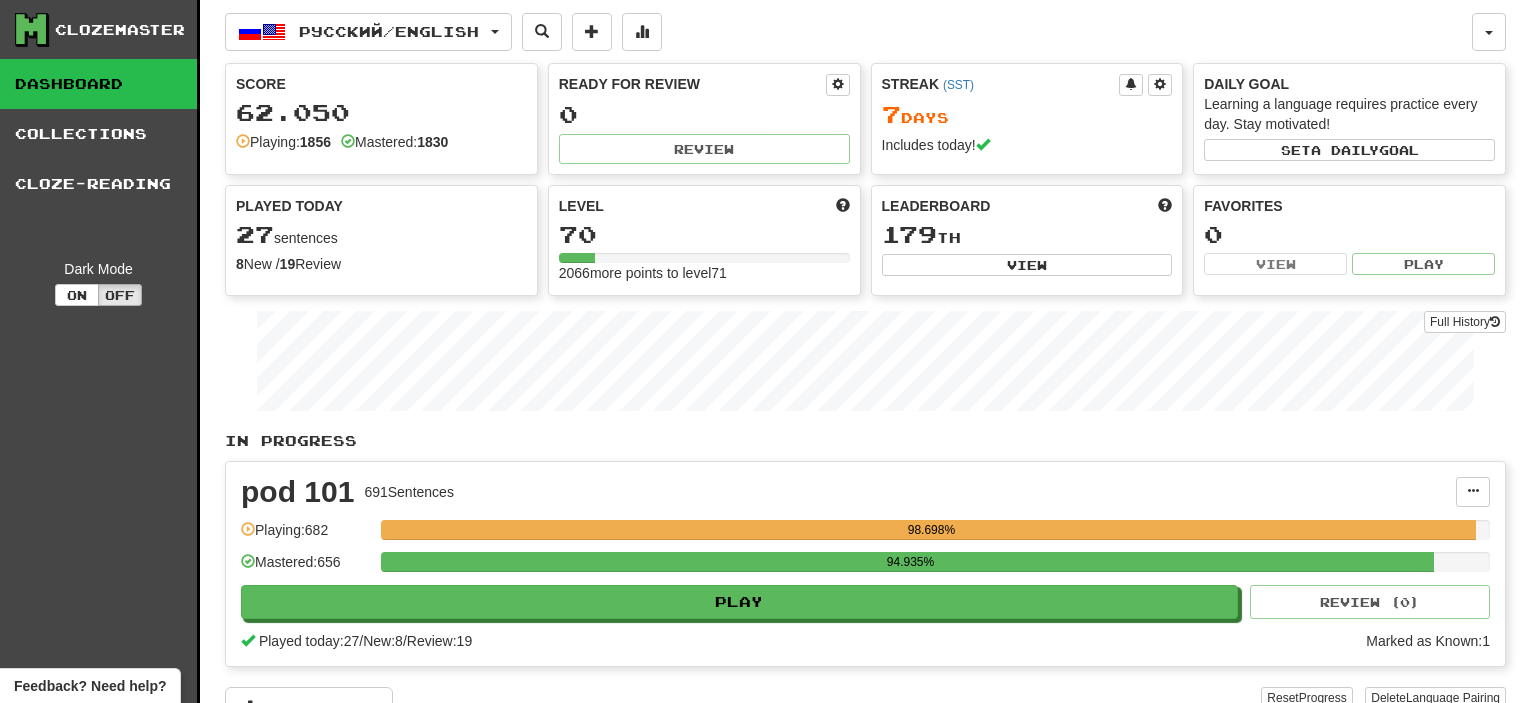 scroll, scrollTop: 0, scrollLeft: 0, axis: both 